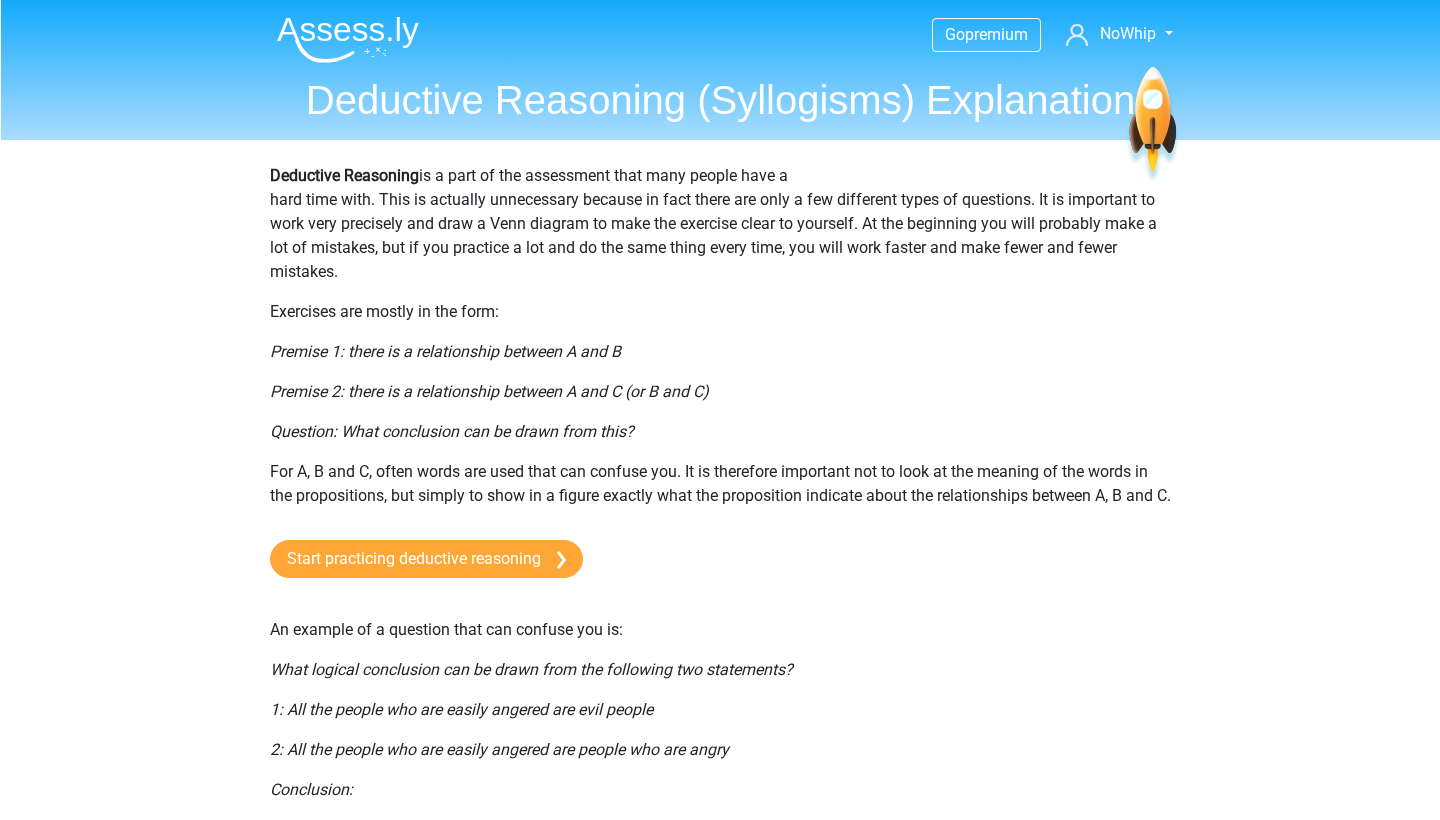 scroll, scrollTop: 0, scrollLeft: 0, axis: both 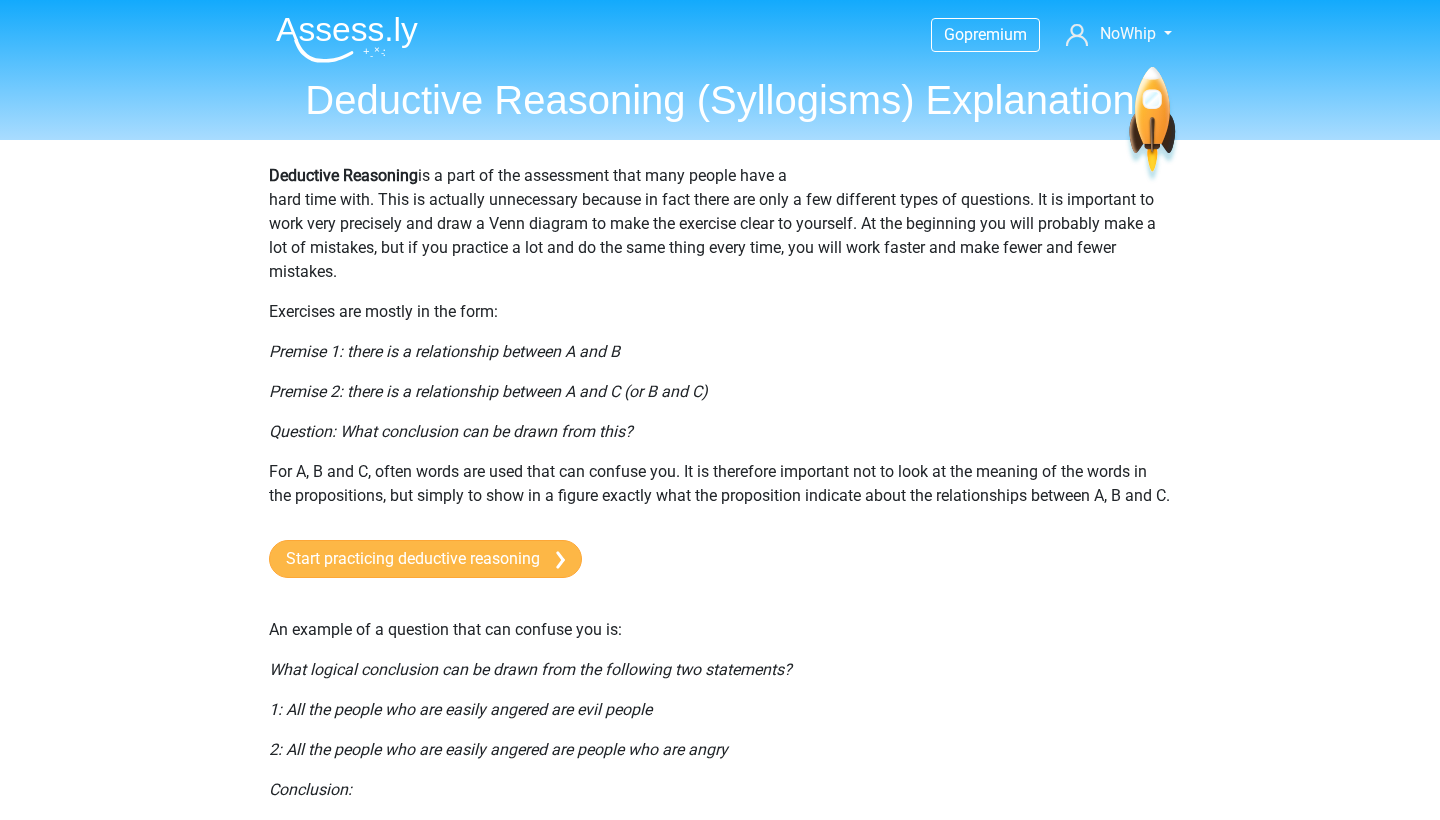 click on "Start practicing deductive reasoning" at bounding box center [425, 559] 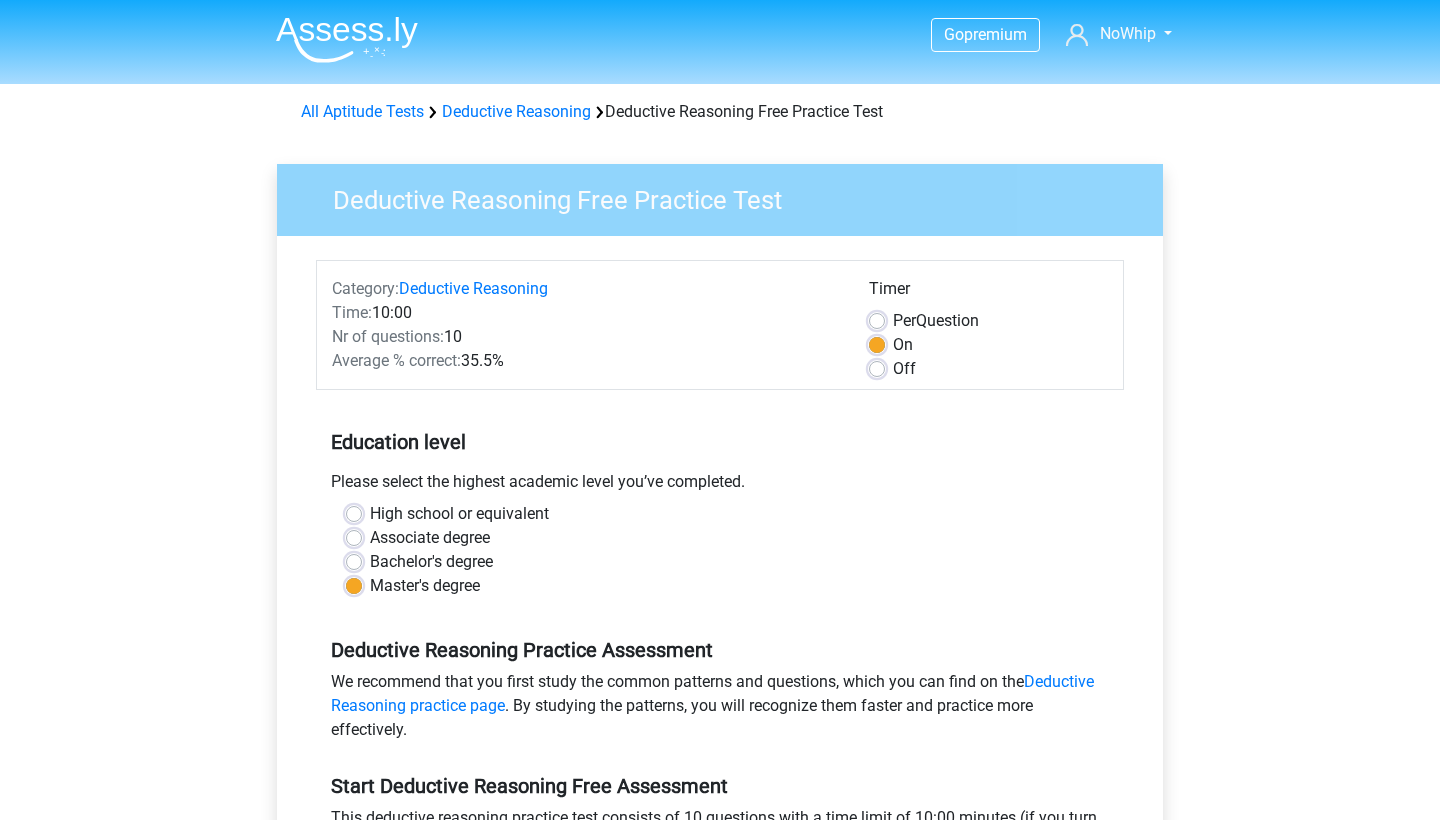 scroll, scrollTop: 0, scrollLeft: 0, axis: both 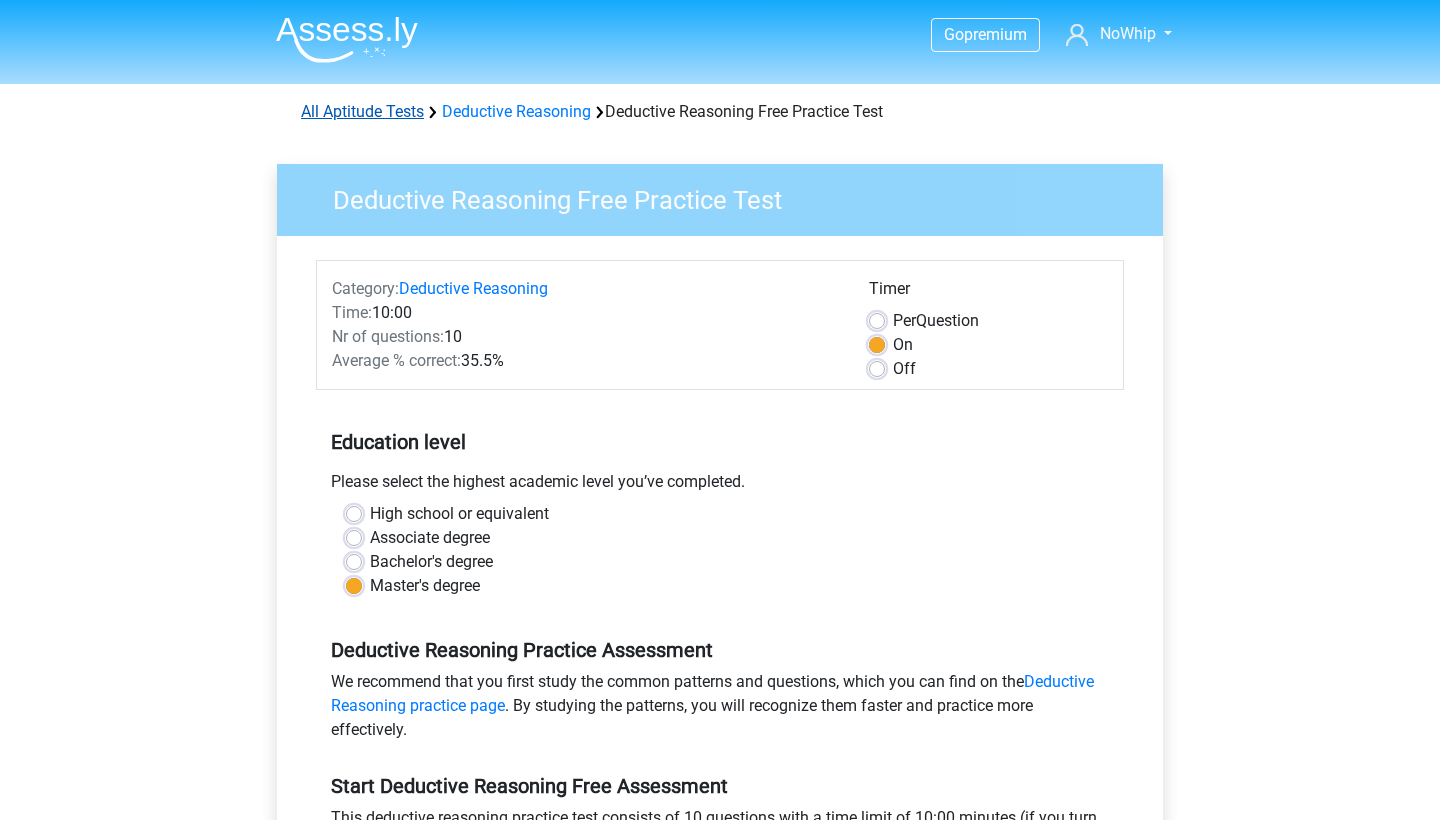 click on "All Aptitude Tests" at bounding box center (362, 111) 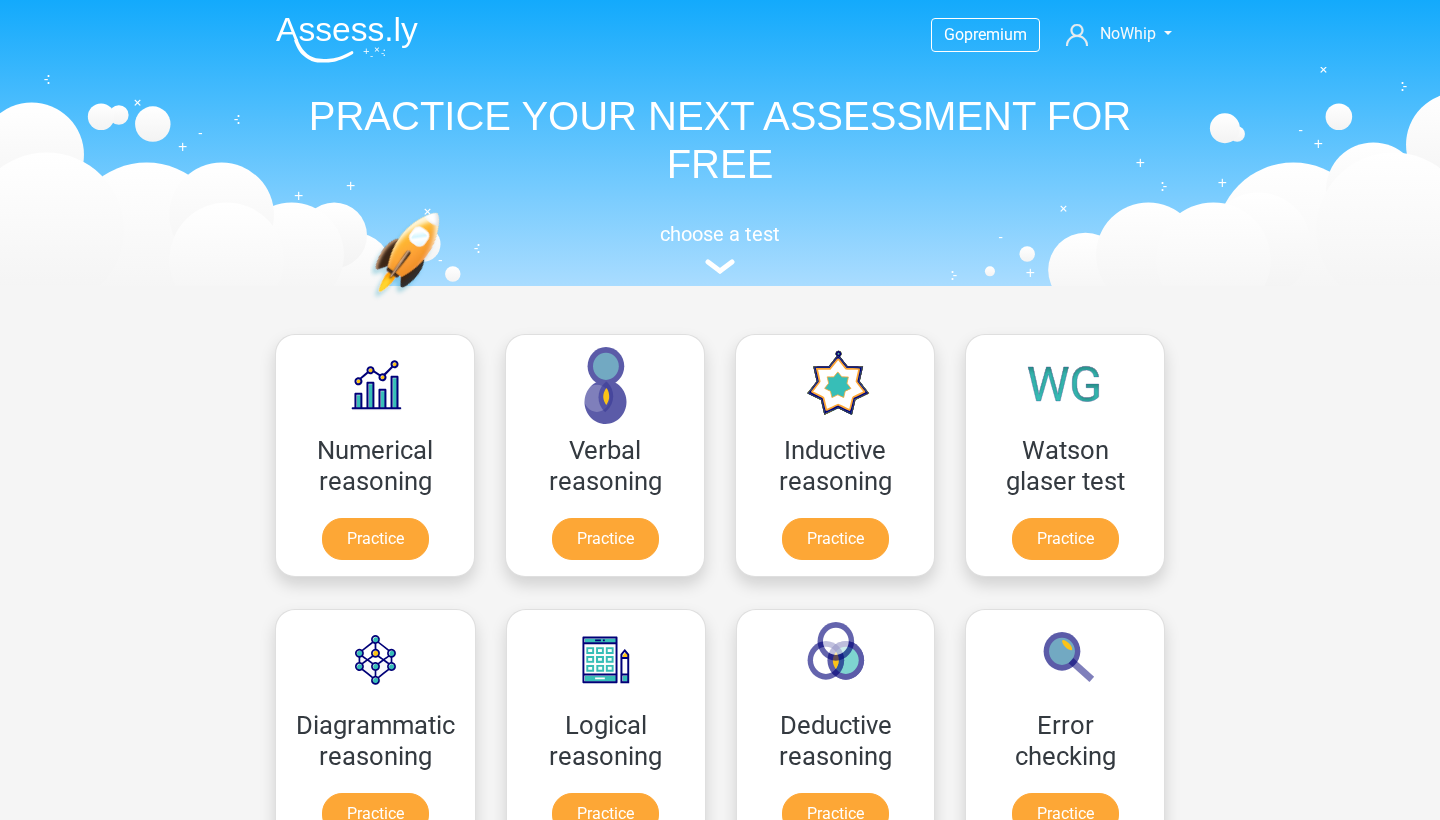 scroll, scrollTop: 318, scrollLeft: 0, axis: vertical 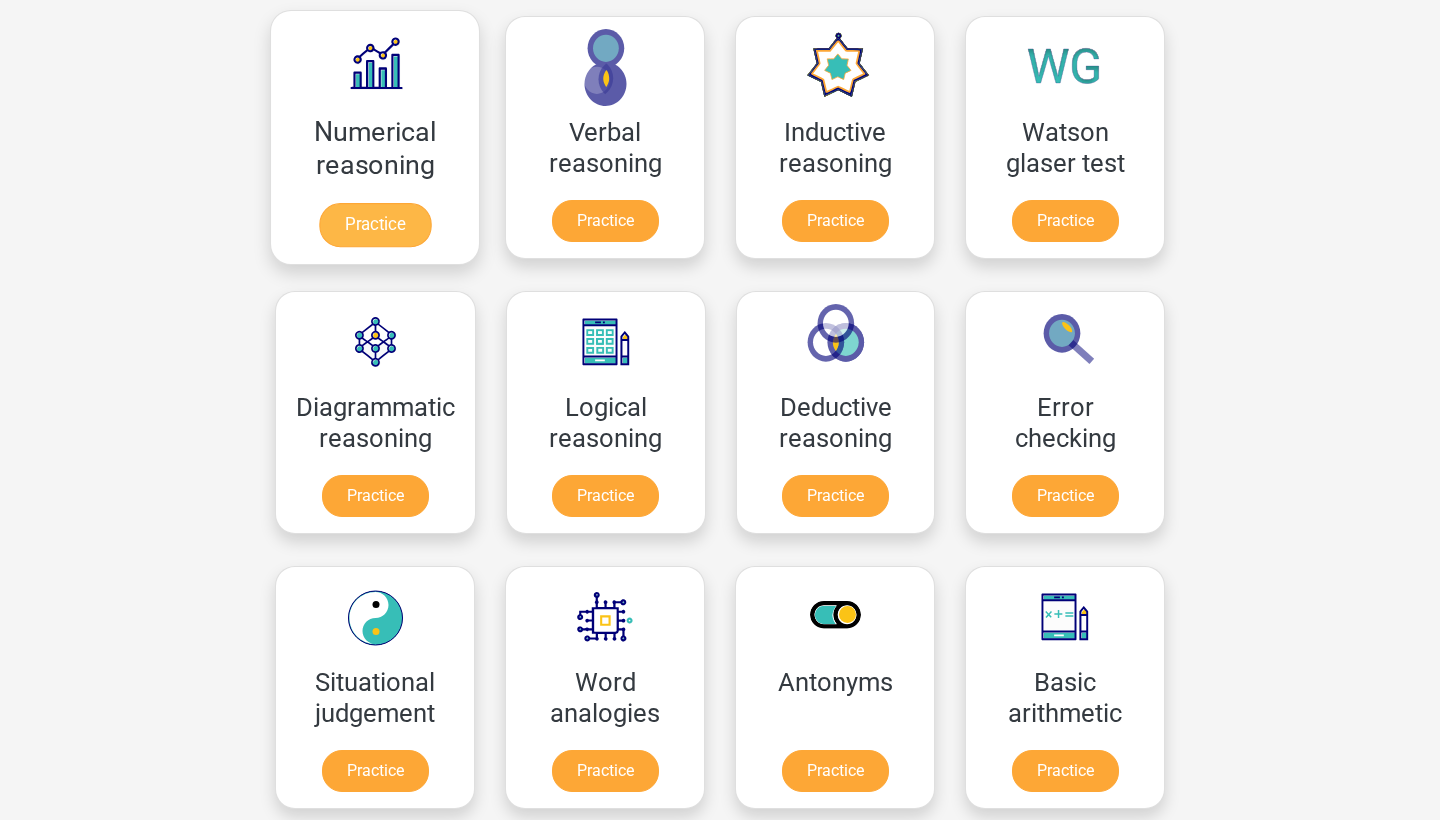 click on "Practice" at bounding box center [375, 225] 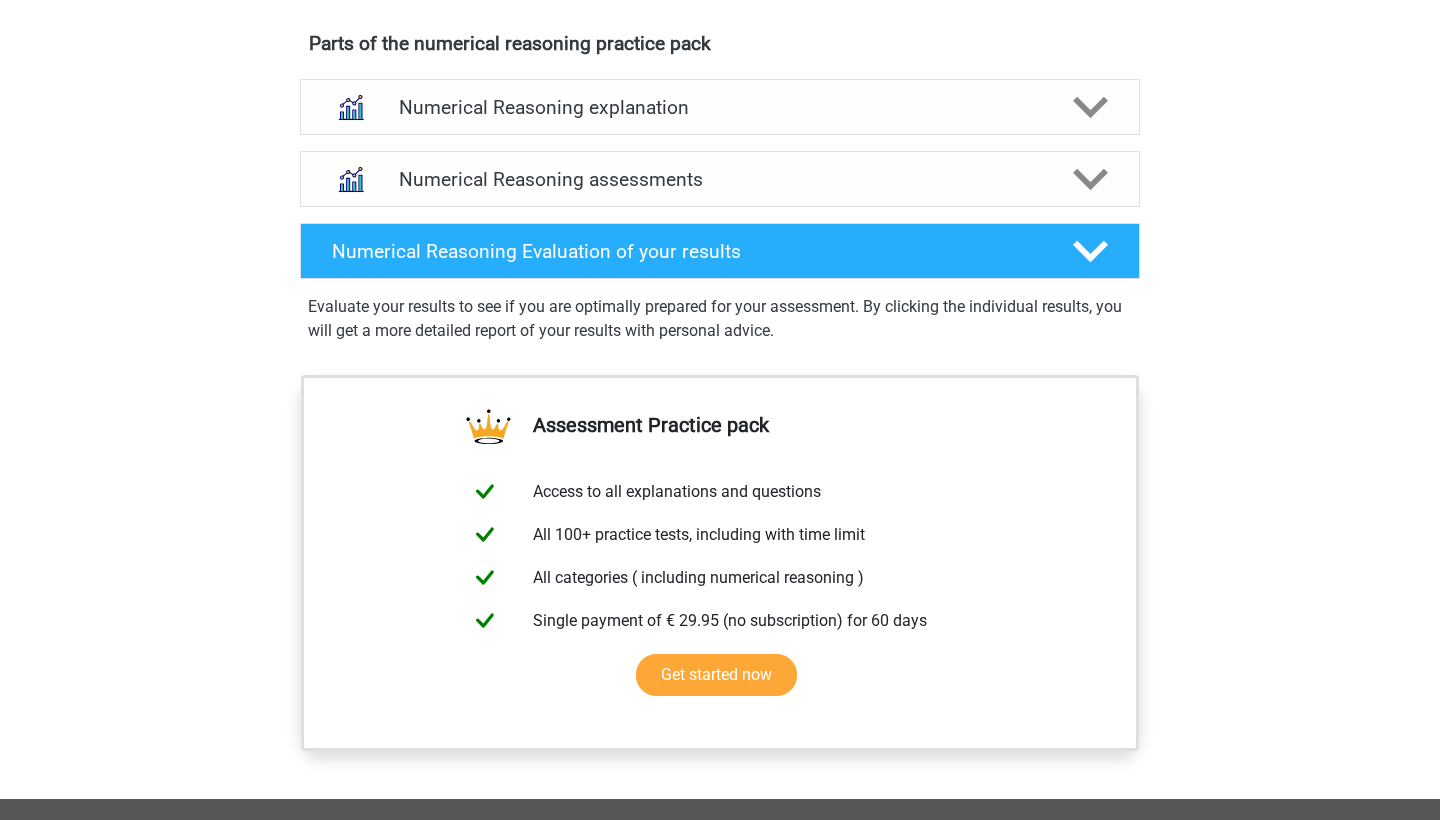 scroll, scrollTop: 1126, scrollLeft: 0, axis: vertical 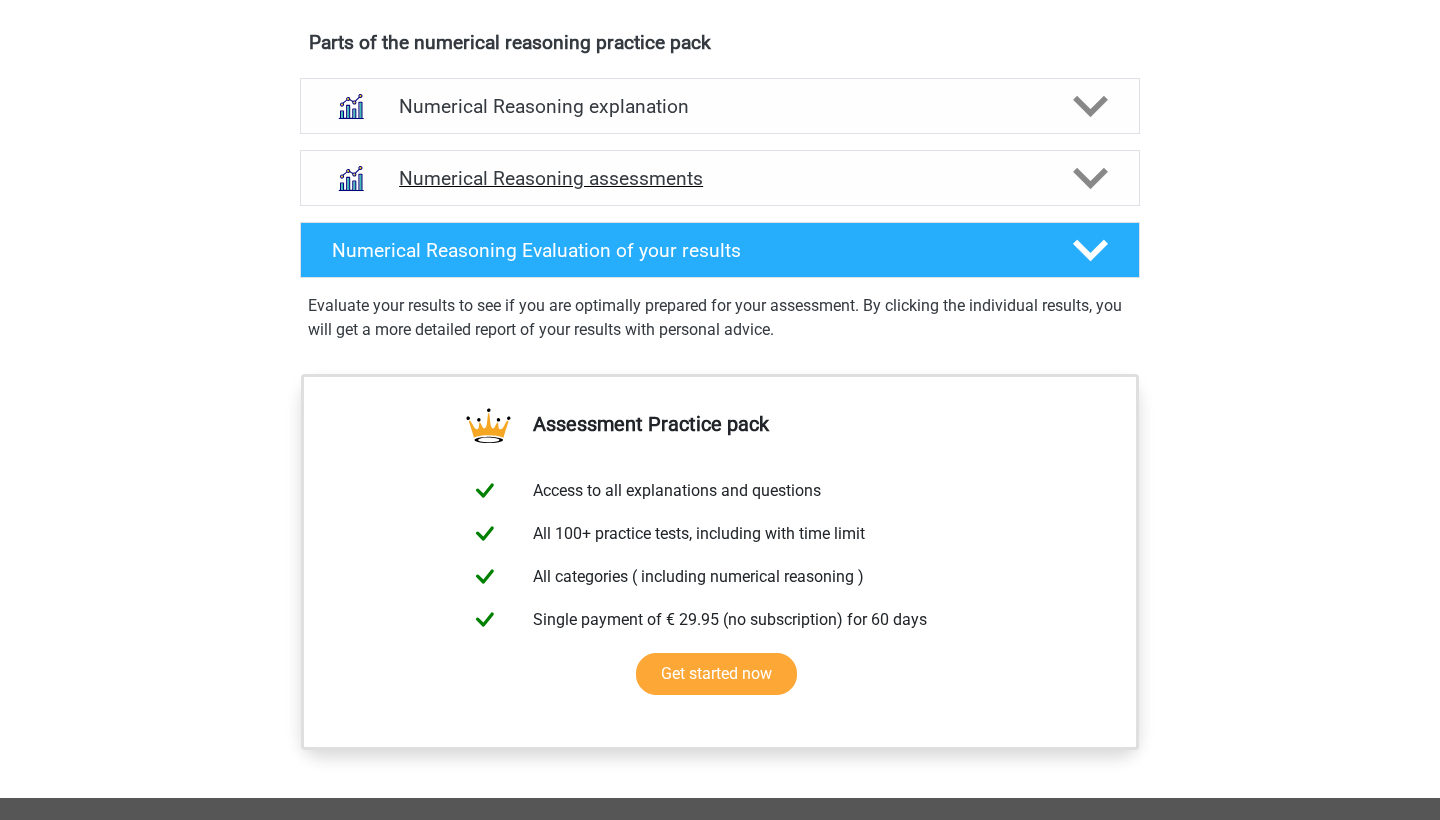 click on "Numerical Reasoning assessments" at bounding box center [720, 178] 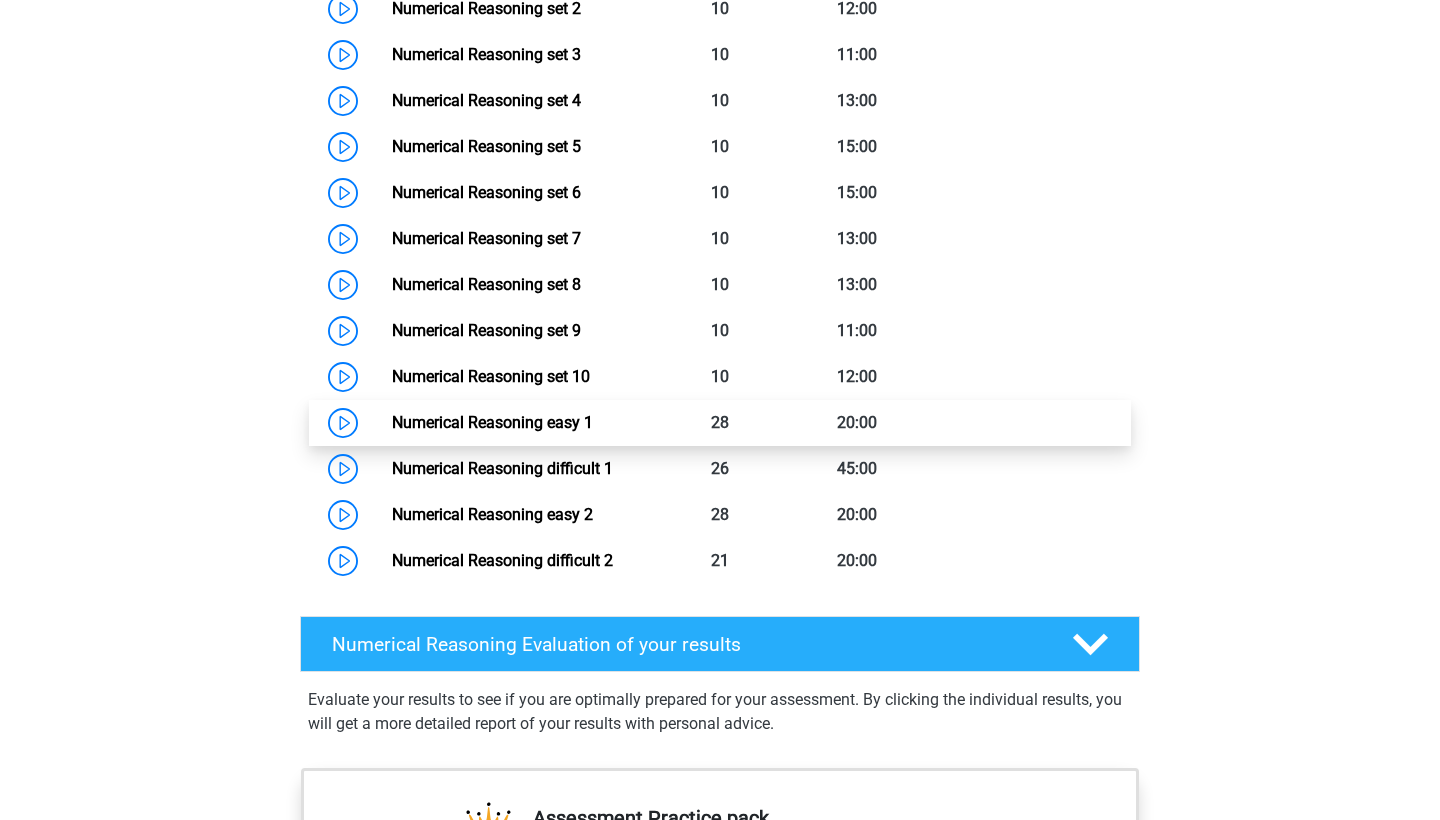 scroll, scrollTop: 1523, scrollLeft: 0, axis: vertical 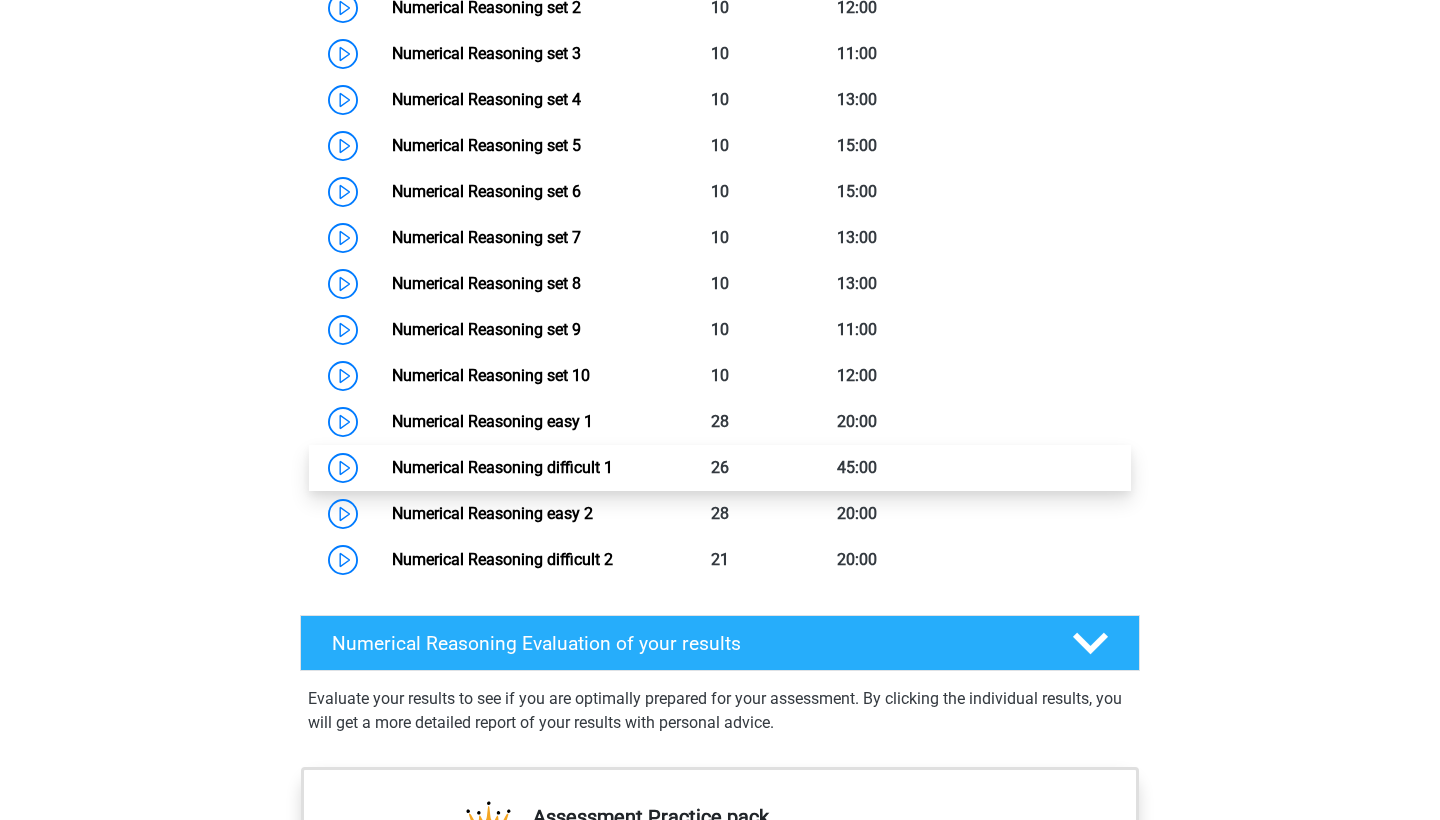 click on "Numerical Reasoning
difficult 1" at bounding box center (502, 467) 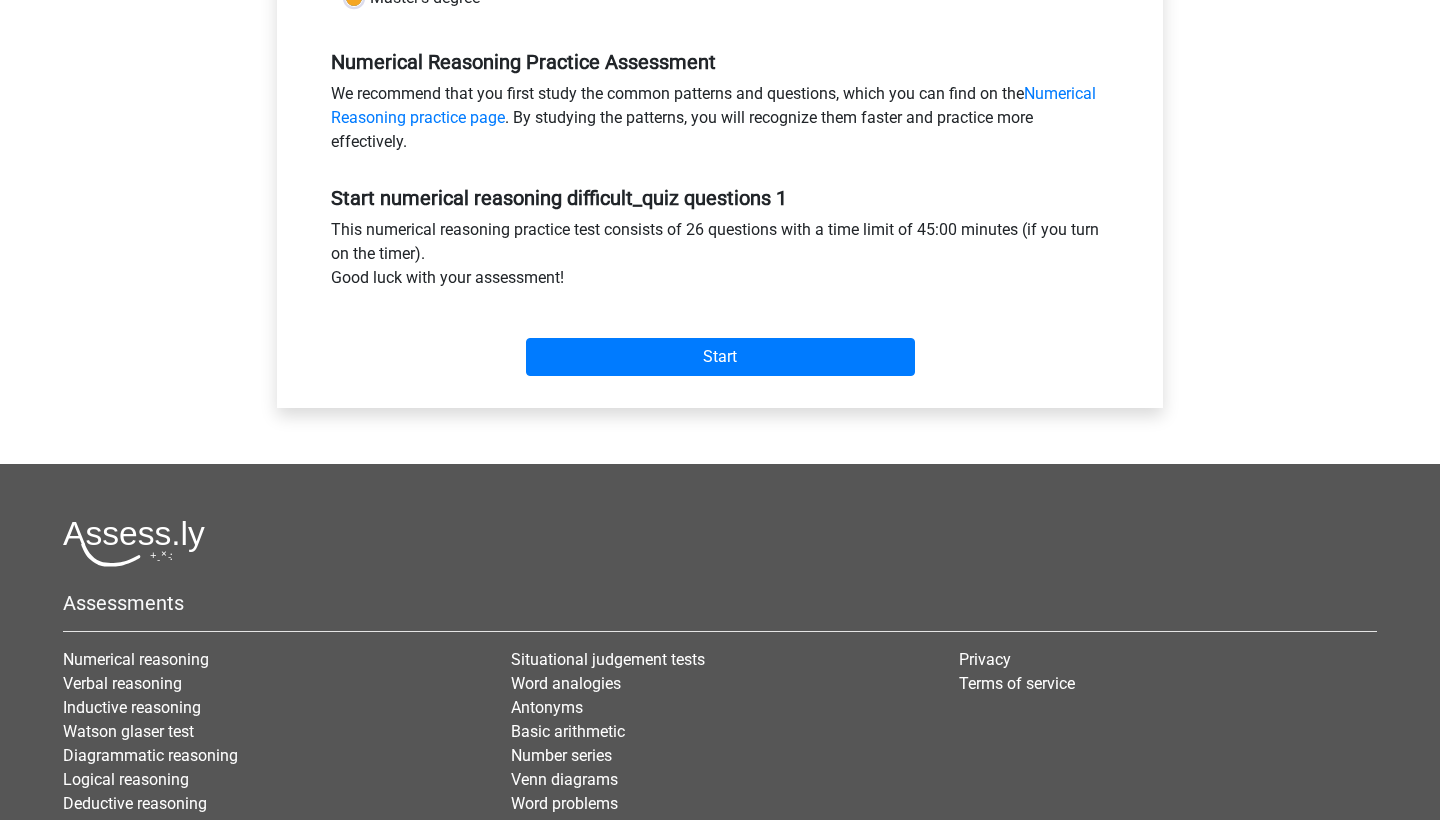 scroll, scrollTop: 591, scrollLeft: 0, axis: vertical 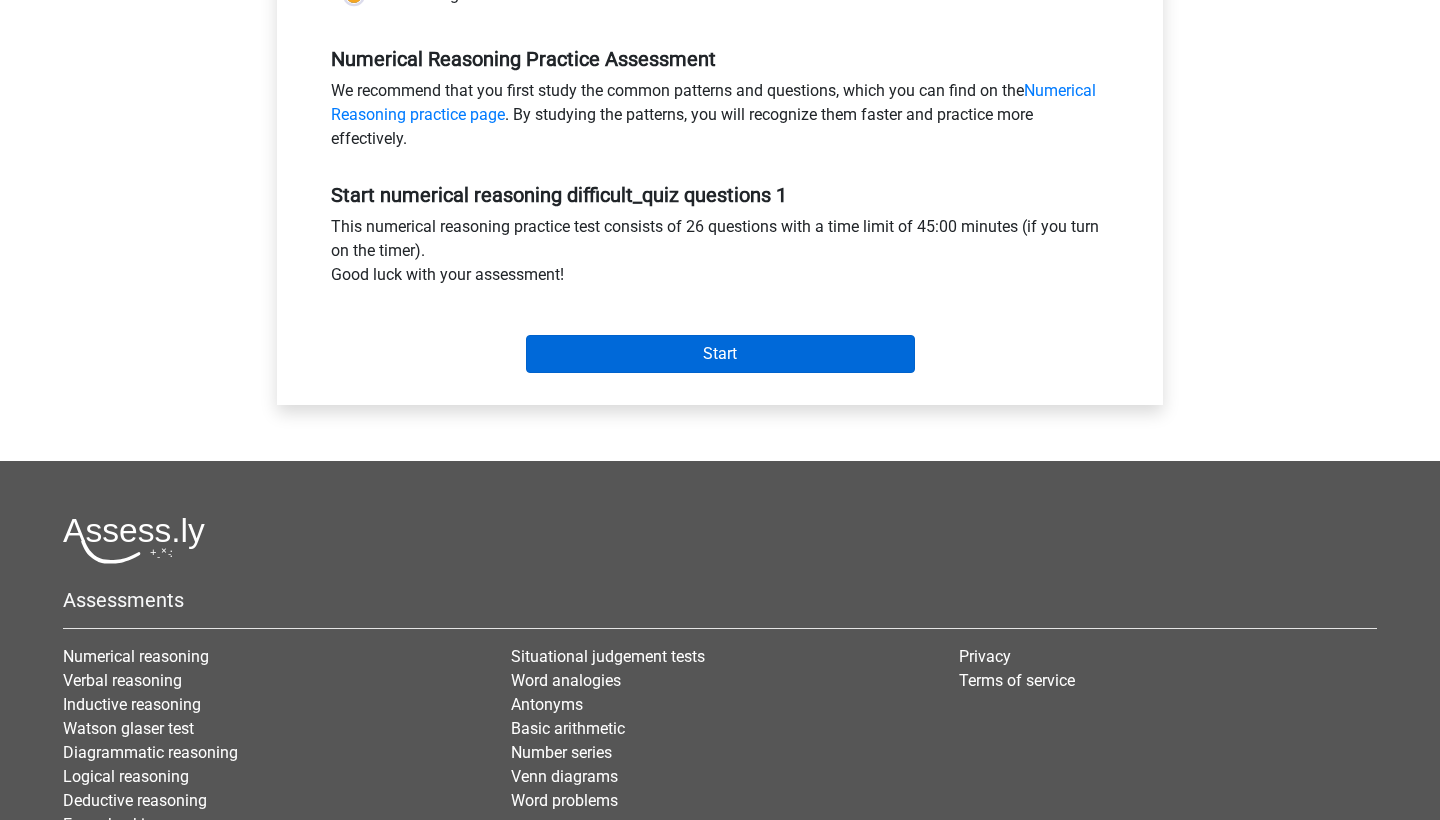 click on "Start" at bounding box center (720, 354) 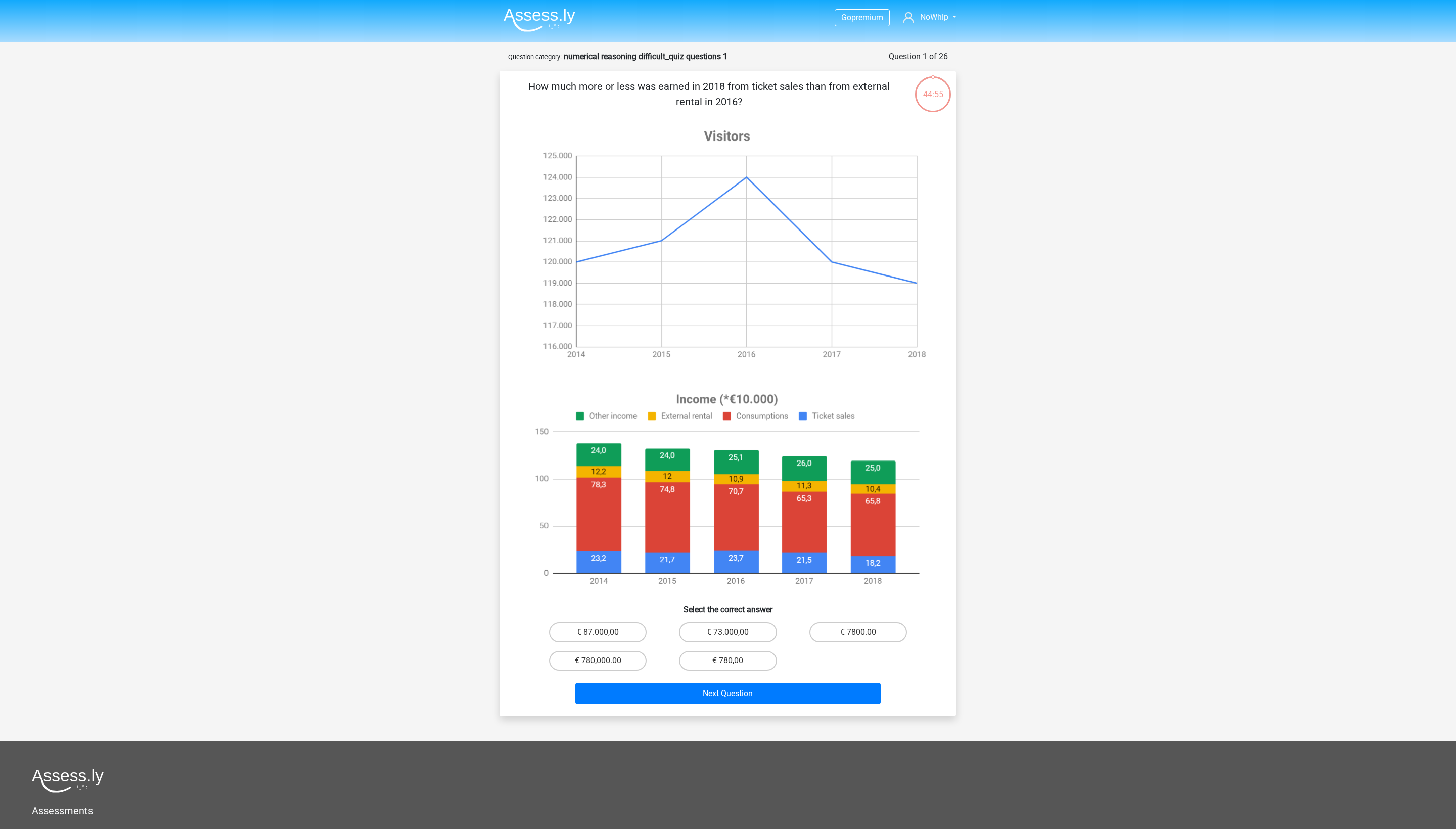 scroll, scrollTop: 0, scrollLeft: 0, axis: both 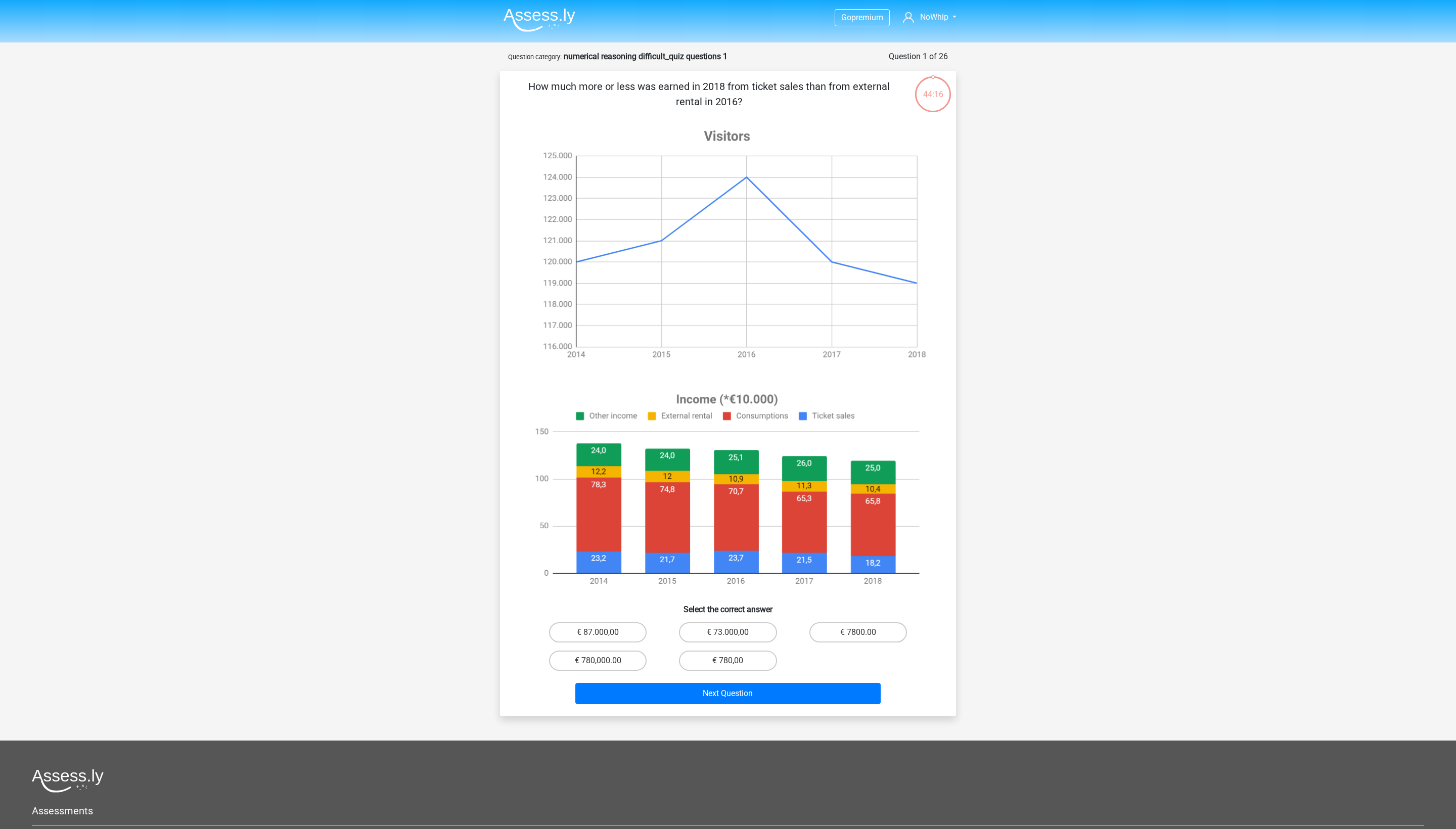click on "€ 780,000.00" at bounding box center (601, 664) 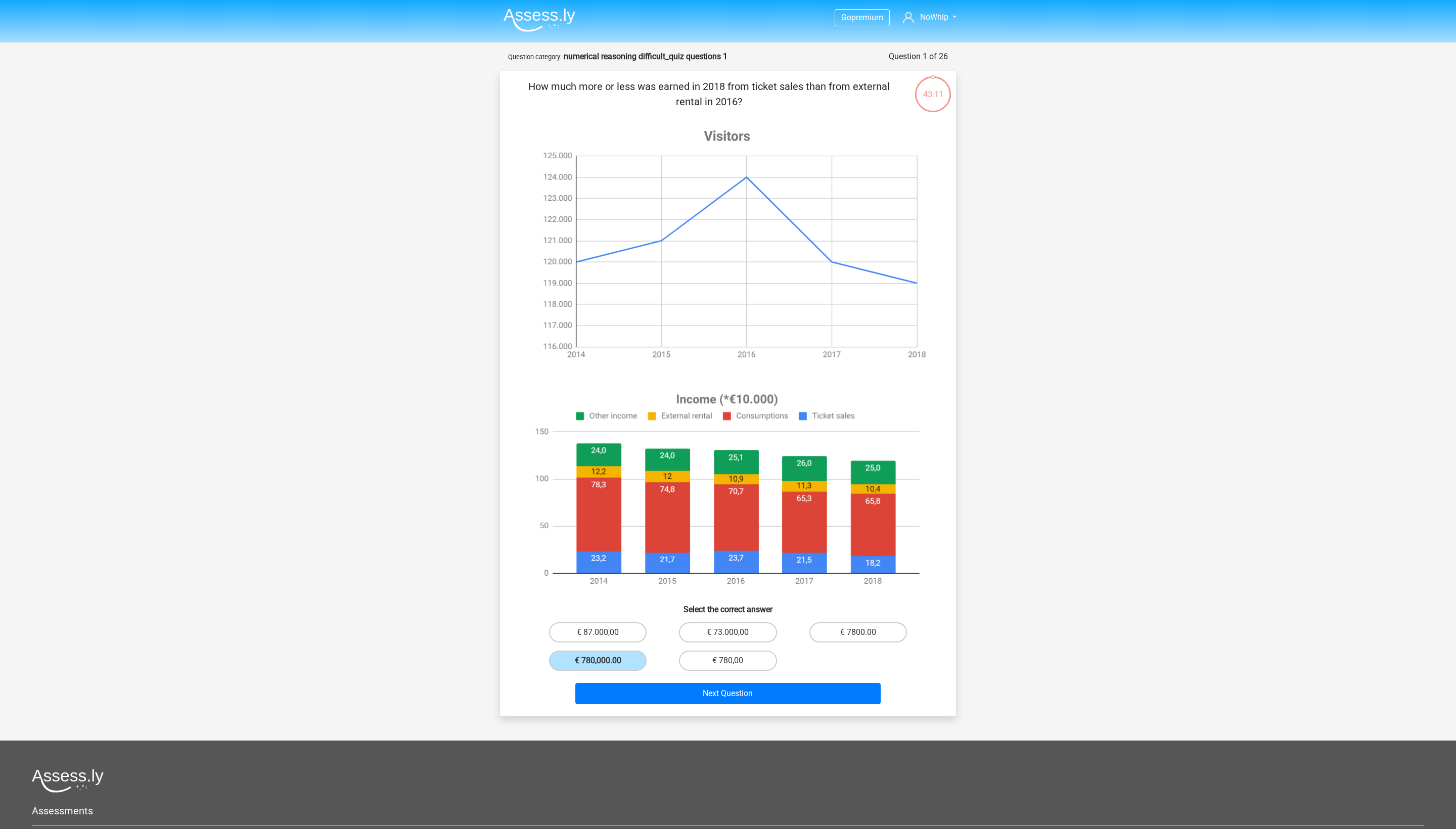 click on "€ 73.000,00" at bounding box center [731, 635] 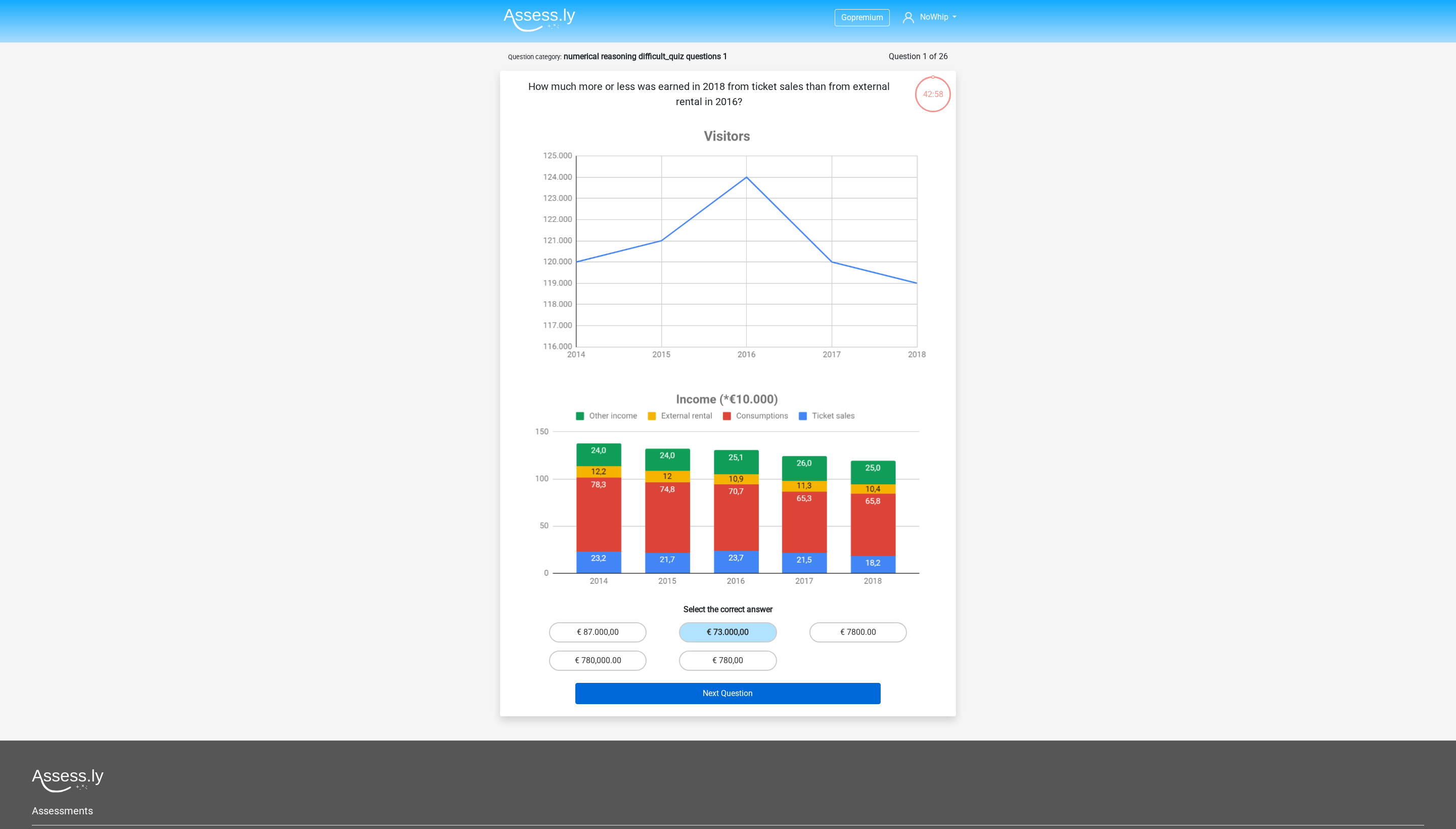 click on "Next Question" at bounding box center [728, 694] 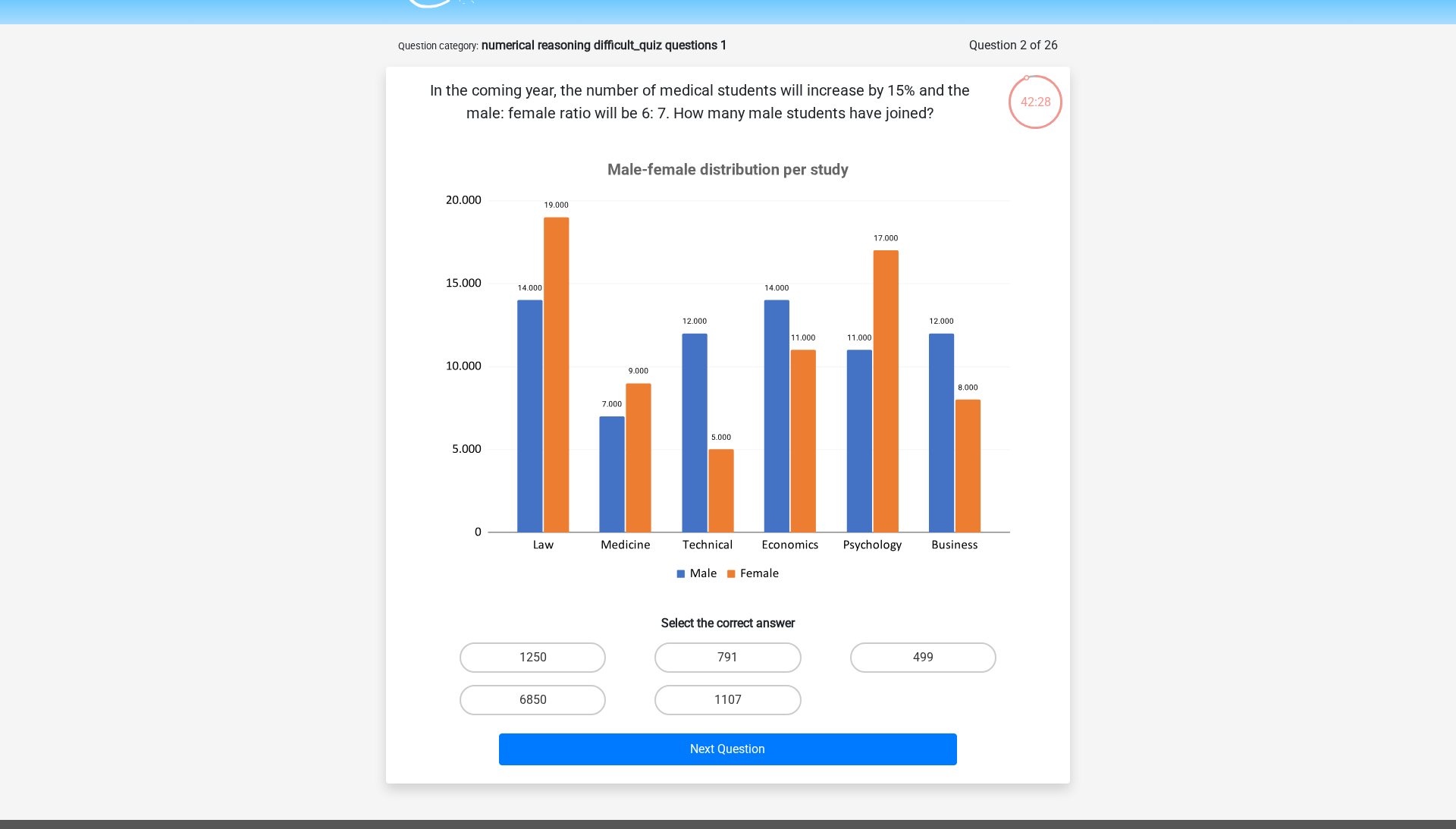 scroll, scrollTop: 34, scrollLeft: 0, axis: vertical 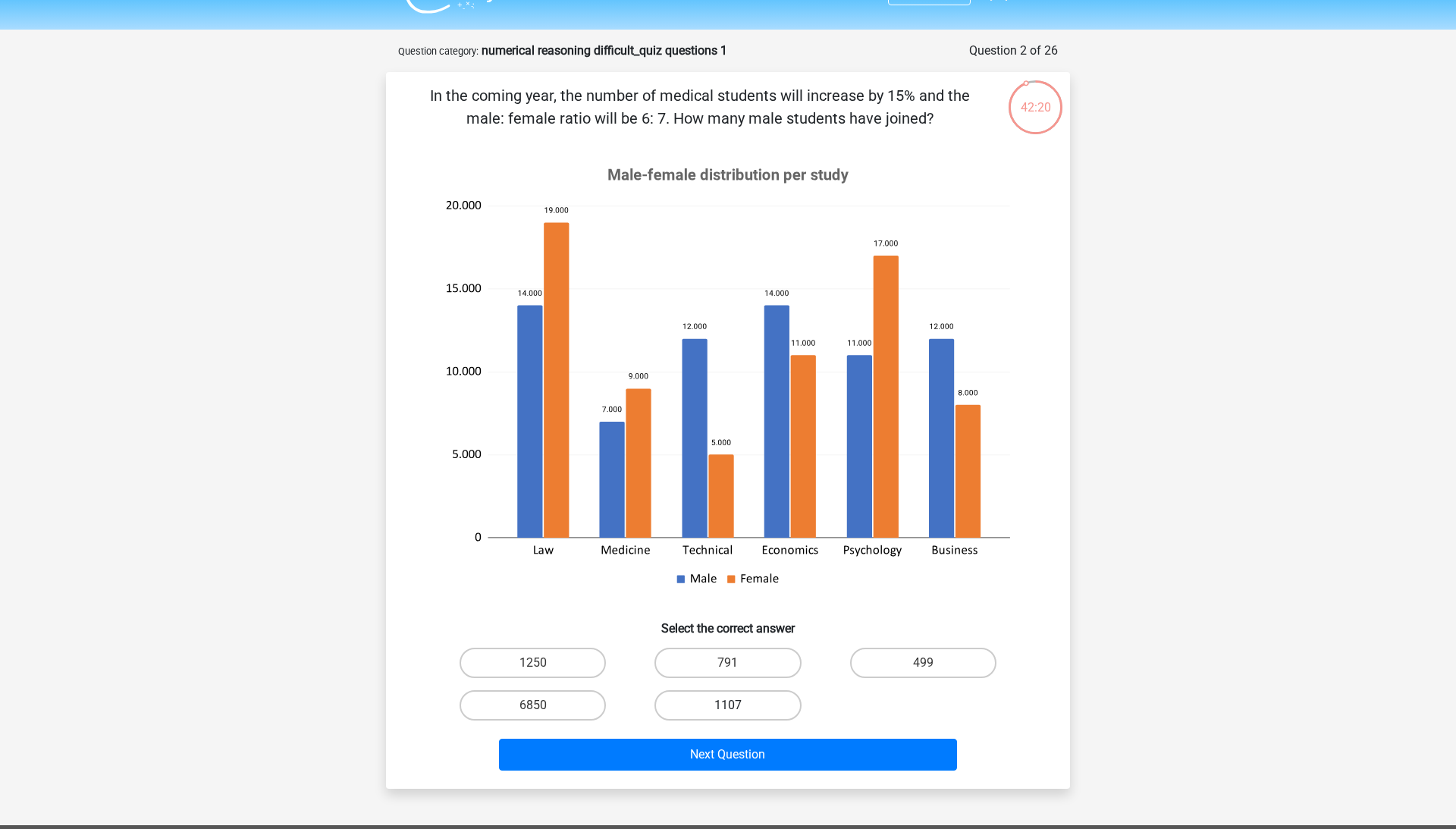 click on "1107" at bounding box center [727, 705] 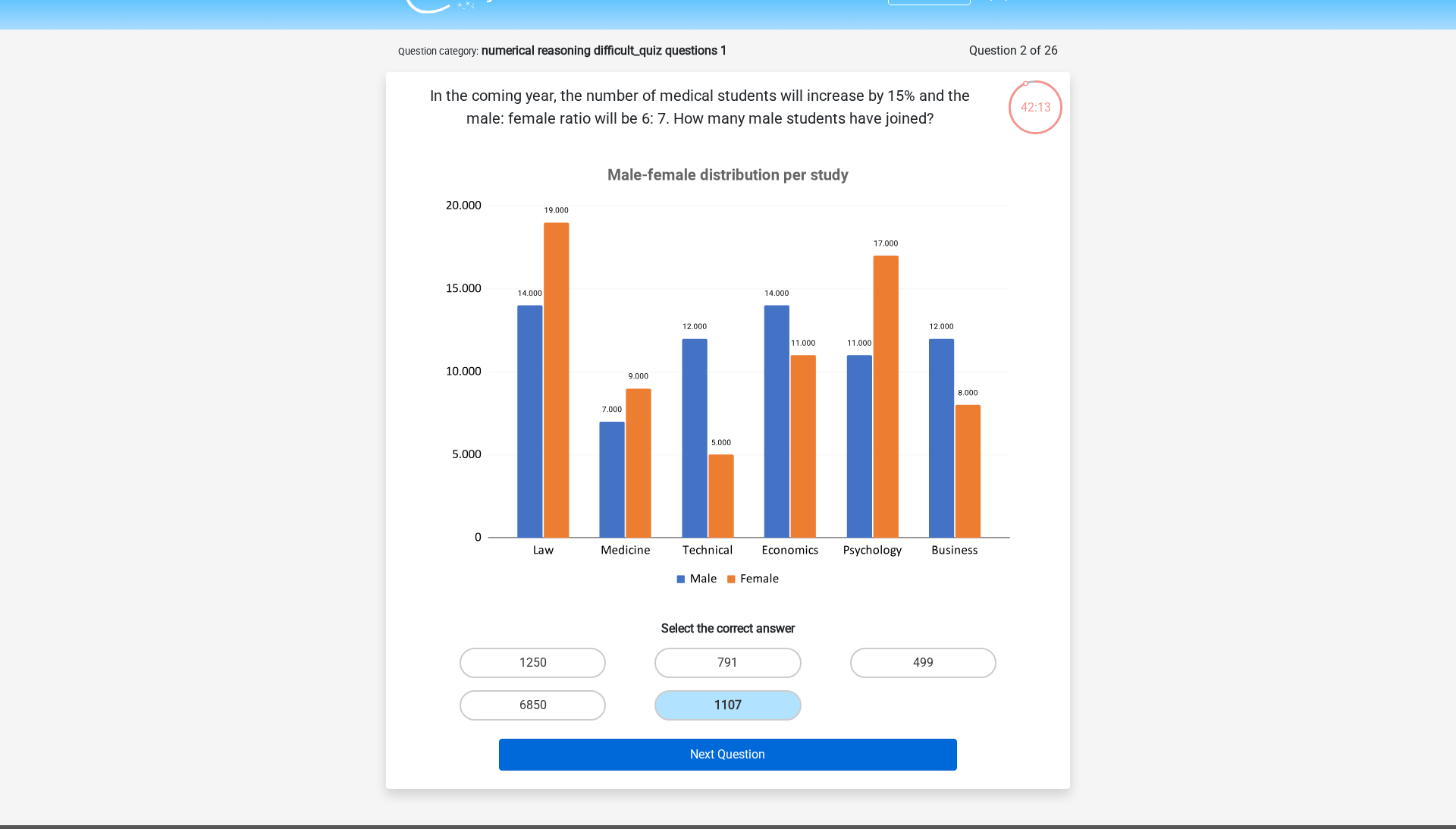 click on "Next Question" at bounding box center [728, 755] 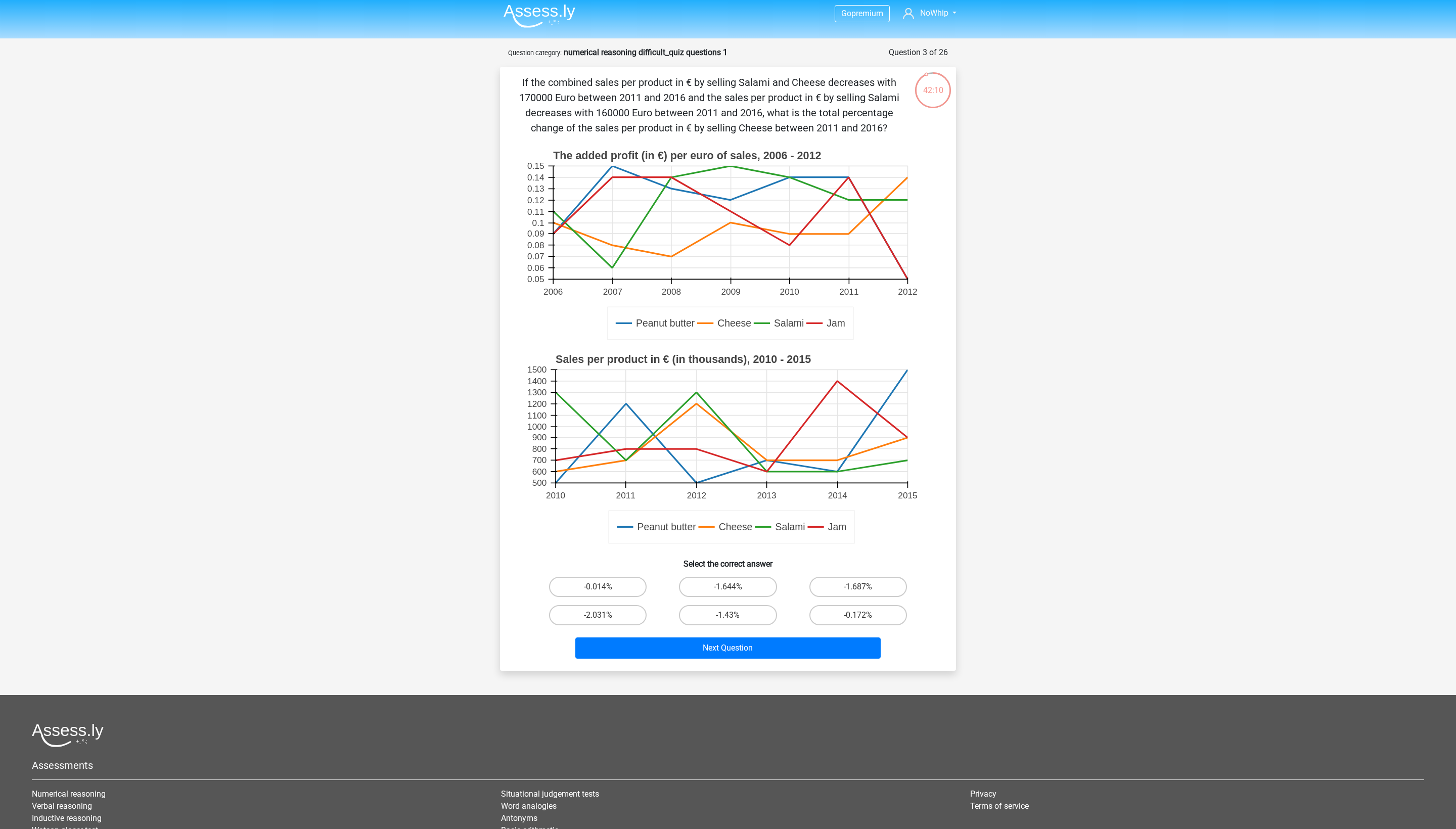scroll, scrollTop: 0, scrollLeft: 0, axis: both 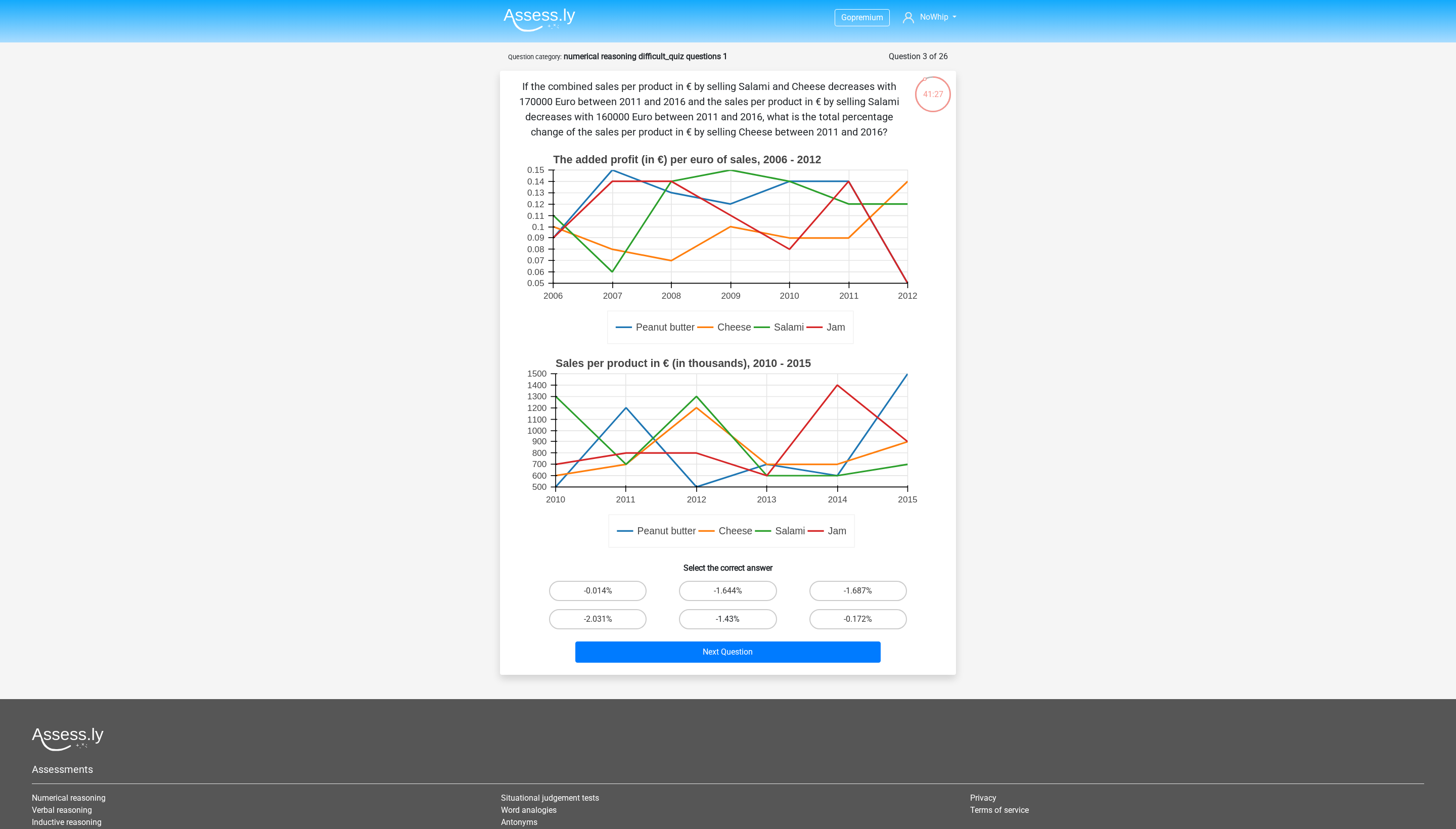 click on "-1.43%" at bounding box center (727, 619) 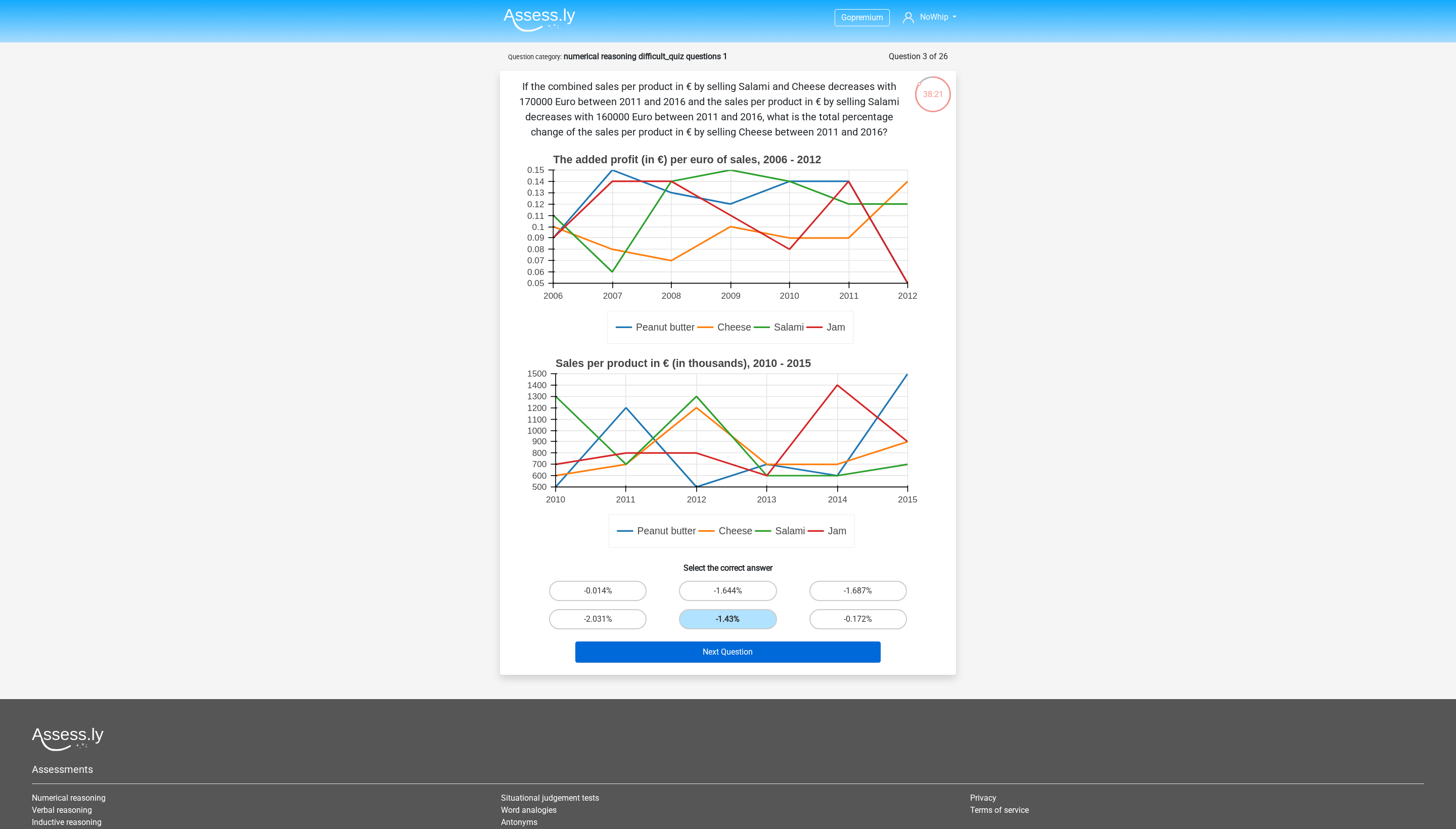 click on "Next Question" at bounding box center (728, 652) 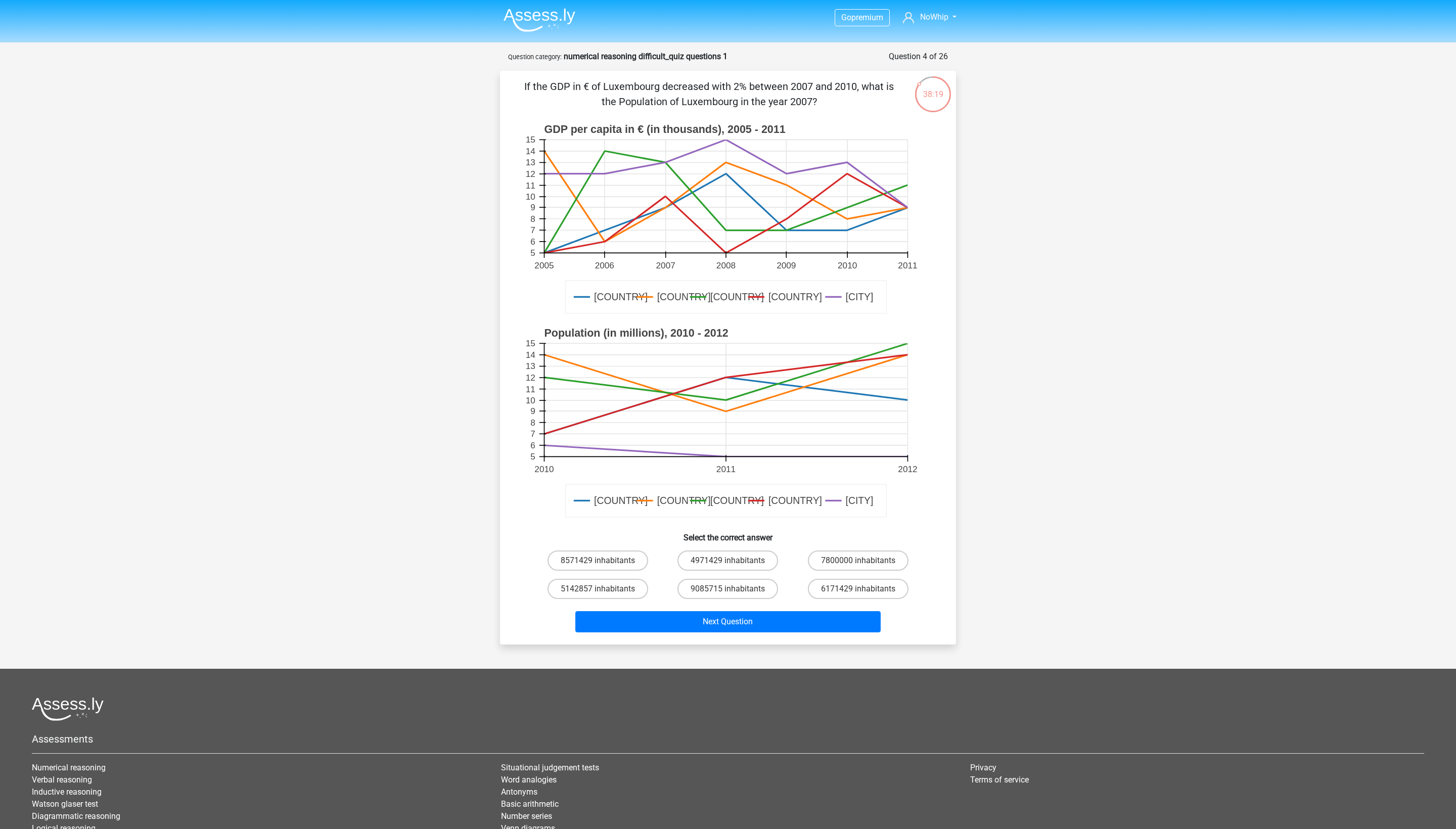 scroll, scrollTop: 0, scrollLeft: 0, axis: both 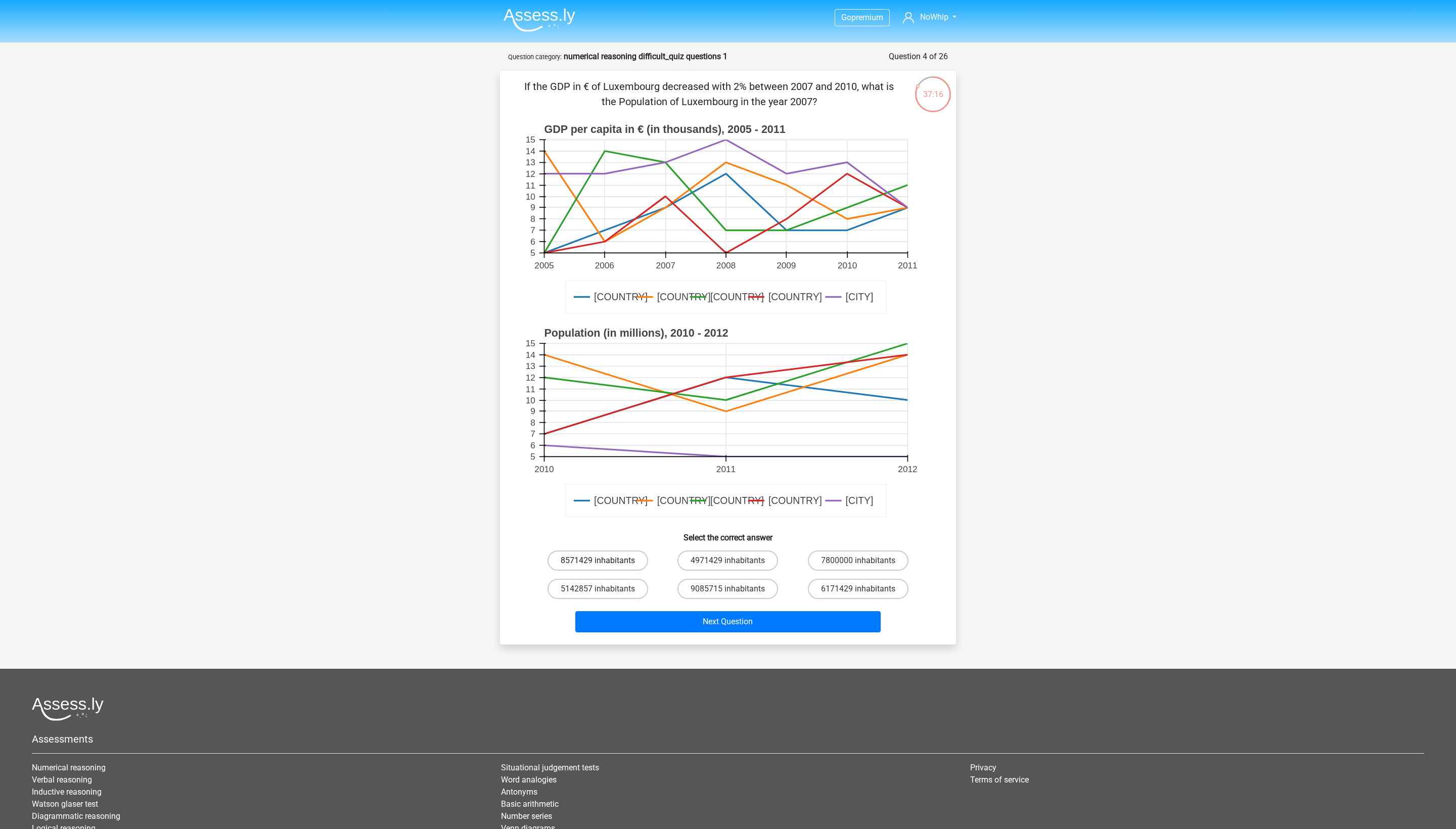 click on "8571429 inhabitants" at bounding box center [598, 561] 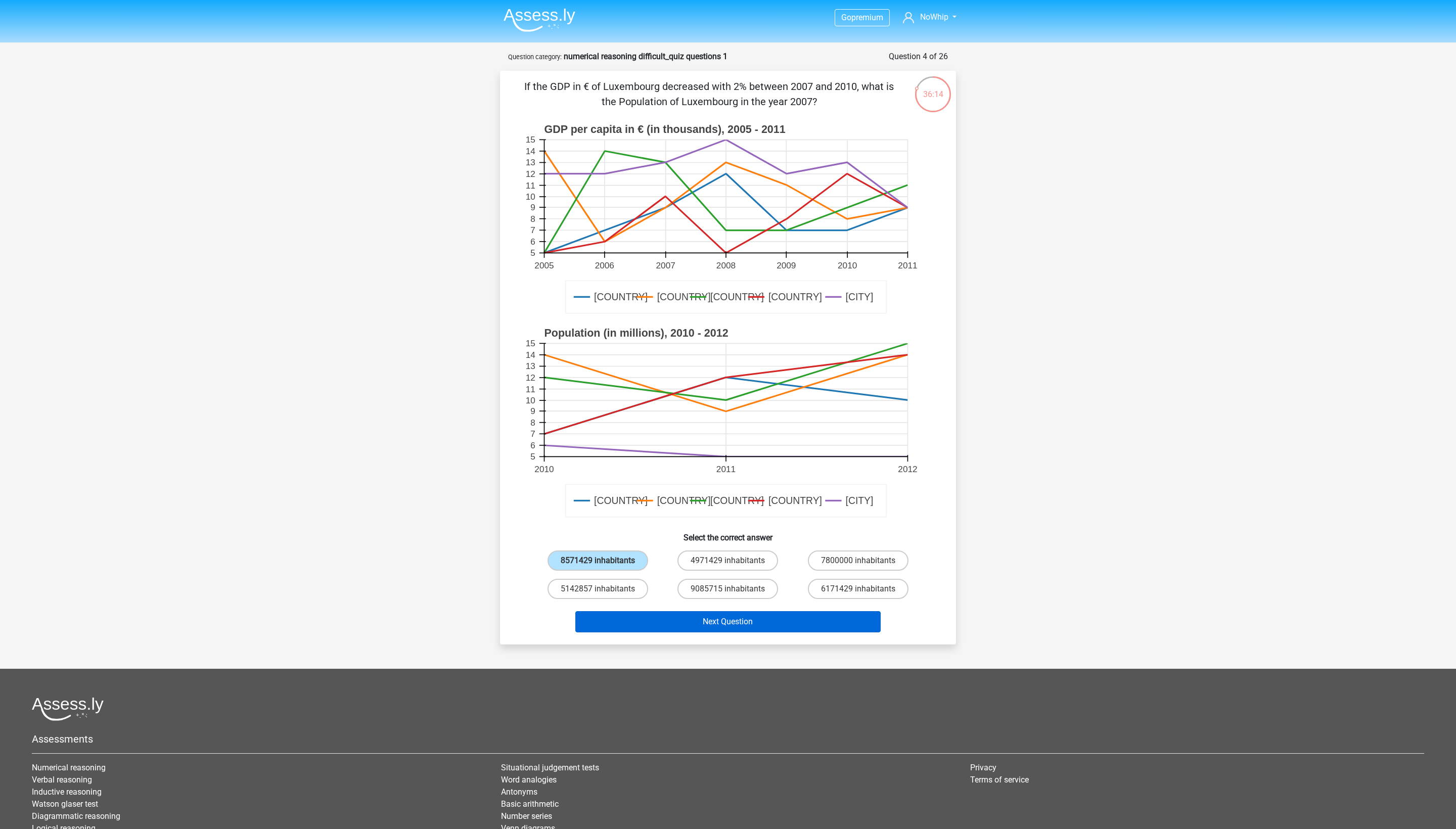 click on "Next Question" at bounding box center (728, 622) 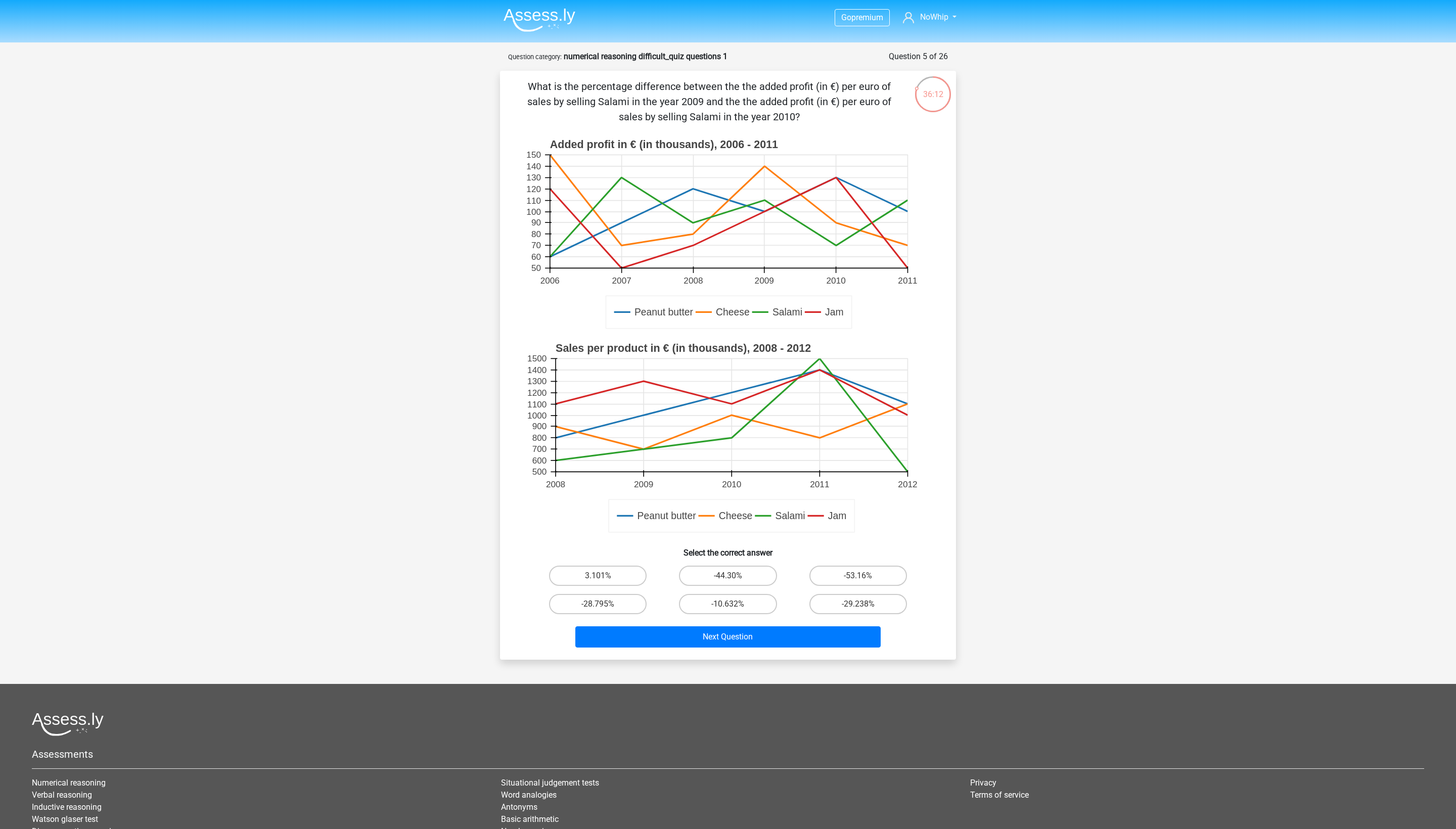 scroll, scrollTop: 0, scrollLeft: 0, axis: both 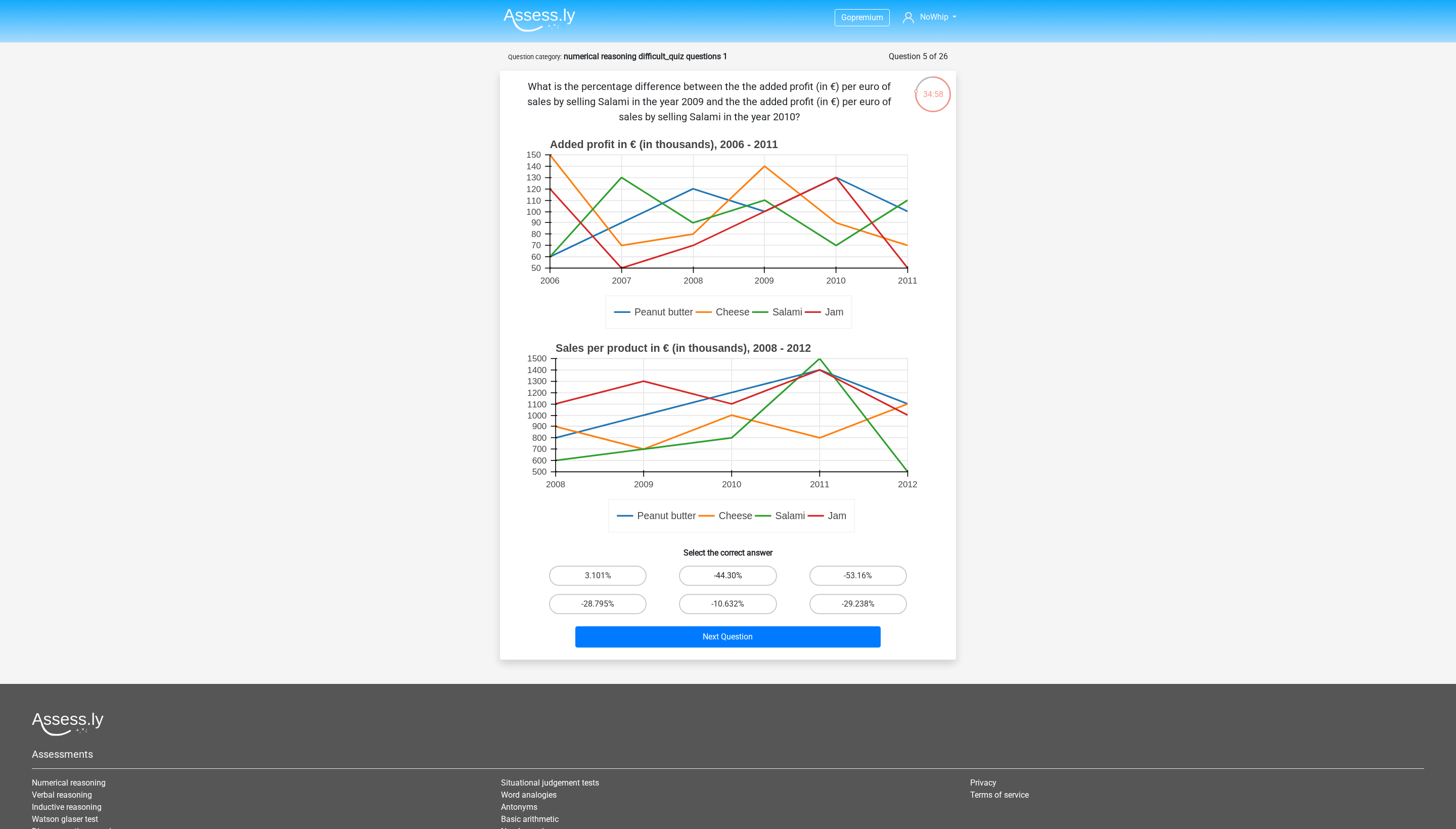 click on "-44.30%" at bounding box center (727, 576) 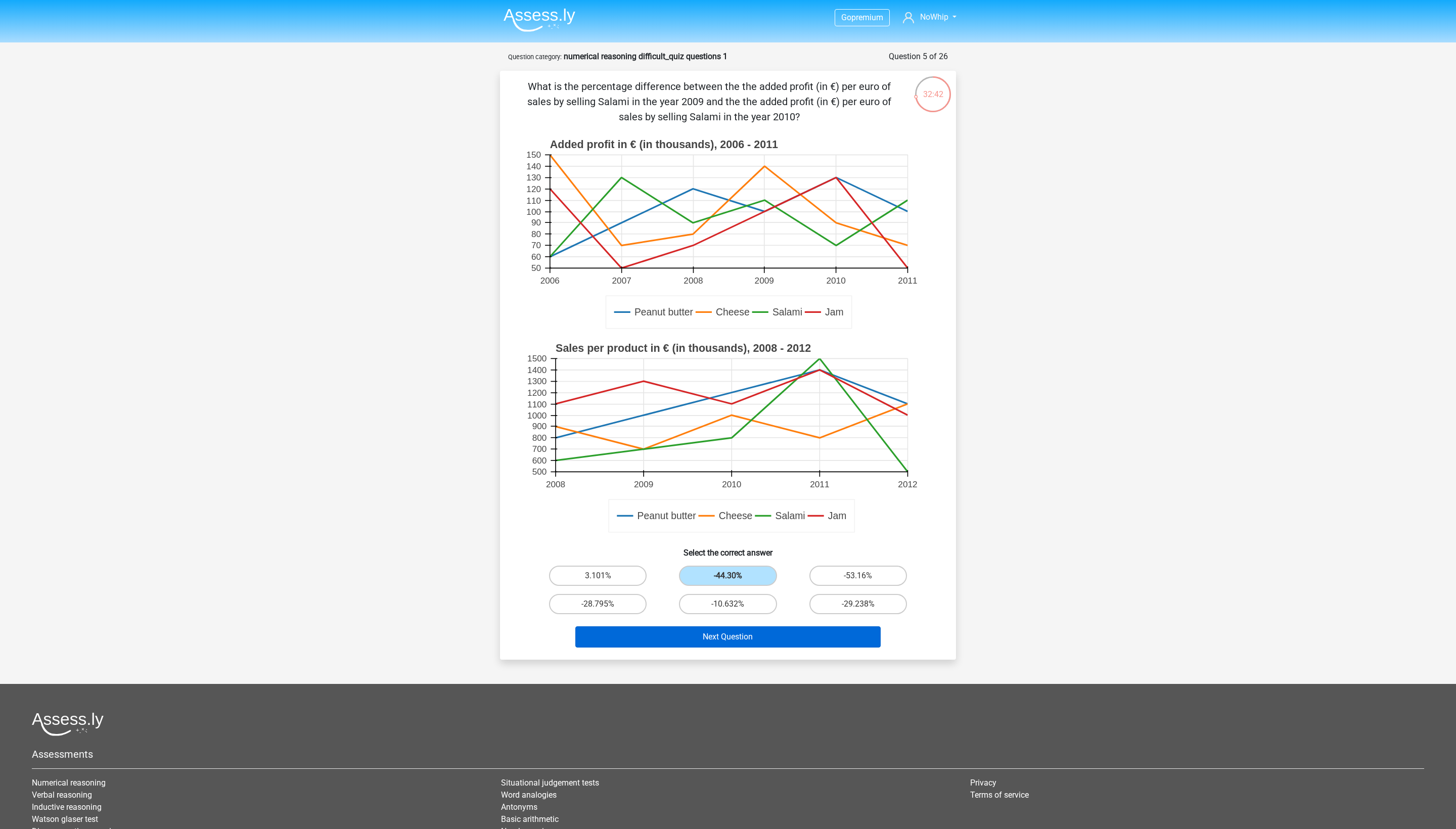 click on "Next Question" at bounding box center (728, 637) 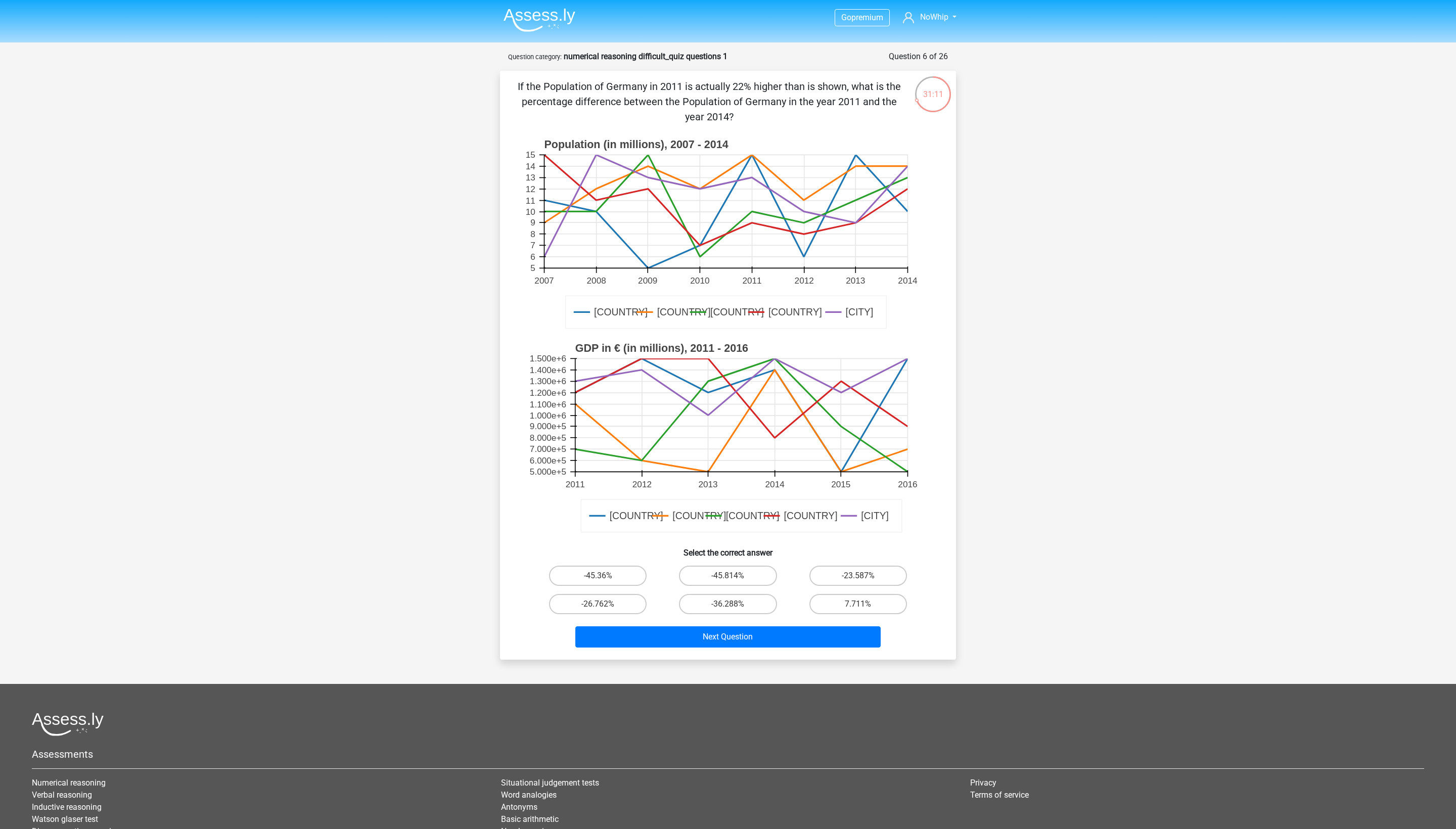 scroll, scrollTop: 0, scrollLeft: 0, axis: both 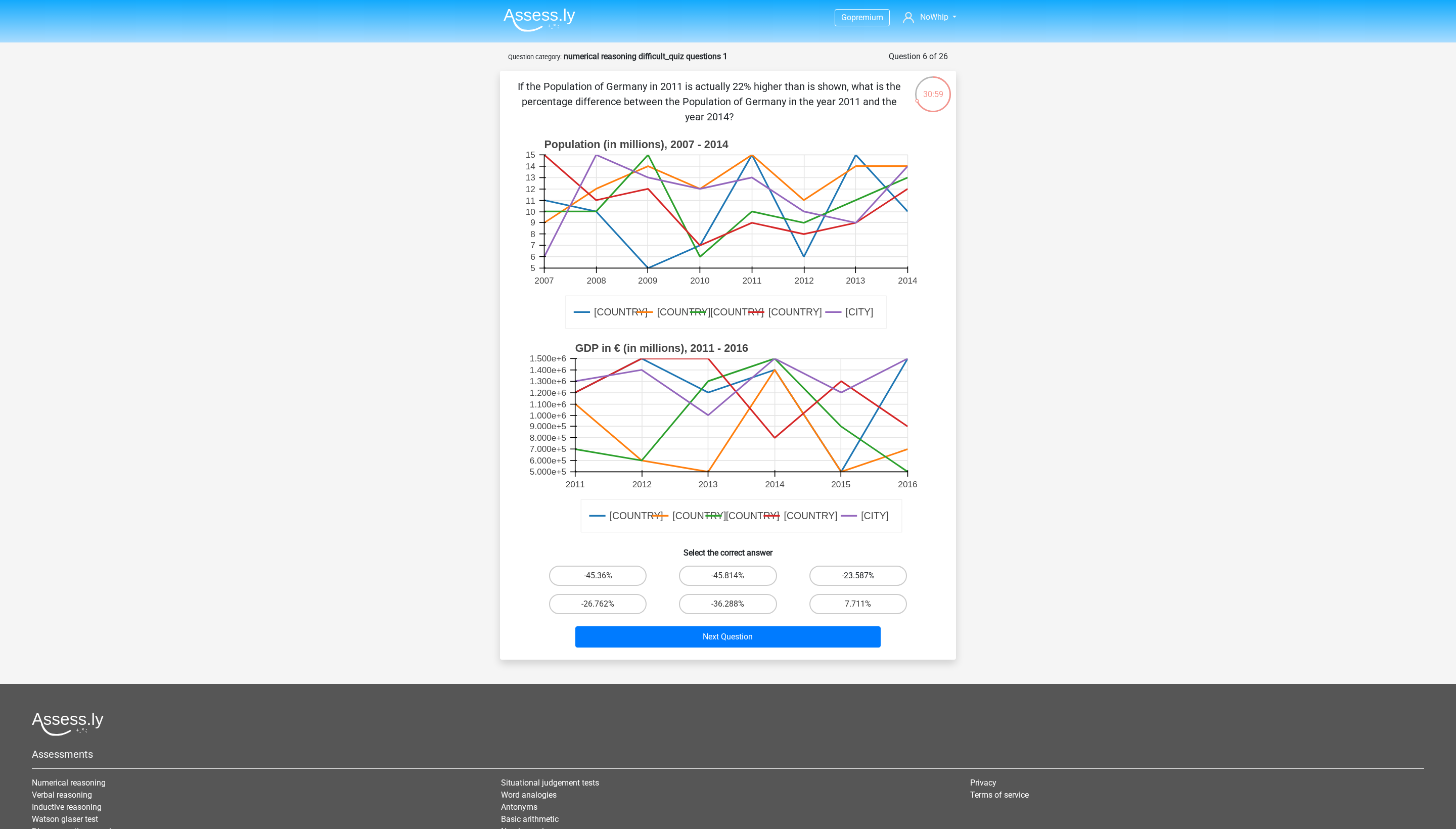 click on "-23.587%" at bounding box center (858, 576) 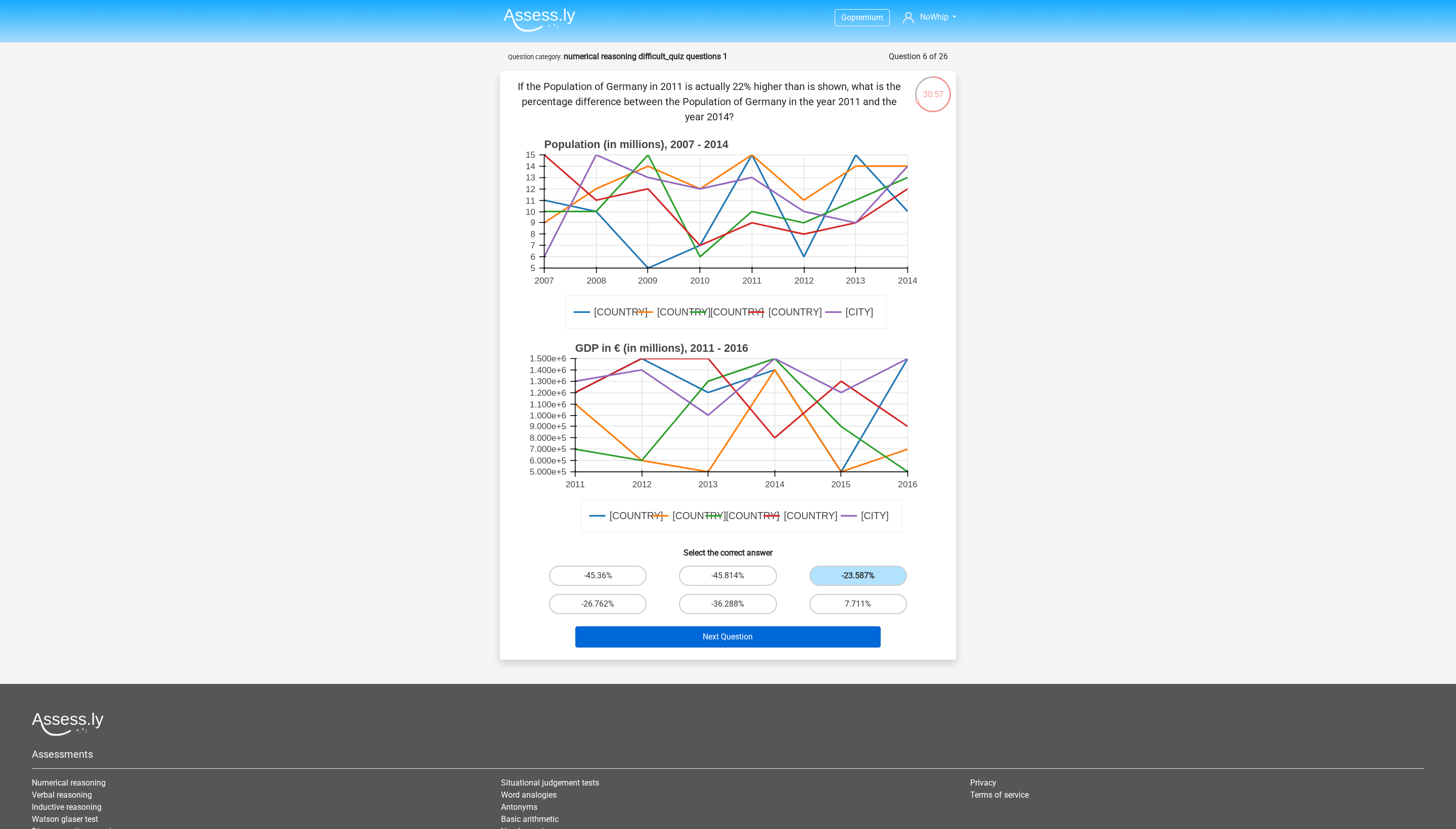 click on "Next Question" at bounding box center [728, 637] 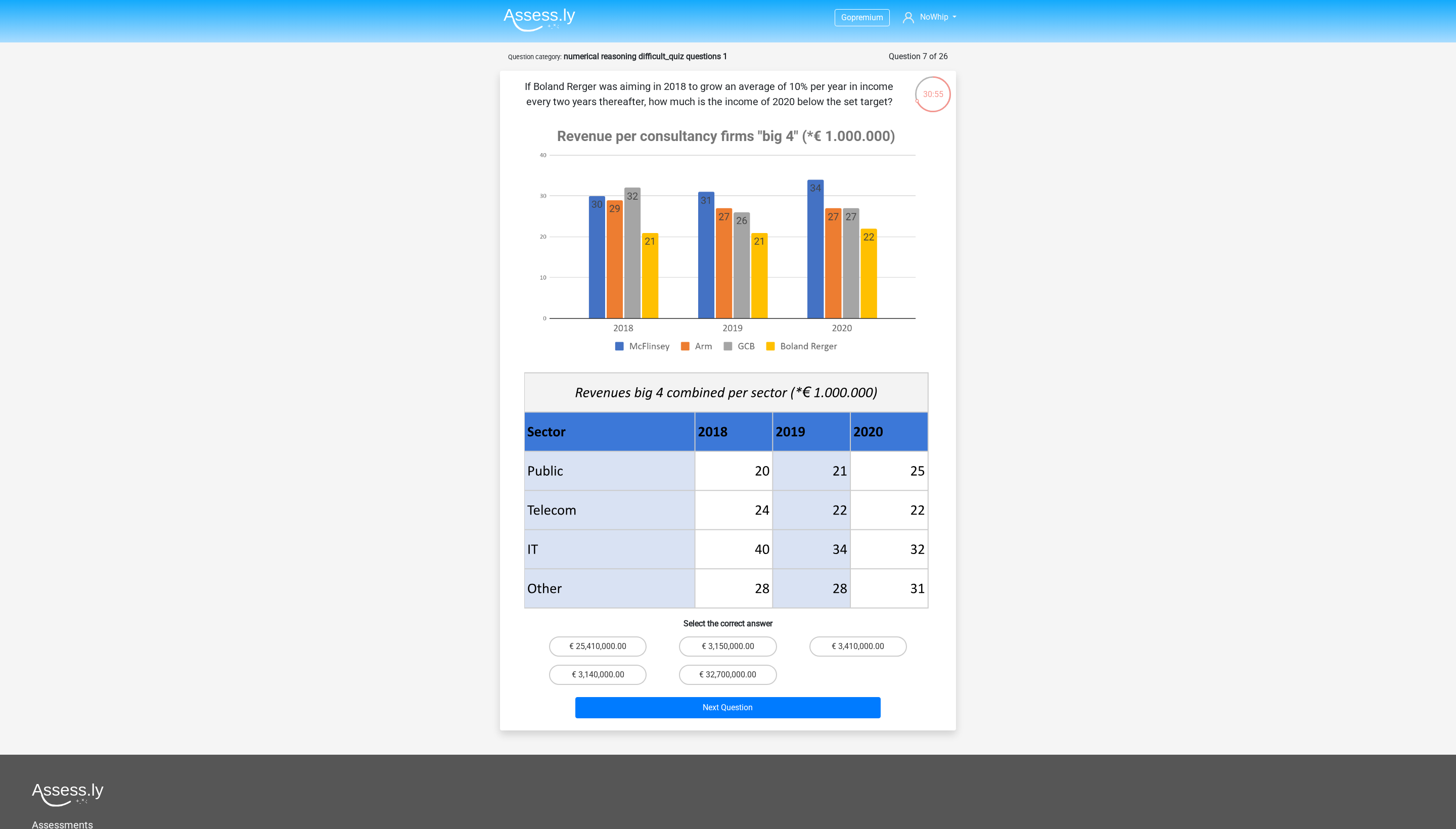 scroll, scrollTop: 0, scrollLeft: 0, axis: both 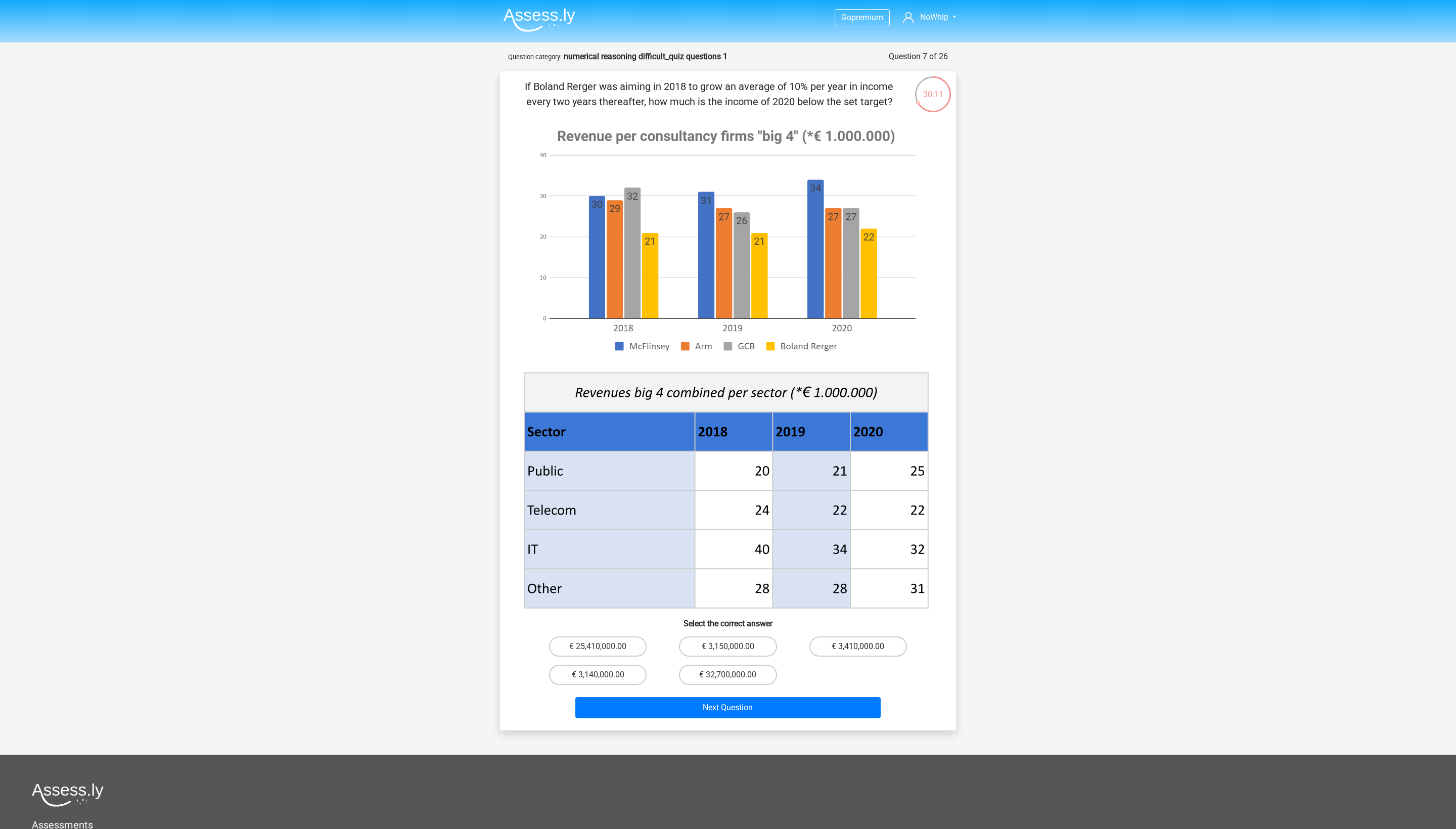 click on "€ 3,410,000.00" at bounding box center [858, 647] 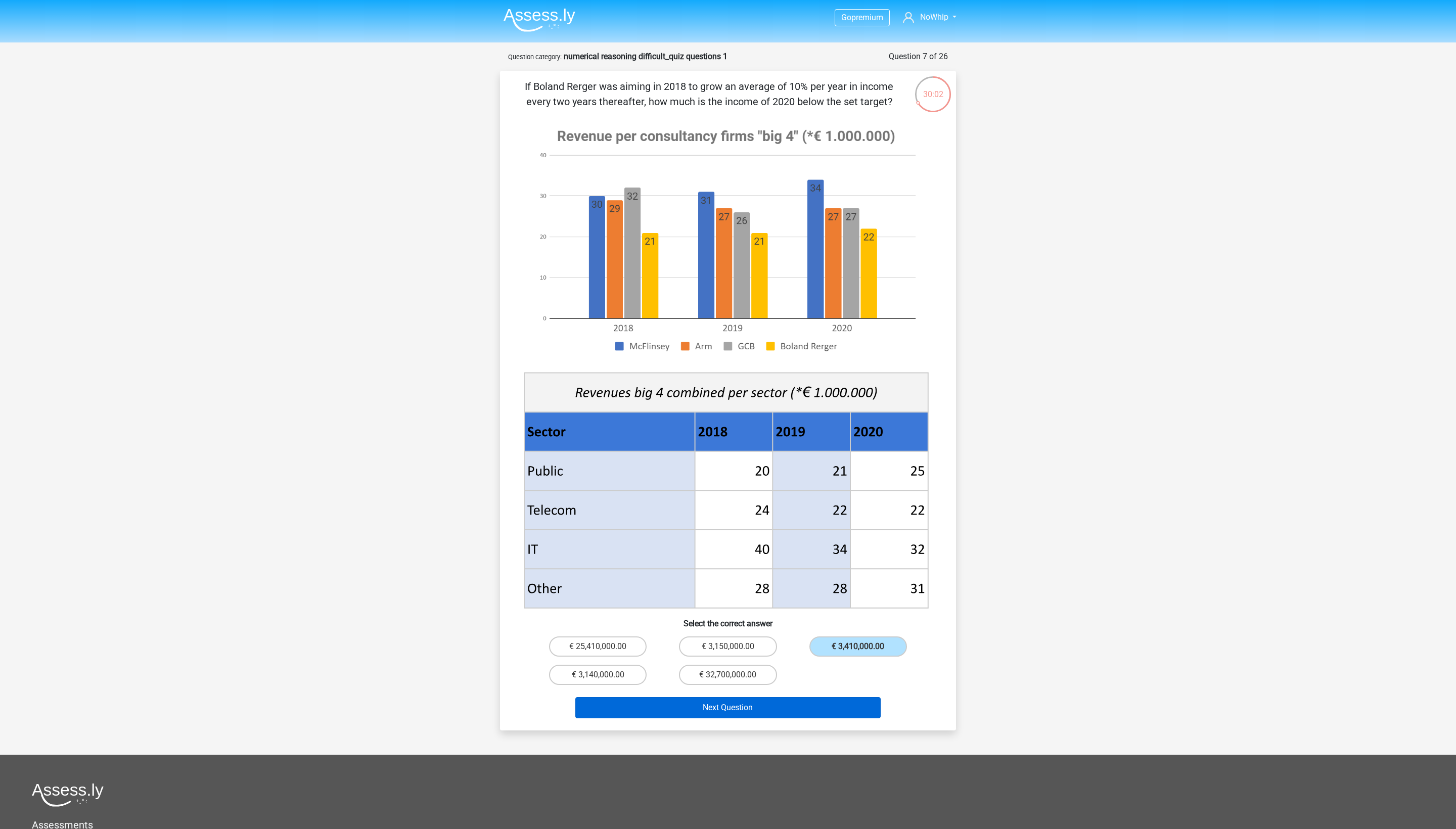 click on "Next Question" at bounding box center [728, 708] 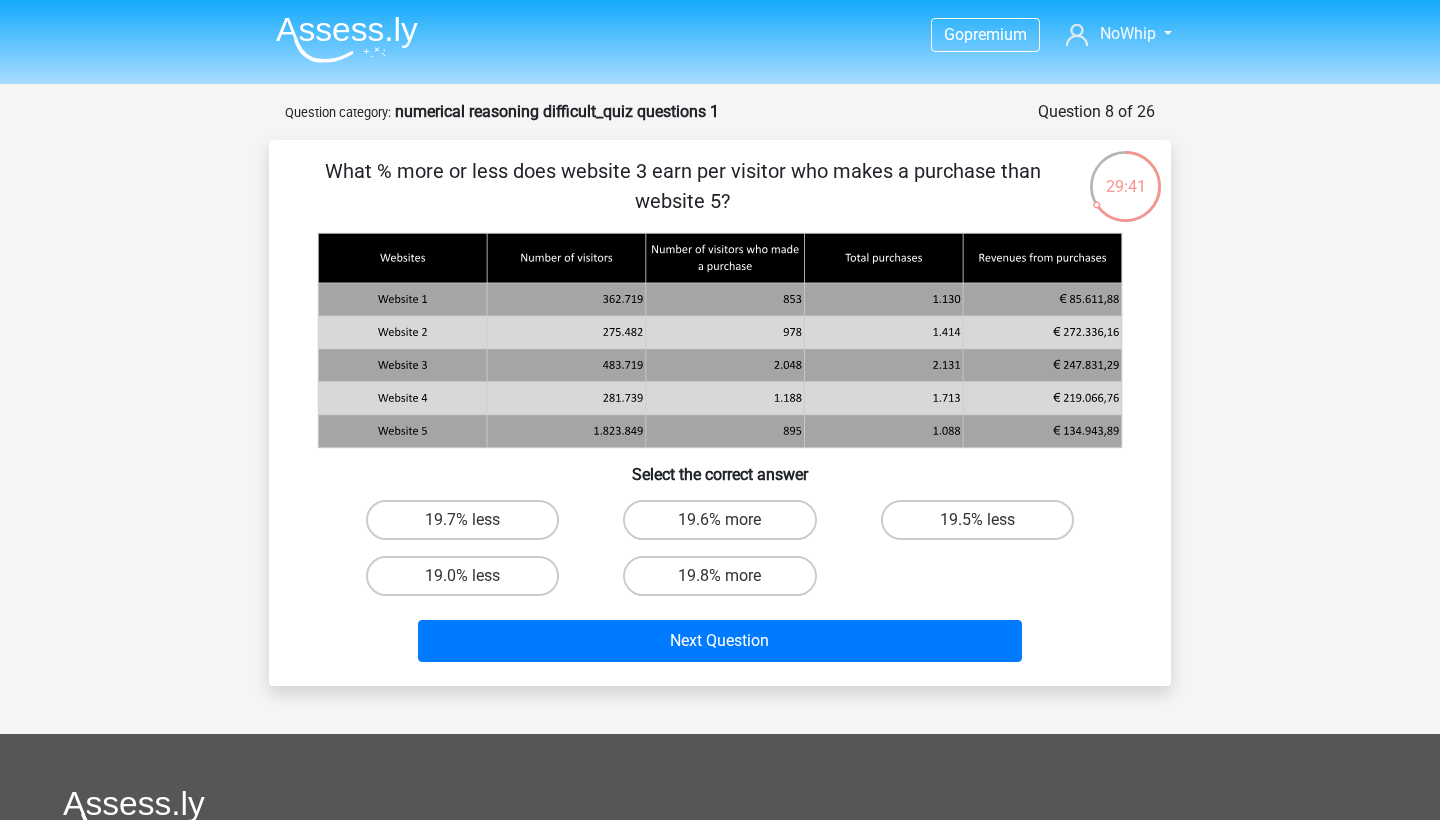 scroll, scrollTop: 0, scrollLeft: 0, axis: both 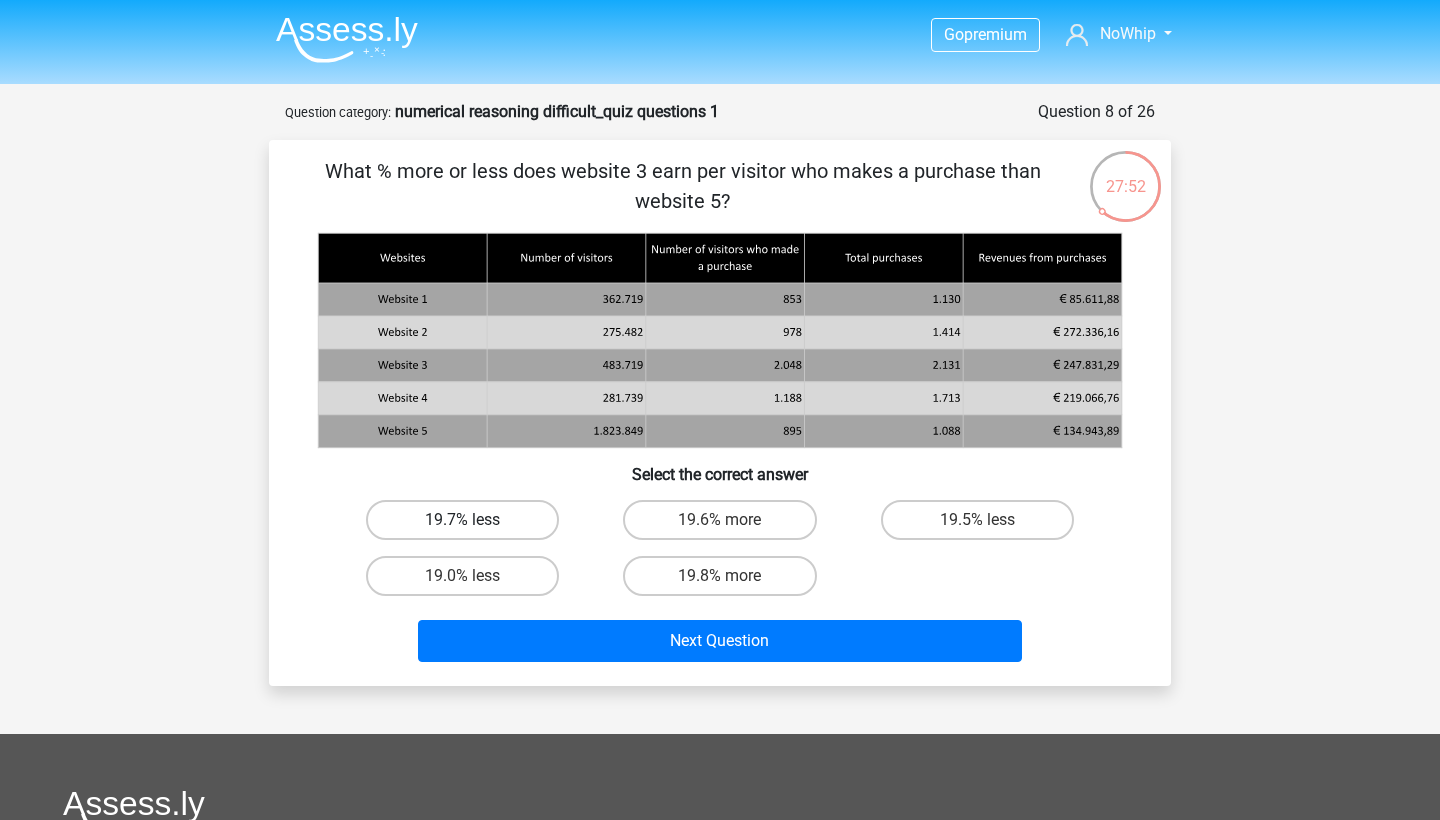 click on "19.7% less" at bounding box center (462, 520) 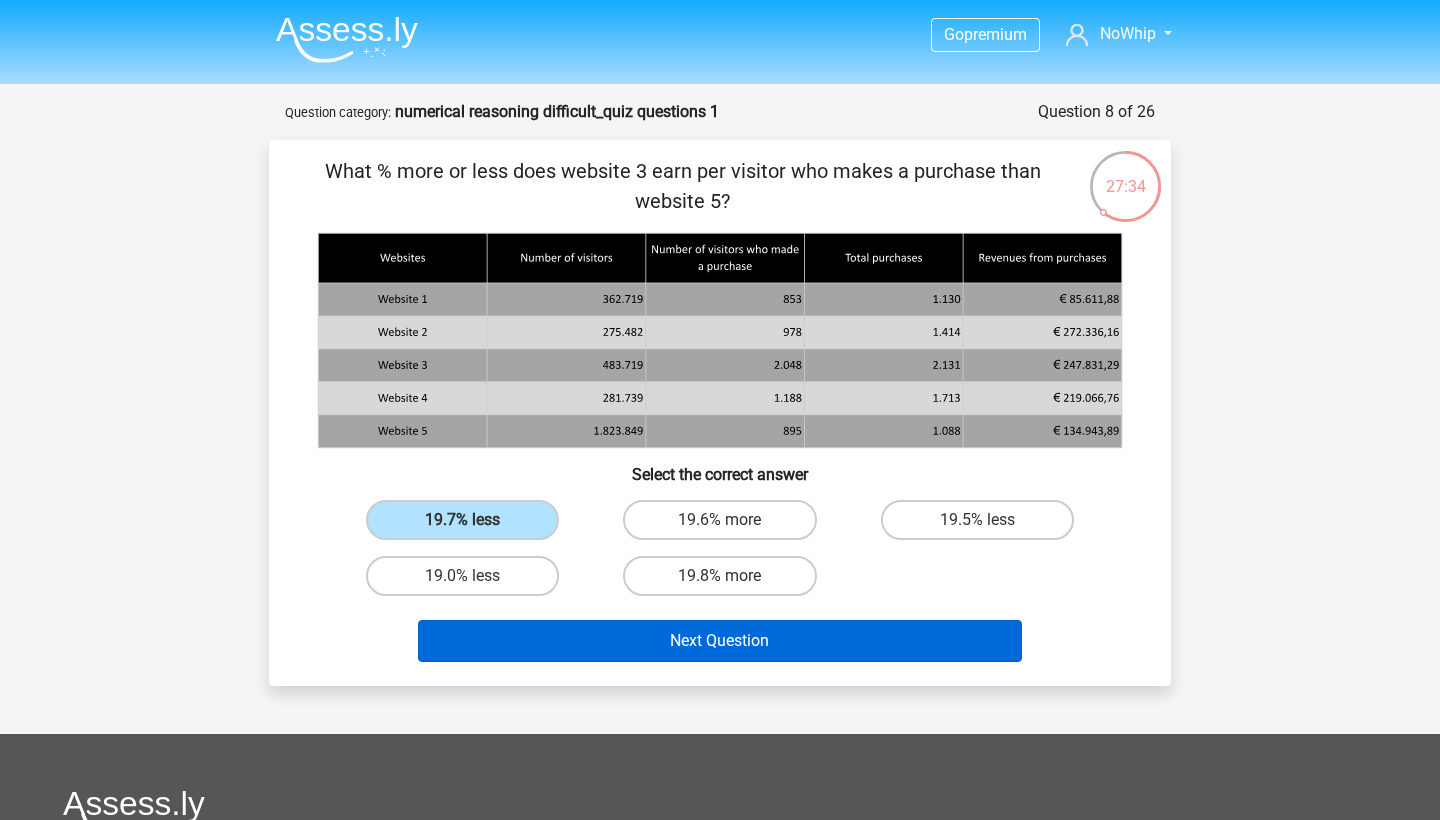click on "Next Question" at bounding box center (720, 641) 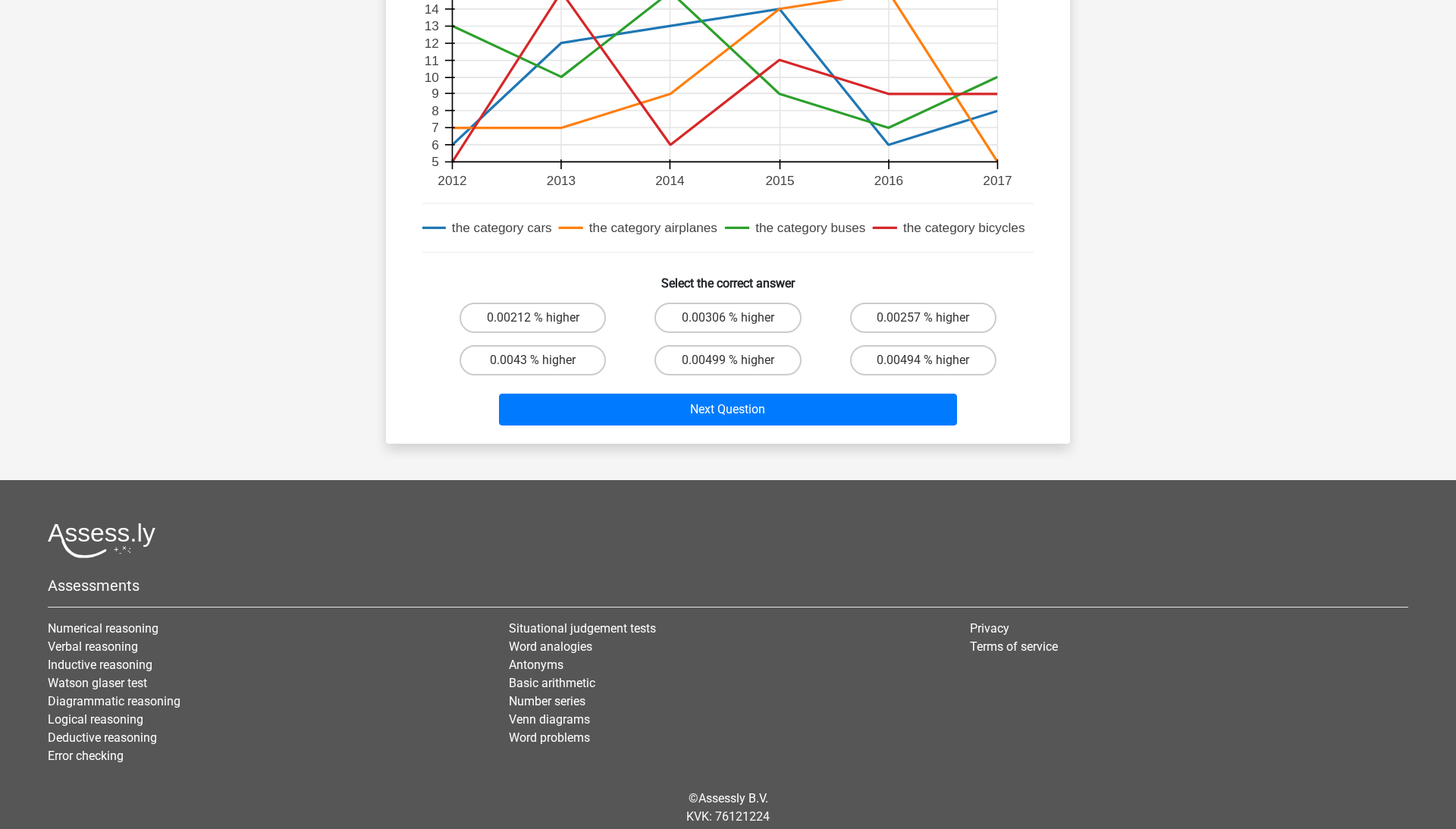 scroll, scrollTop: 540, scrollLeft: 0, axis: vertical 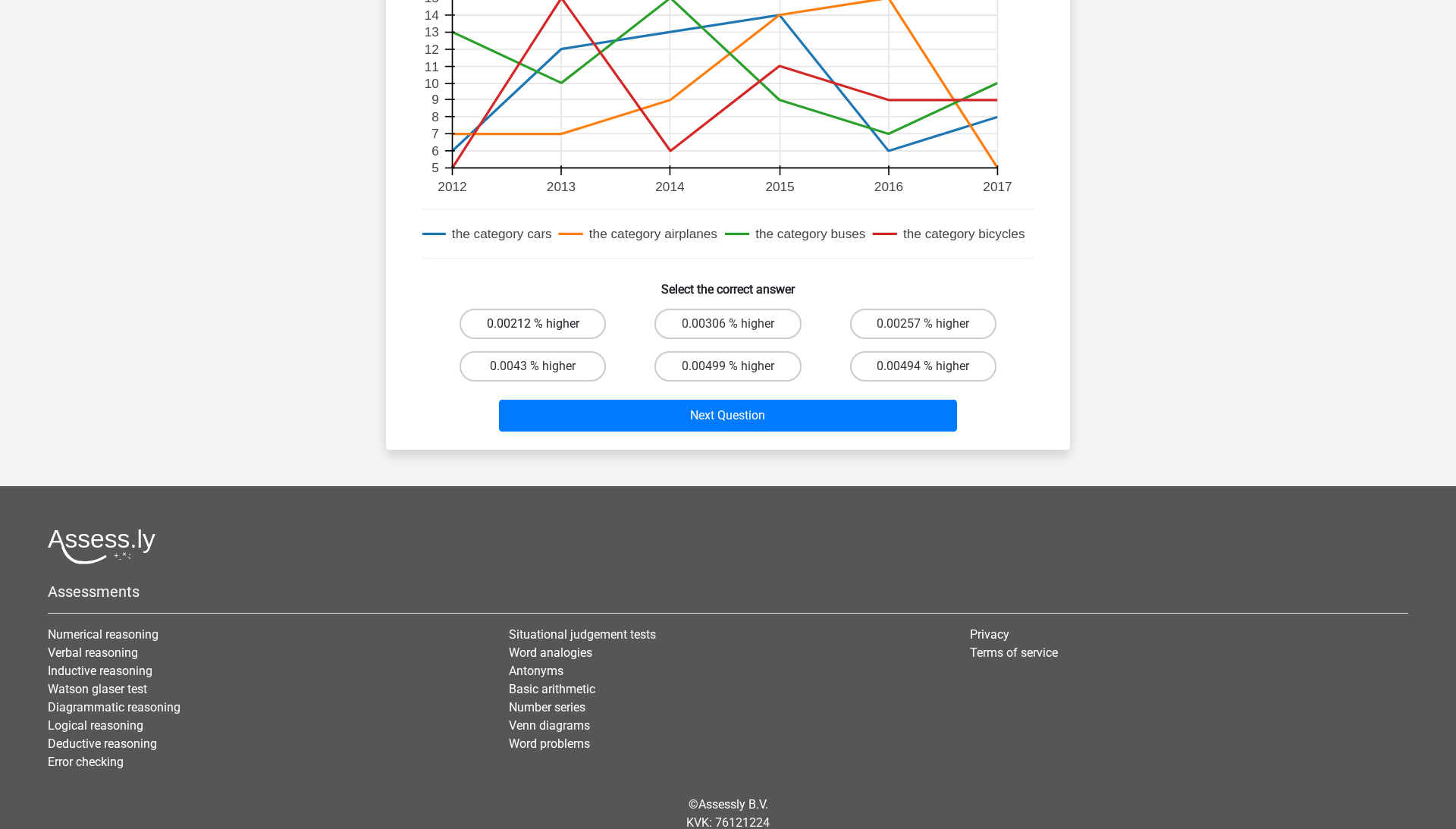 click on "0.00212 % higher" at bounding box center (532, 324) 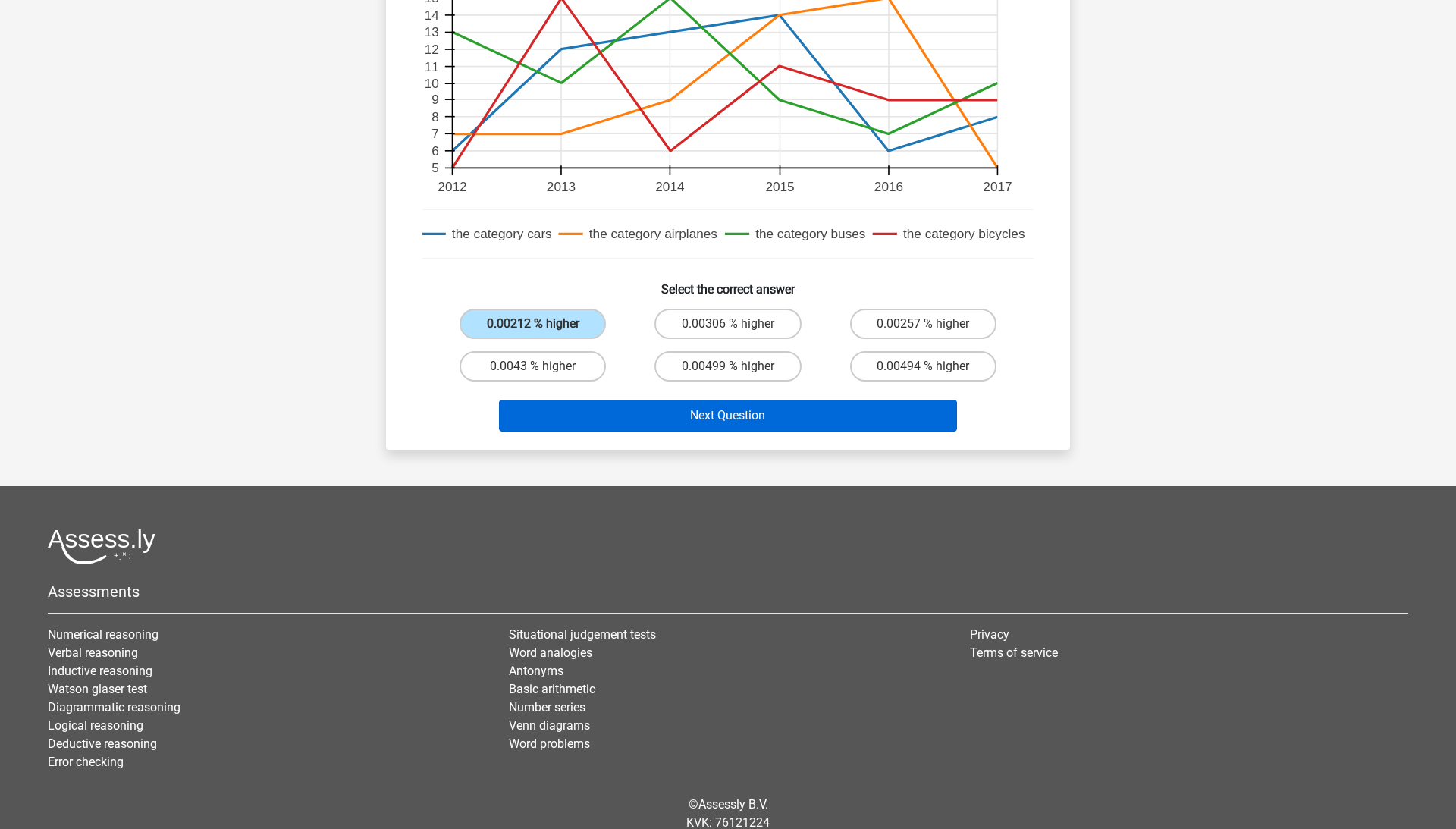 click on "Next Question" at bounding box center [728, 416] 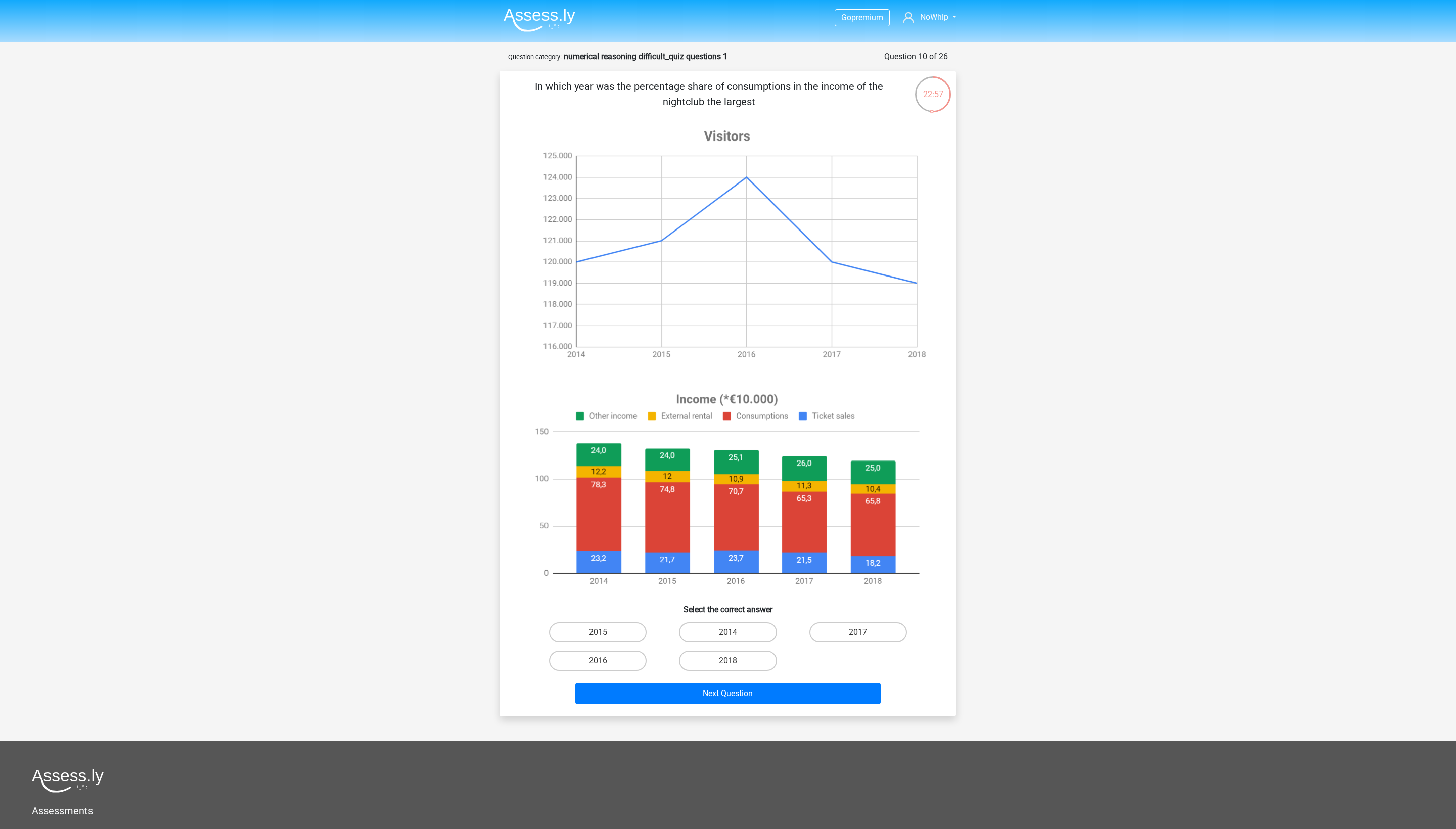 scroll, scrollTop: 0, scrollLeft: 0, axis: both 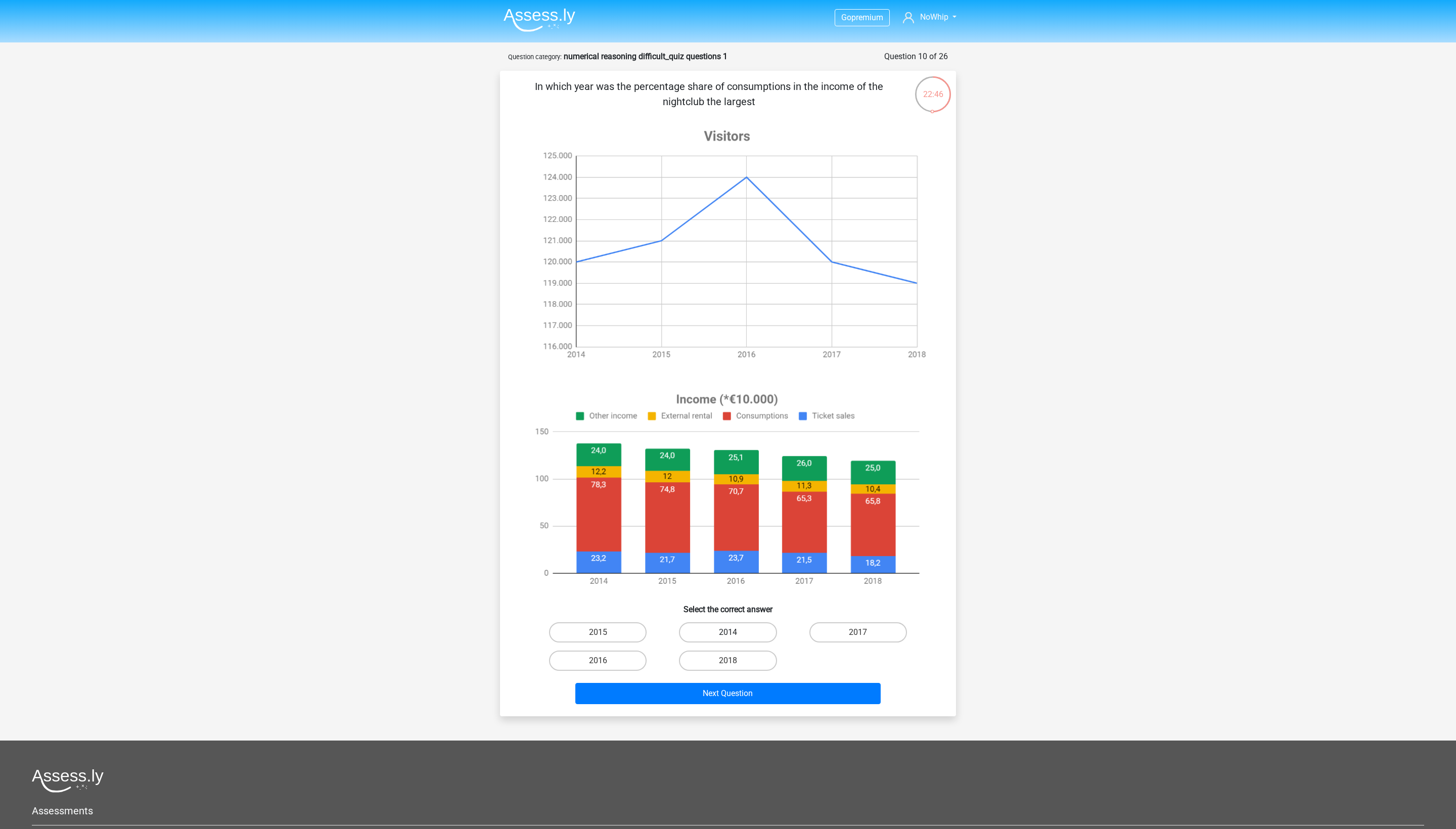 click on "2014" at bounding box center (727, 632) 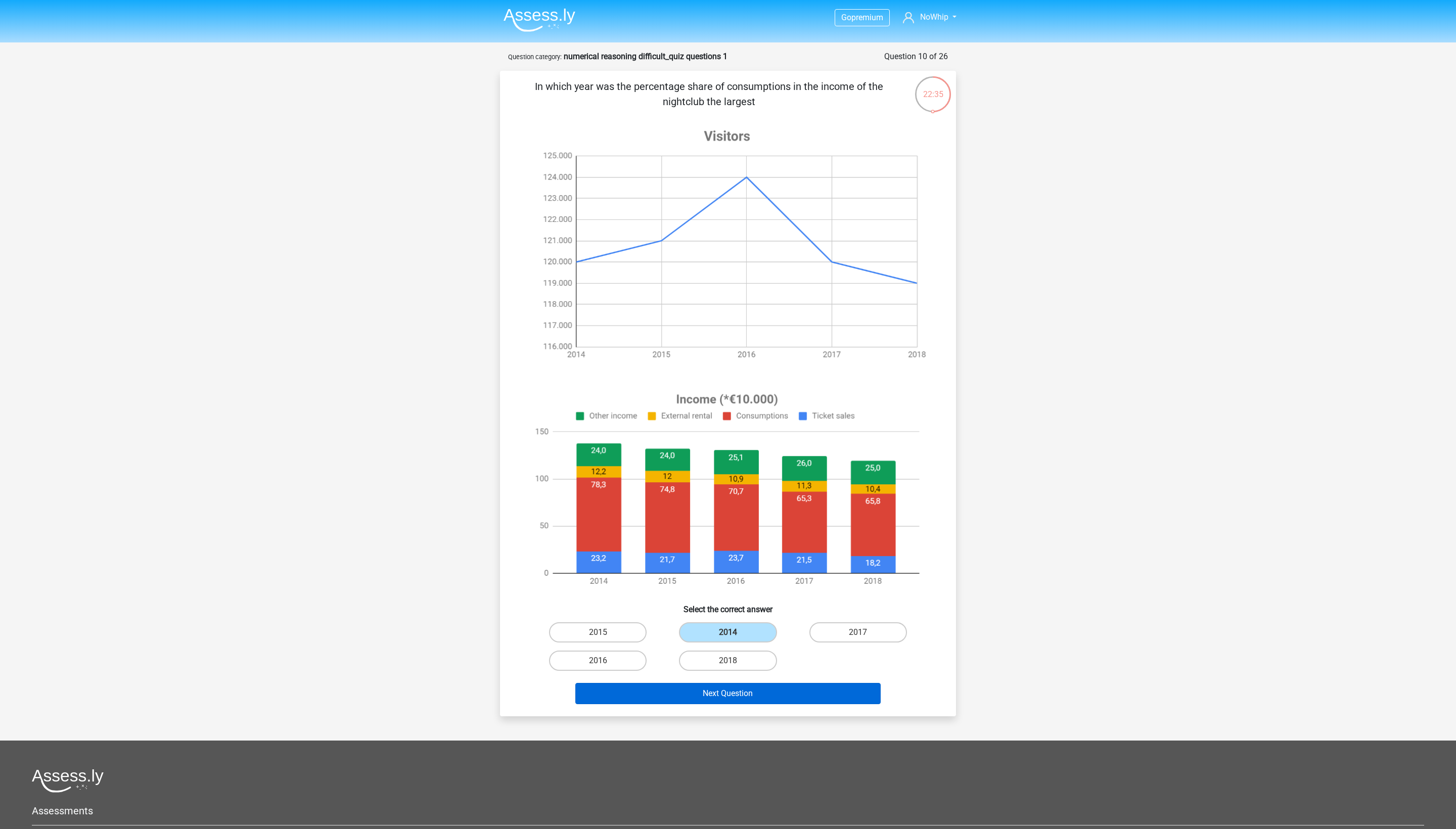 click on "Next Question" at bounding box center [728, 694] 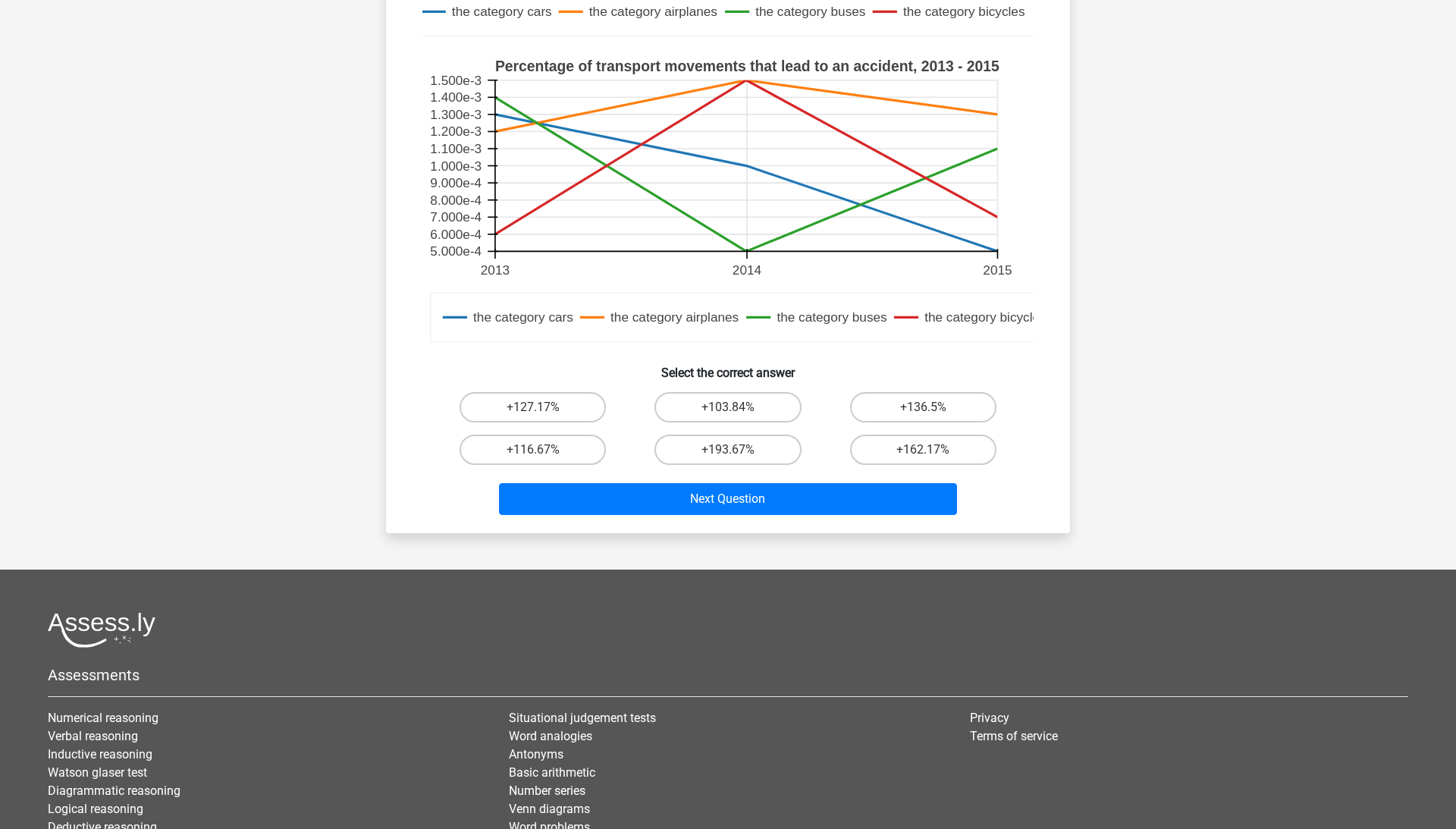 scroll, scrollTop: 455, scrollLeft: 0, axis: vertical 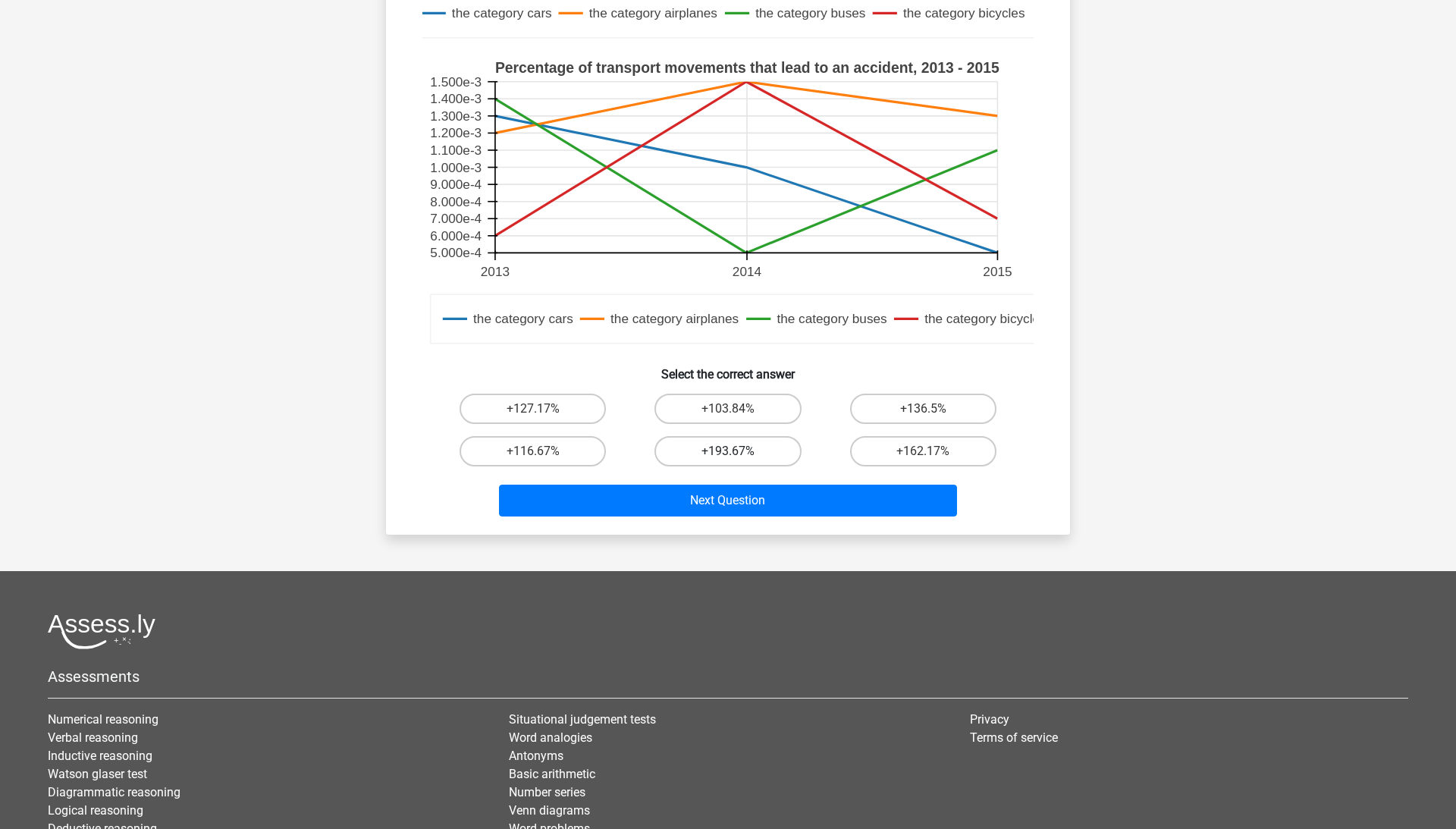 click on "+193.67%" at bounding box center (727, 451) 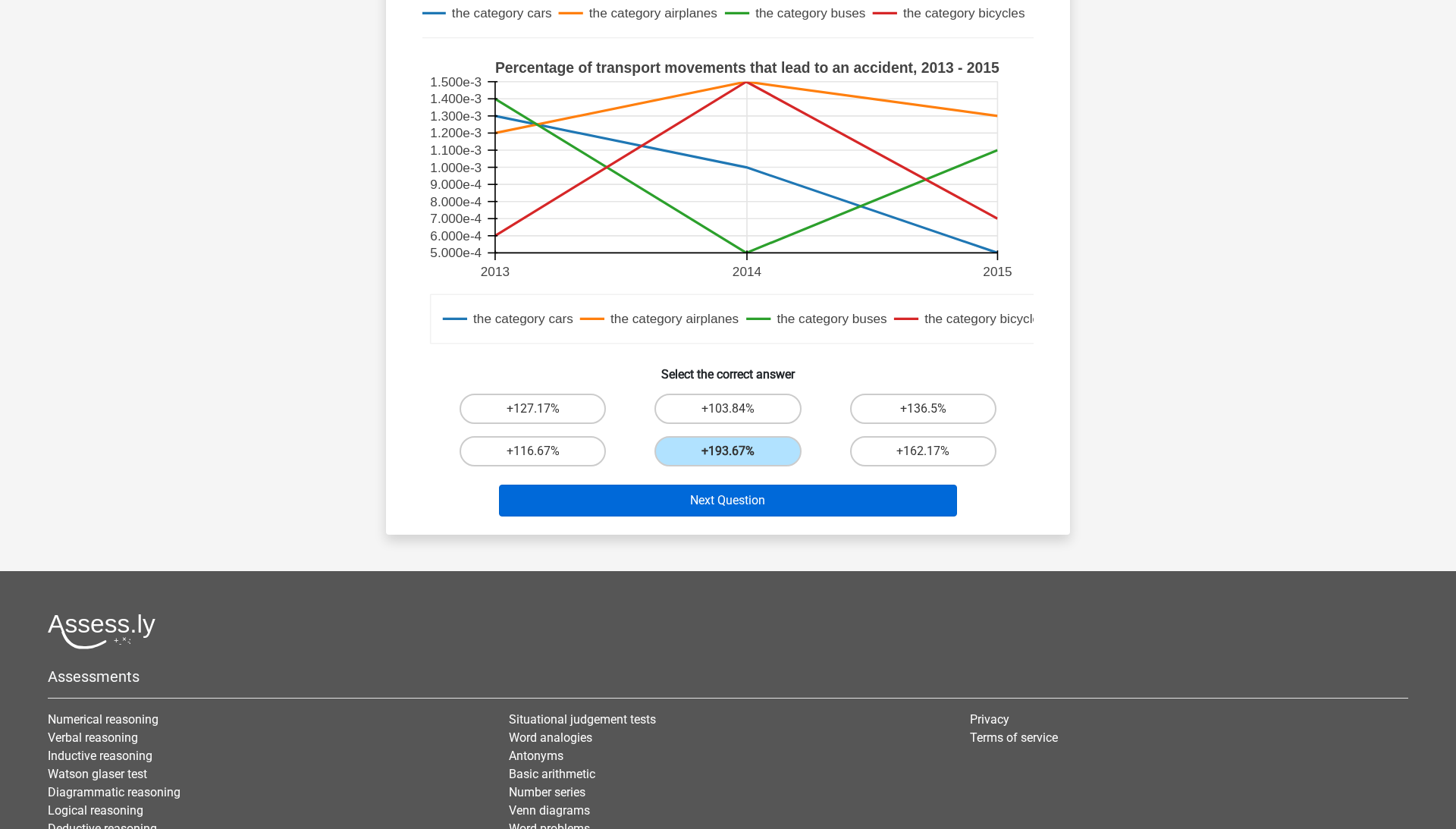 click on "Next Question" at bounding box center [728, 501] 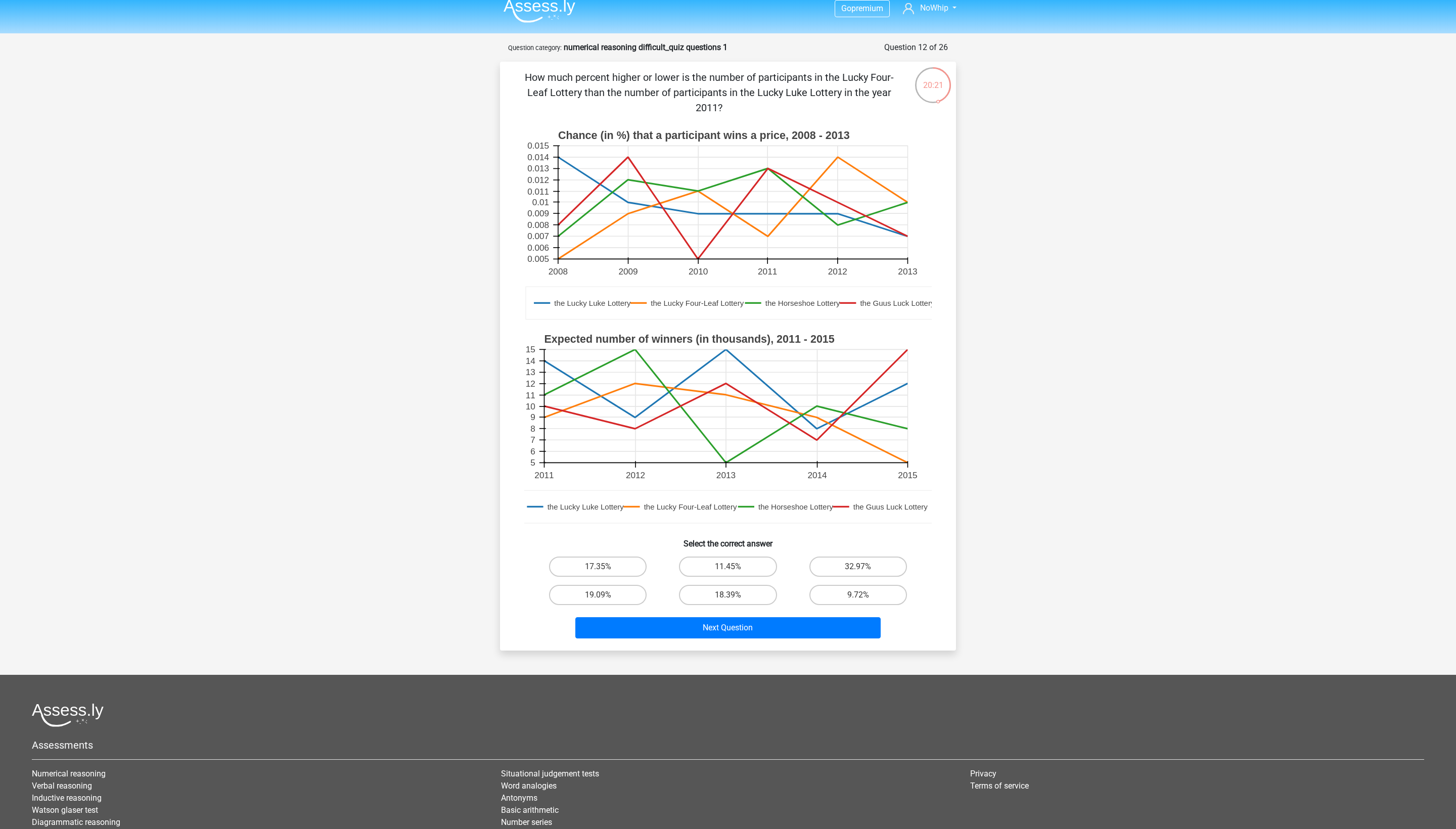 scroll, scrollTop: 0, scrollLeft: 0, axis: both 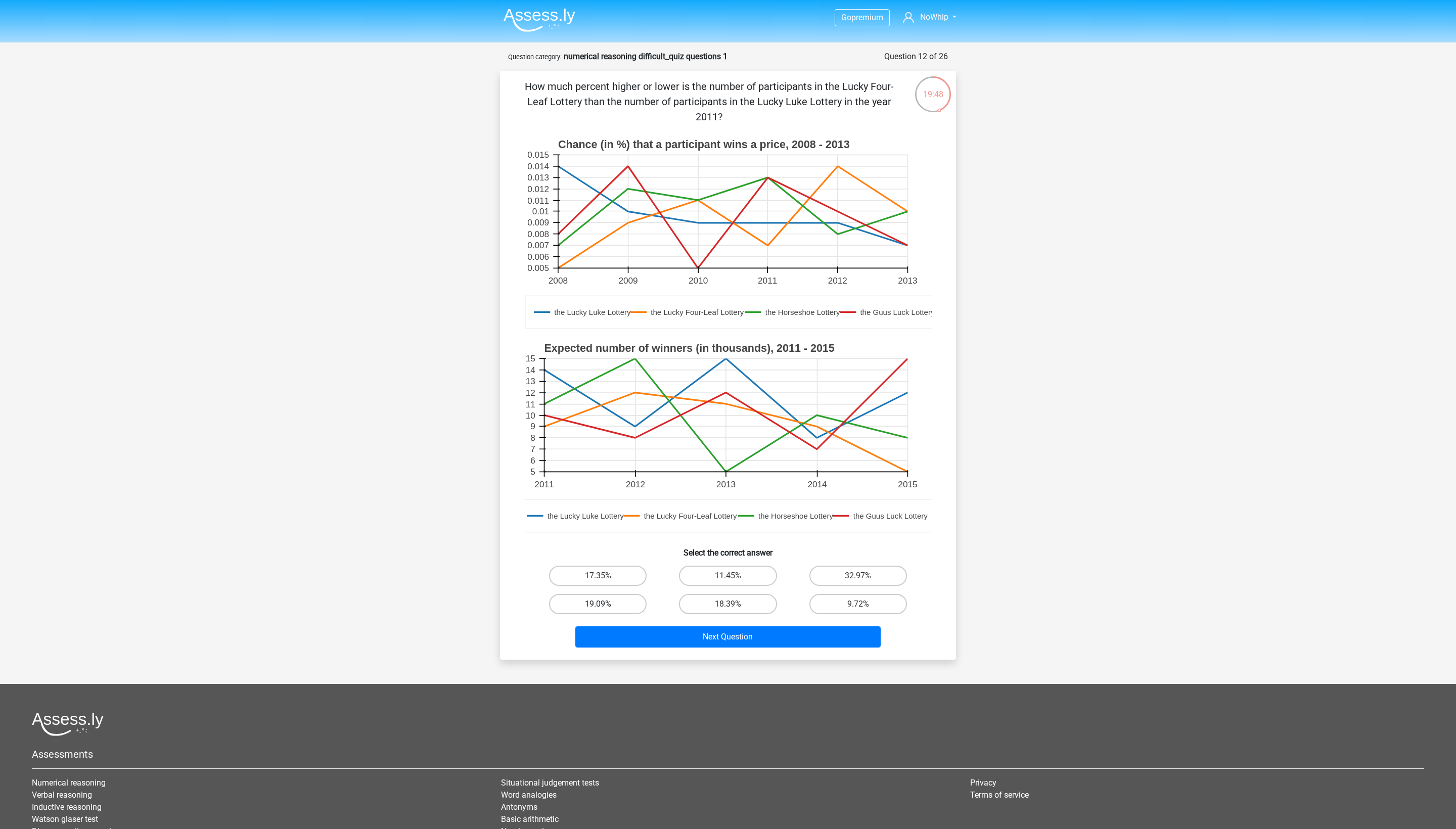 click on "19.09%" at bounding box center (598, 604) 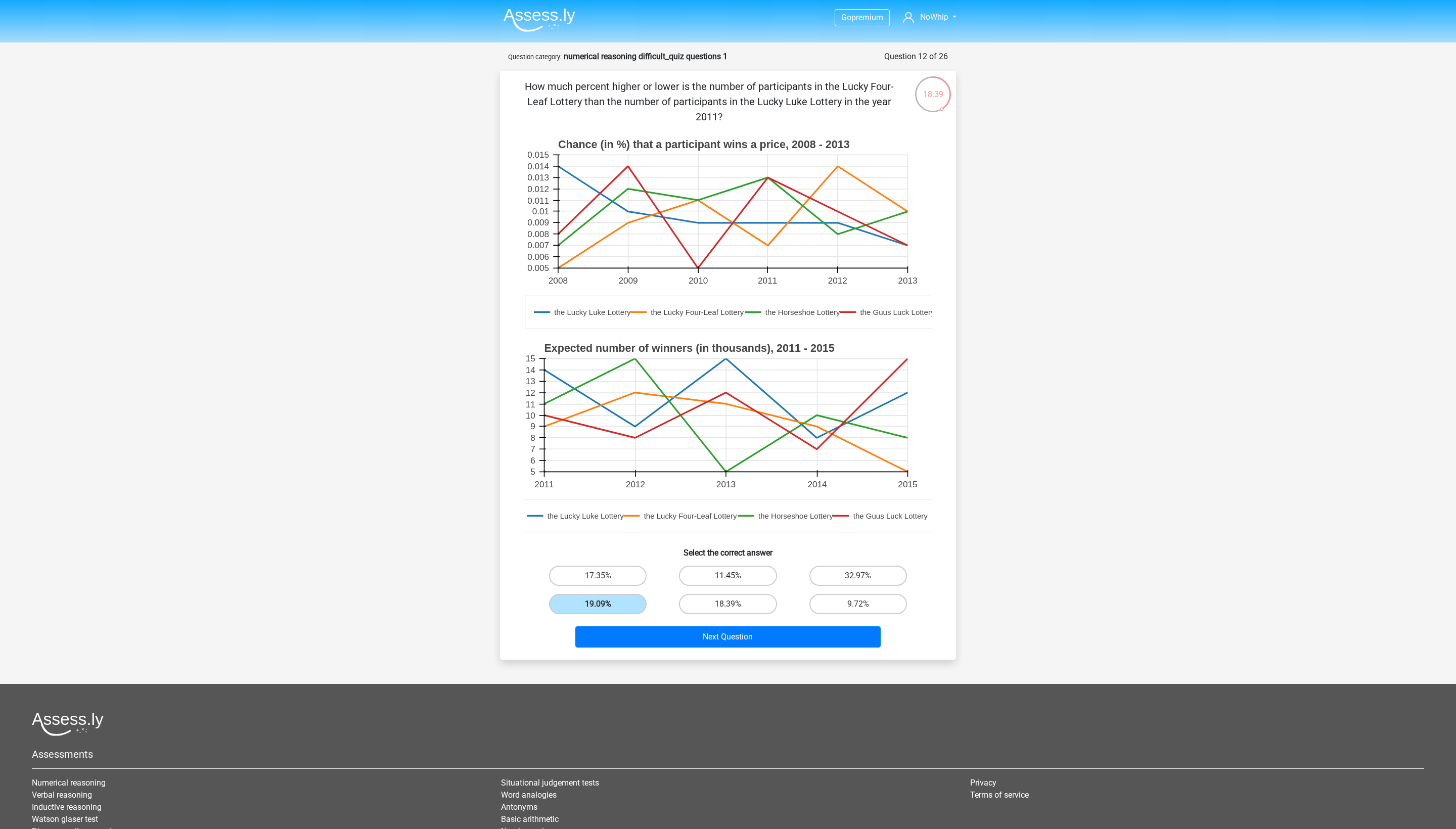 click on "11.45%" at bounding box center (727, 576) 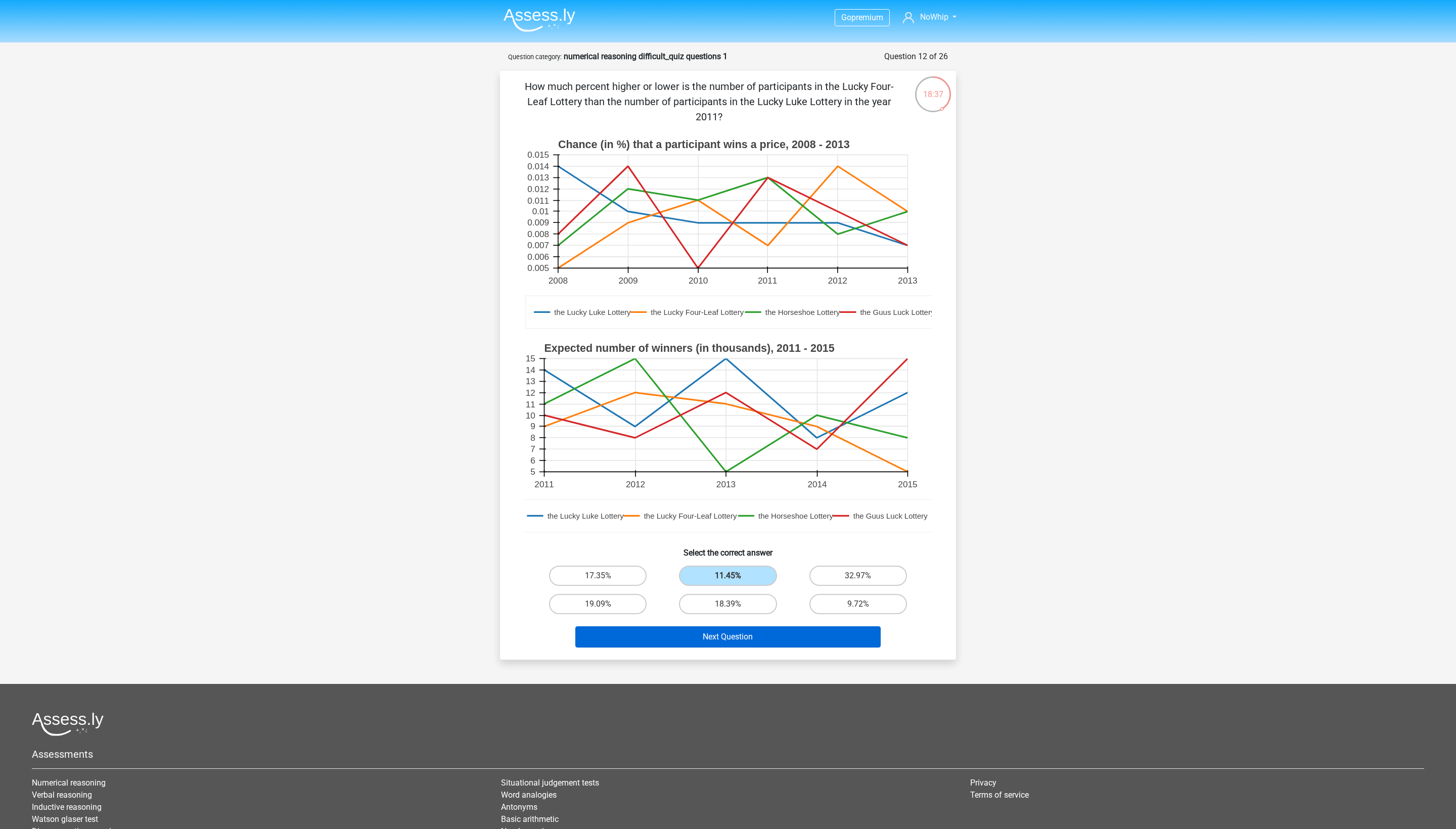click on "Next Question" at bounding box center [728, 637] 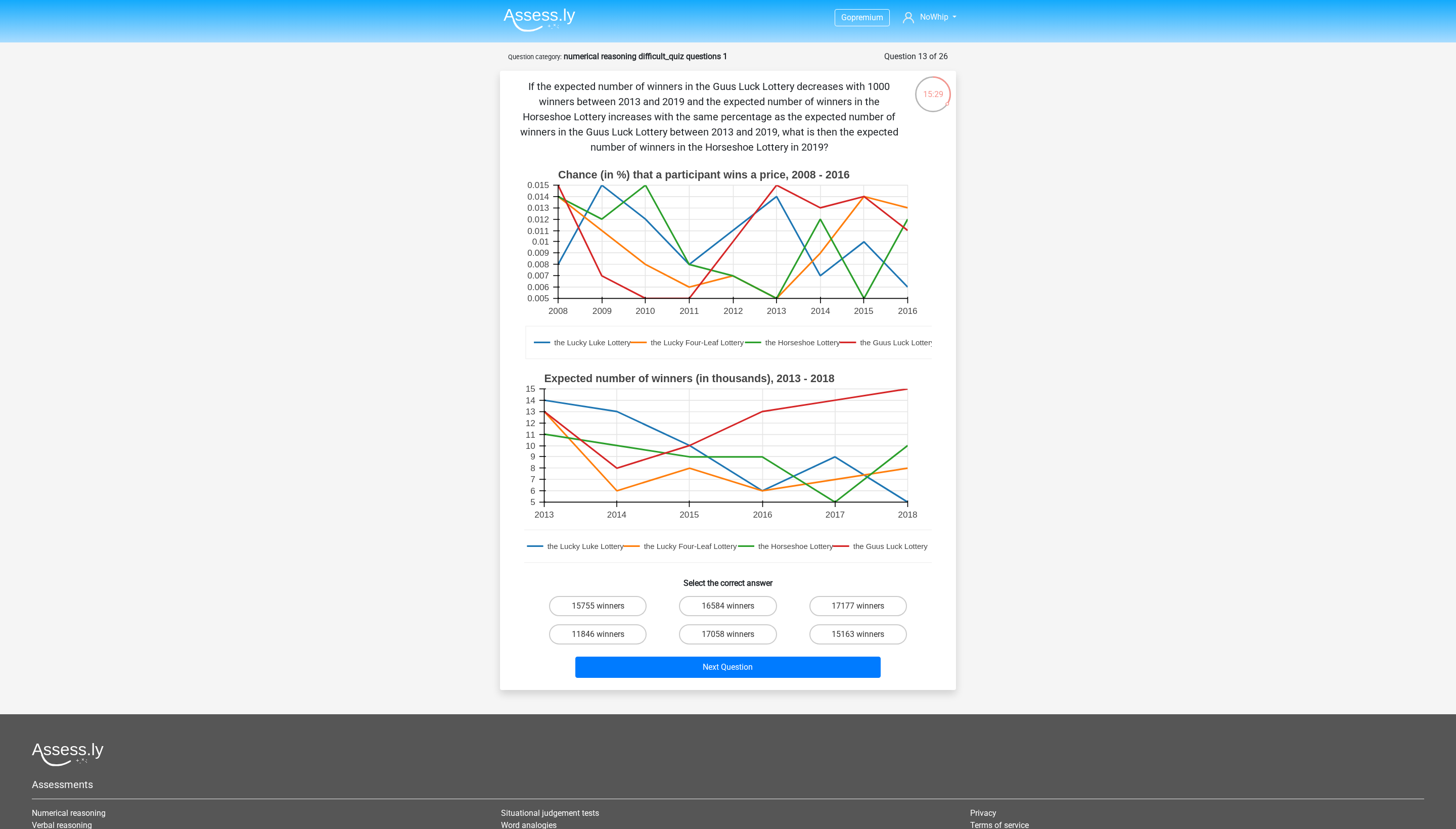 scroll, scrollTop: 0, scrollLeft: 0, axis: both 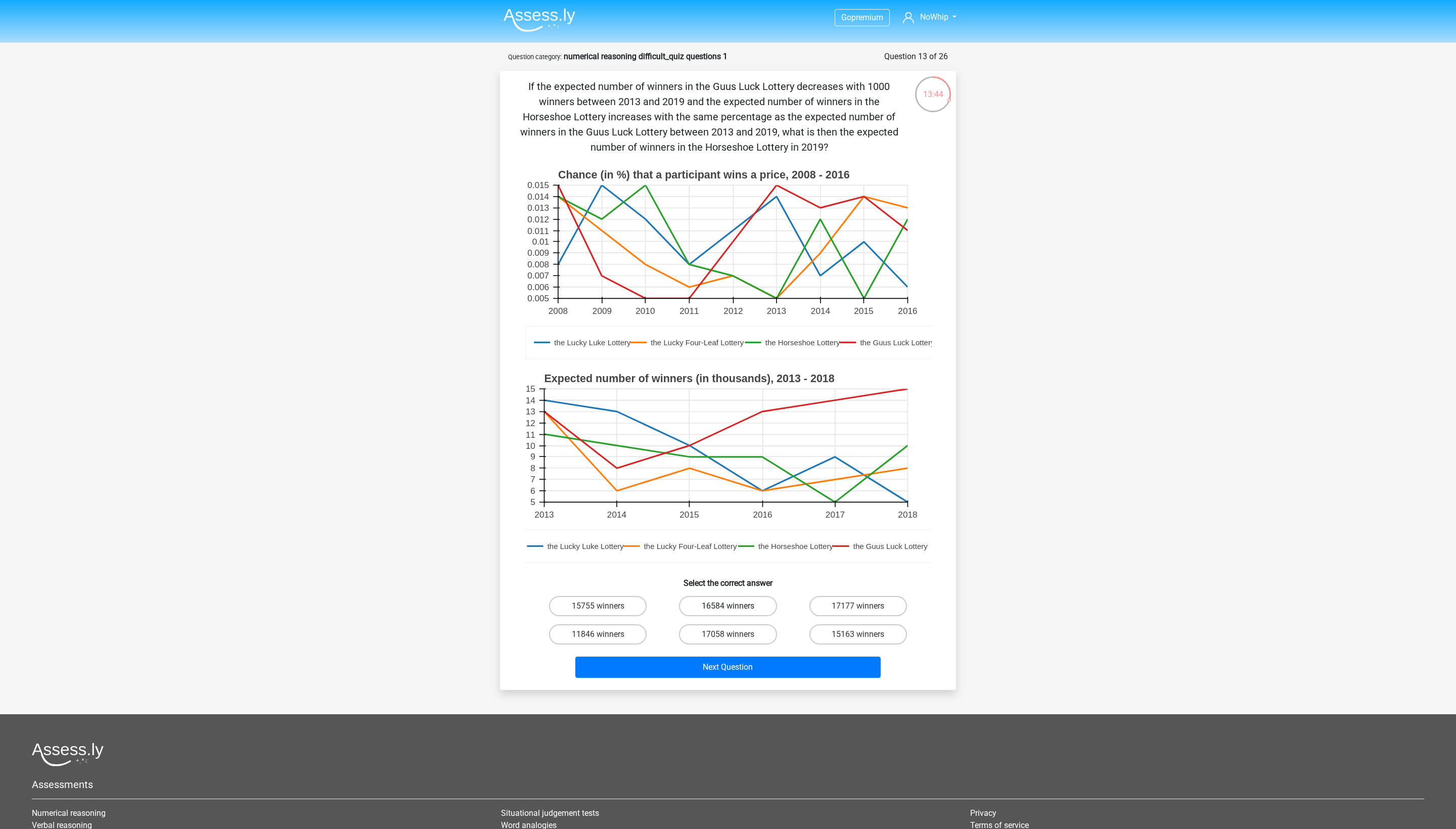 click on "16584 winners" at bounding box center (727, 606) 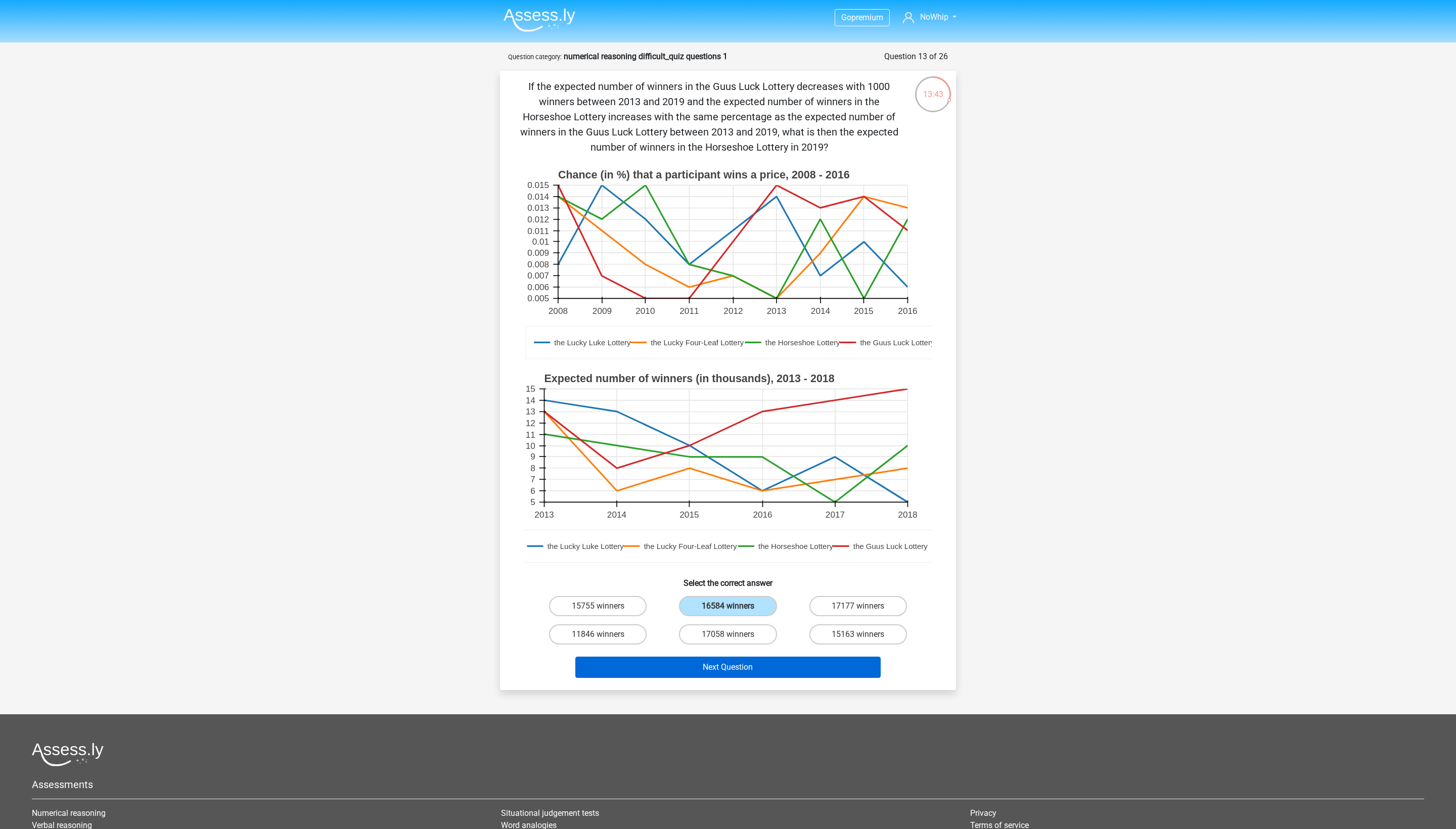 click on "Next Question" at bounding box center [728, 667] 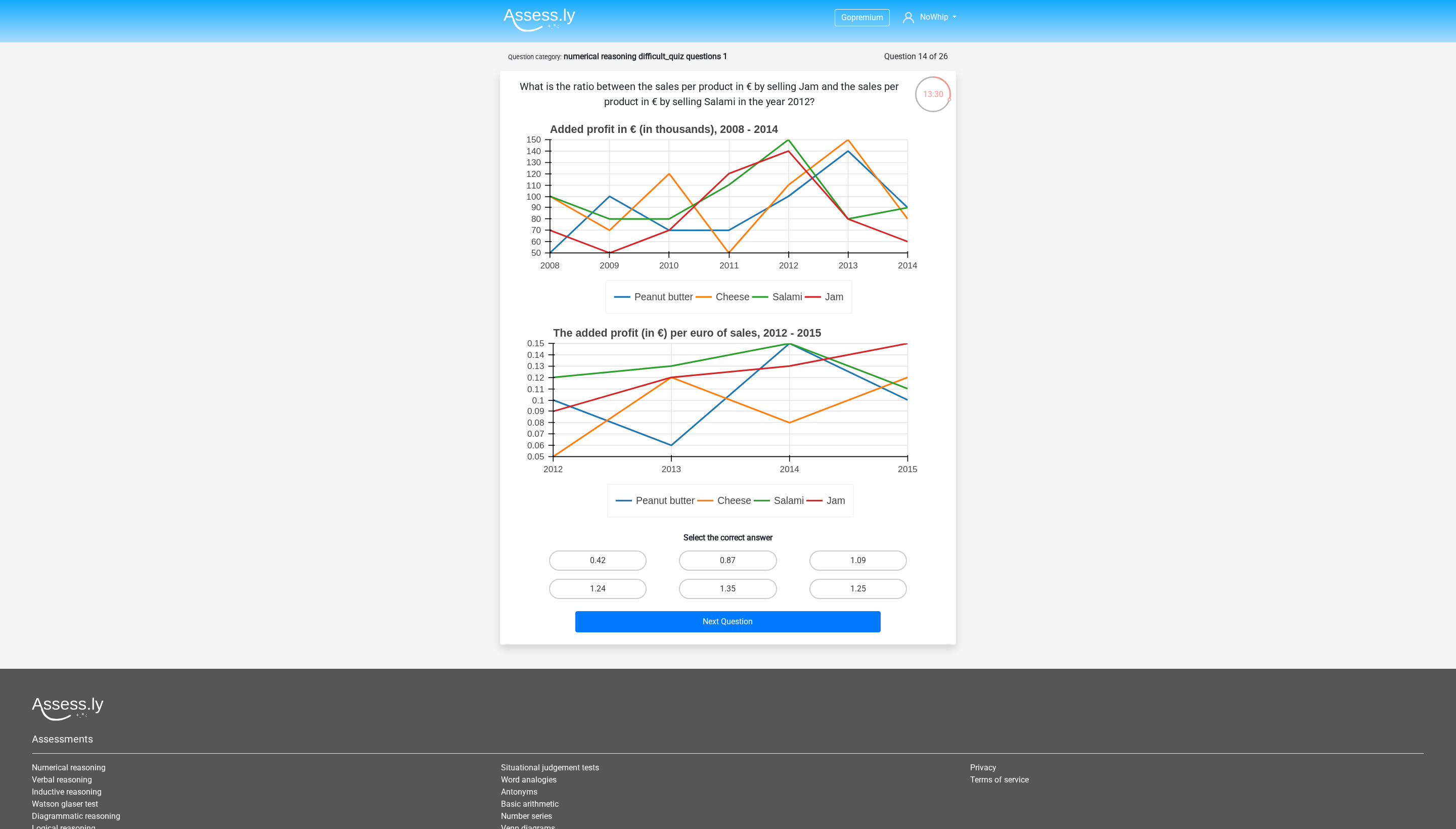scroll, scrollTop: 0, scrollLeft: 0, axis: both 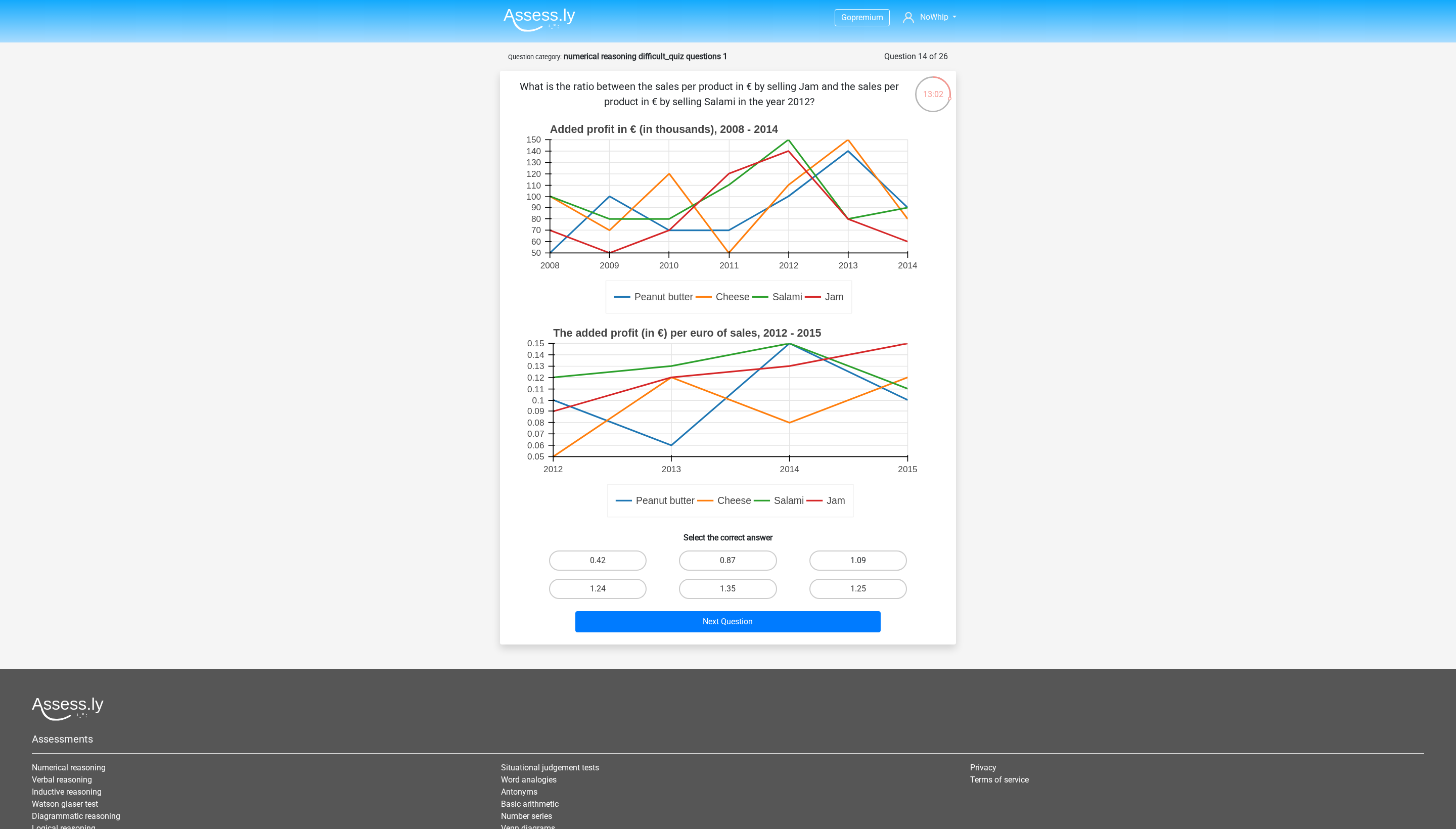 click on "1.09" at bounding box center (858, 561) 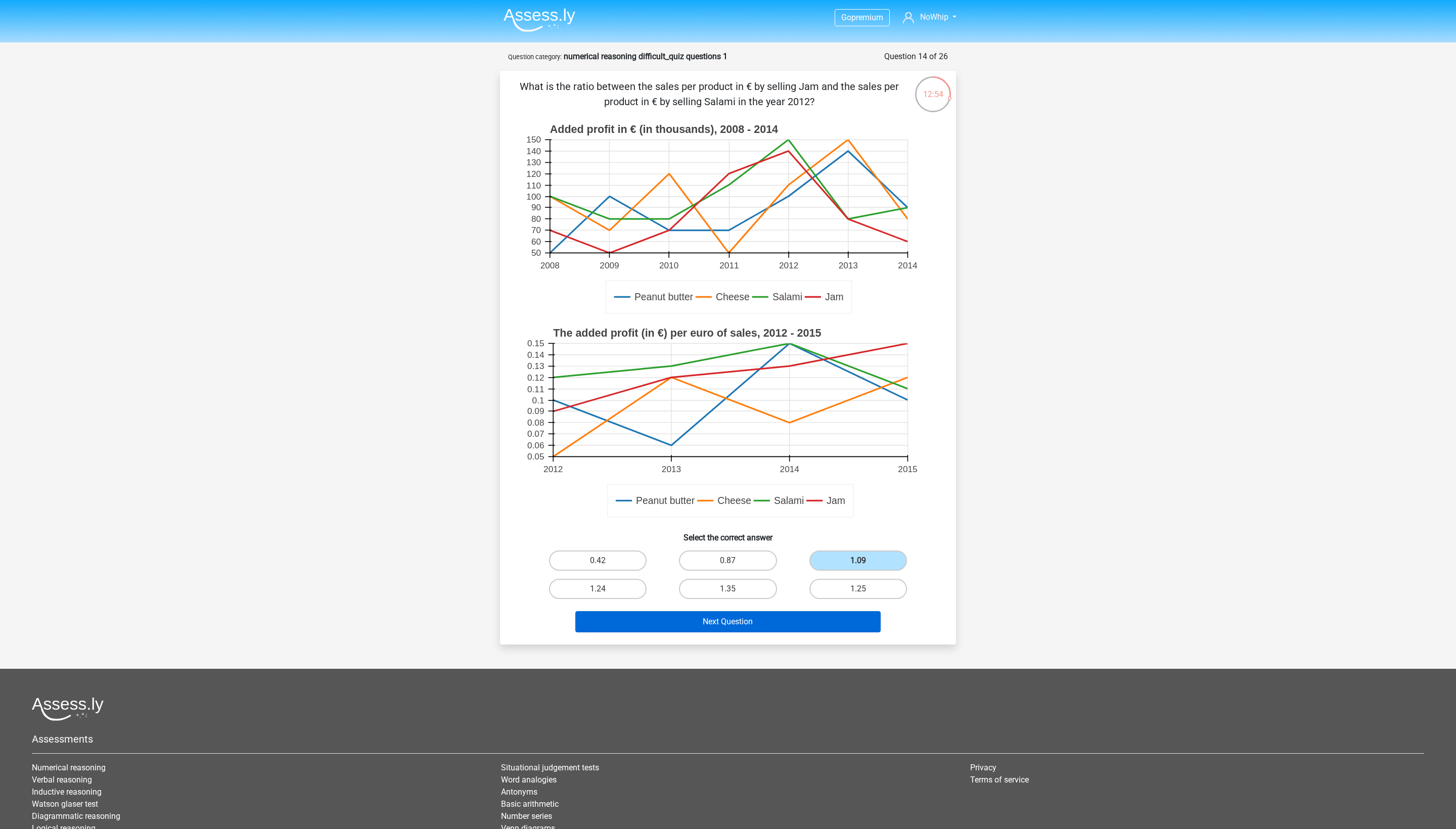 click on "Next Question" at bounding box center [728, 622] 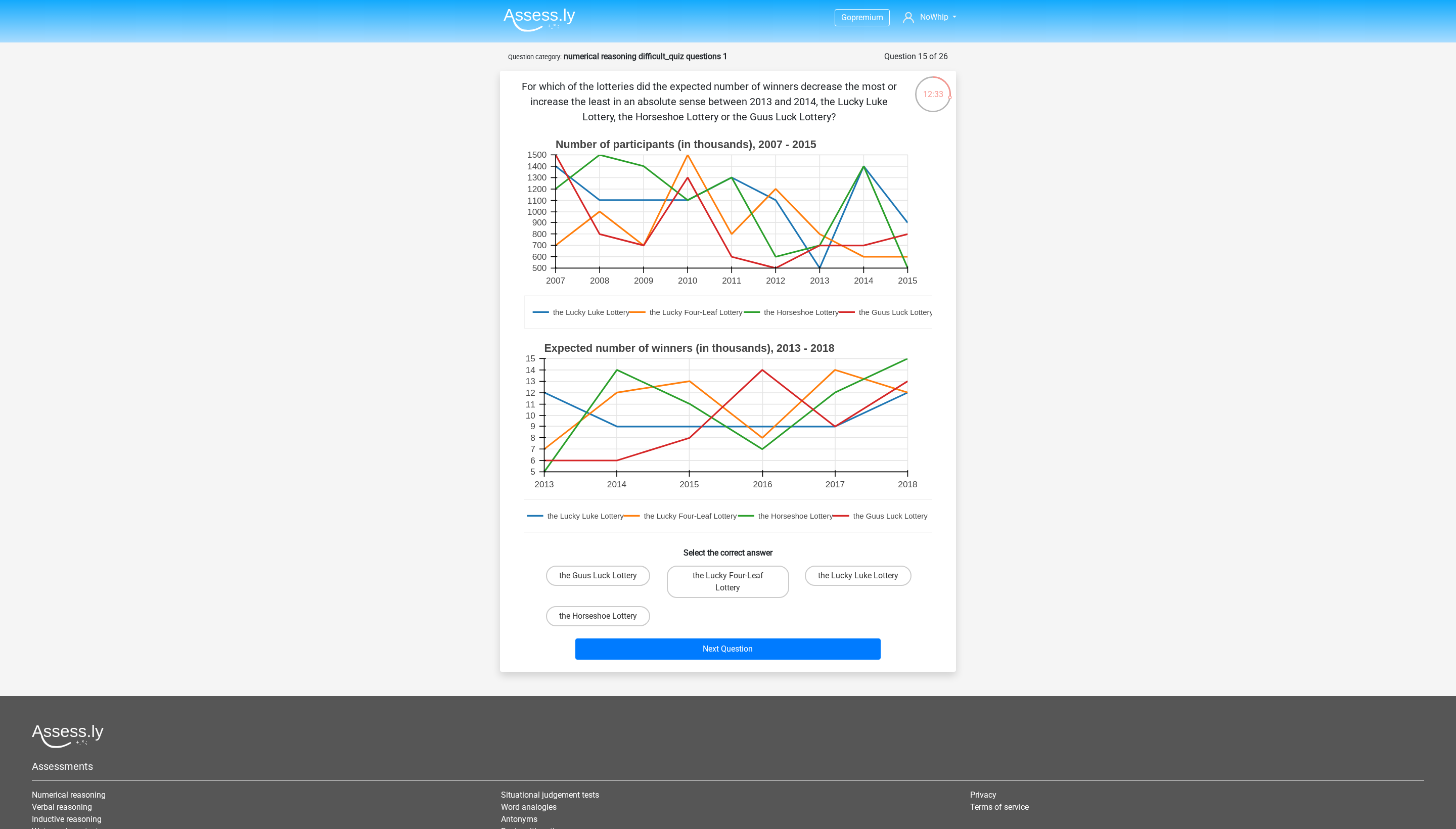 scroll, scrollTop: 0, scrollLeft: 0, axis: both 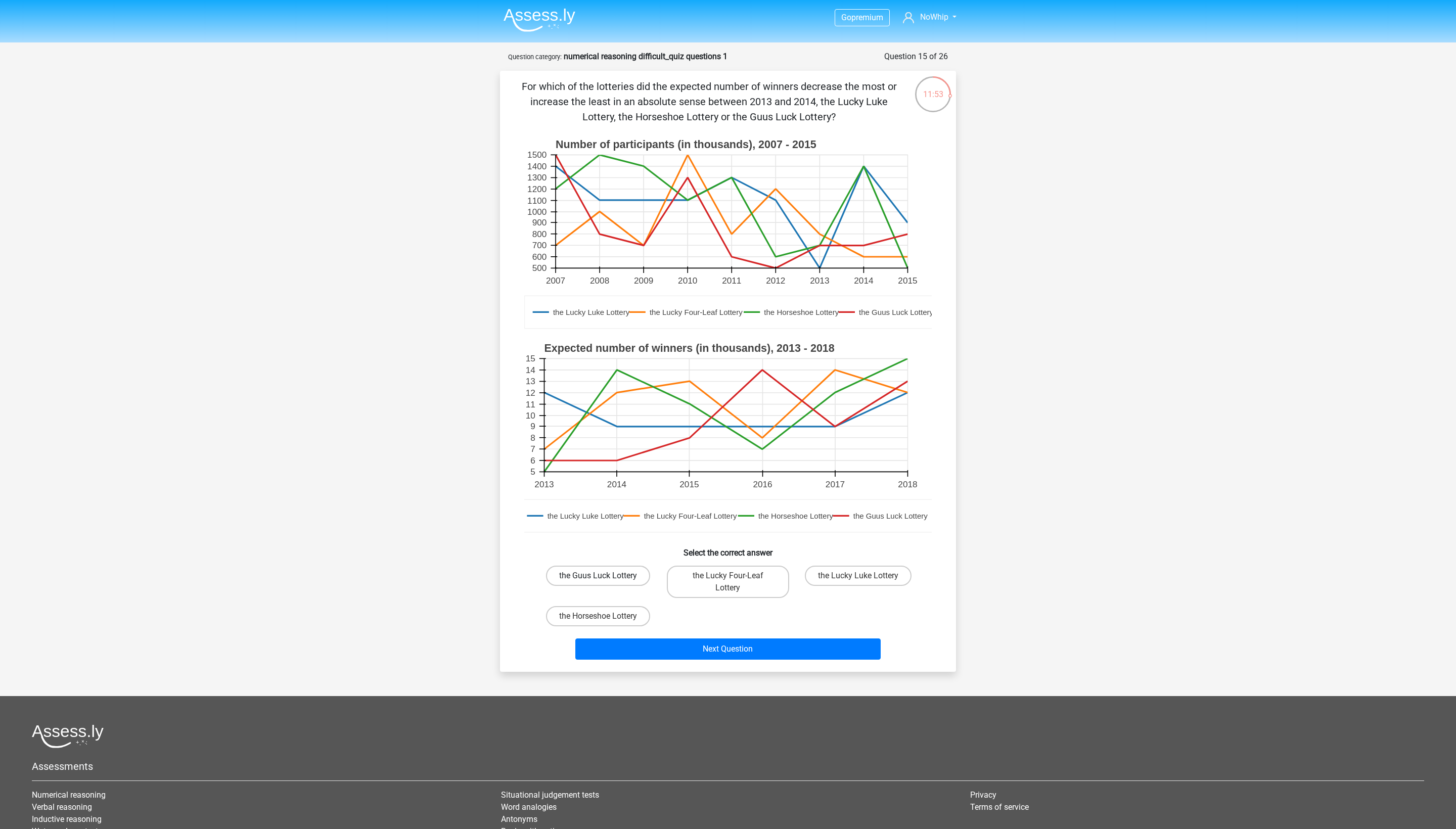 click on "the Guus Luck Lottery" at bounding box center (598, 576) 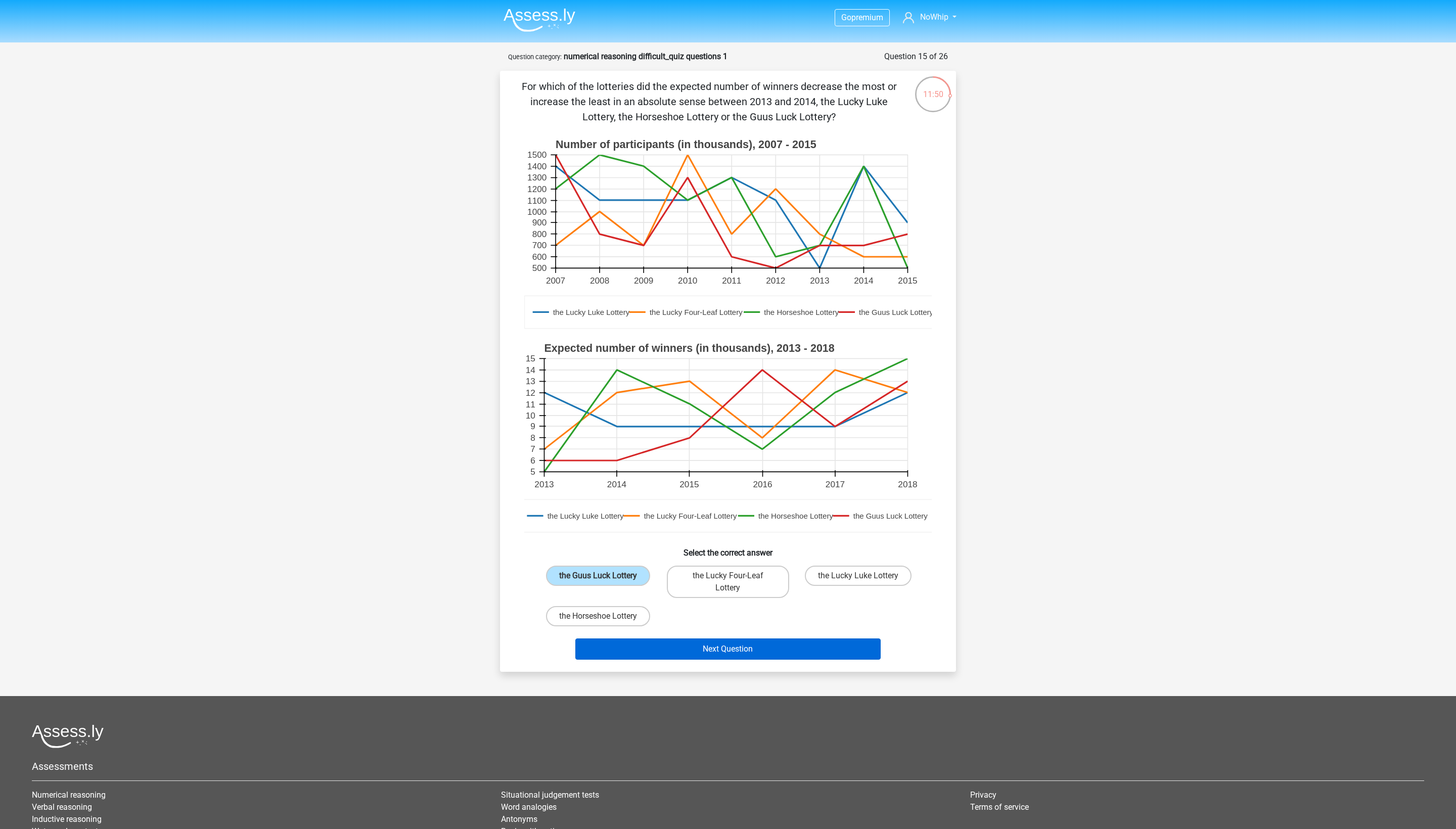 click on "Next Question" at bounding box center (728, 649) 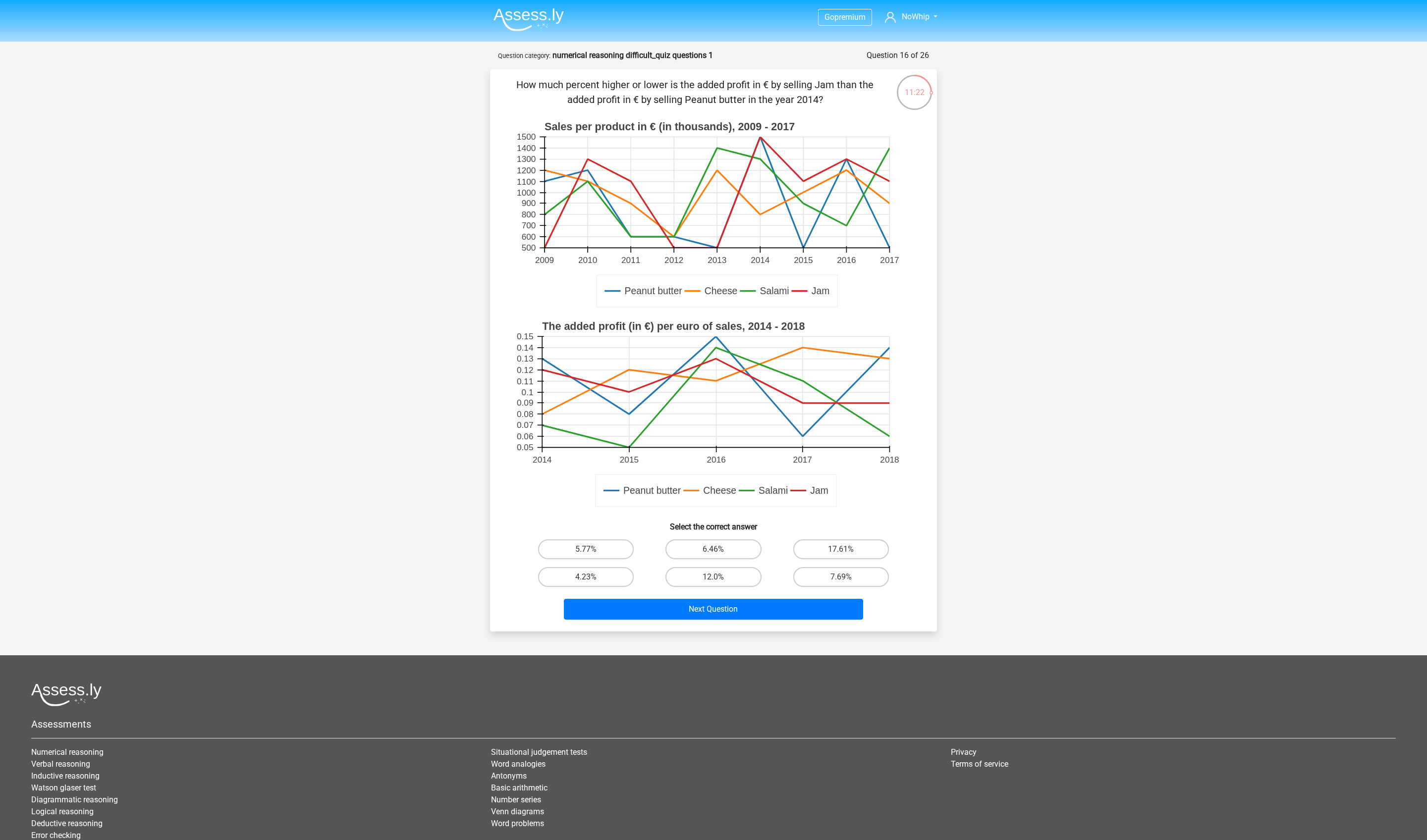 scroll, scrollTop: 0, scrollLeft: 0, axis: both 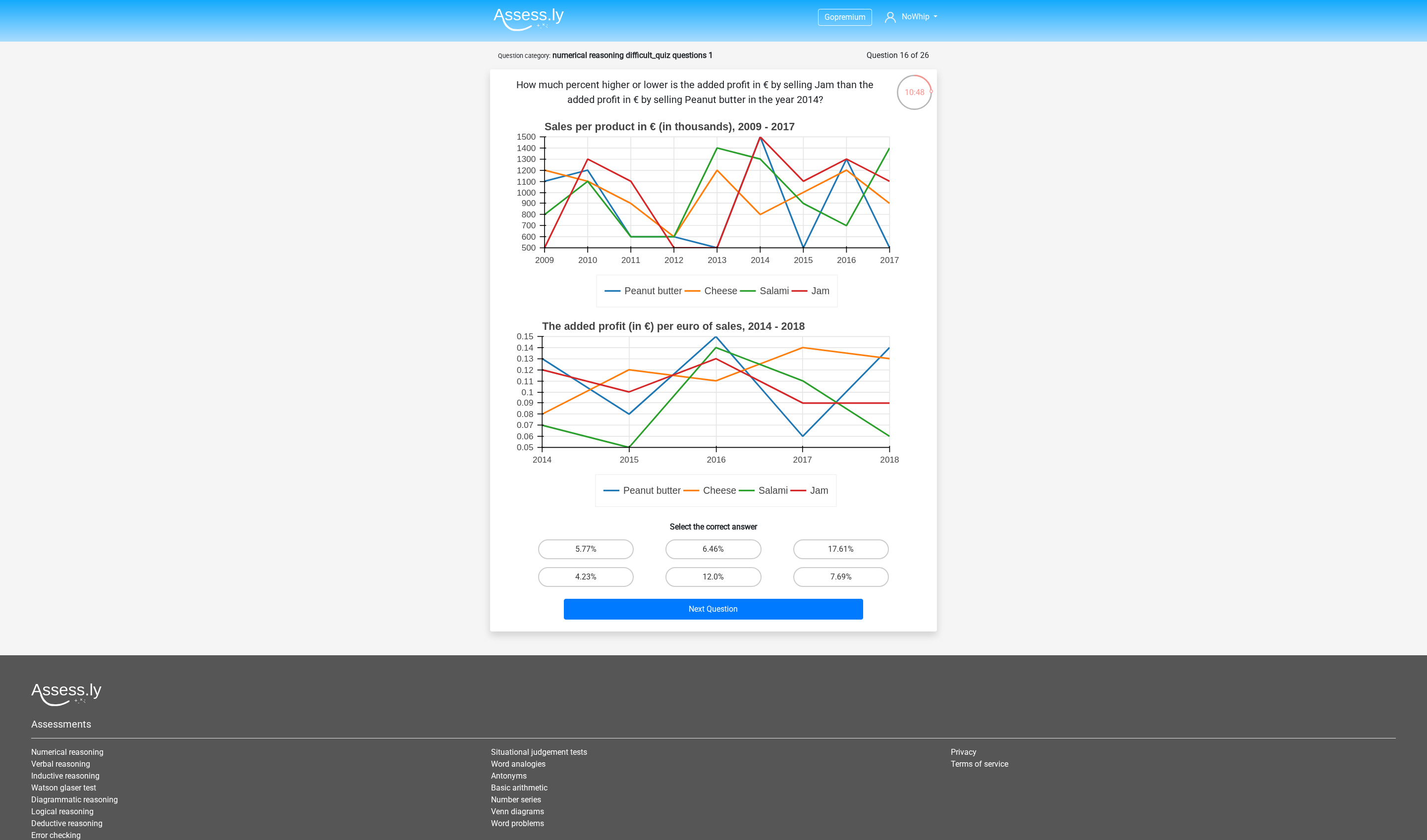 click on "17.61%" at bounding box center (844, 552) 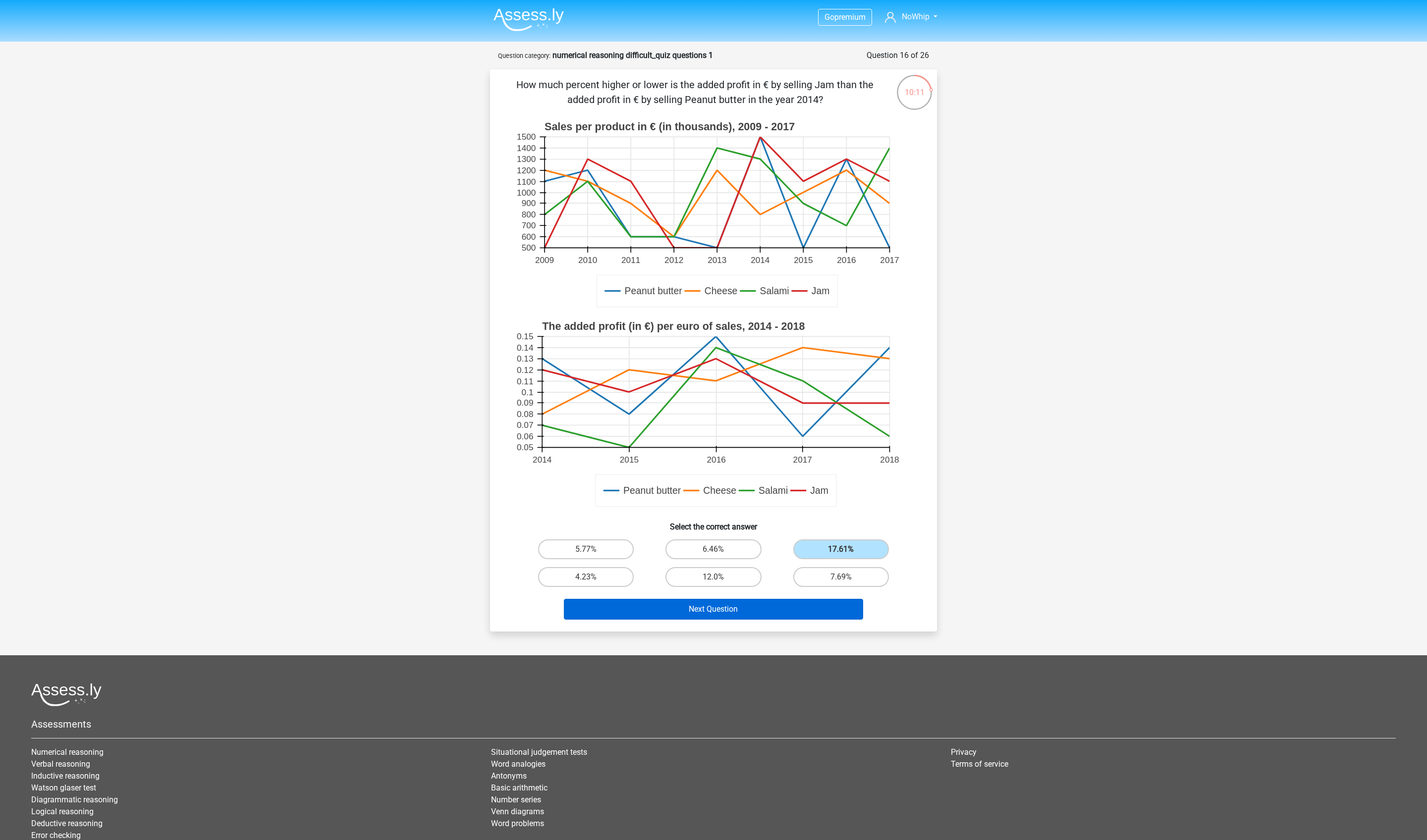 click on "Next Question" at bounding box center [714, 609] 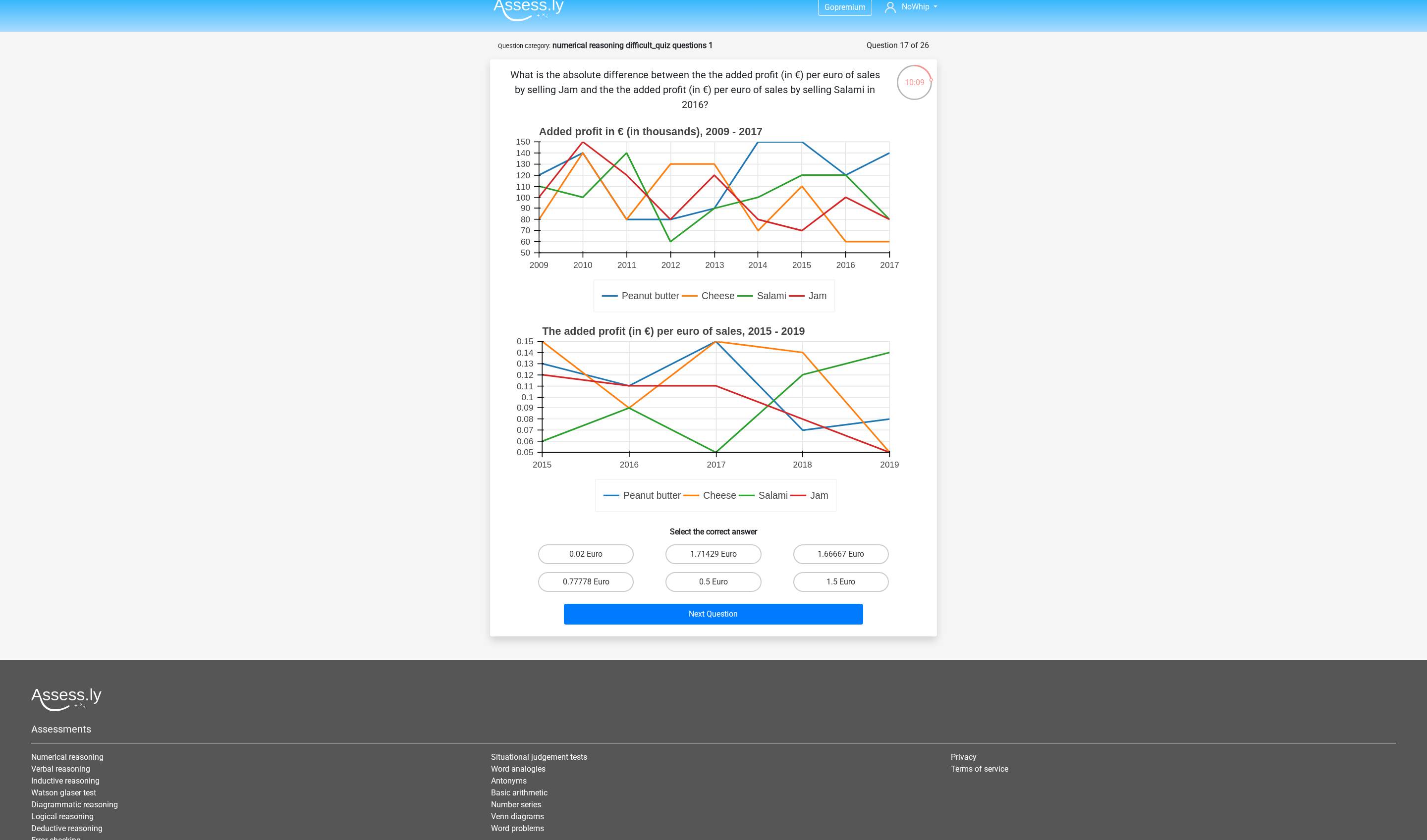 scroll, scrollTop: 17, scrollLeft: 0, axis: vertical 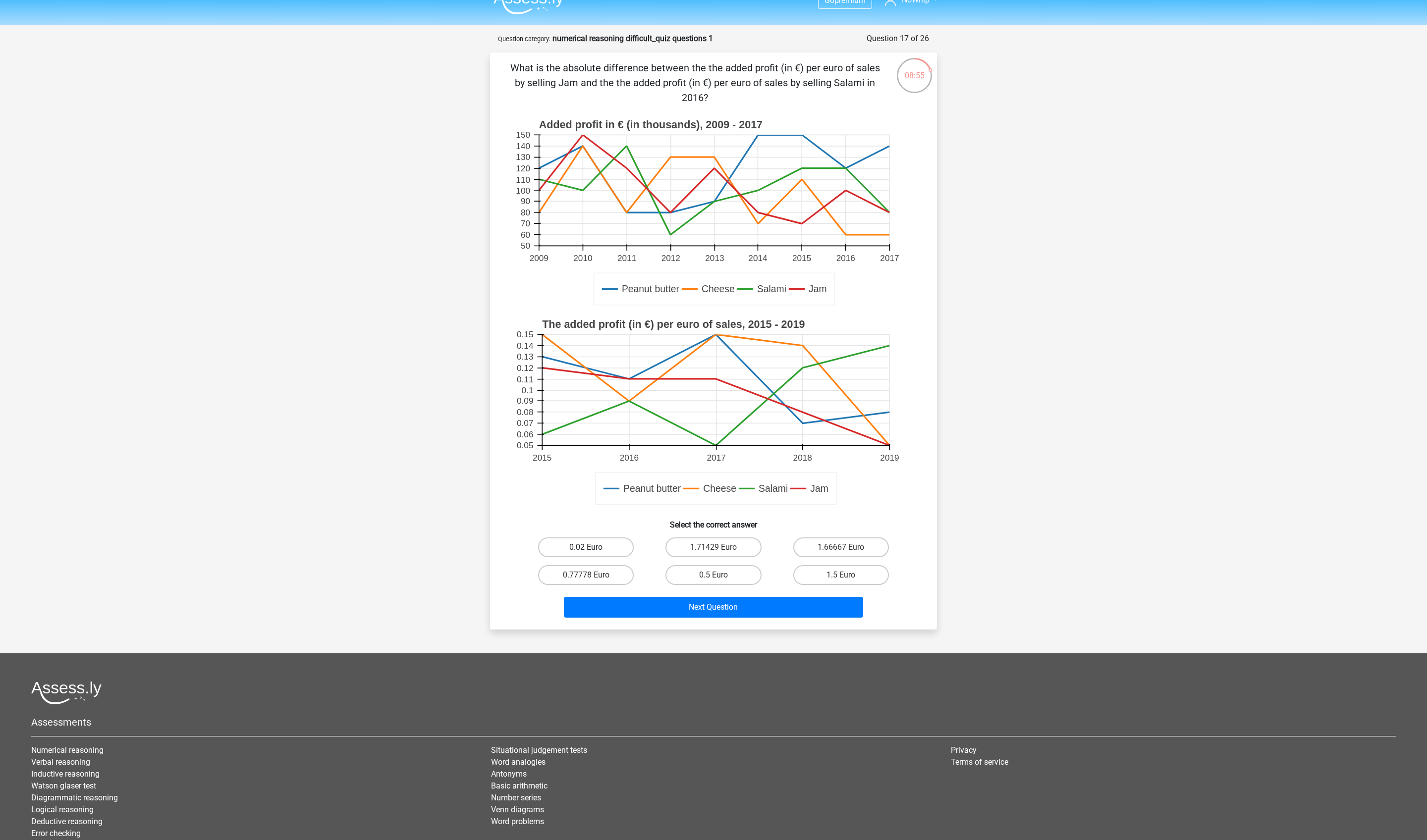 click on "0.02 Euro" at bounding box center (589, 550) 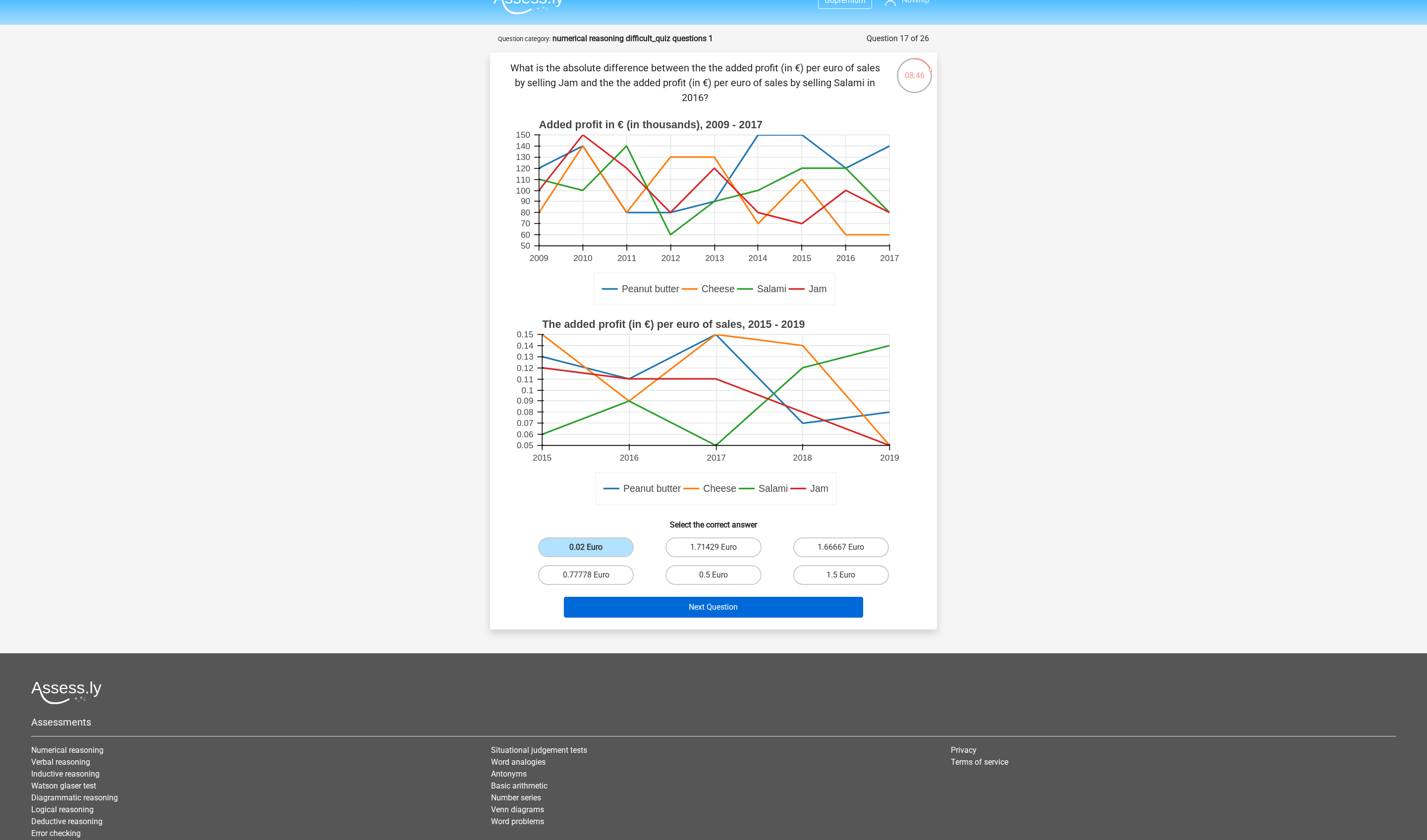 click on "Next Question" at bounding box center (714, 607) 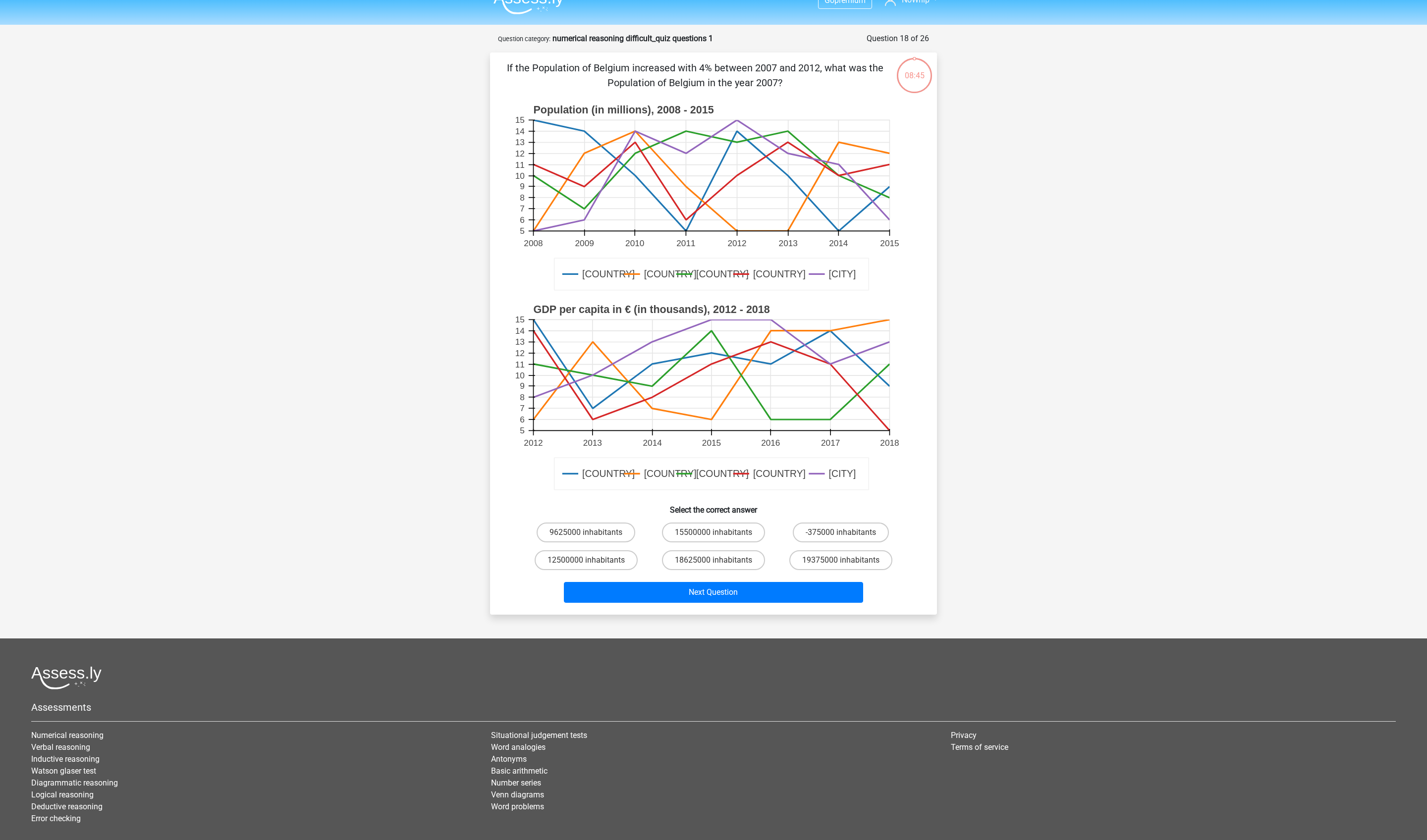 scroll, scrollTop: 52, scrollLeft: 0, axis: vertical 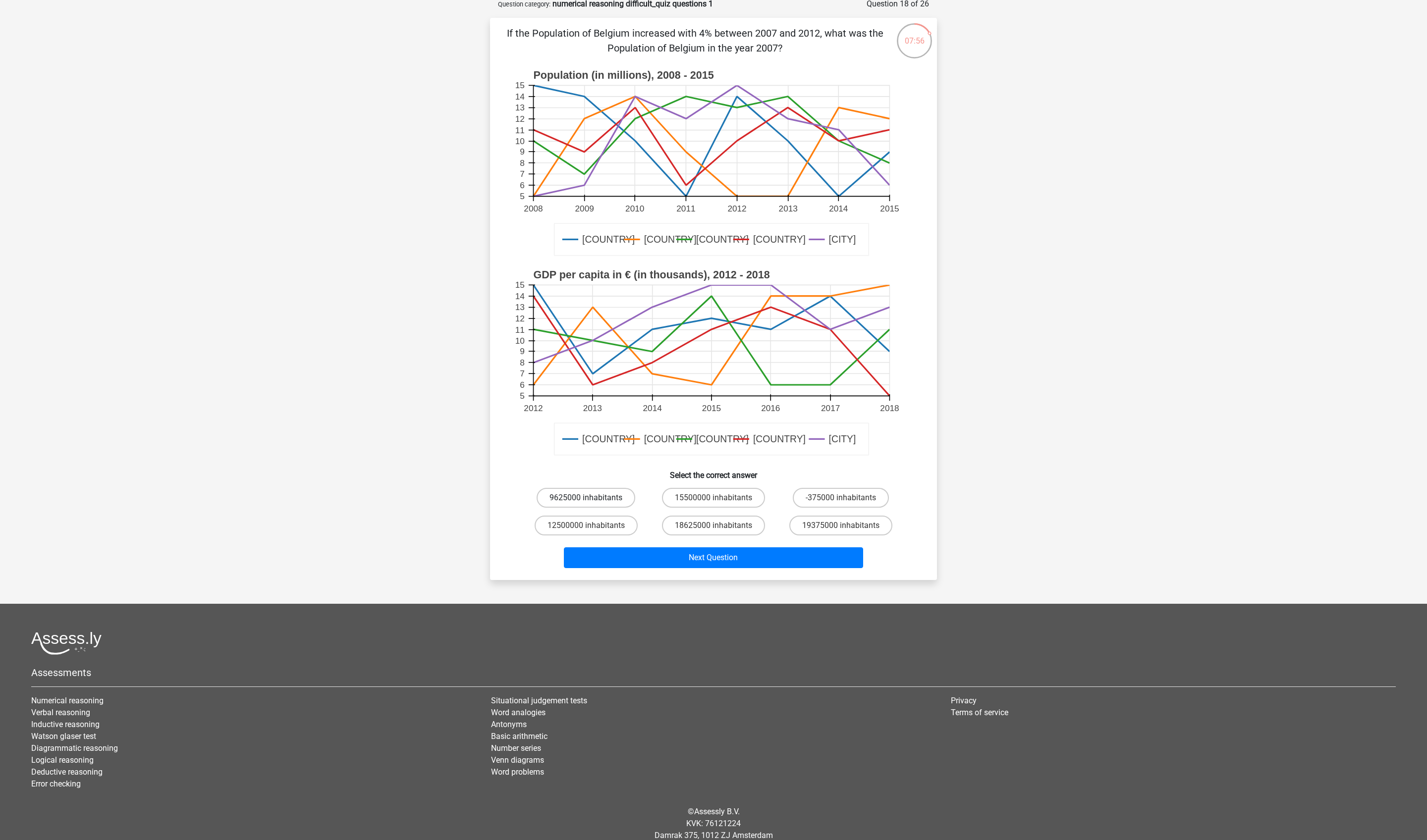 click on "9625000 inhabitants" at bounding box center [586, 498] 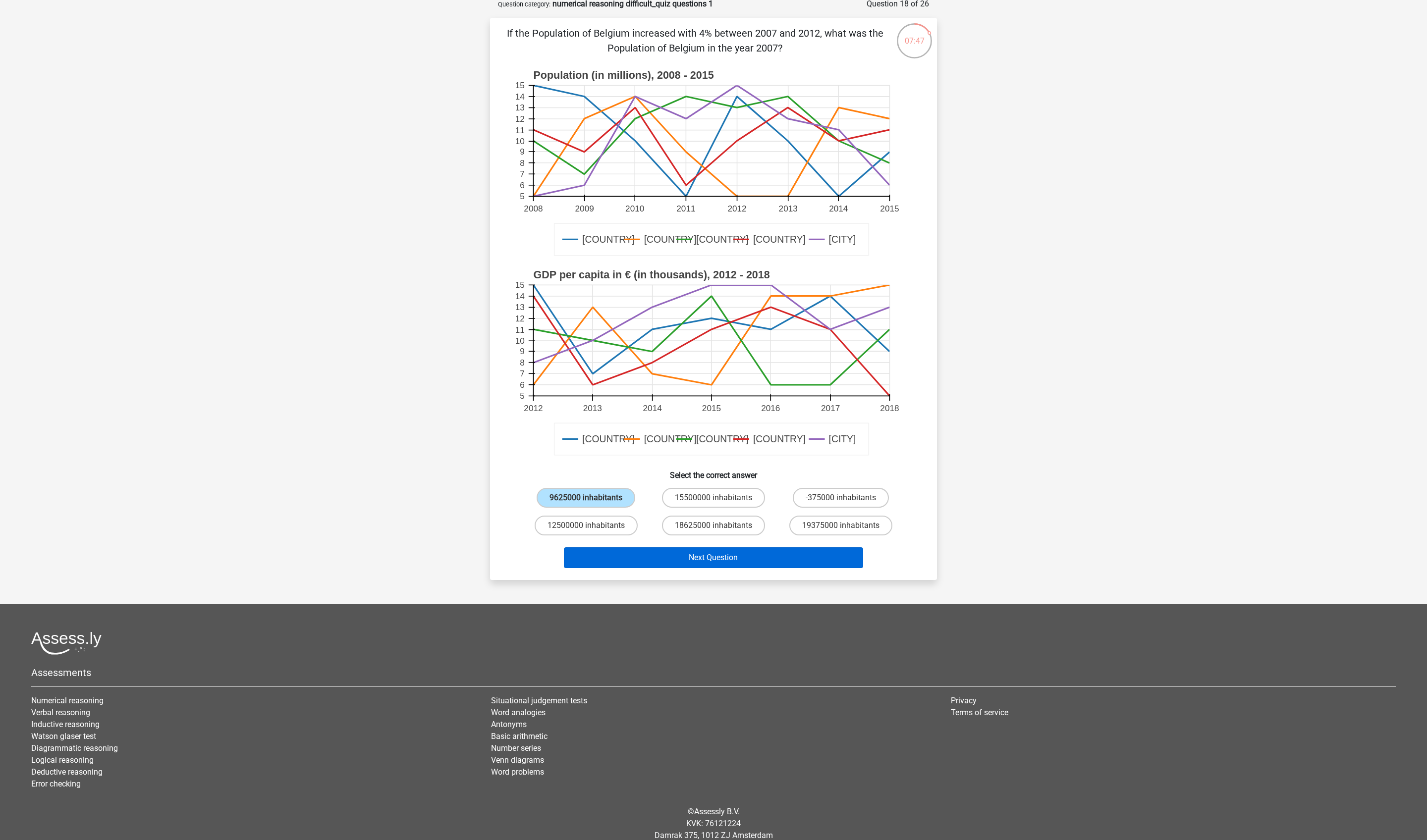 click on "Next Question" at bounding box center [714, 558] 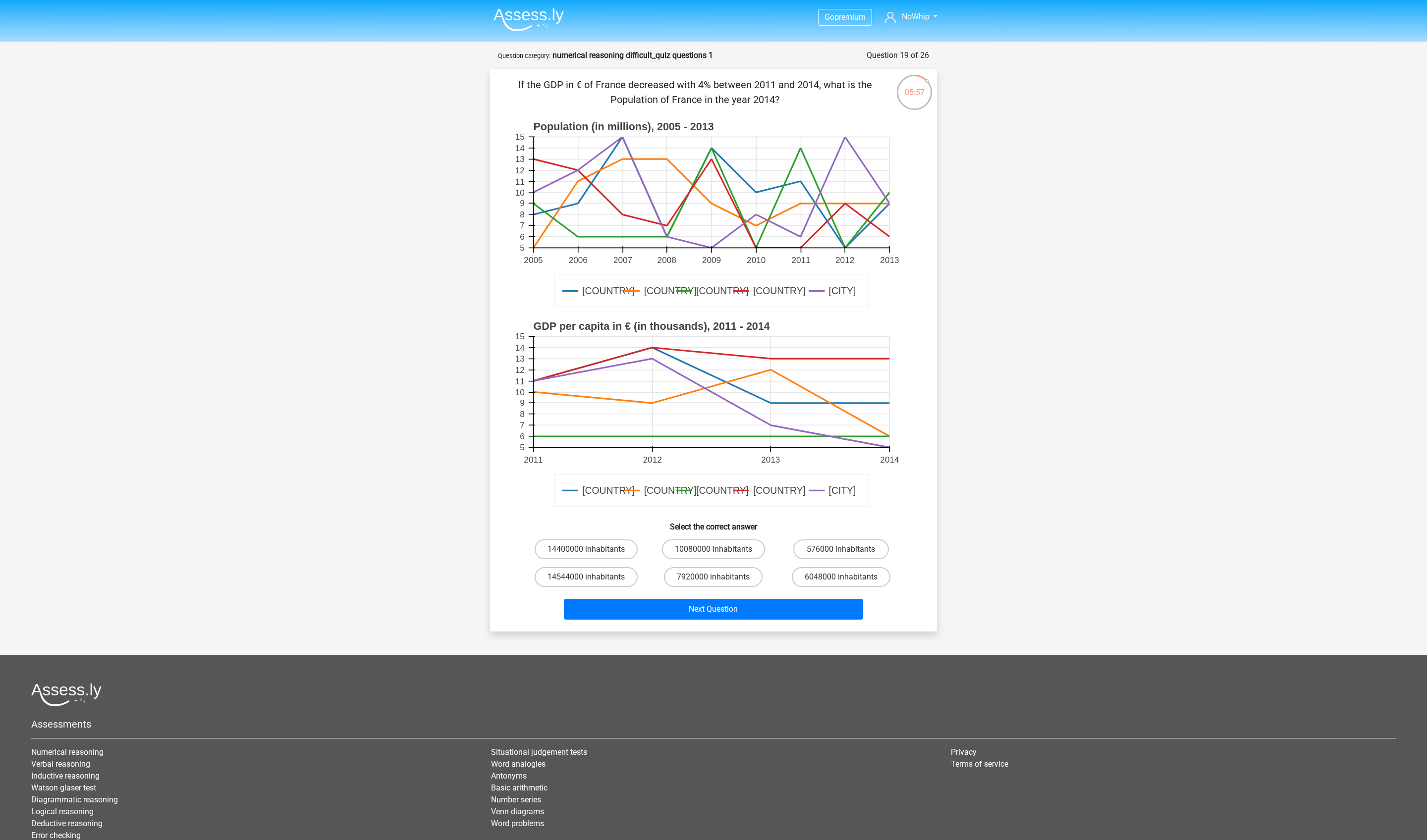 scroll, scrollTop: 0, scrollLeft: 0, axis: both 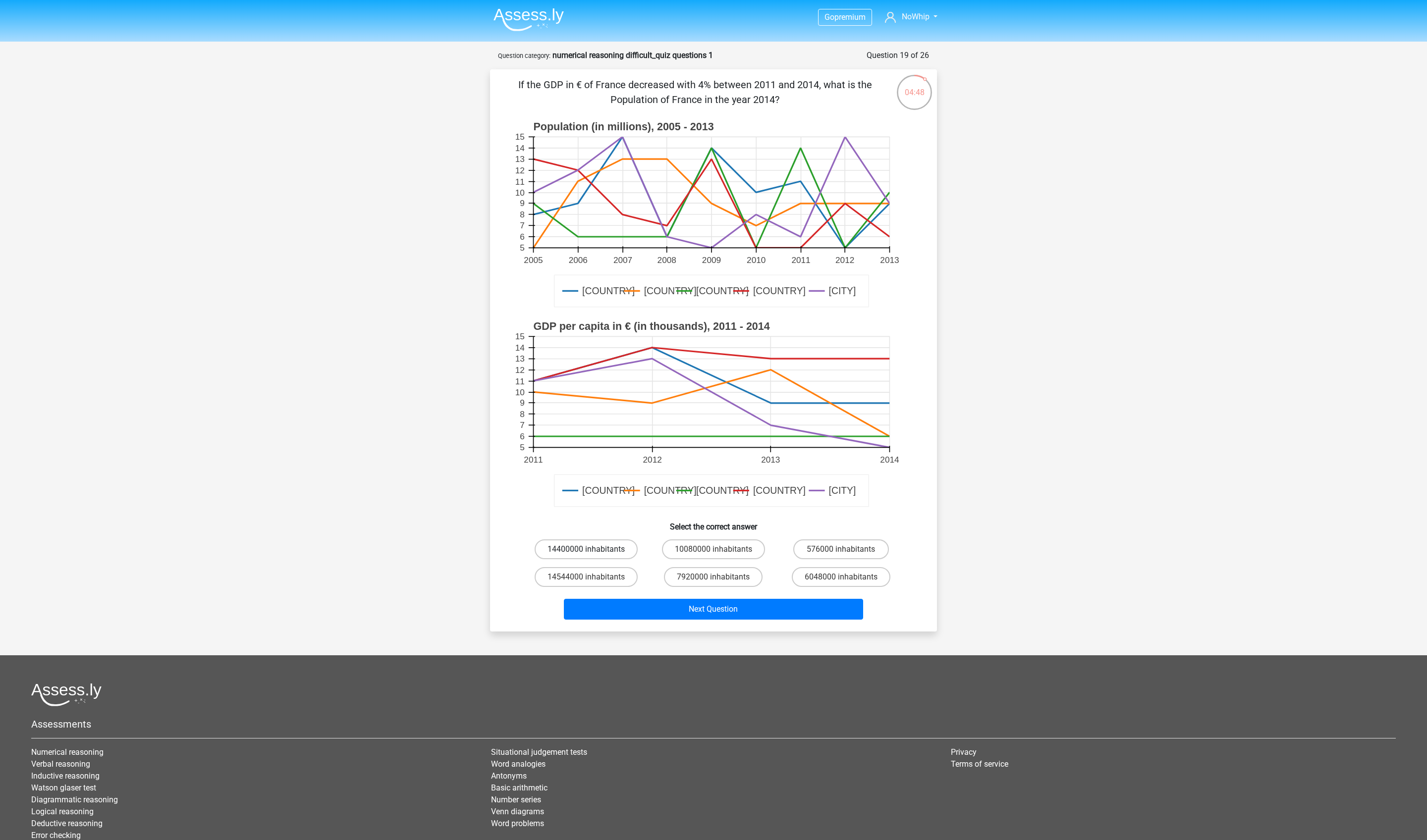 click on "14400000 inhabitants" at bounding box center [586, 549] 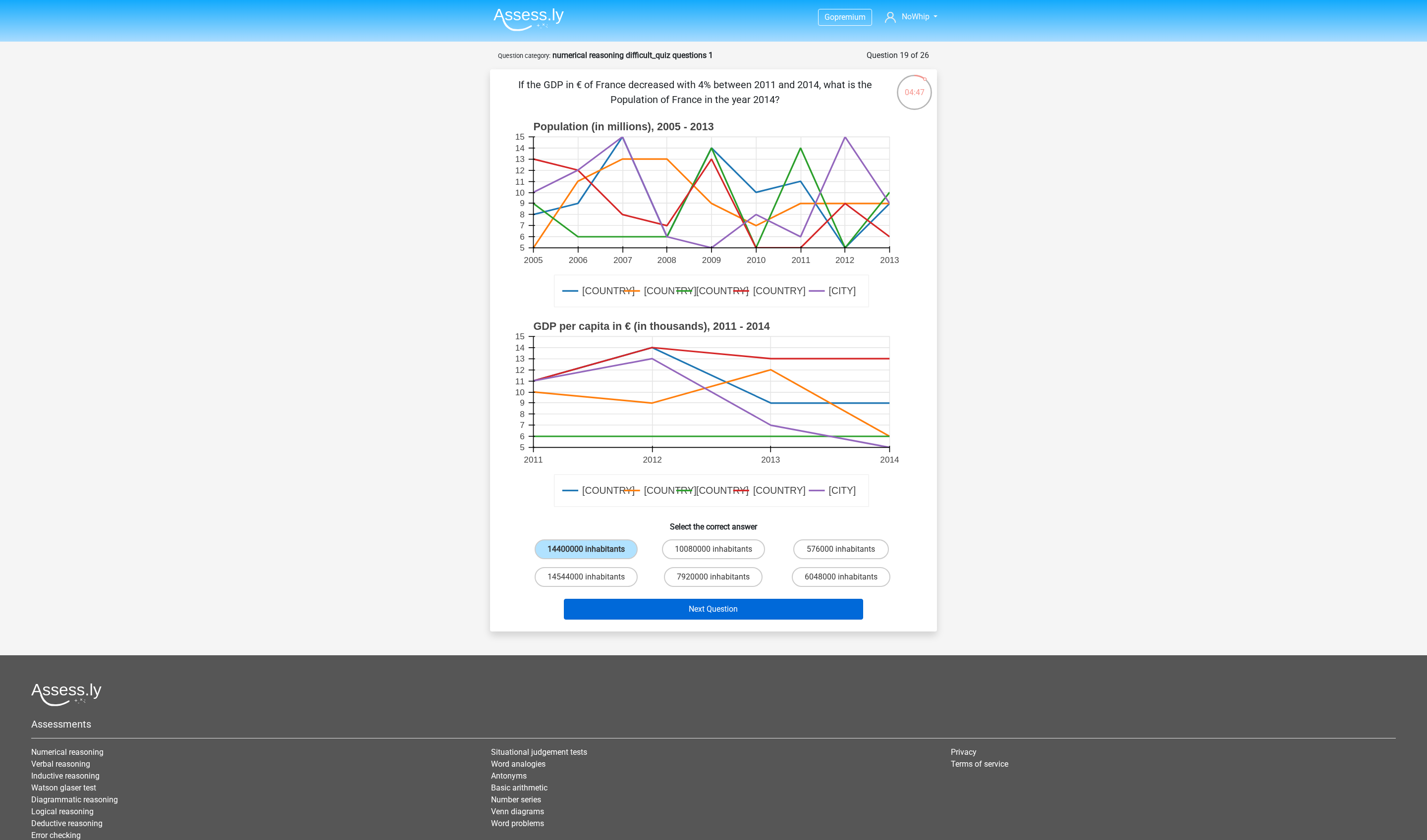 click on "Next Question" at bounding box center (714, 609) 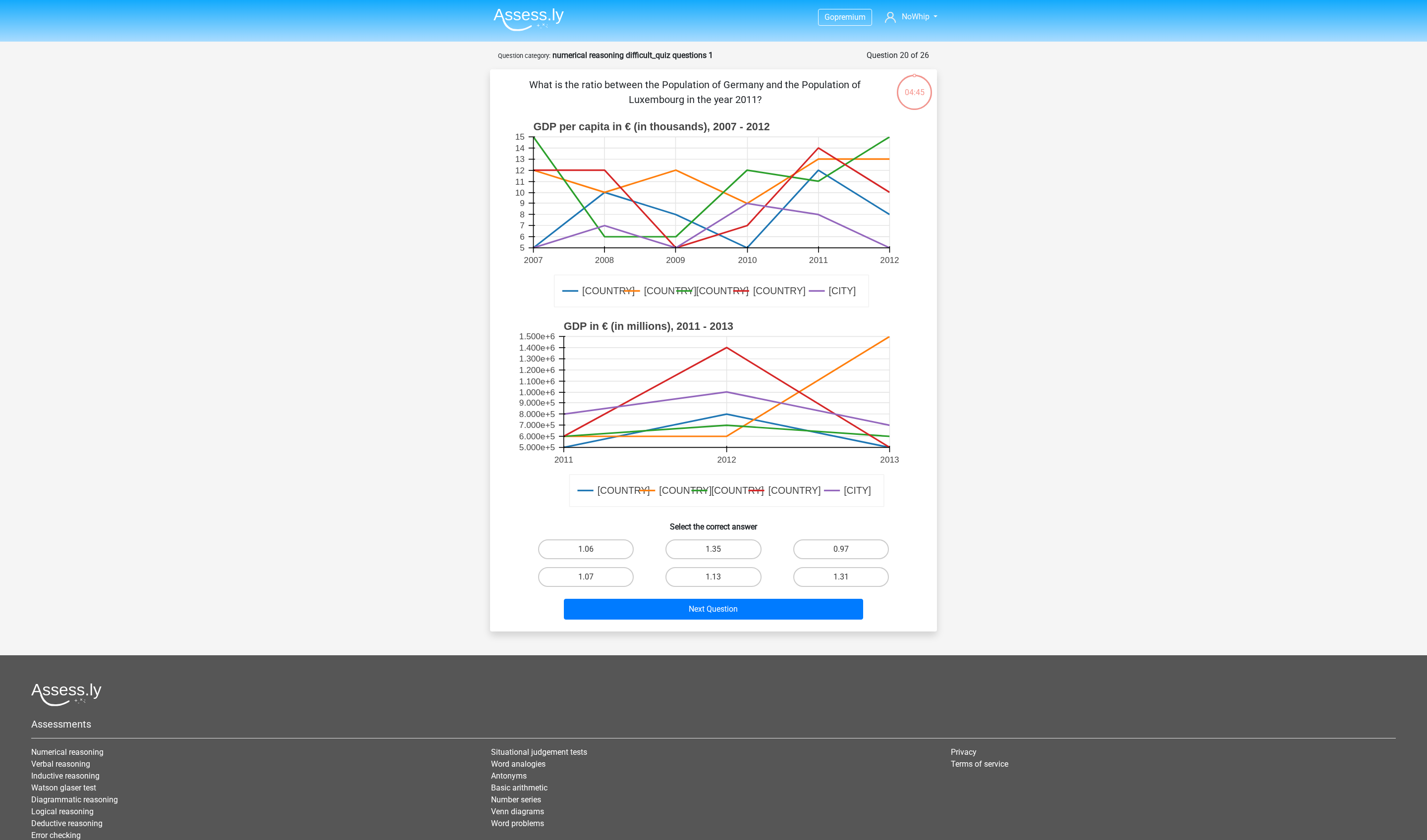 scroll, scrollTop: 52, scrollLeft: 0, axis: vertical 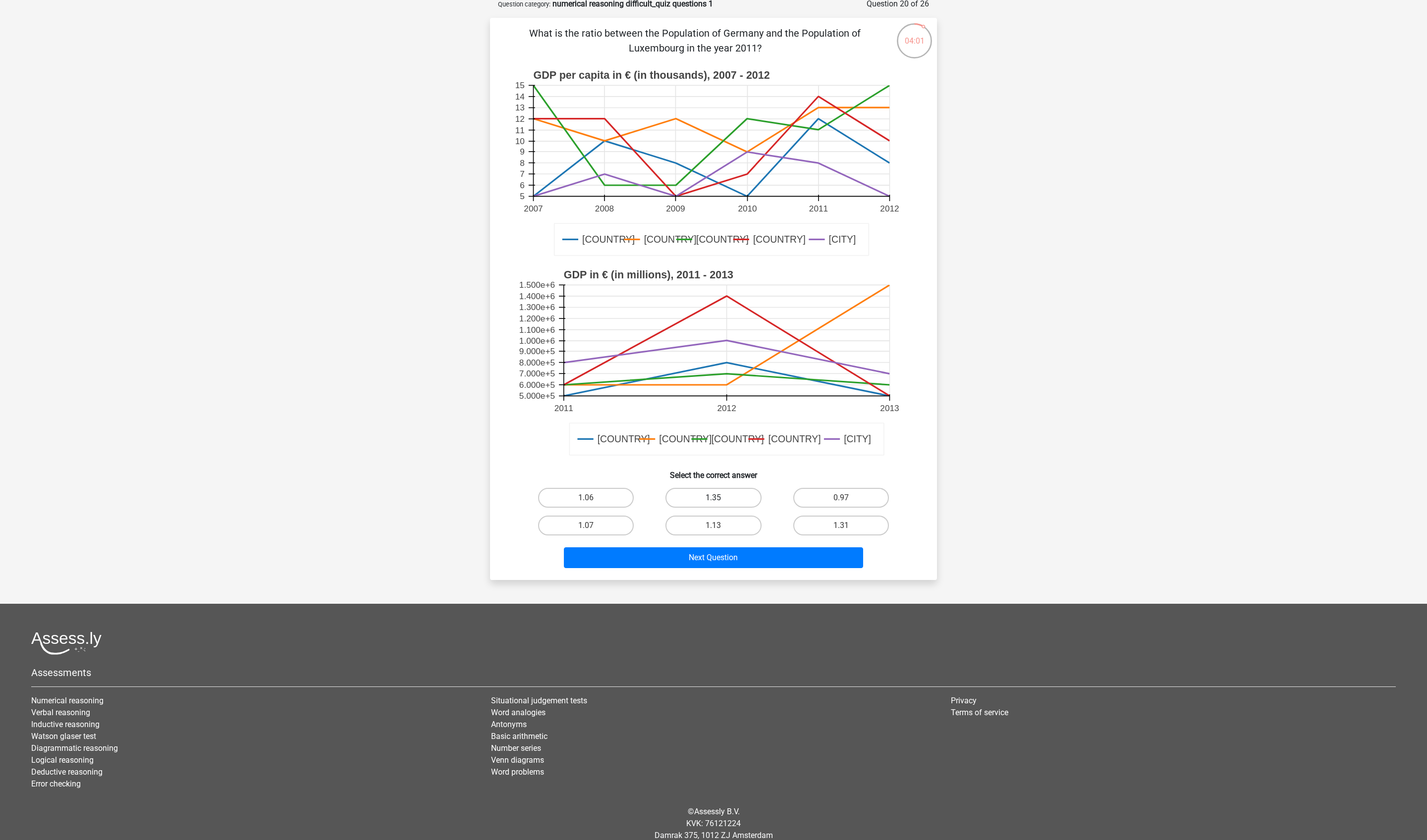 click on "1.35" at bounding box center (713, 498) 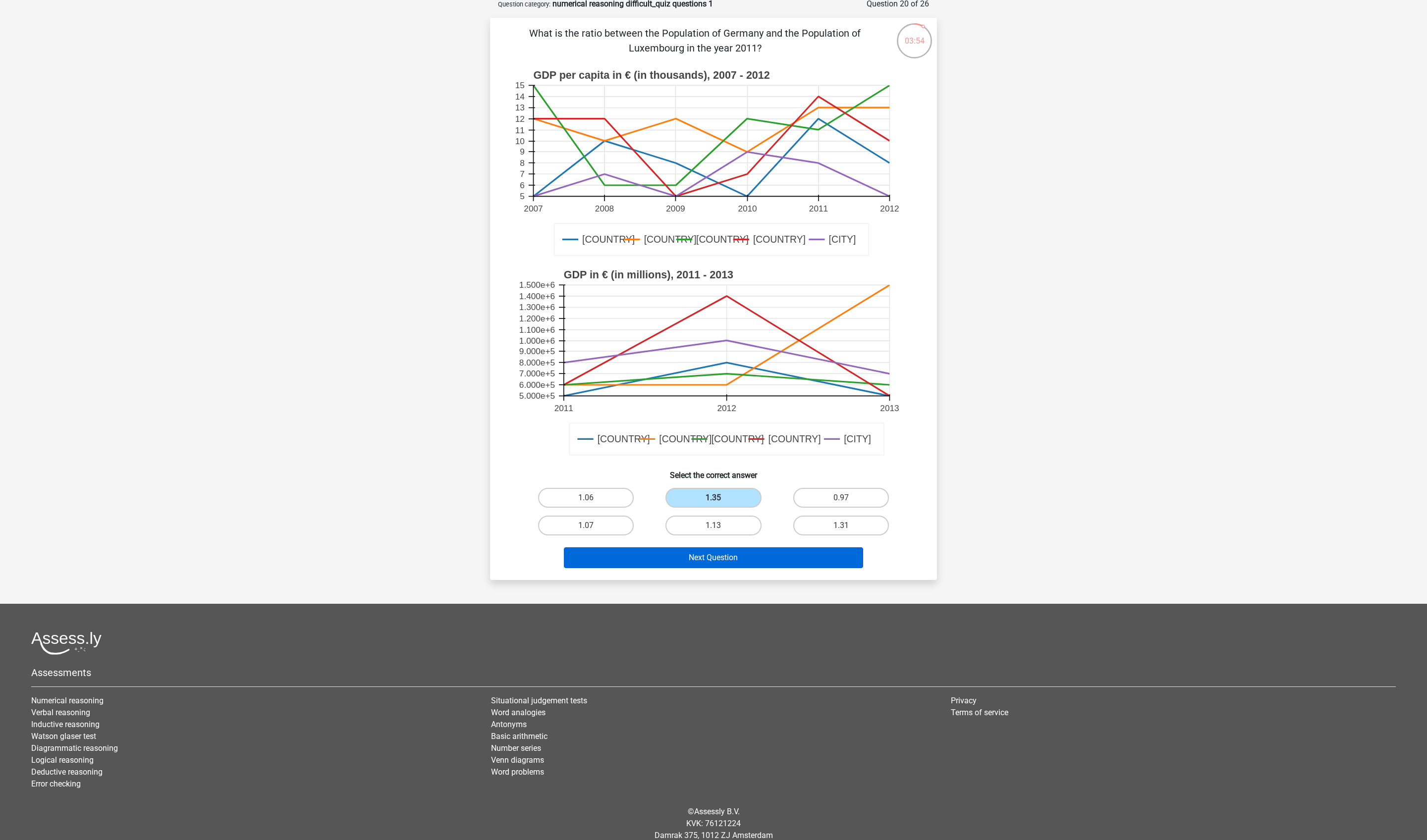 click on "Next Question" at bounding box center [714, 558] 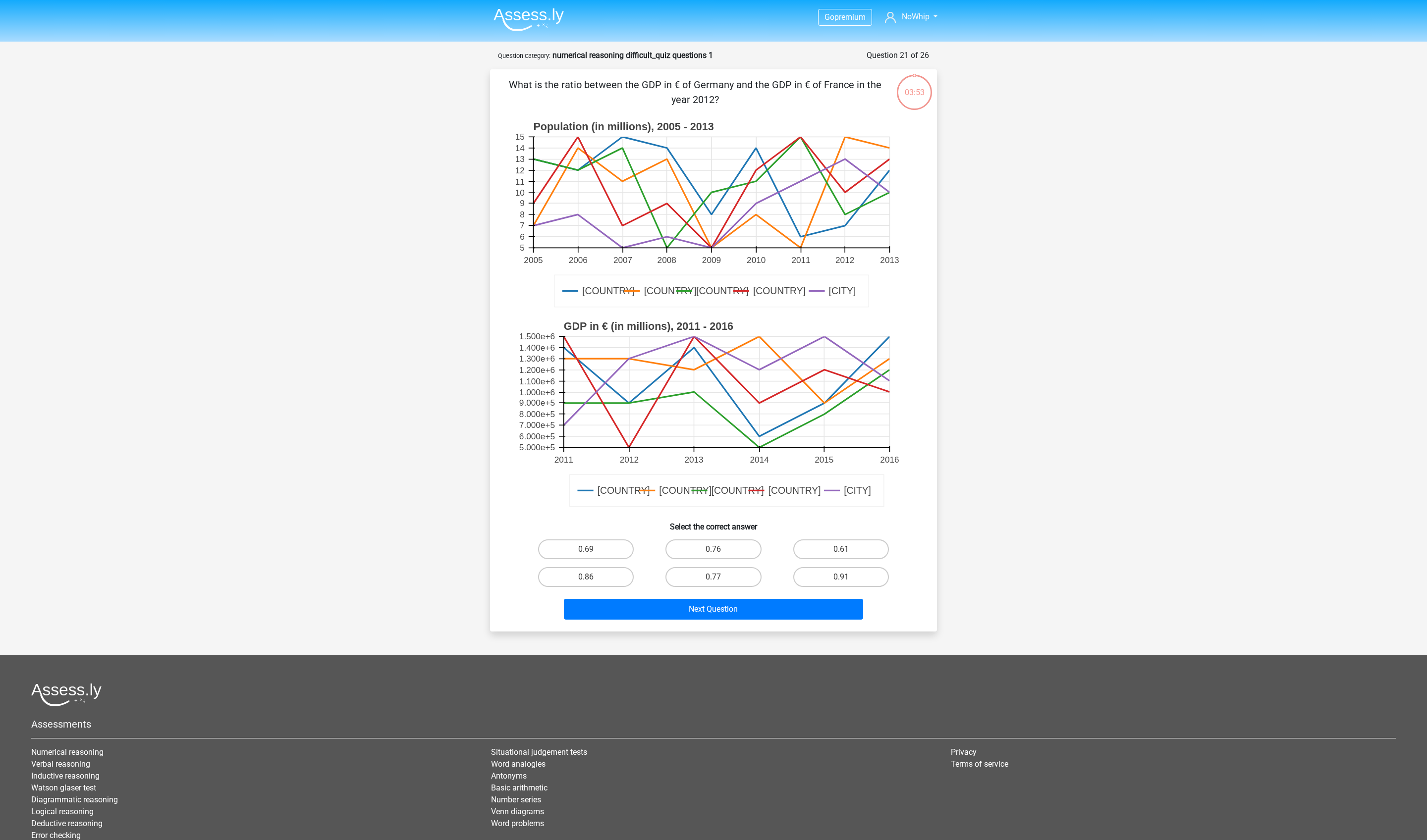 scroll, scrollTop: 0, scrollLeft: 0, axis: both 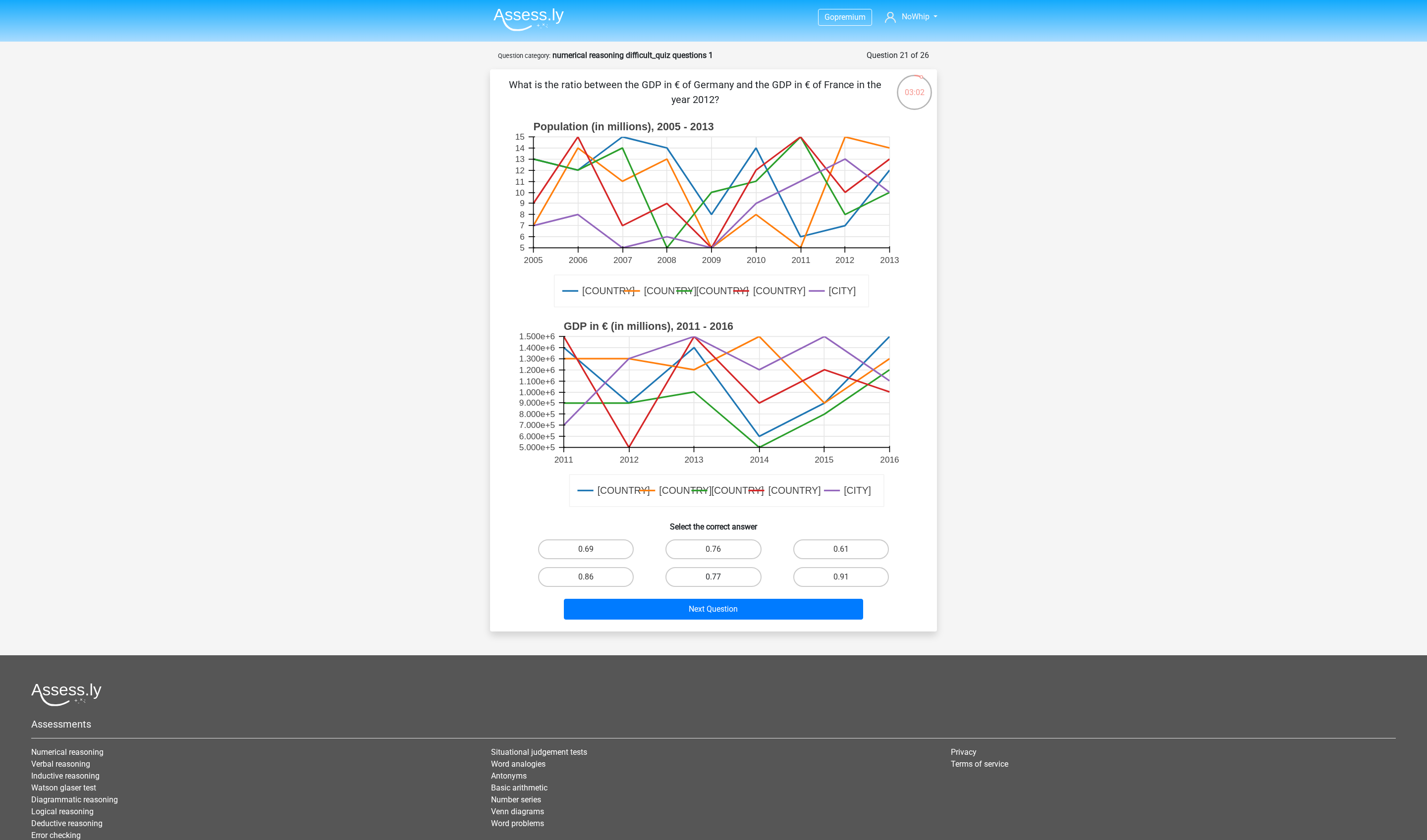 click on "0.77" at bounding box center (713, 577) 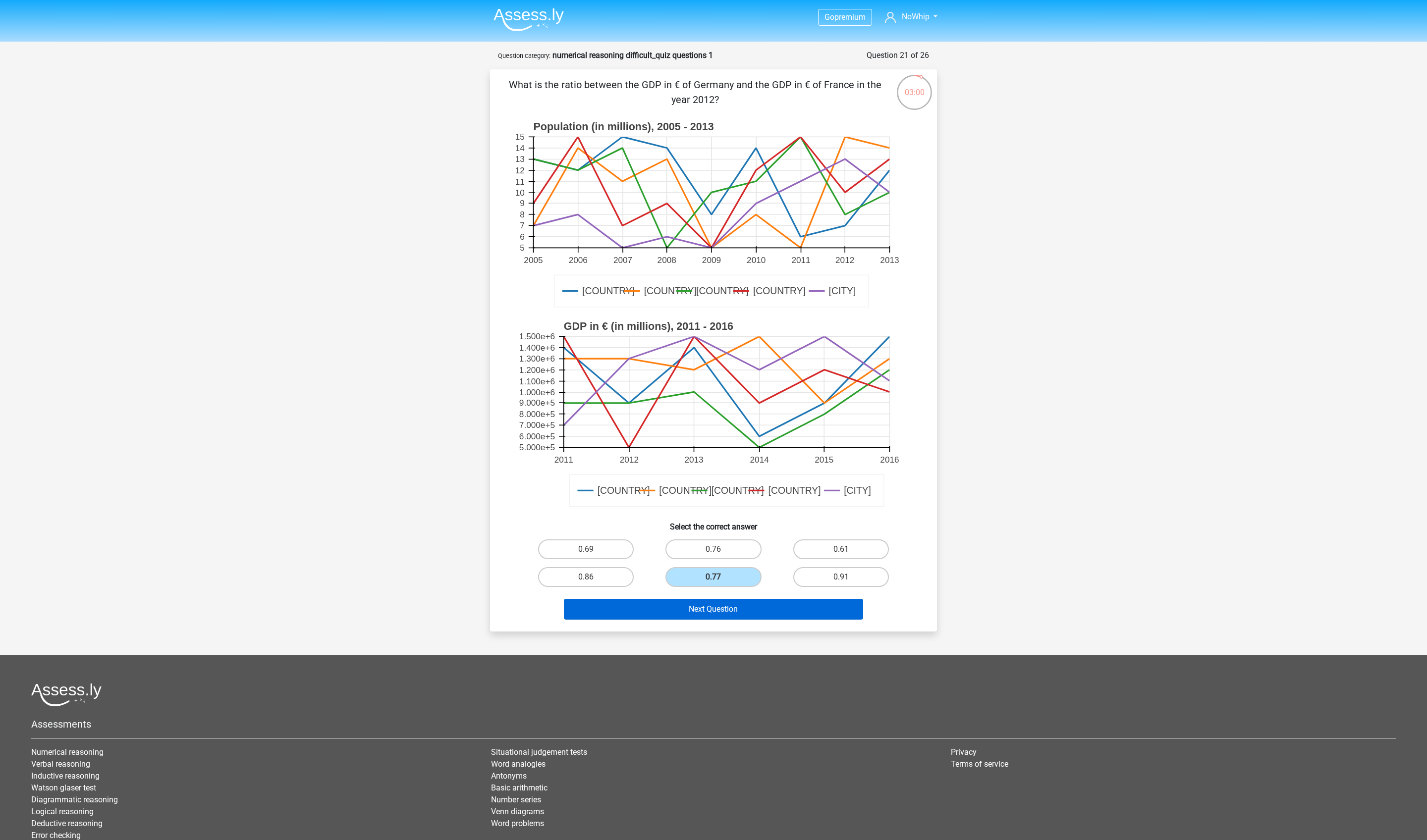 click on "Next Question" at bounding box center [714, 609] 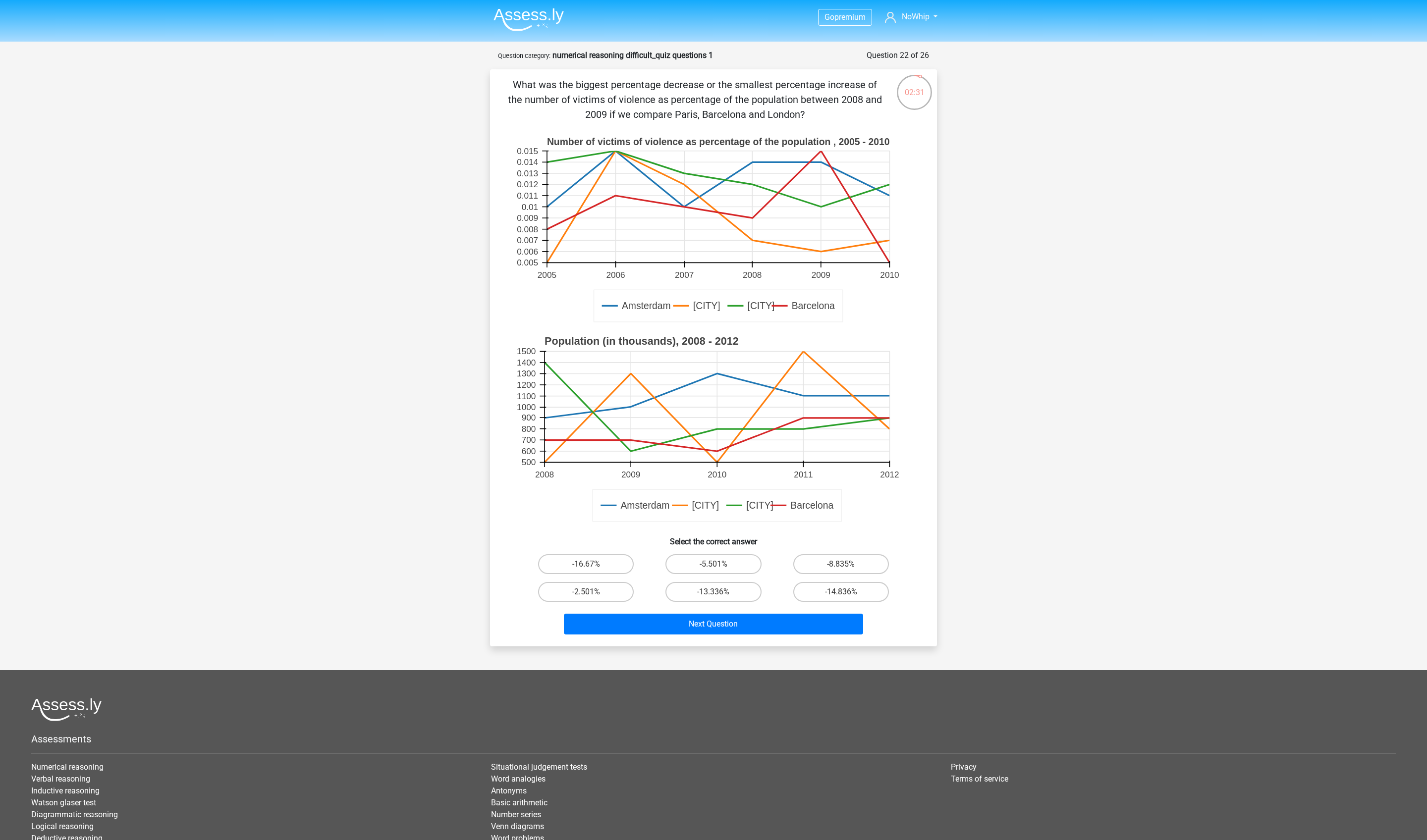 scroll, scrollTop: 0, scrollLeft: 0, axis: both 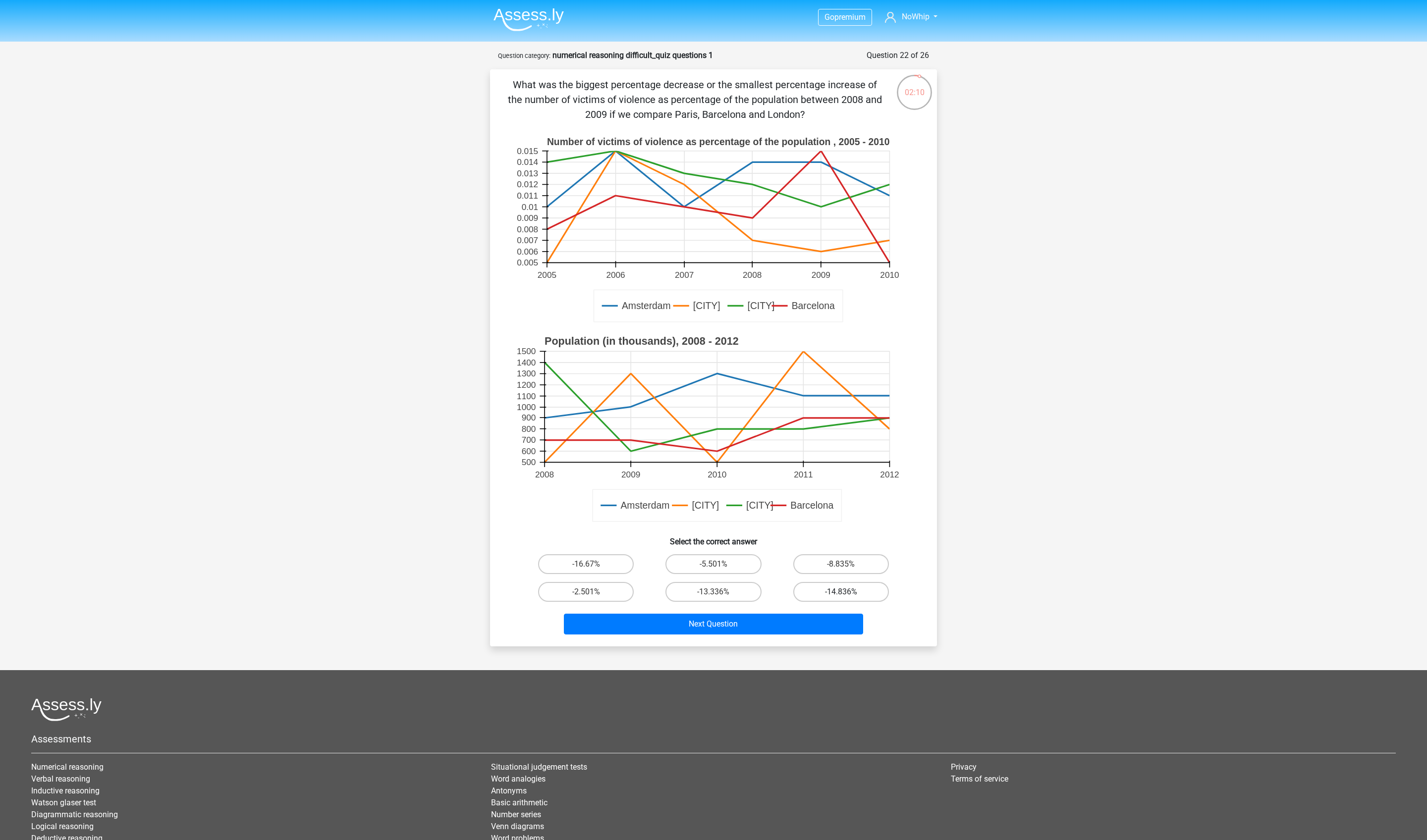 click on "-14.836%" at bounding box center [841, 592] 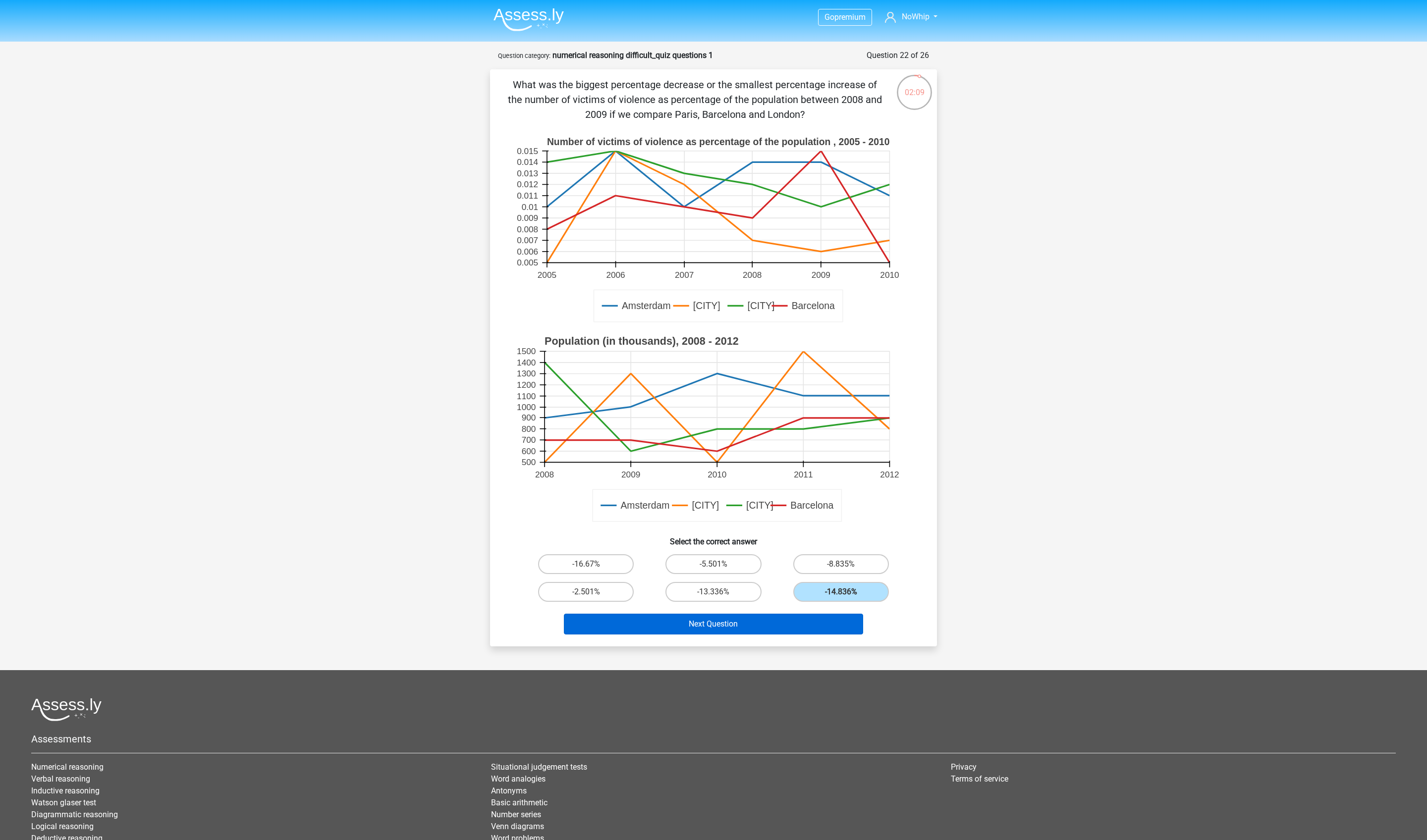click on "Next Question" at bounding box center (714, 624) 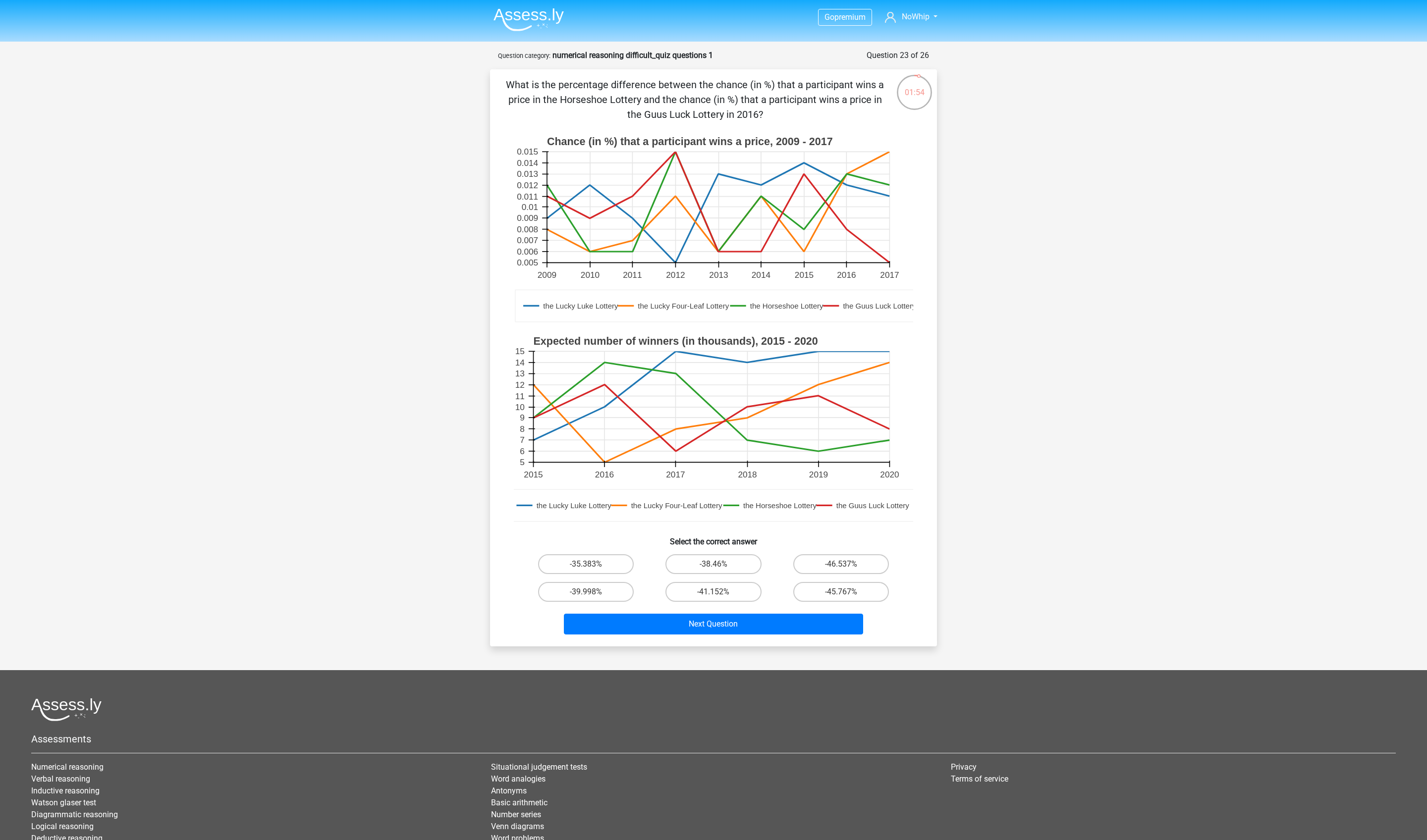 scroll, scrollTop: 0, scrollLeft: 0, axis: both 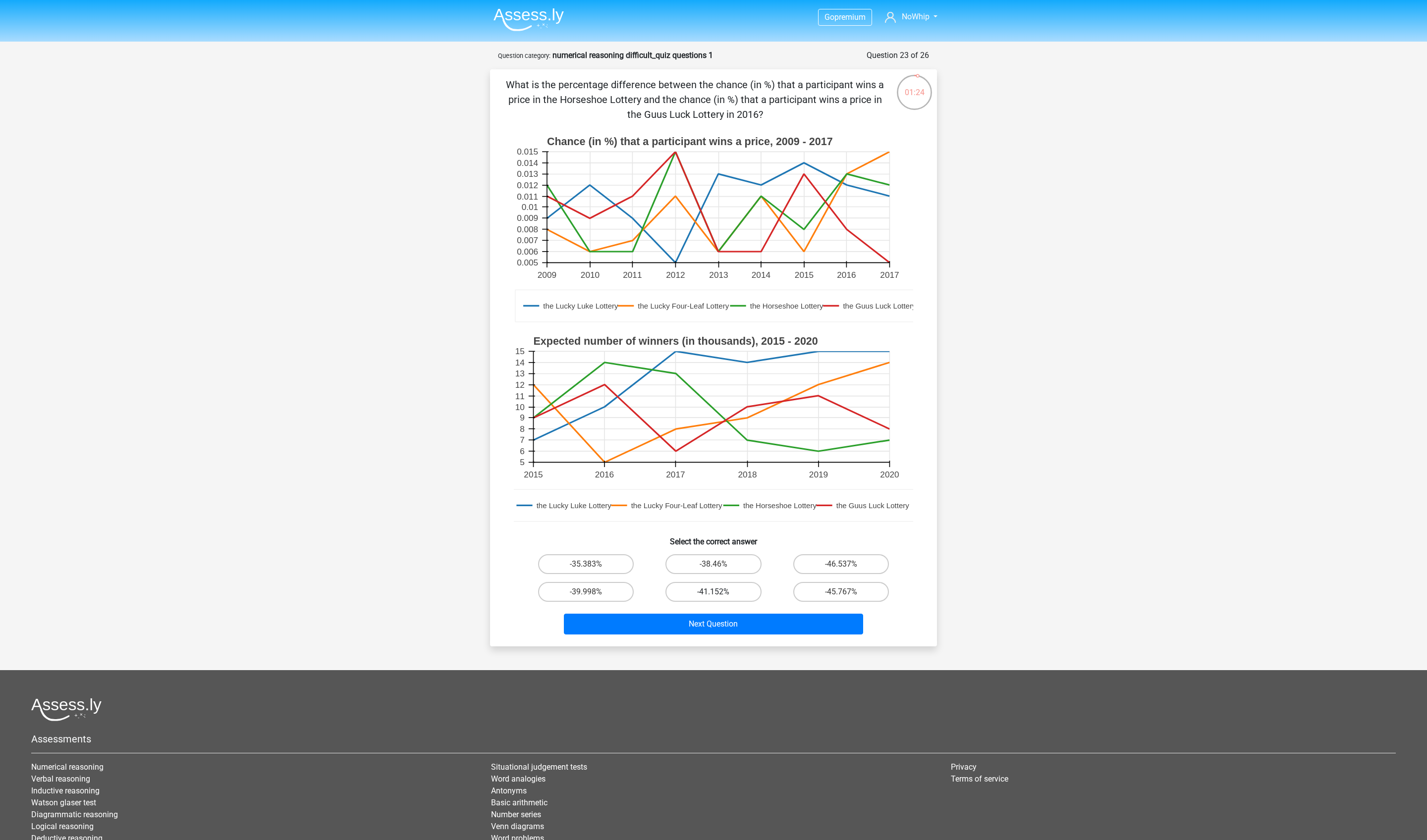 click on "-41.152%" at bounding box center (713, 592) 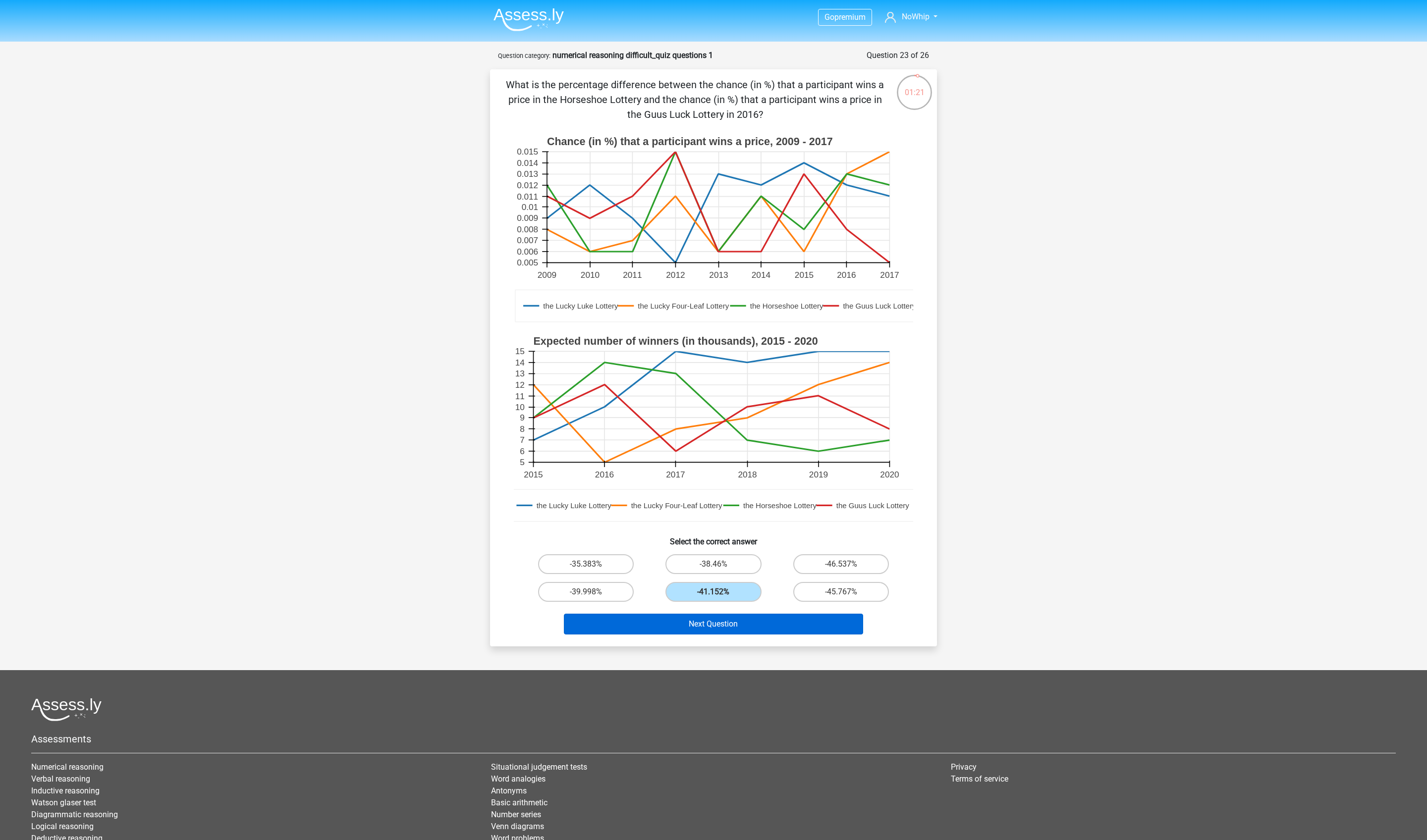click on "Next Question" at bounding box center [714, 624] 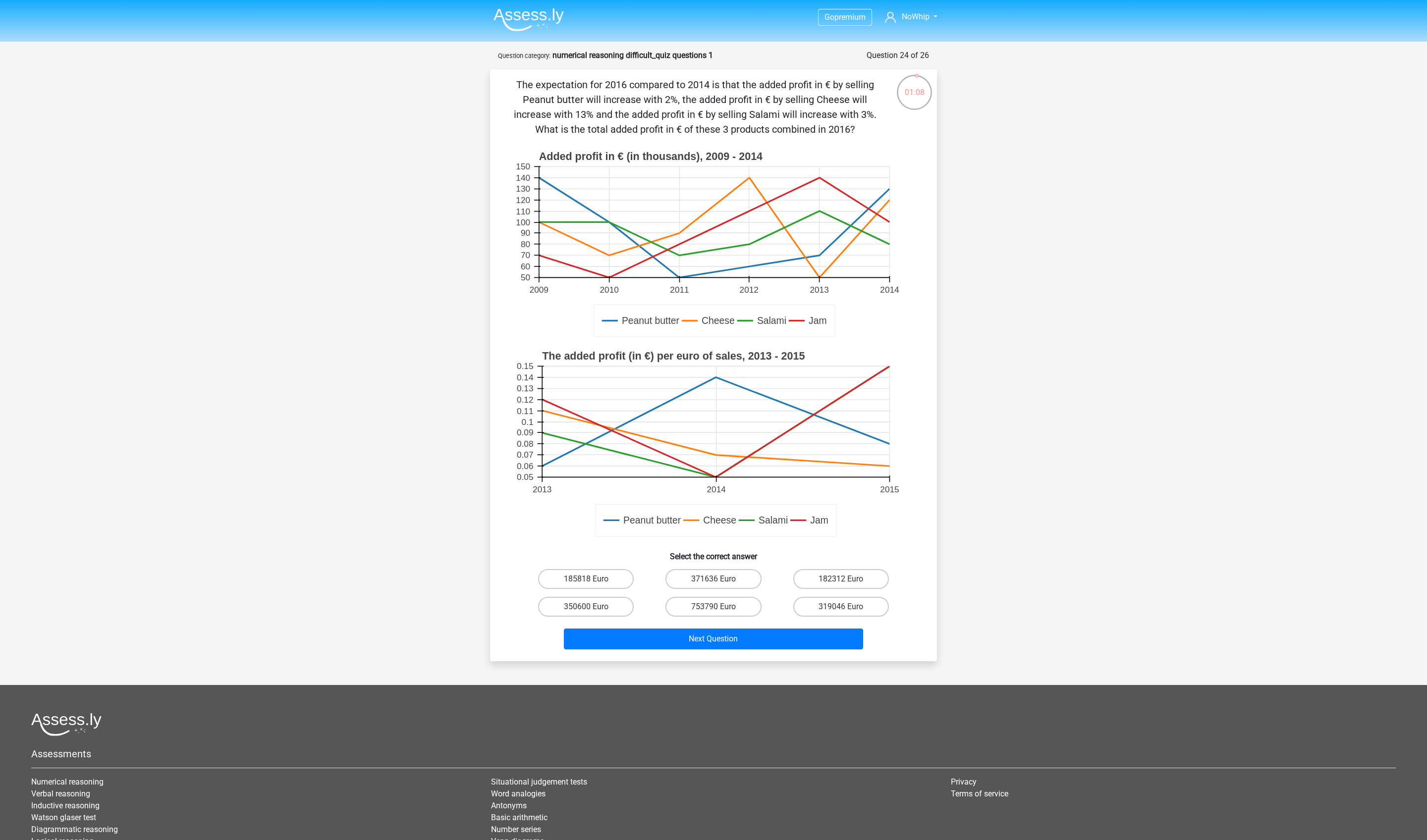scroll, scrollTop: 0, scrollLeft: 0, axis: both 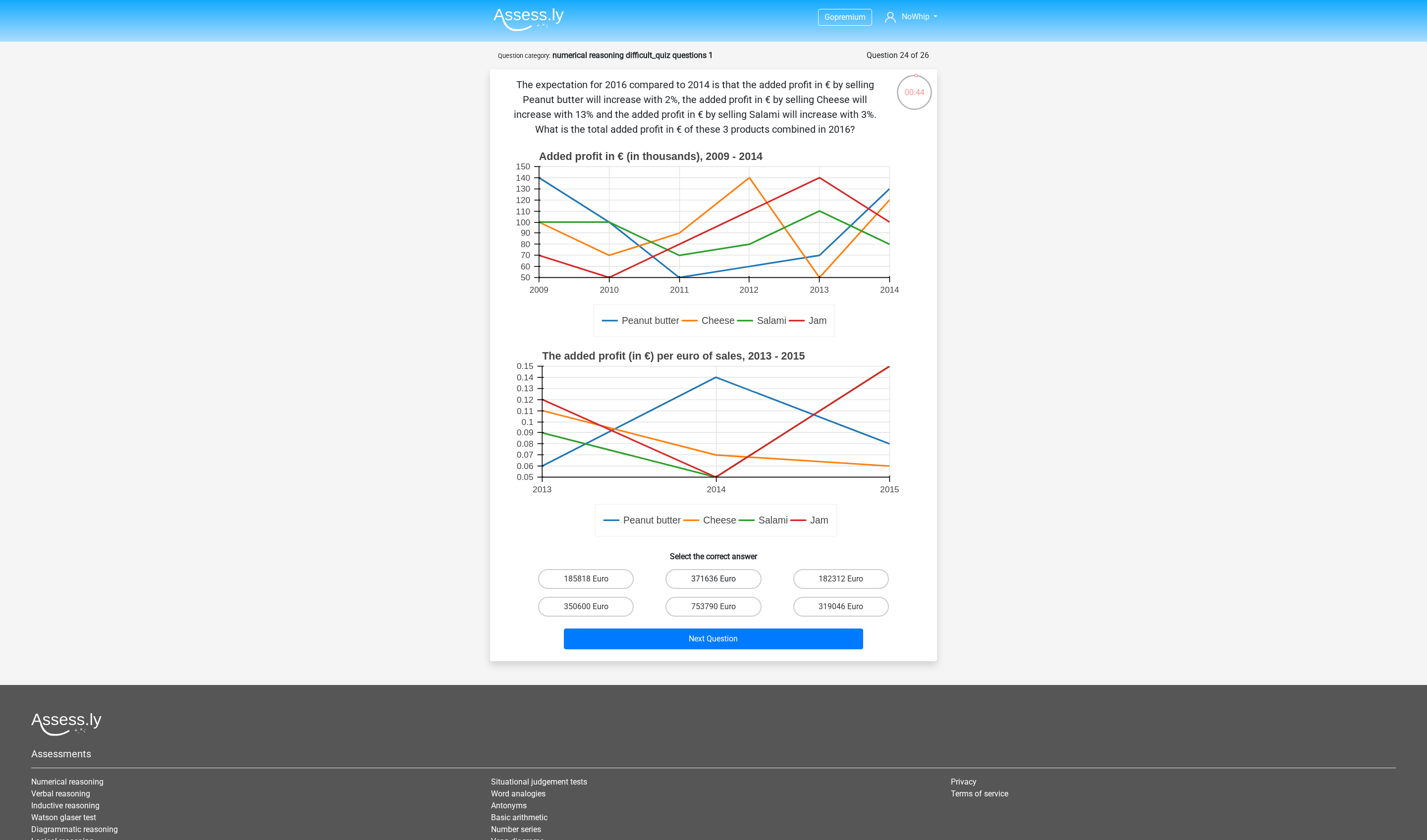 click on "371636 Euro" at bounding box center [713, 579] 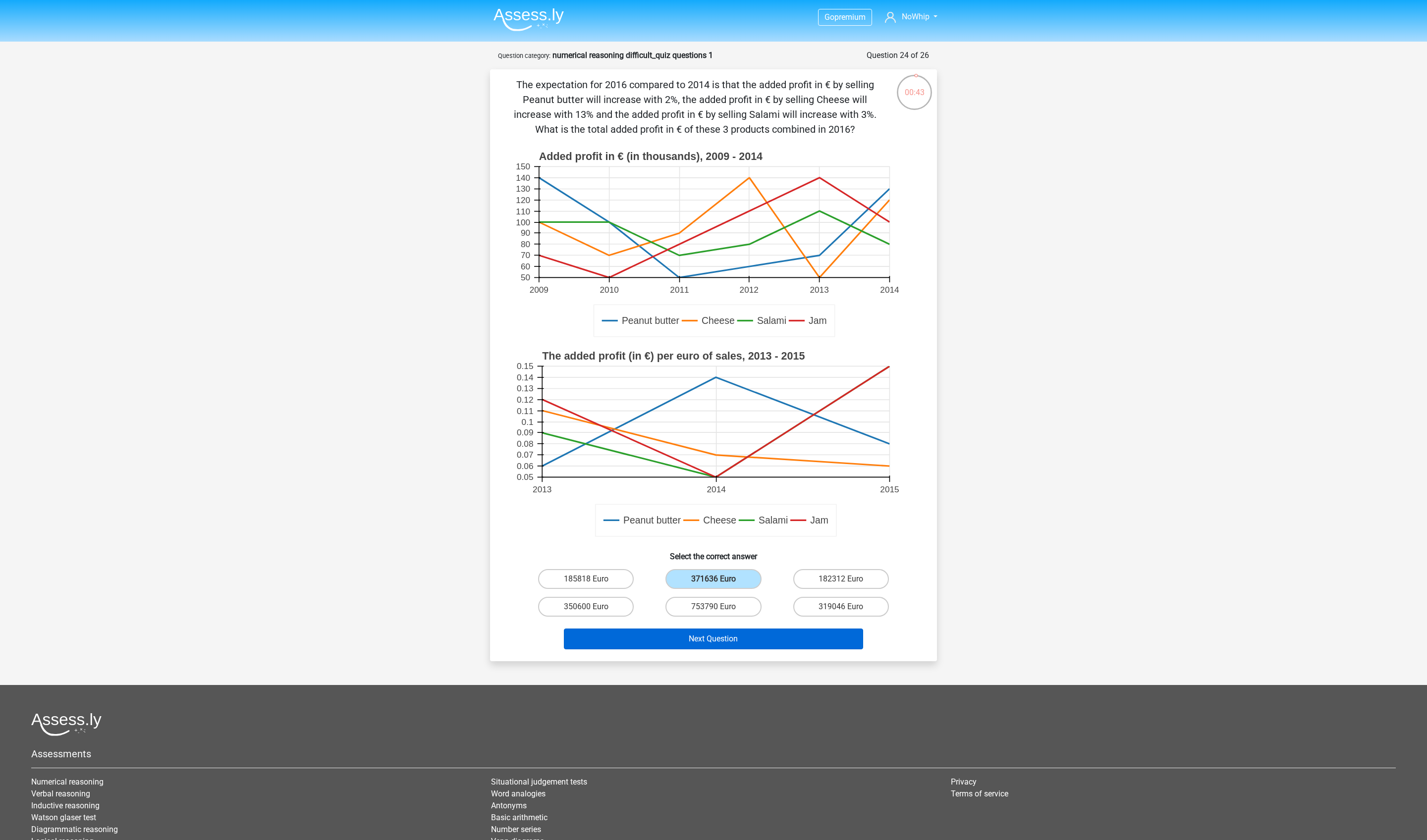 click on "Next Question" at bounding box center [714, 639] 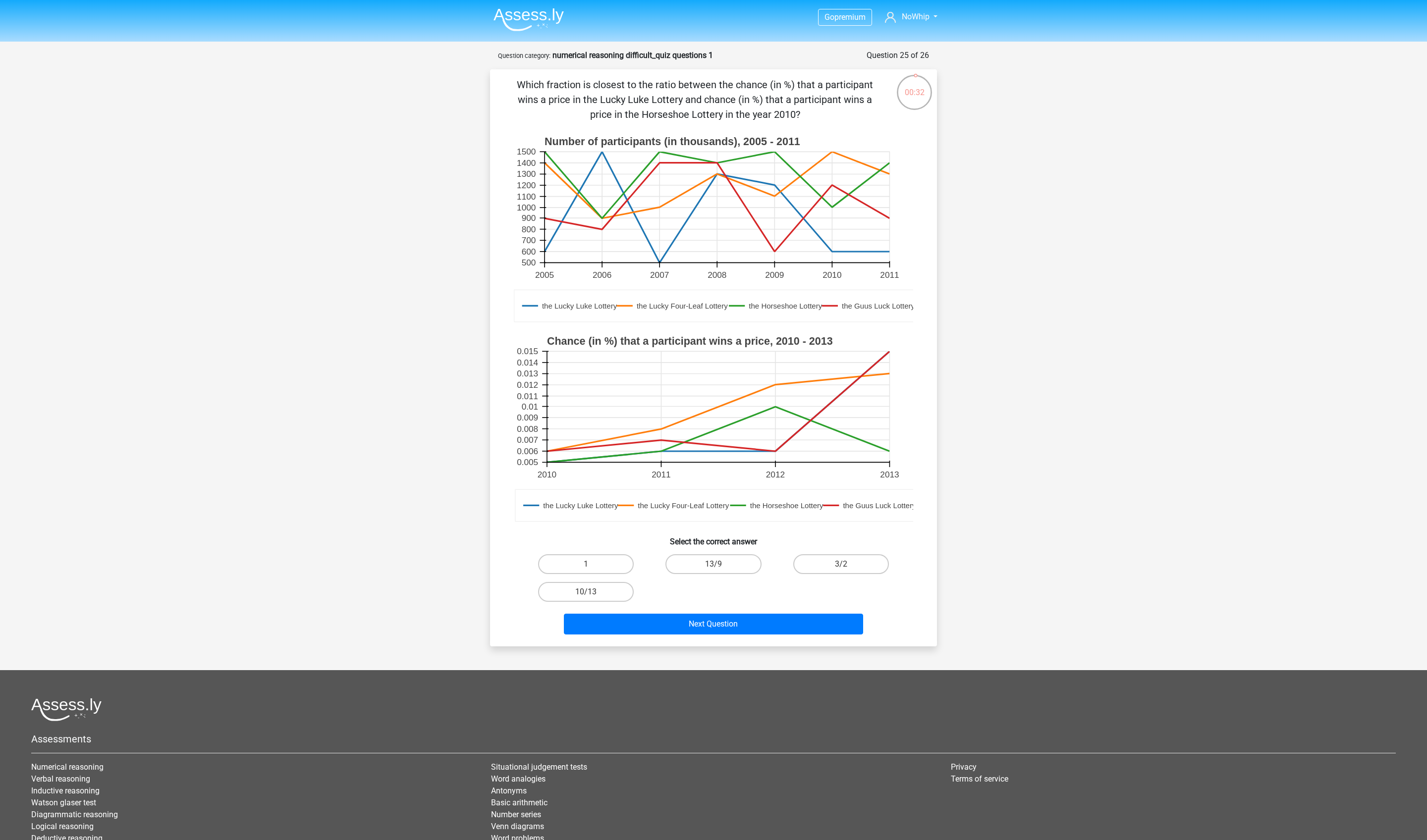 scroll, scrollTop: 0, scrollLeft: 0, axis: both 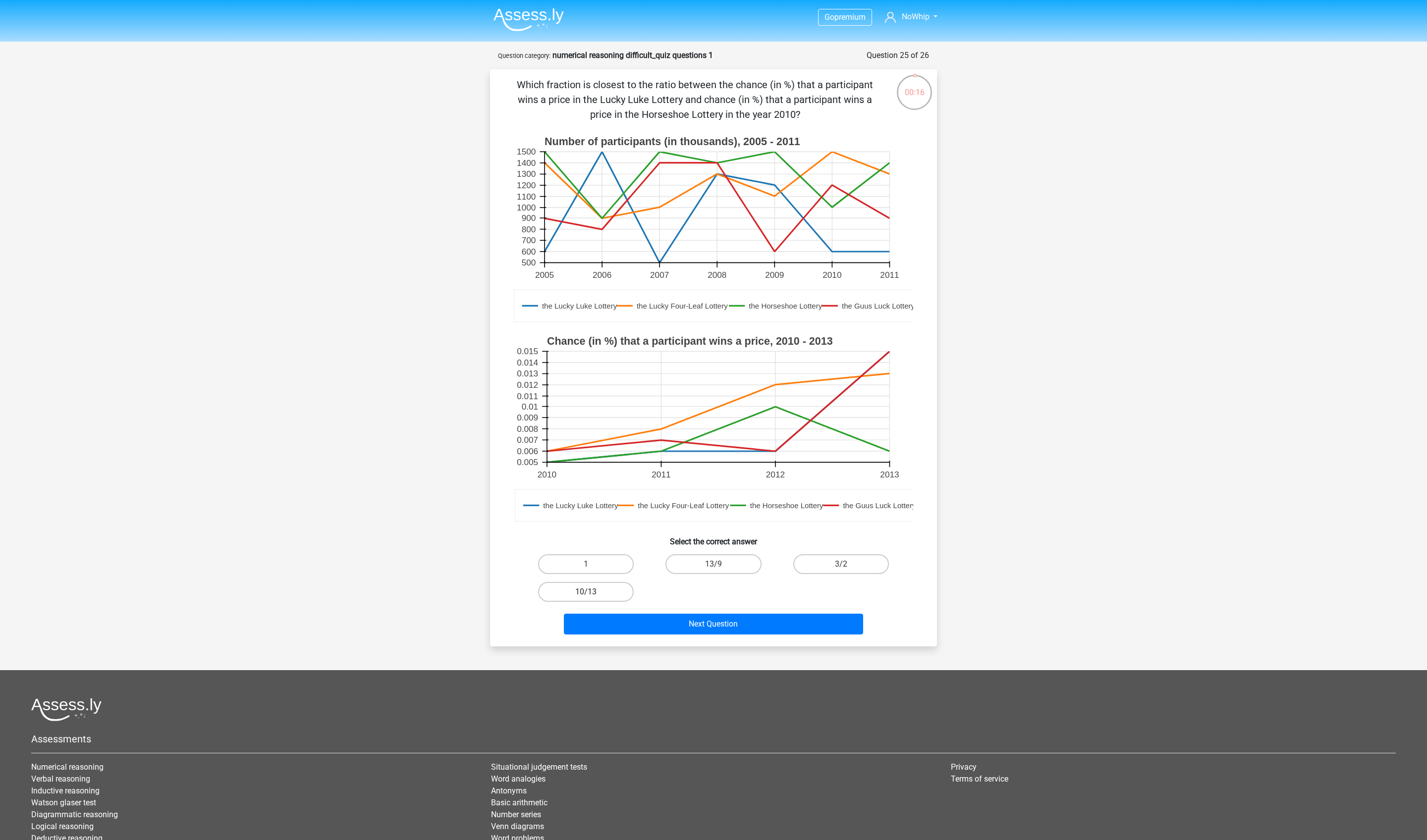 click on "10/13" at bounding box center (586, 592) 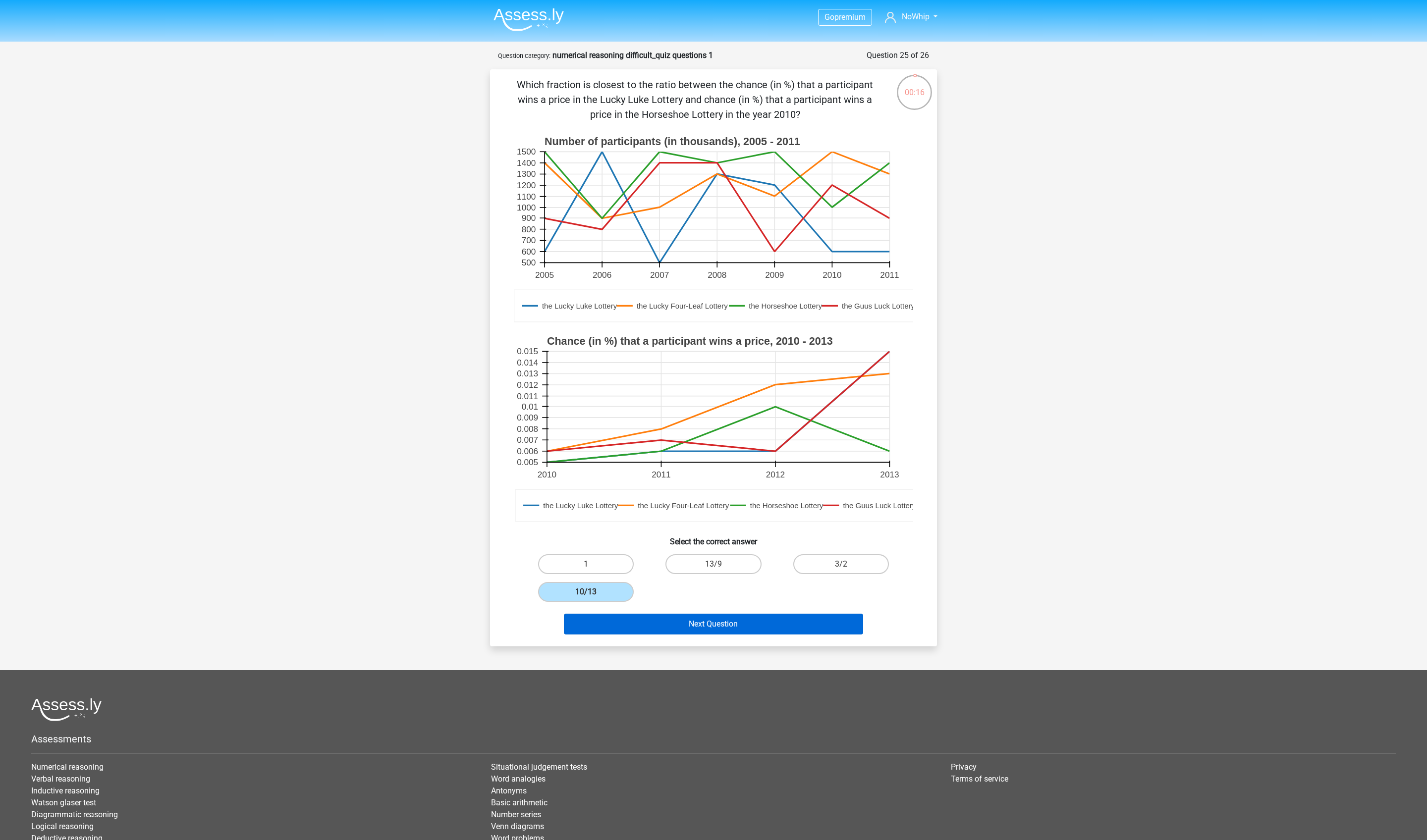 click on "Next Question" at bounding box center (714, 624) 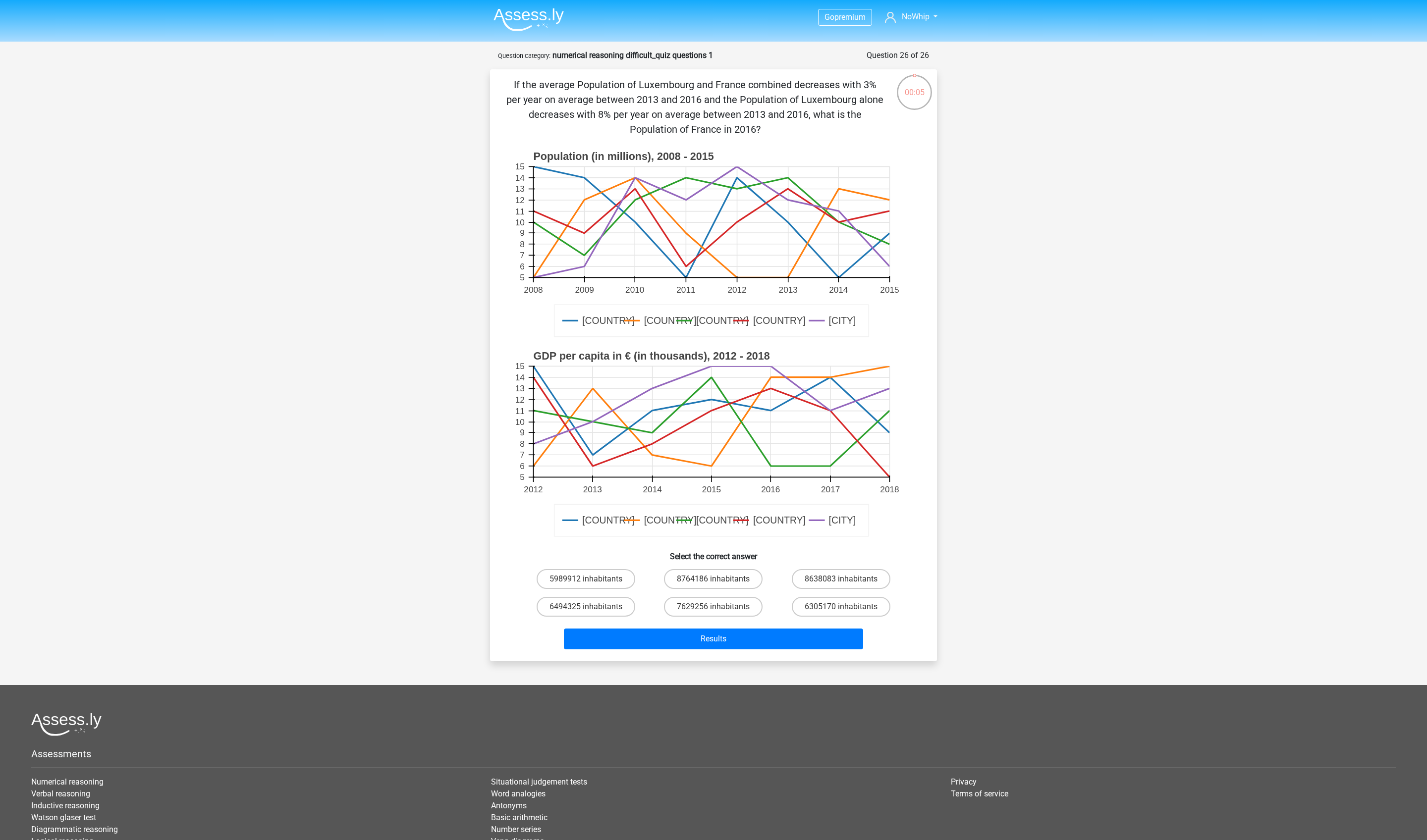 scroll, scrollTop: 0, scrollLeft: 0, axis: both 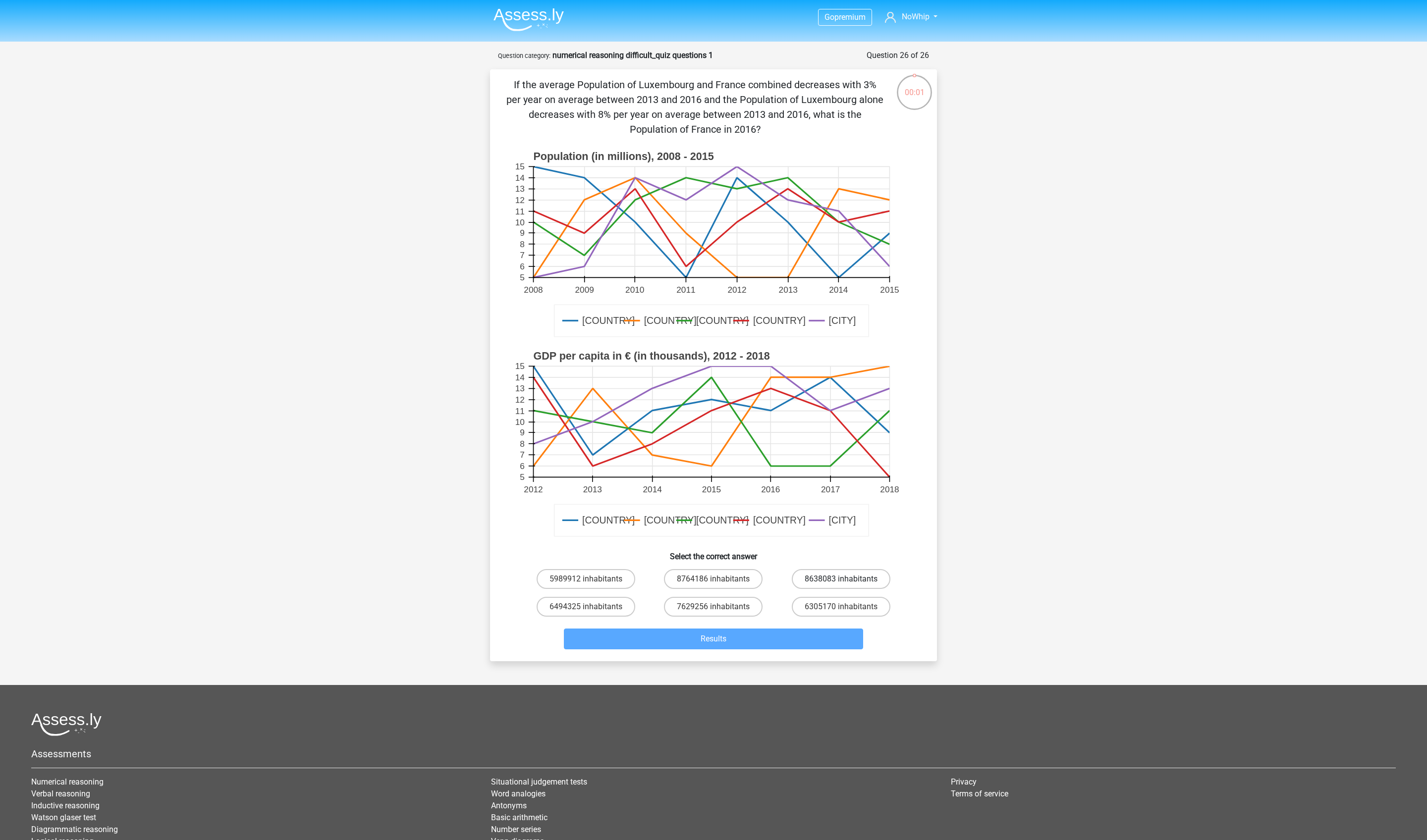 click on "8638083 inhabitants" at bounding box center (841, 579) 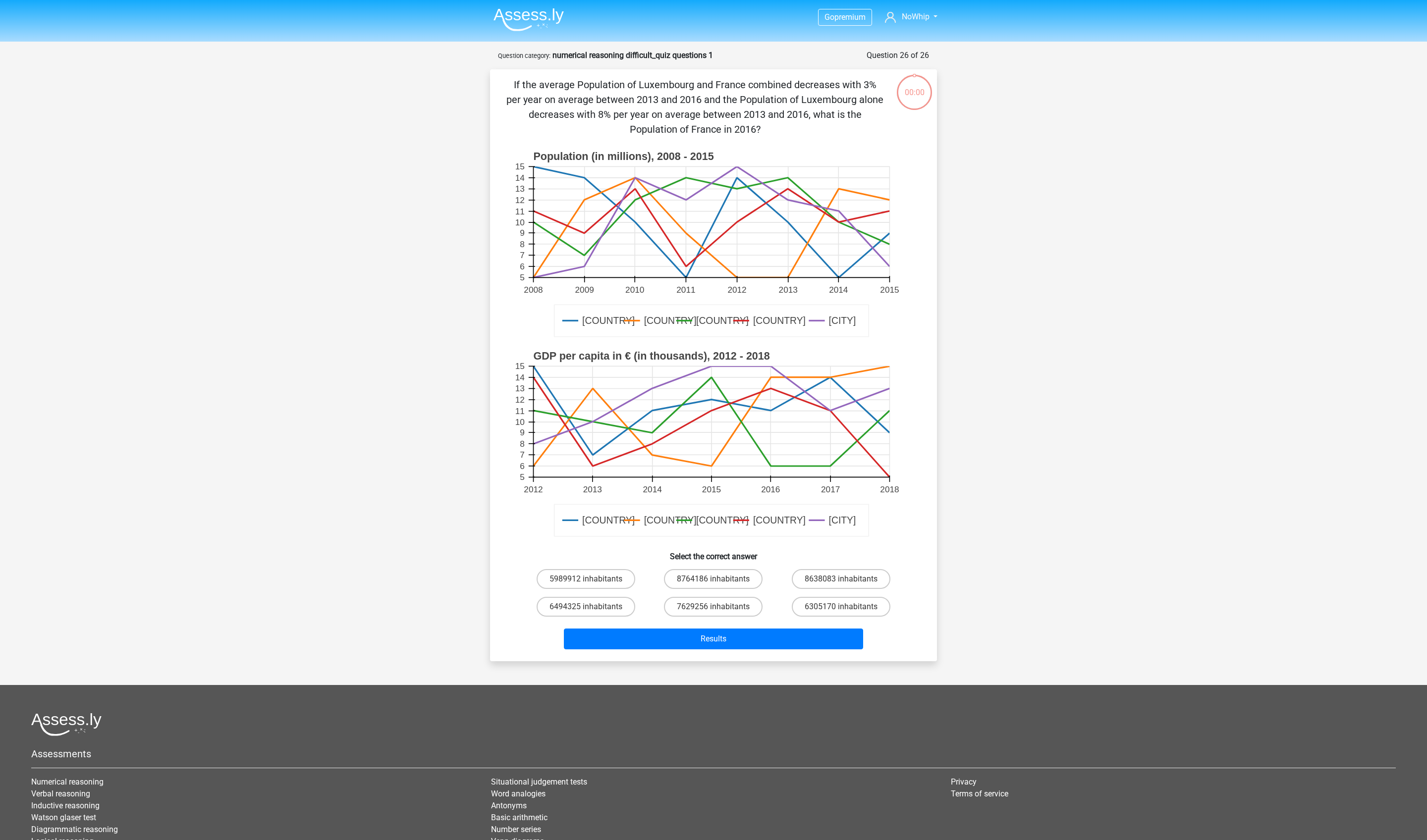scroll, scrollTop: 0, scrollLeft: 0, axis: both 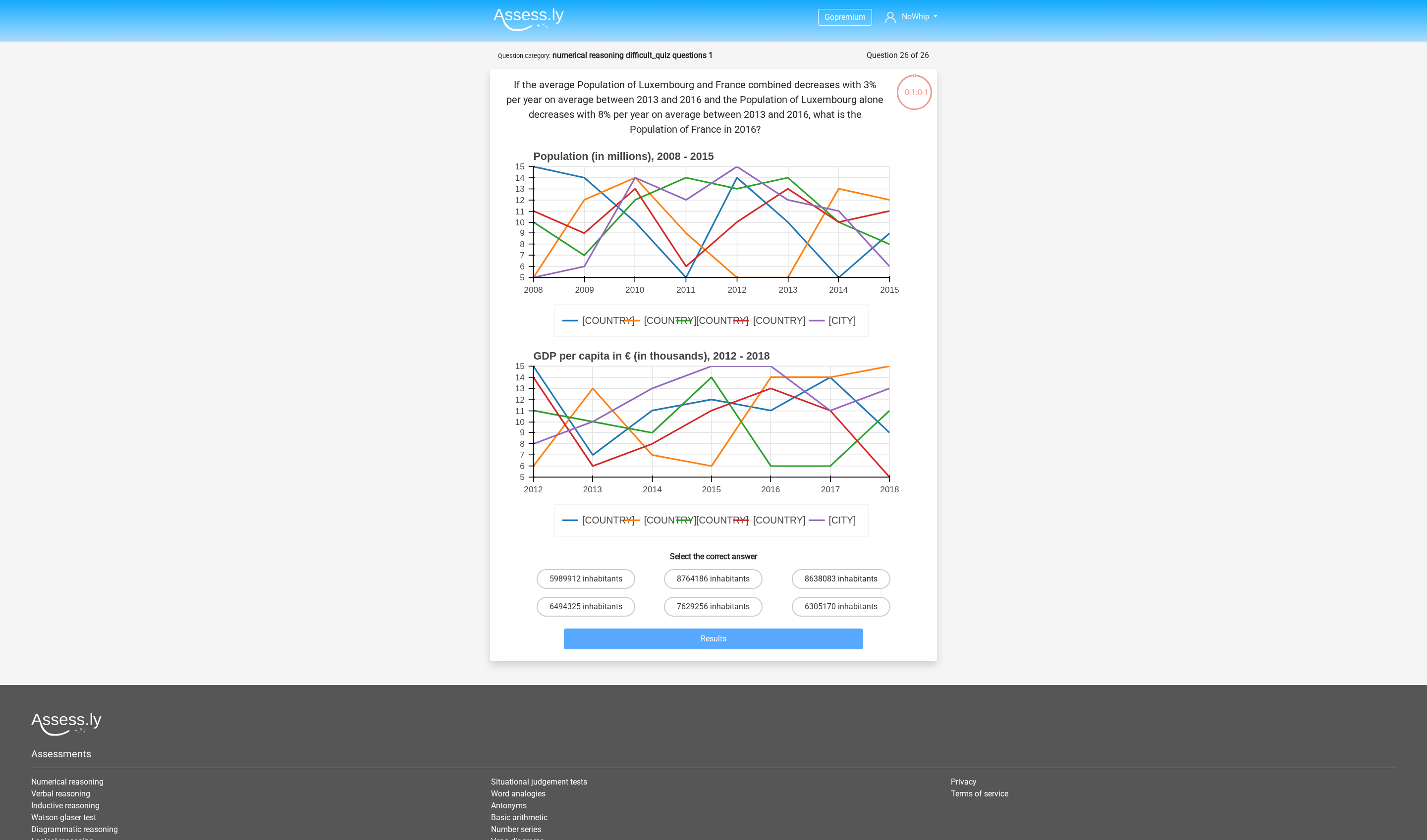 click on "8638083 inhabitants" at bounding box center [841, 579] 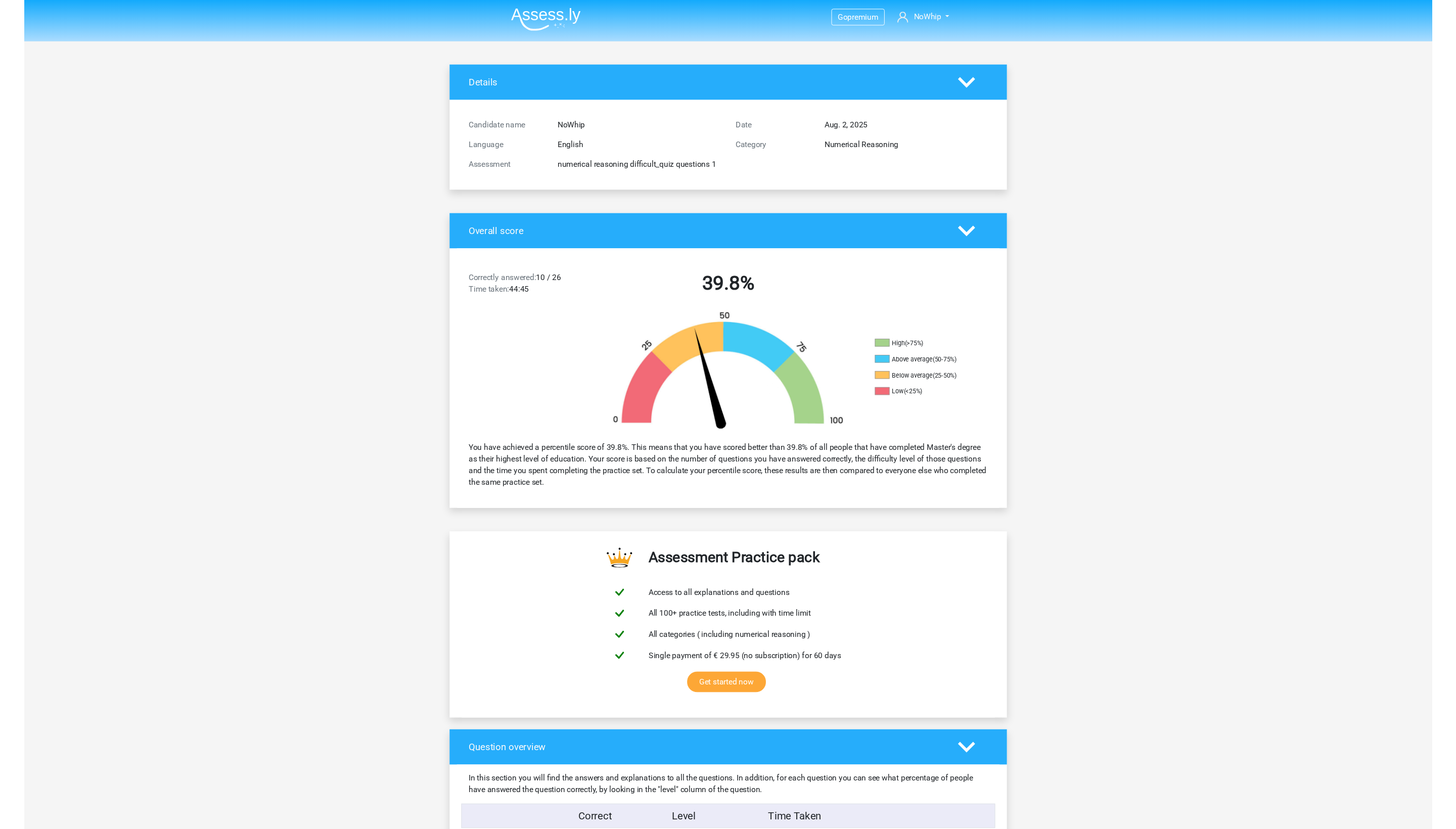 scroll, scrollTop: 0, scrollLeft: 0, axis: both 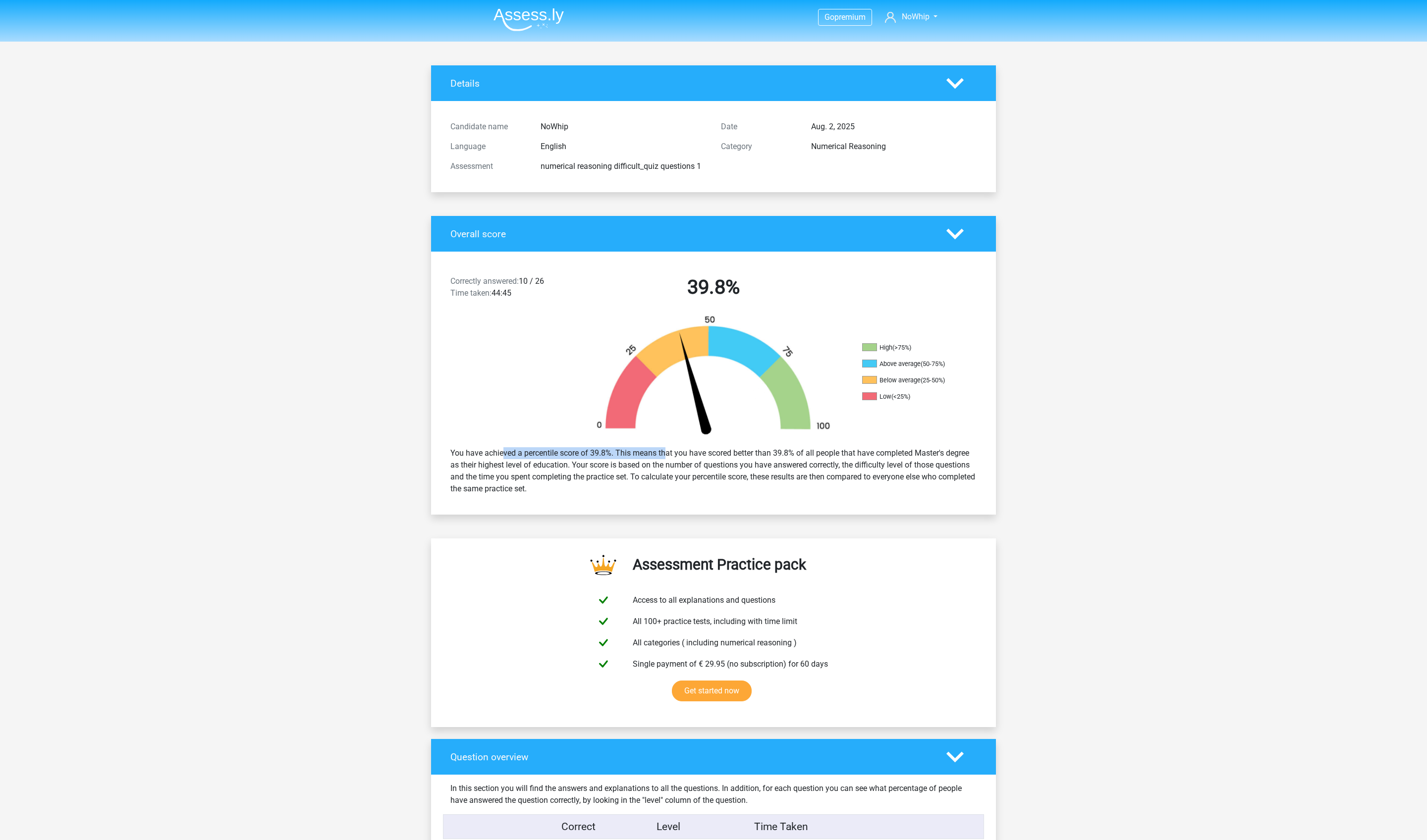 drag, startPoint x: 474, startPoint y: 498, endPoint x: 655, endPoint y: 497, distance: 181.00276 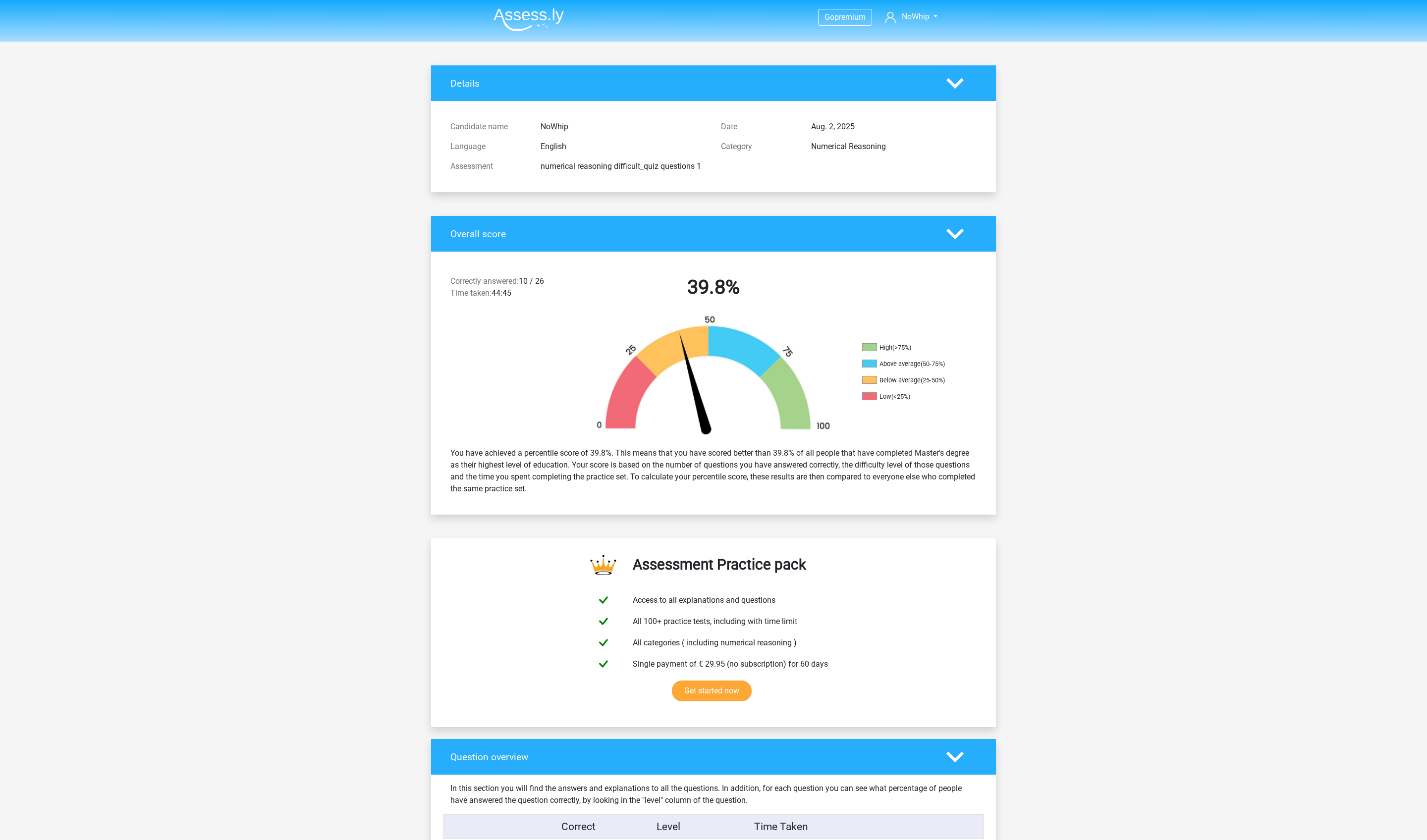 click on "You have achieved a percentile score of 39.8%.
This means that you have scored better than 39.8%
of all people that have completed Master's degree  as their highest level of education.
Your score is based on the number of questions you have answered correctly, the difficulty level of those questions and the time you spent completing the practice set. To calculate your percentile score, these results are then compared to everyone else who completed the same practice set." at bounding box center (714, 471) 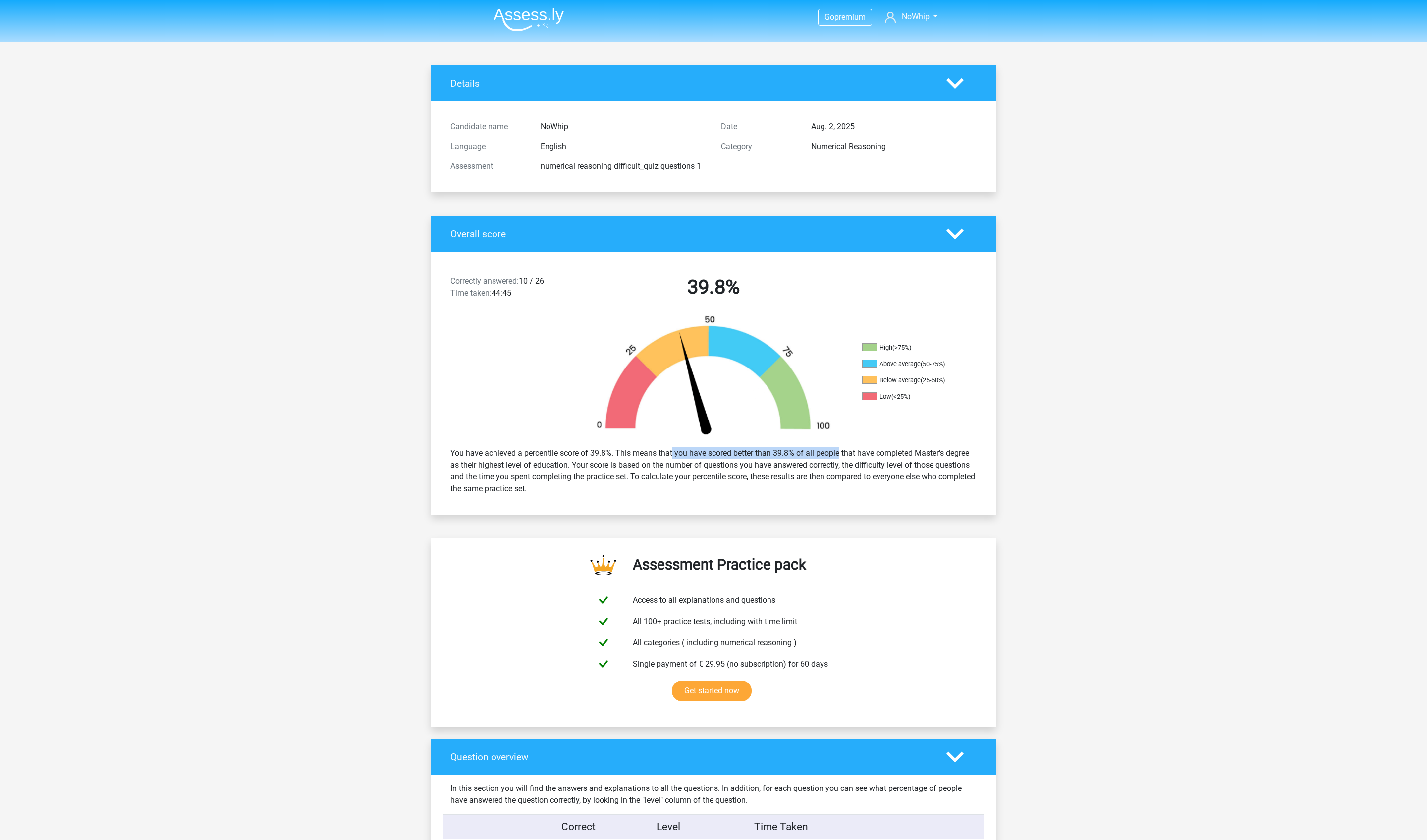 drag, startPoint x: 668, startPoint y: 495, endPoint x: 856, endPoint y: 500, distance: 188.06648 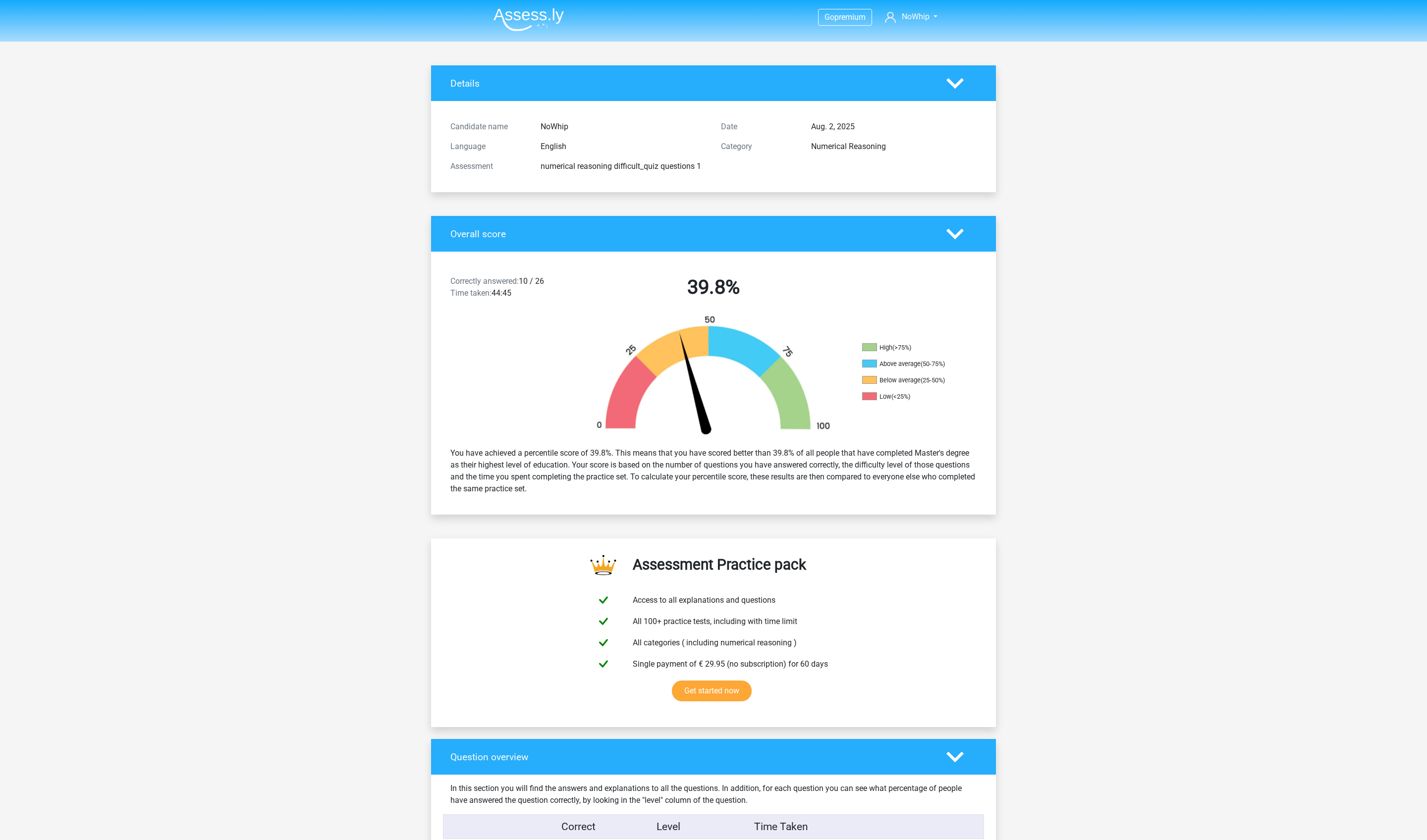 click on "You have achieved a percentile score of 39.8%.
This means that you have scored better than 39.8%
of all people that have completed Master's degree  as their highest level of education.
Your score is based on the number of questions you have answered correctly, the difficulty level of those questions and the time you spent completing the practice set. To calculate your percentile score, these results are then compared to everyone else who completed the same practice set." at bounding box center [714, 471] 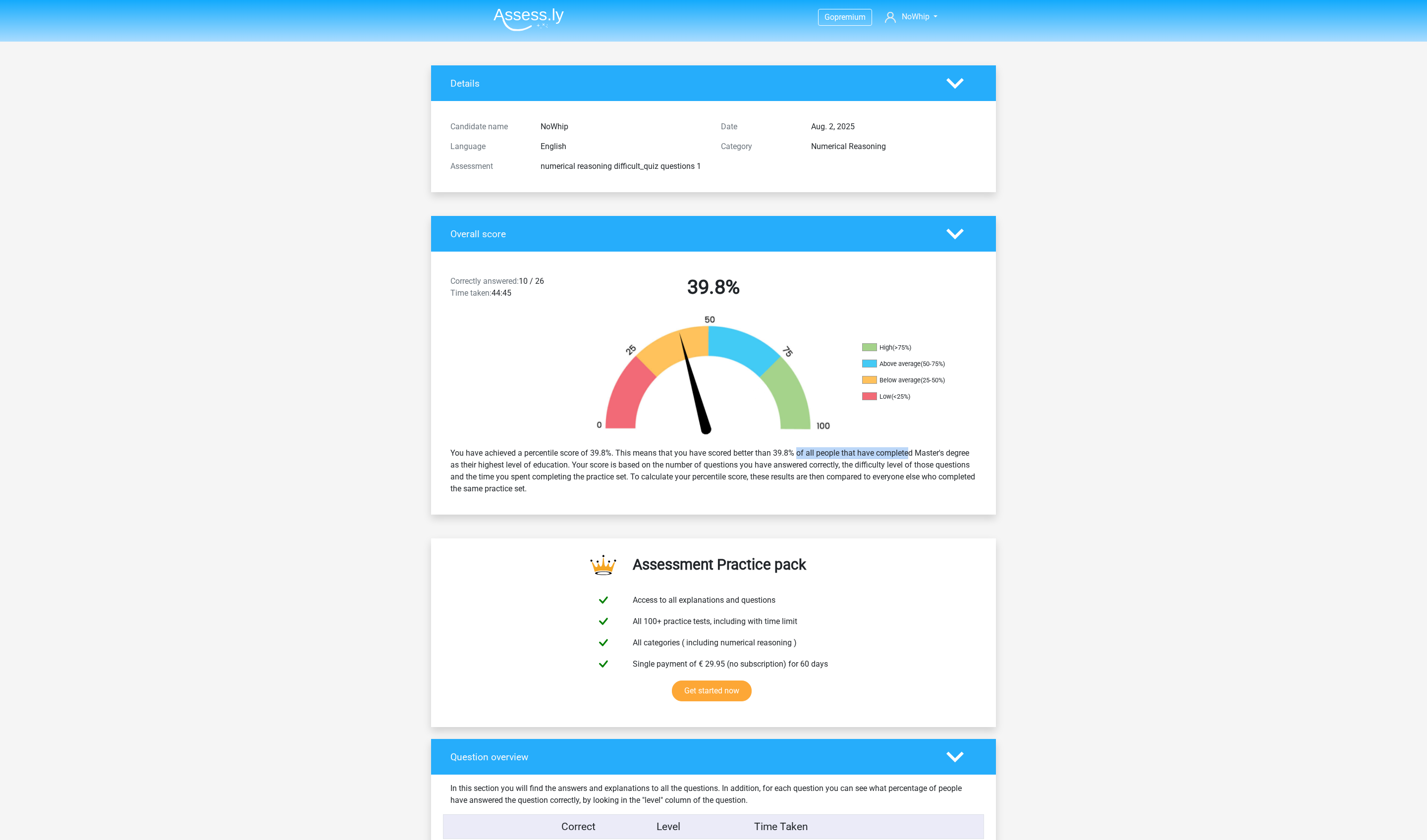 drag, startPoint x: 819, startPoint y: 498, endPoint x: 930, endPoint y: 500, distance: 111.018 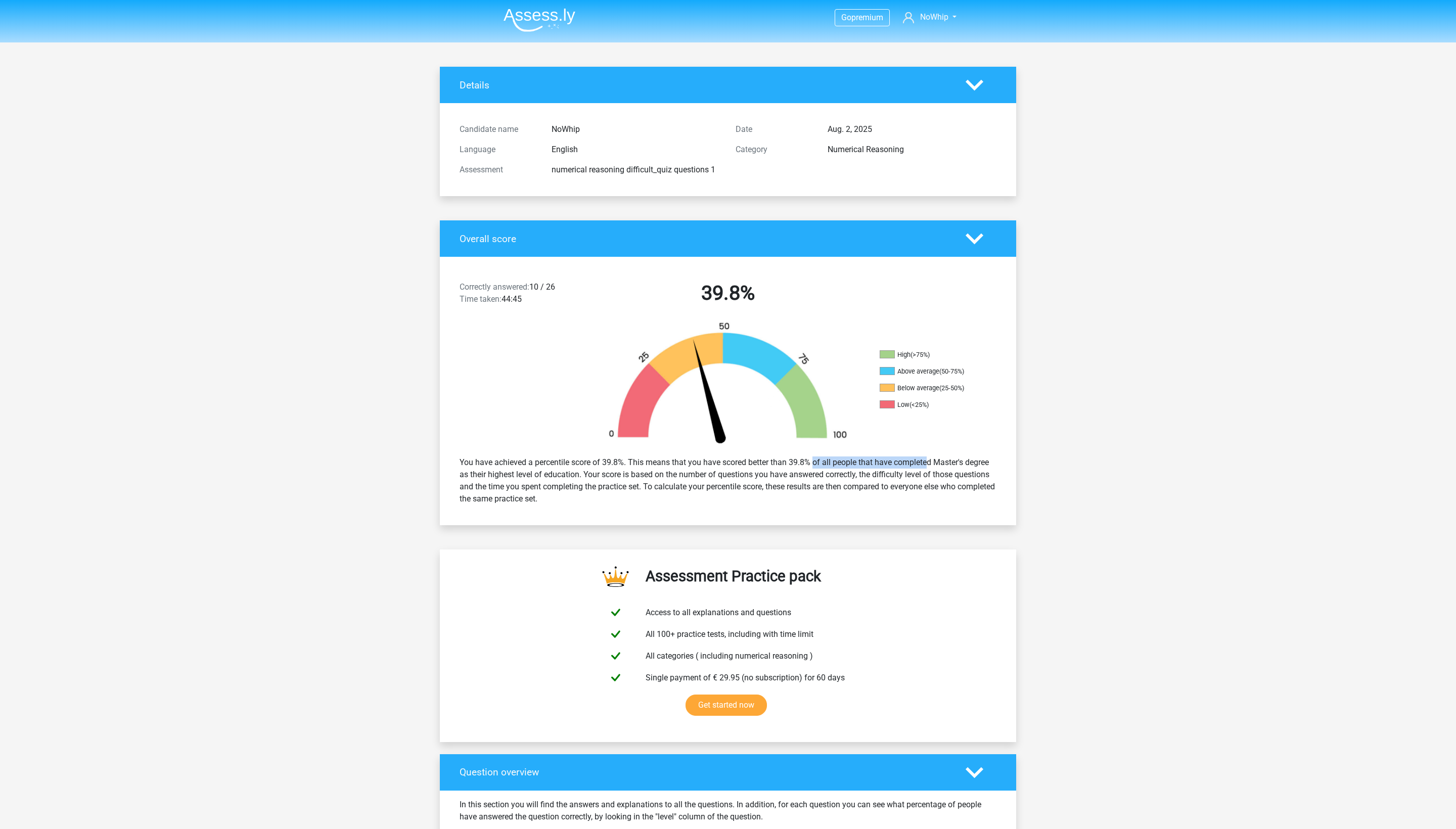 scroll, scrollTop: 0, scrollLeft: 0, axis: both 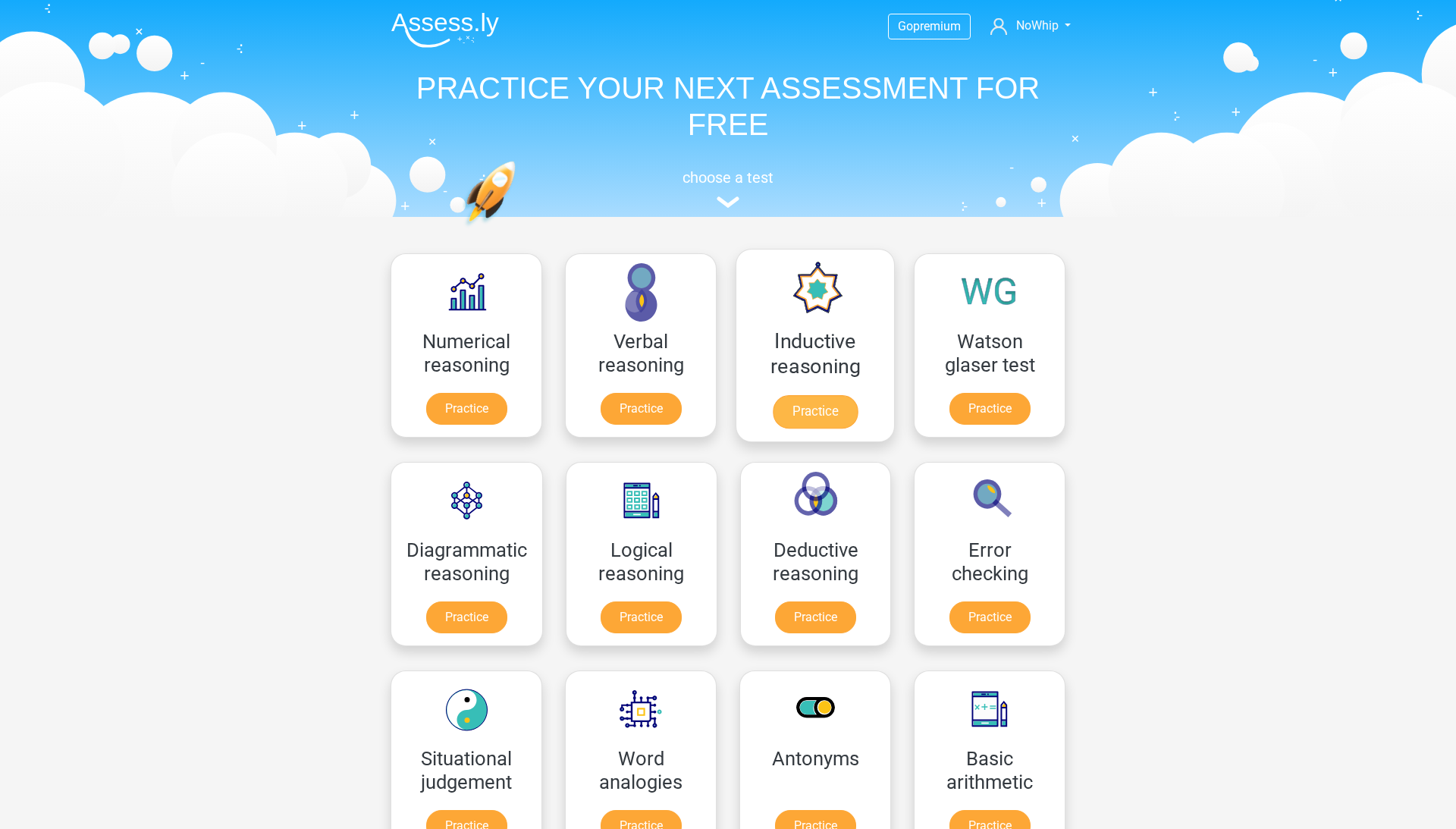 click on "Practice" at bounding box center (815, 412) 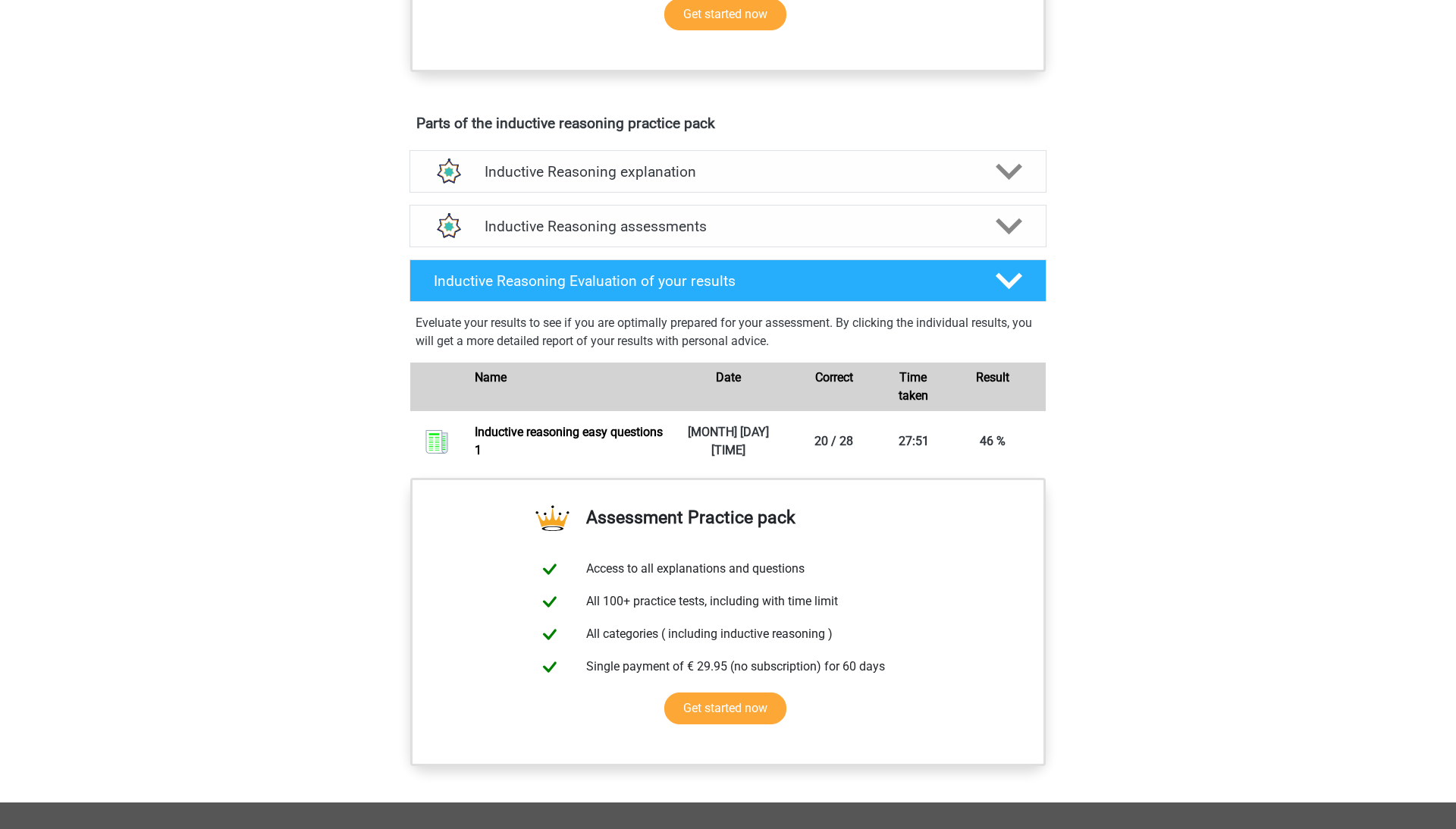 scroll, scrollTop: 875, scrollLeft: 0, axis: vertical 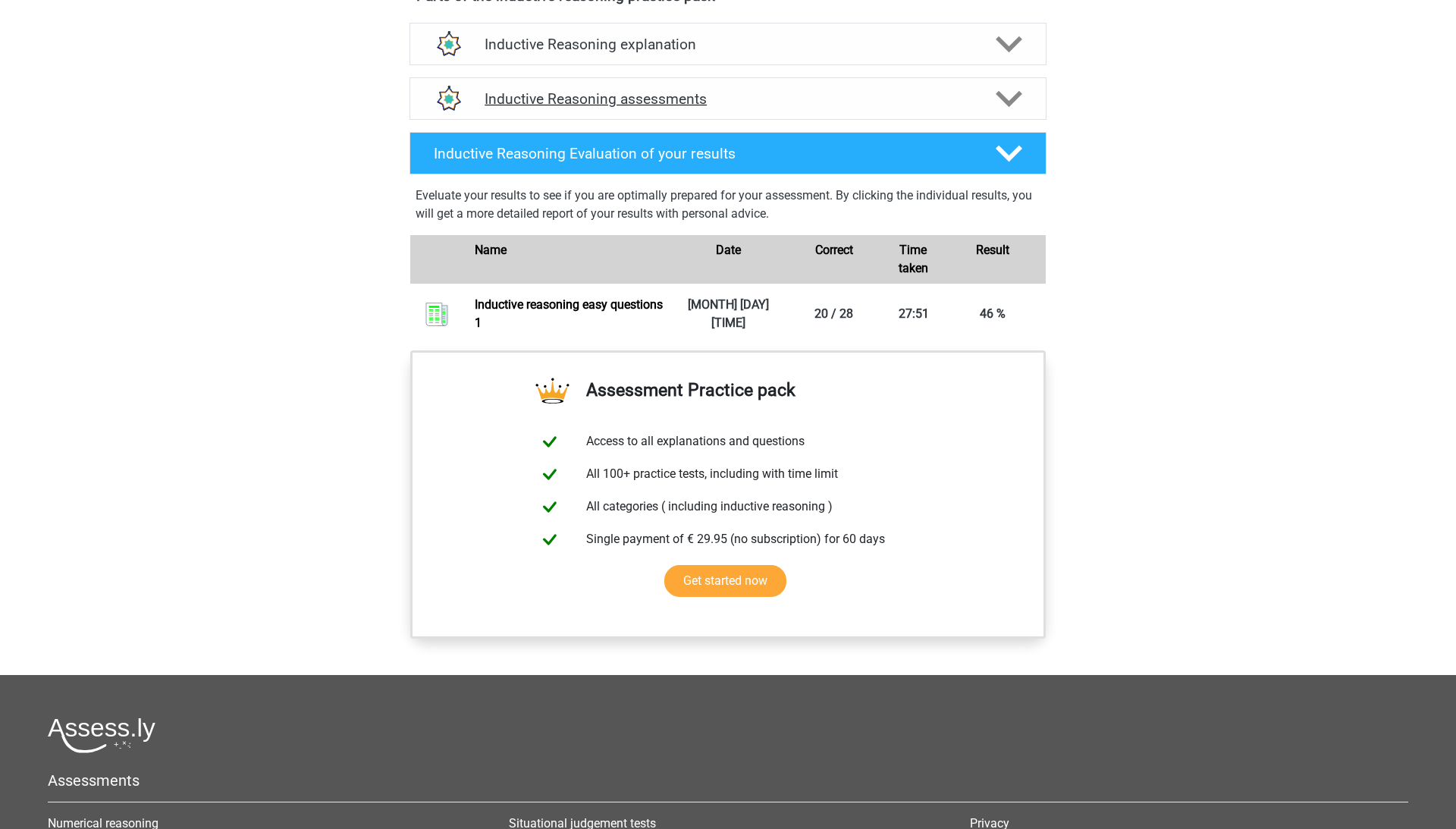 click on "Inductive Reasoning assessments" at bounding box center [728, 99] 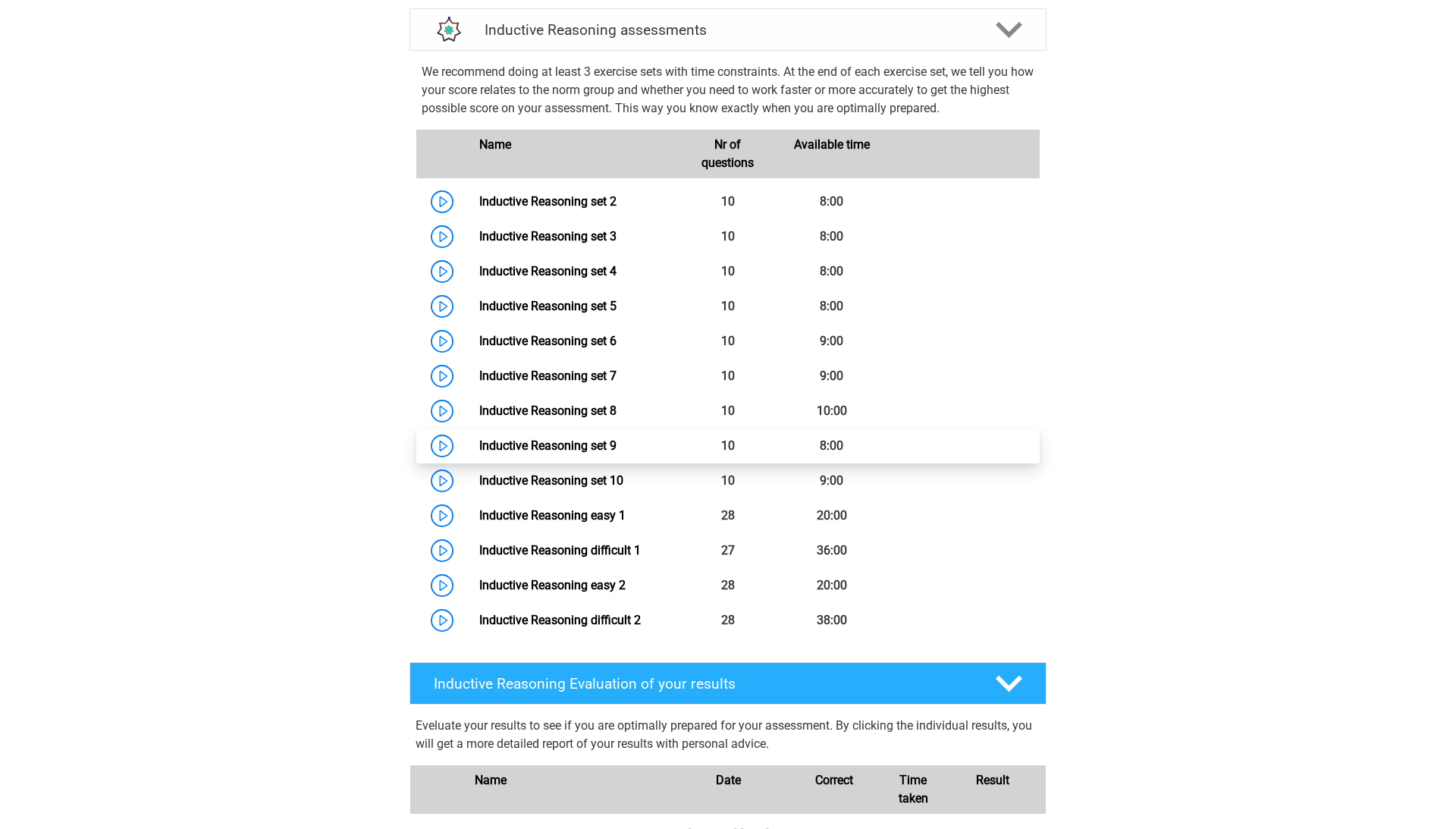 scroll, scrollTop: 950, scrollLeft: 0, axis: vertical 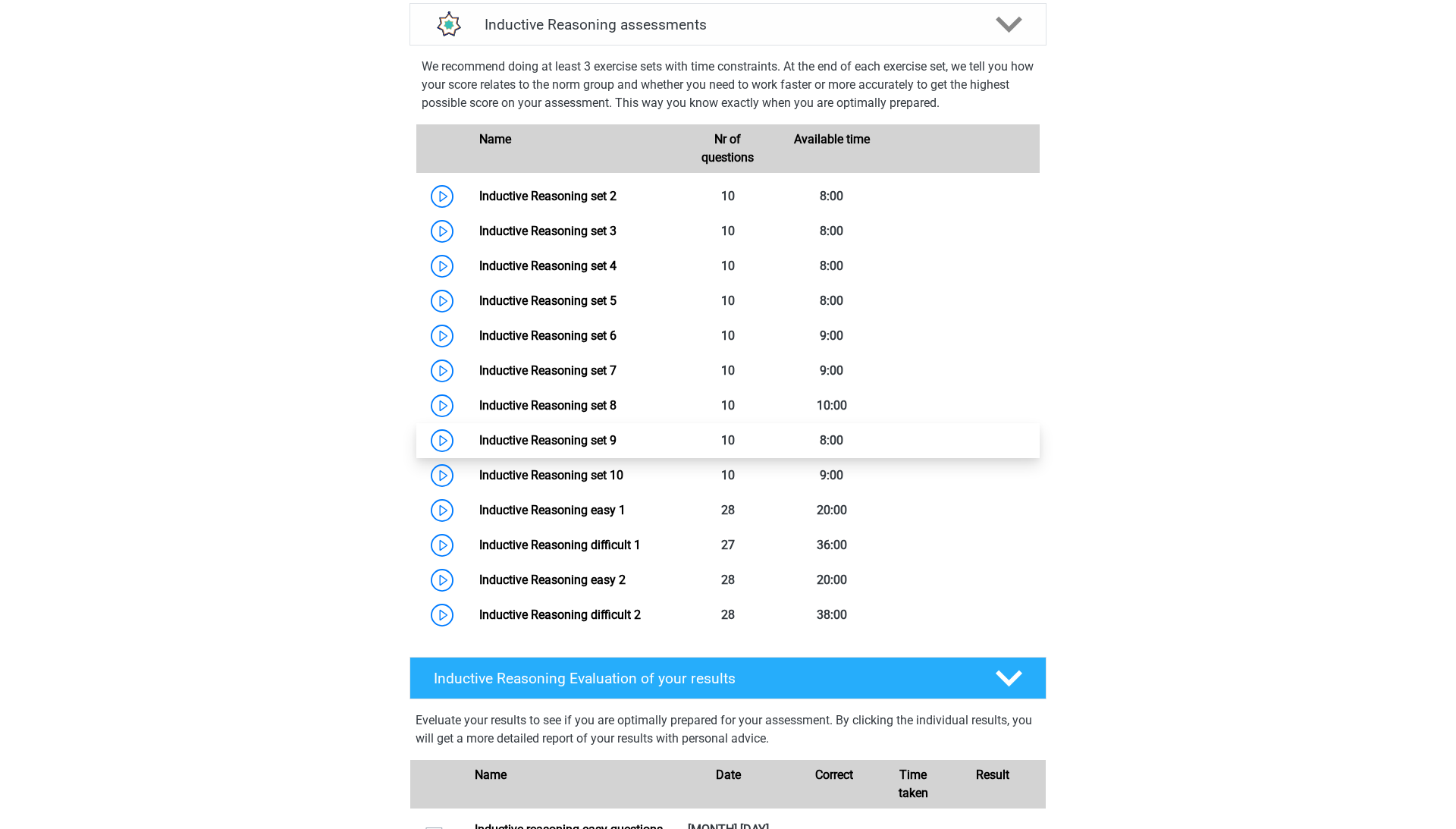 click on "Inductive Reasoning
set 9" at bounding box center (548, 440) 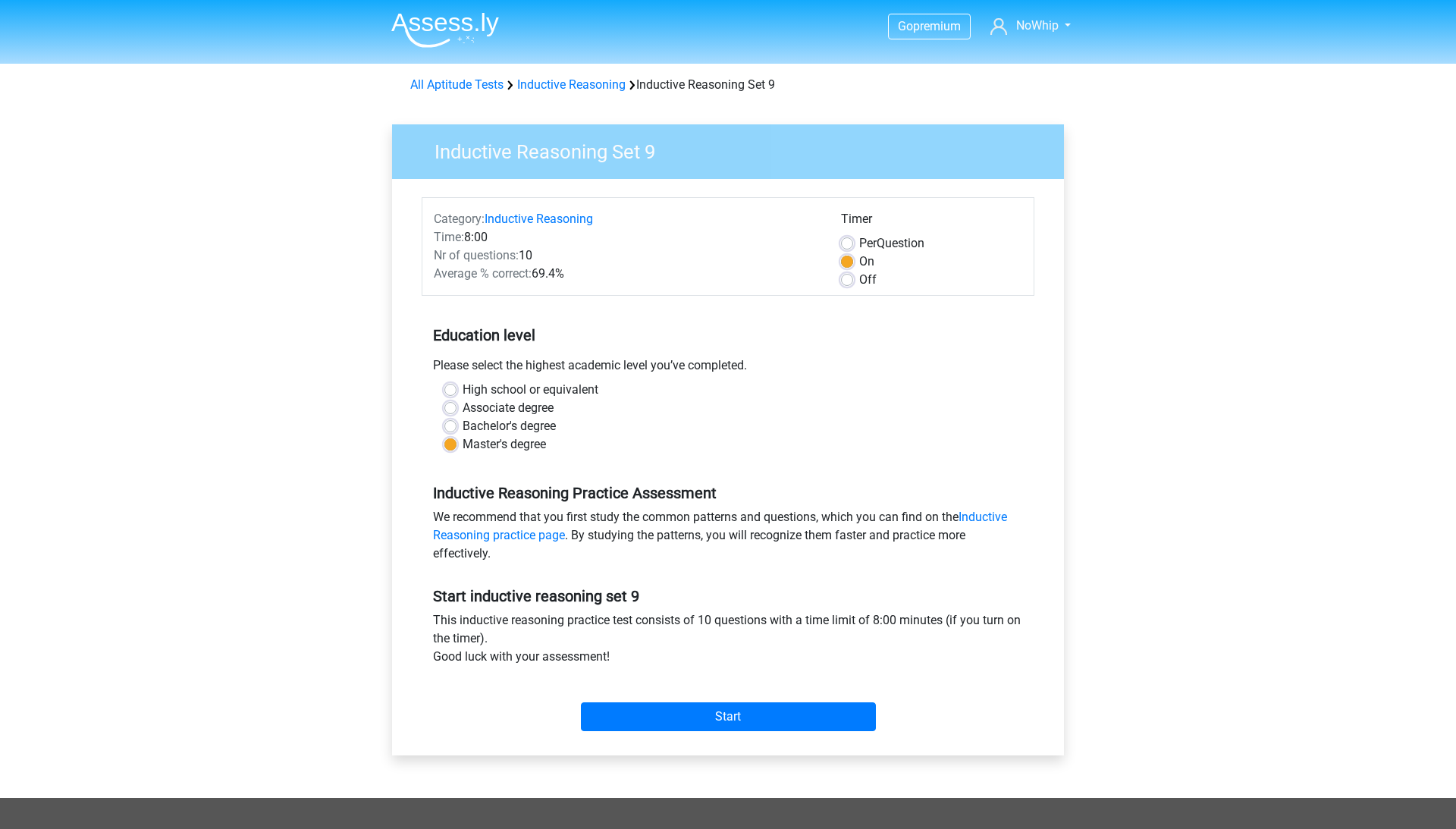 scroll, scrollTop: 0, scrollLeft: 0, axis: both 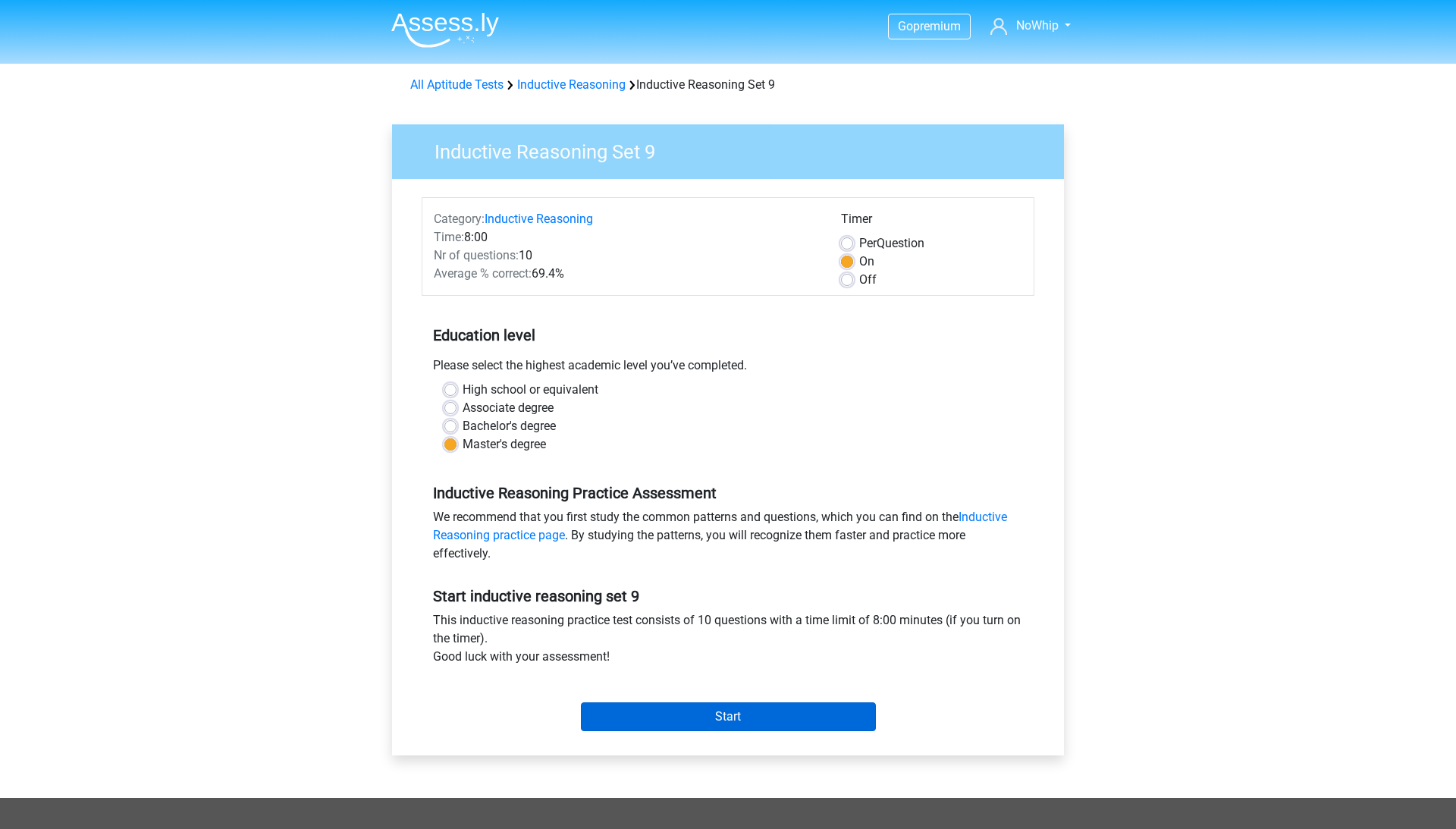 click on "Start" at bounding box center [728, 717] 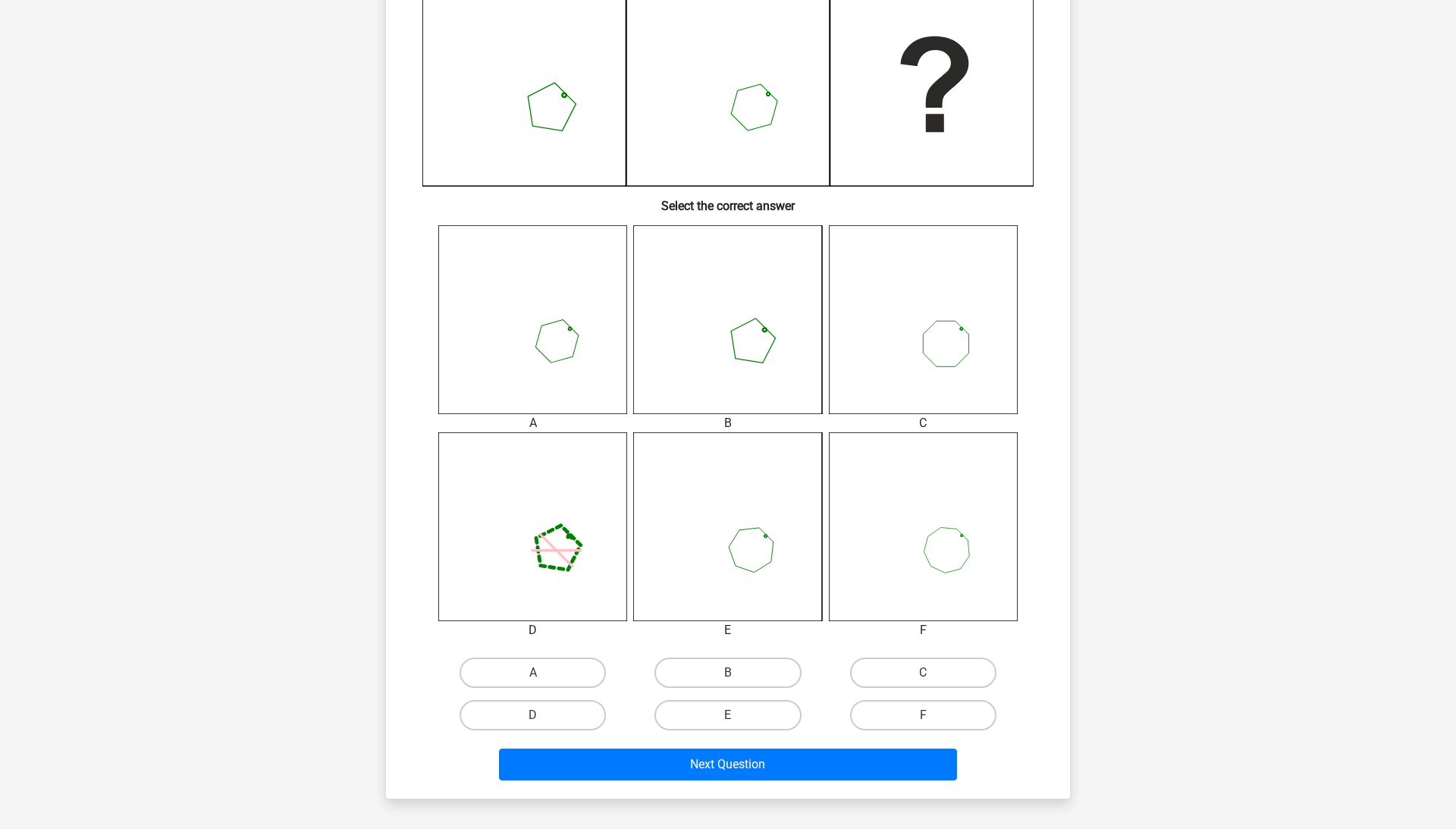 scroll, scrollTop: 399, scrollLeft: 0, axis: vertical 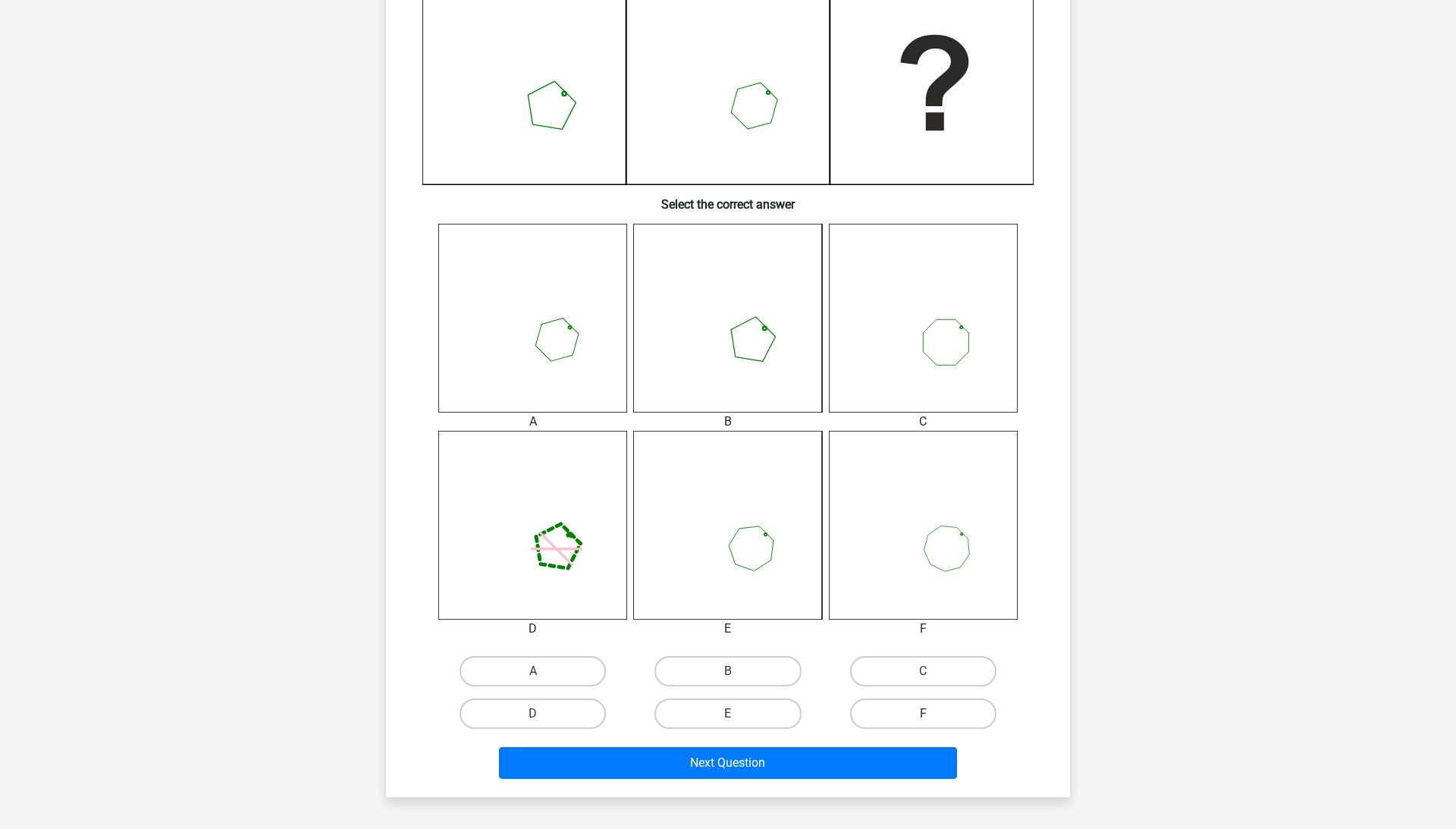click on "F" at bounding box center [923, 714] 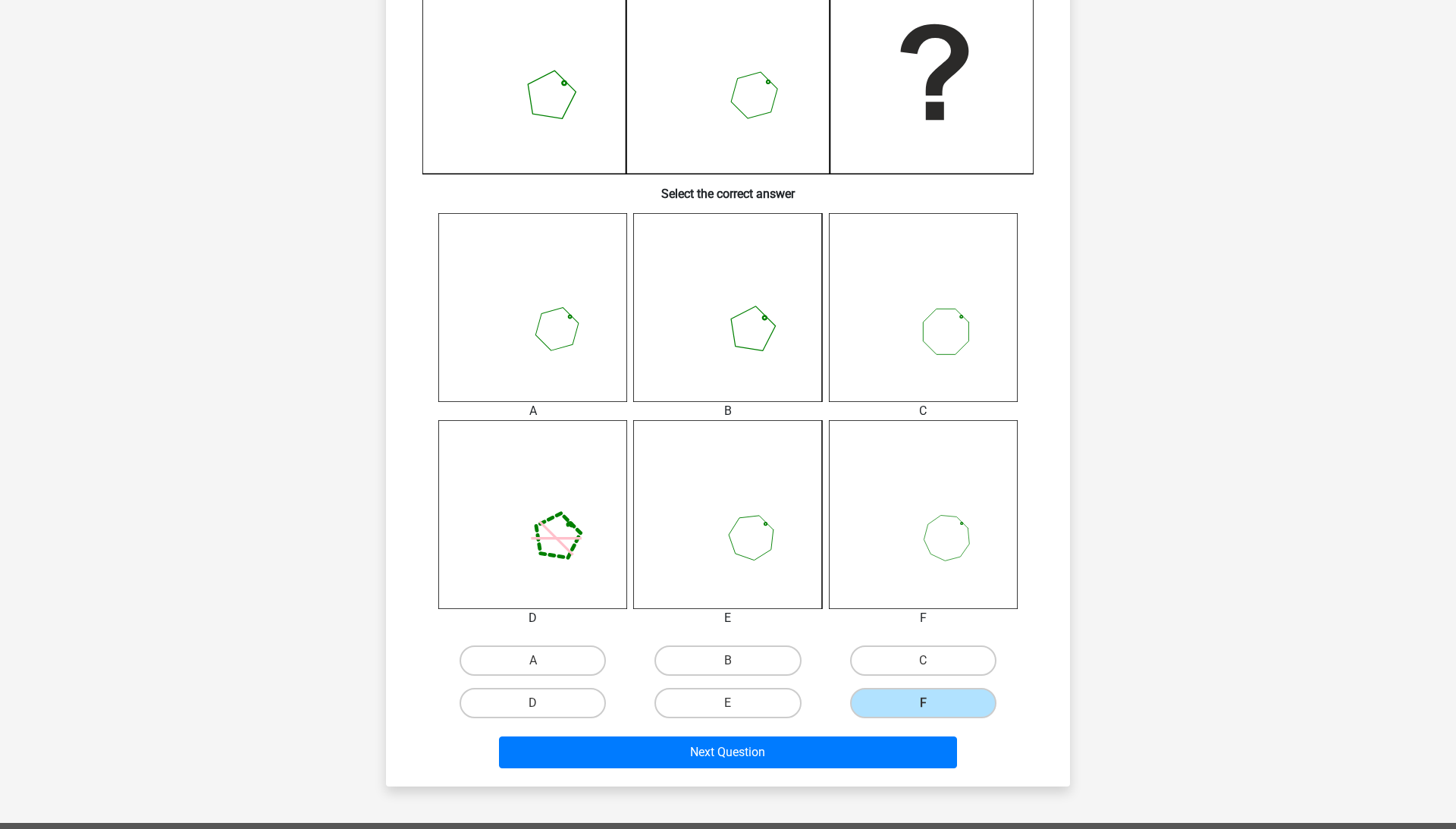 scroll, scrollTop: 413, scrollLeft: 0, axis: vertical 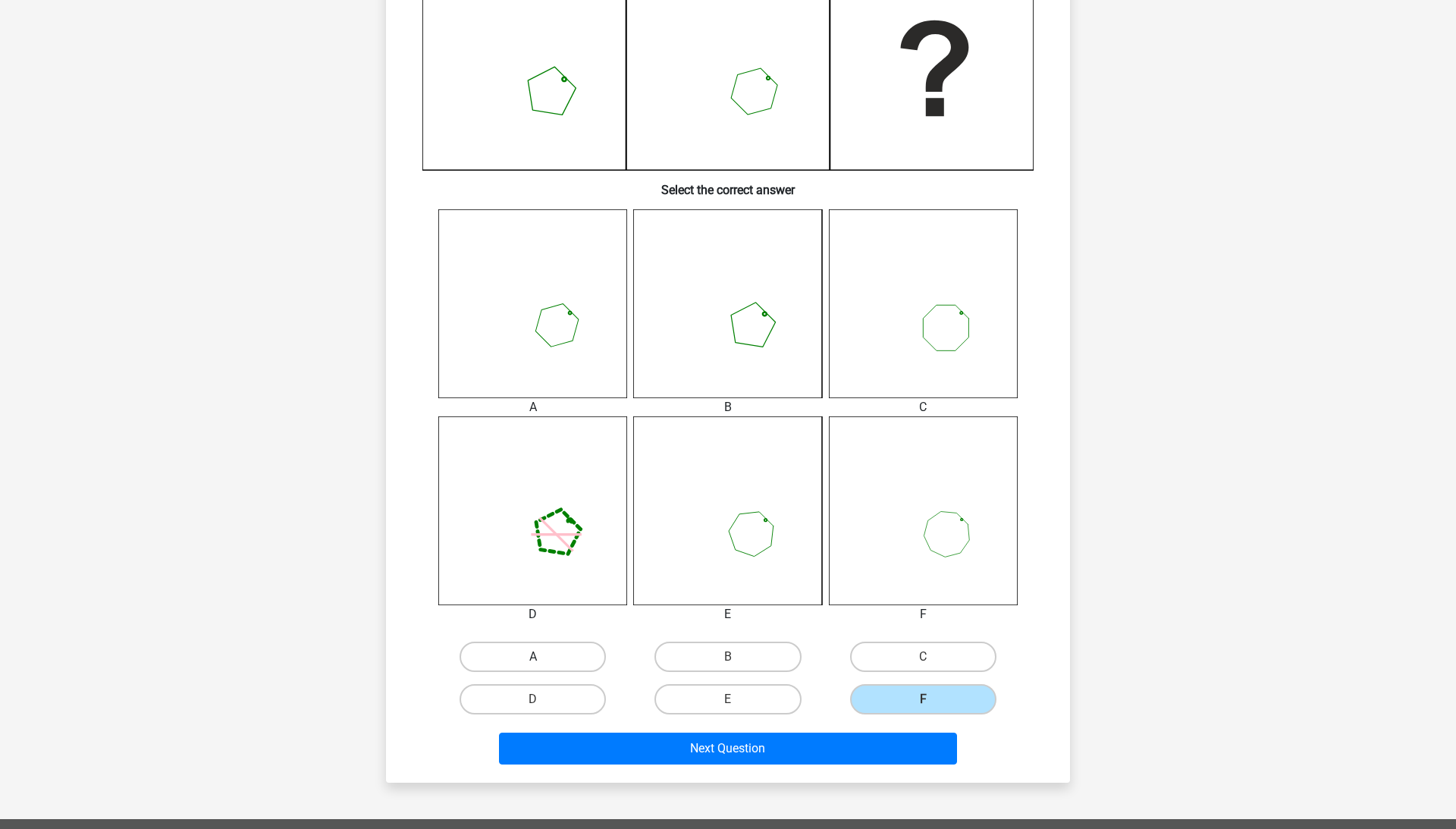 click on "A" at bounding box center [532, 657] 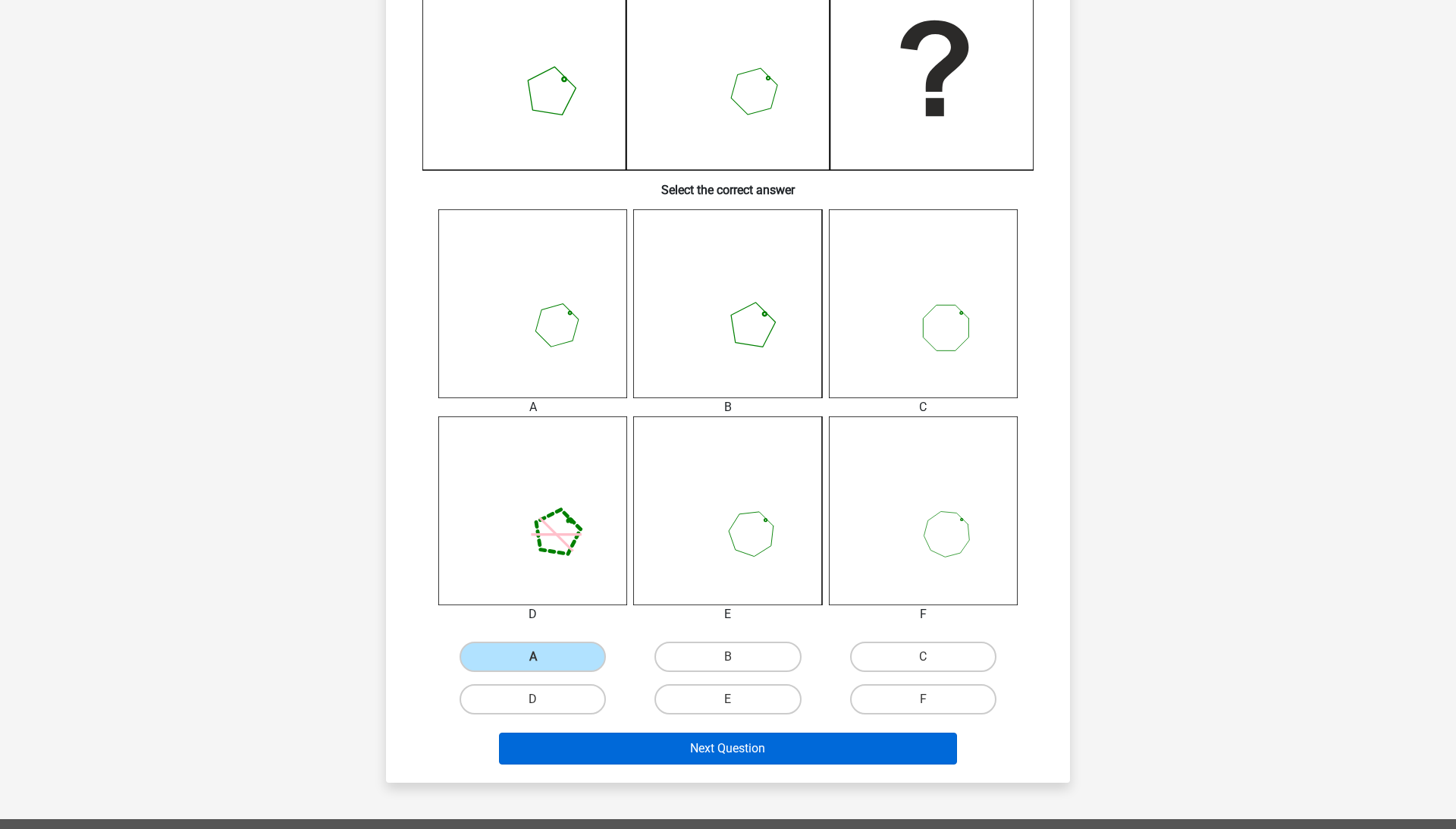 click on "Next Question" at bounding box center [728, 749] 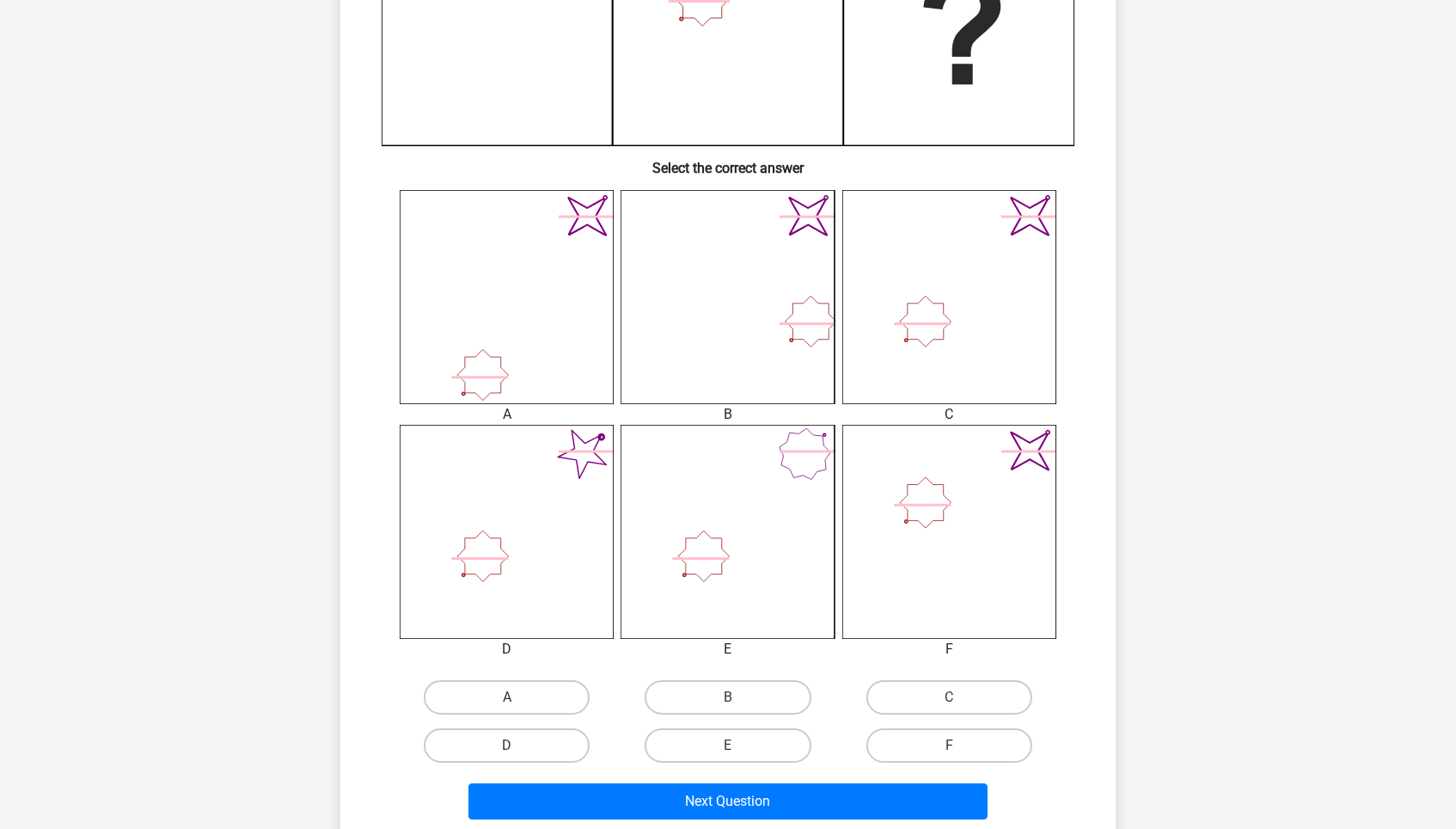 scroll, scrollTop: 513, scrollLeft: 0, axis: vertical 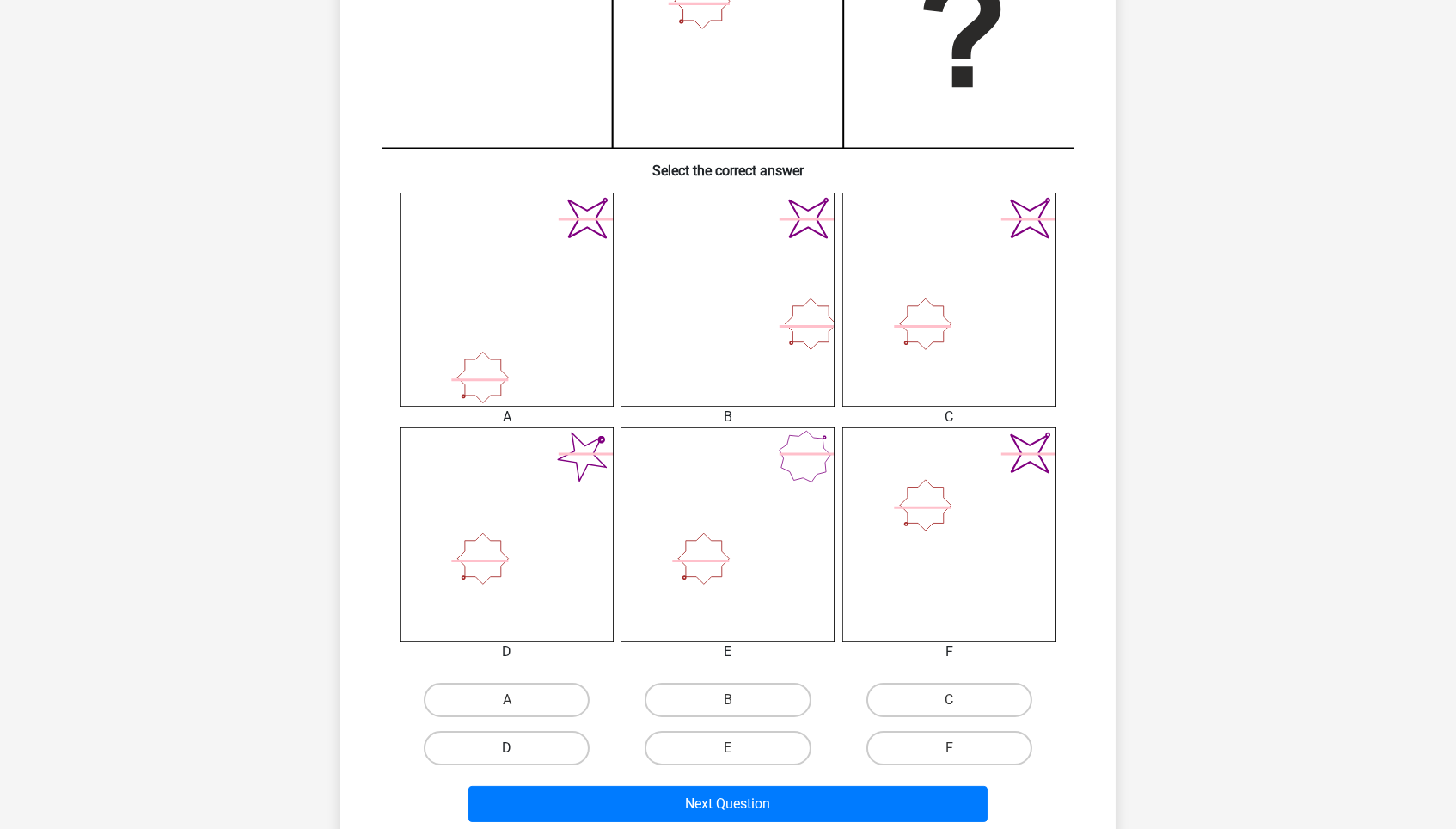 click on "D" at bounding box center (506, 748) 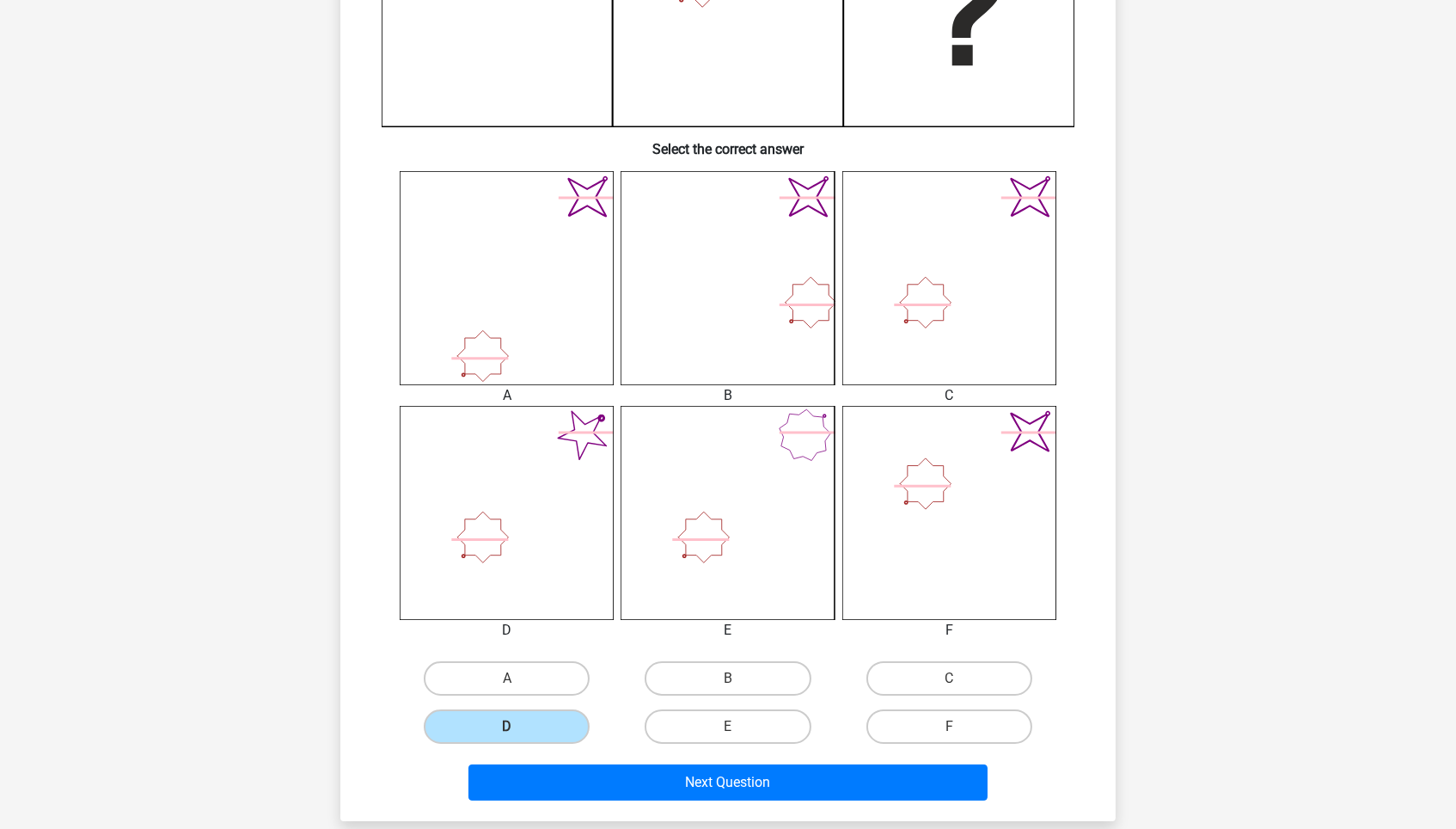 scroll, scrollTop: 537, scrollLeft: 0, axis: vertical 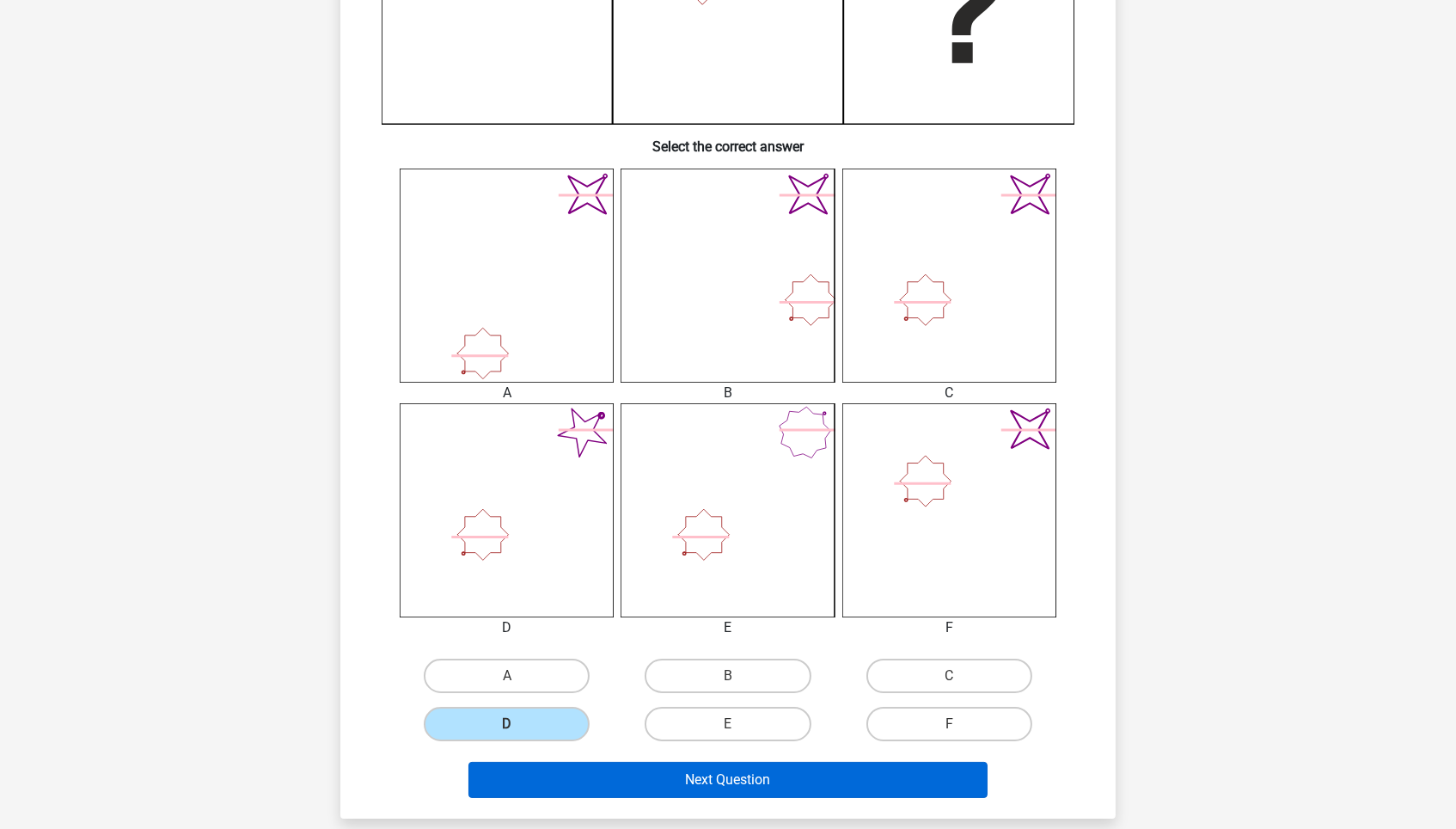 click on "Next Question" at bounding box center [728, 780] 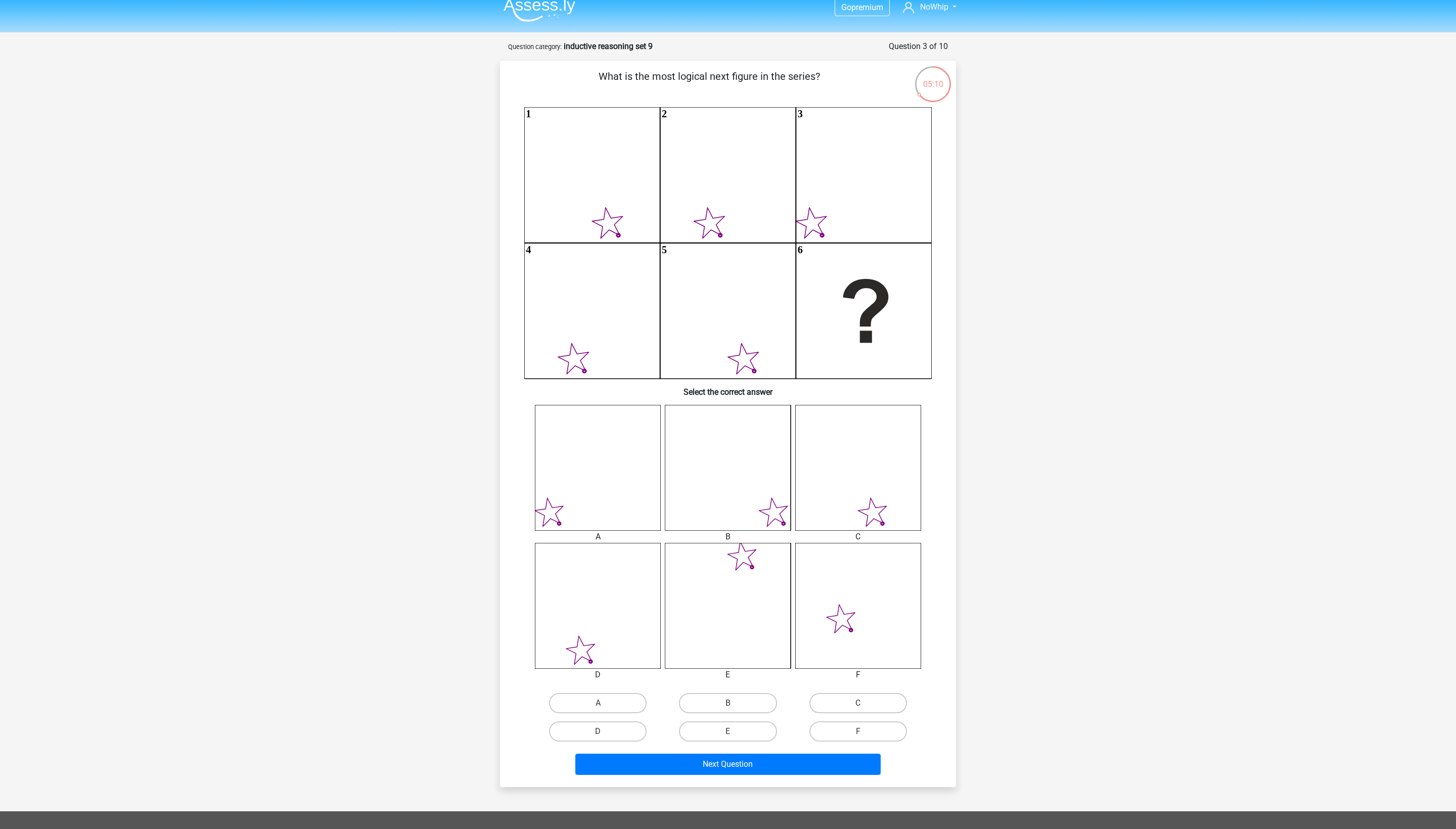 scroll, scrollTop: 0, scrollLeft: 0, axis: both 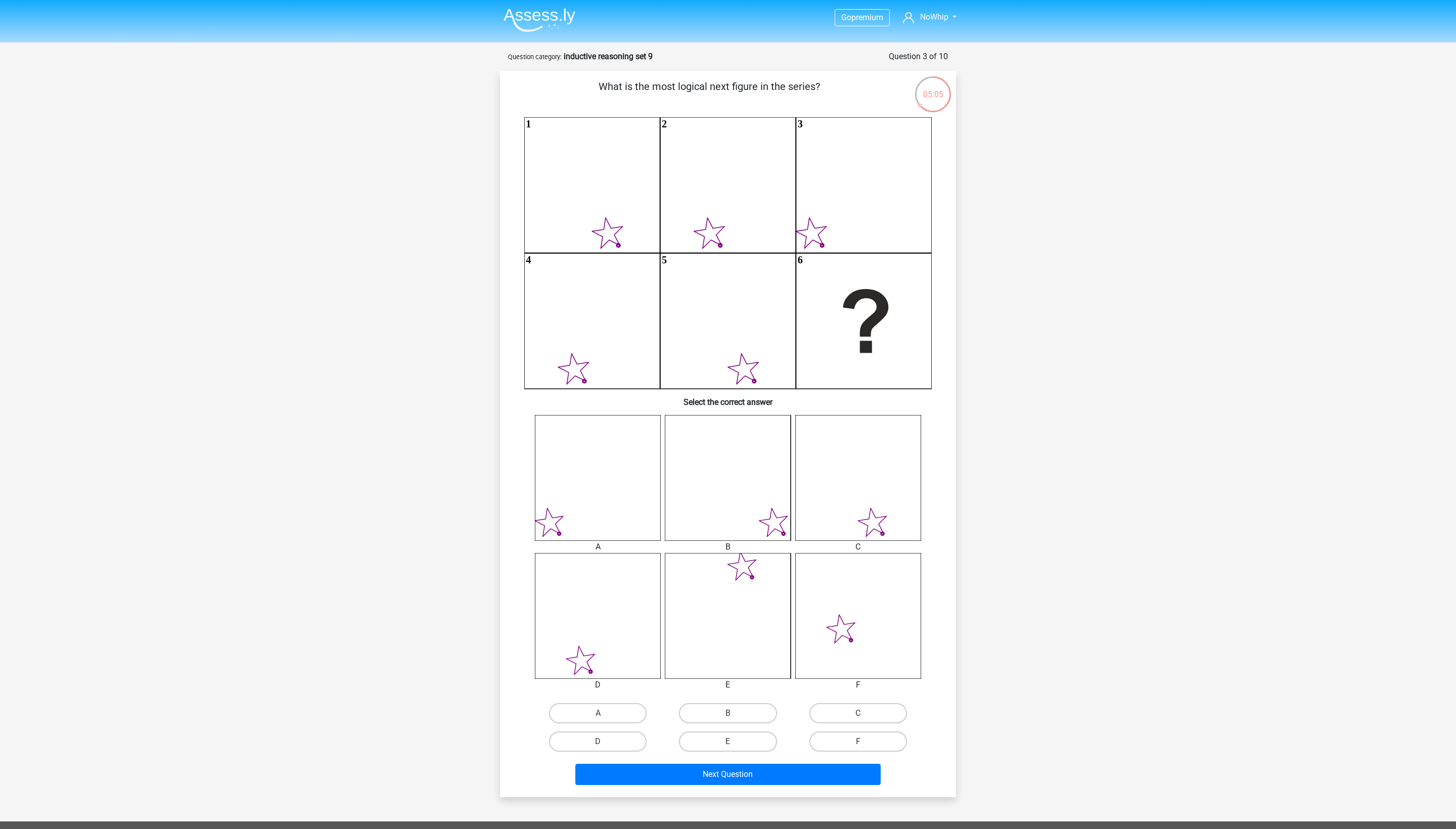 click on "E" at bounding box center [731, 745] 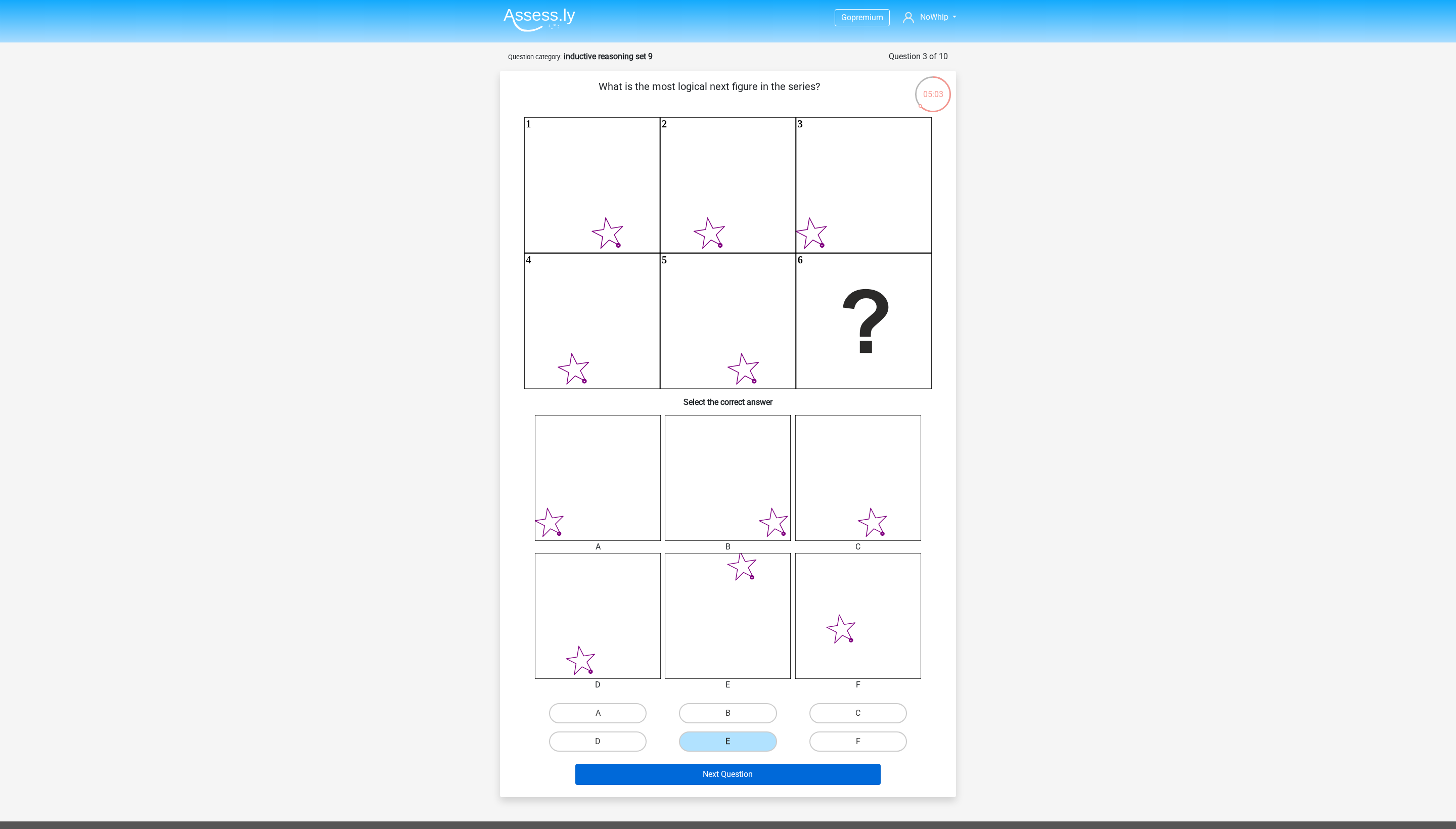 click on "Next Question" at bounding box center (728, 774) 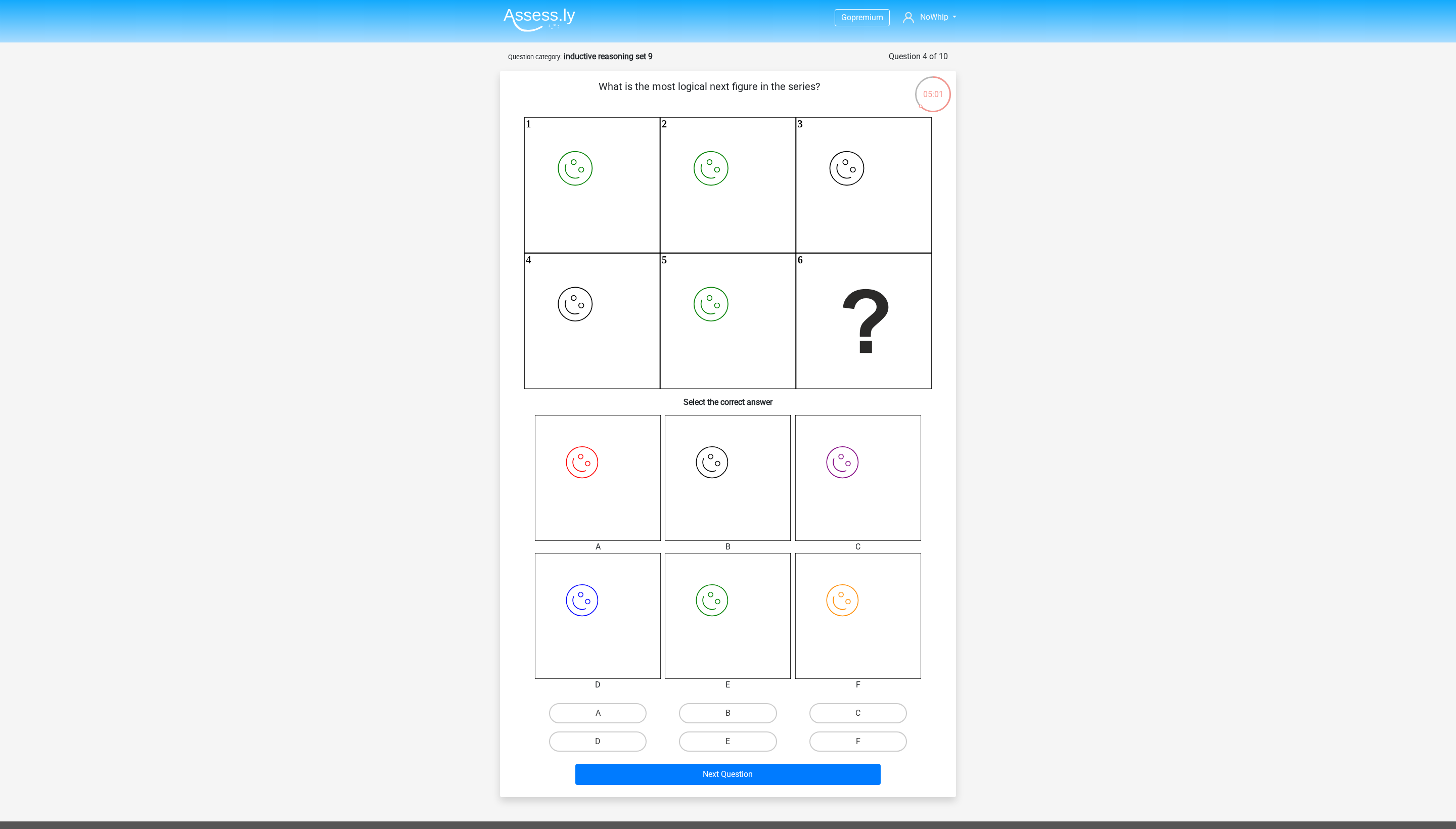 scroll, scrollTop: 0, scrollLeft: 0, axis: both 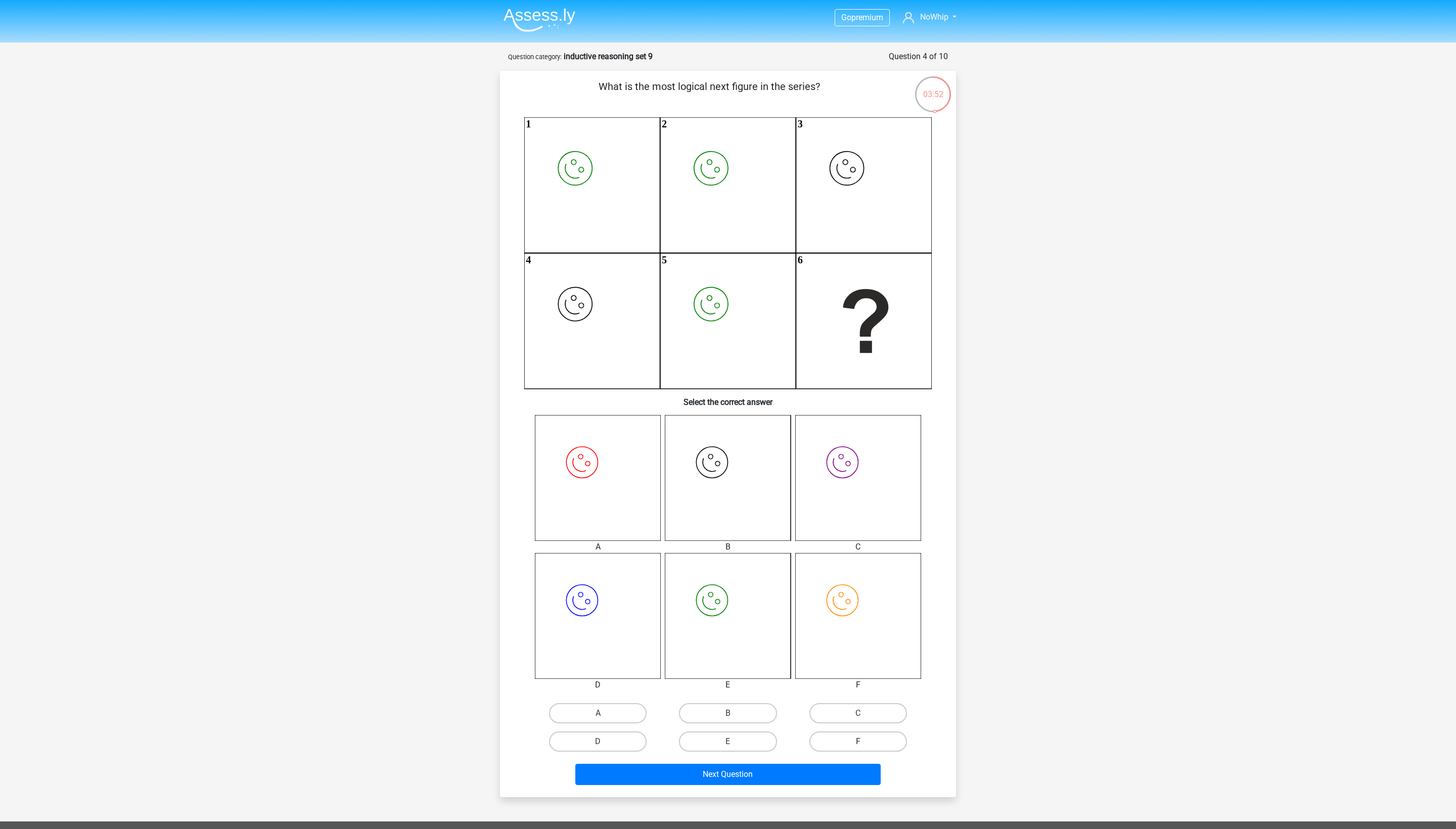 click on "F" at bounding box center (858, 742) 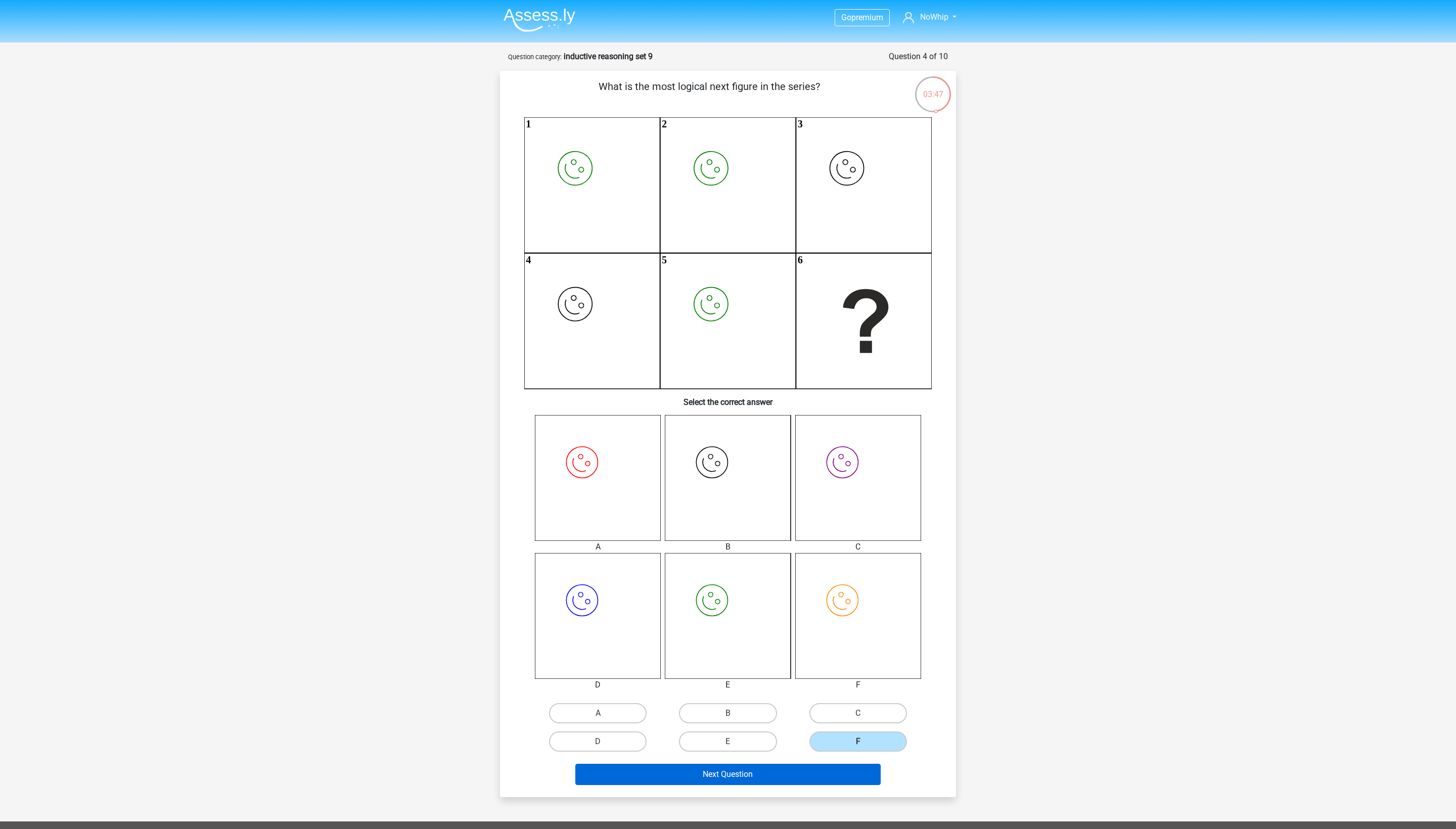 click on "Next Question" at bounding box center [728, 774] 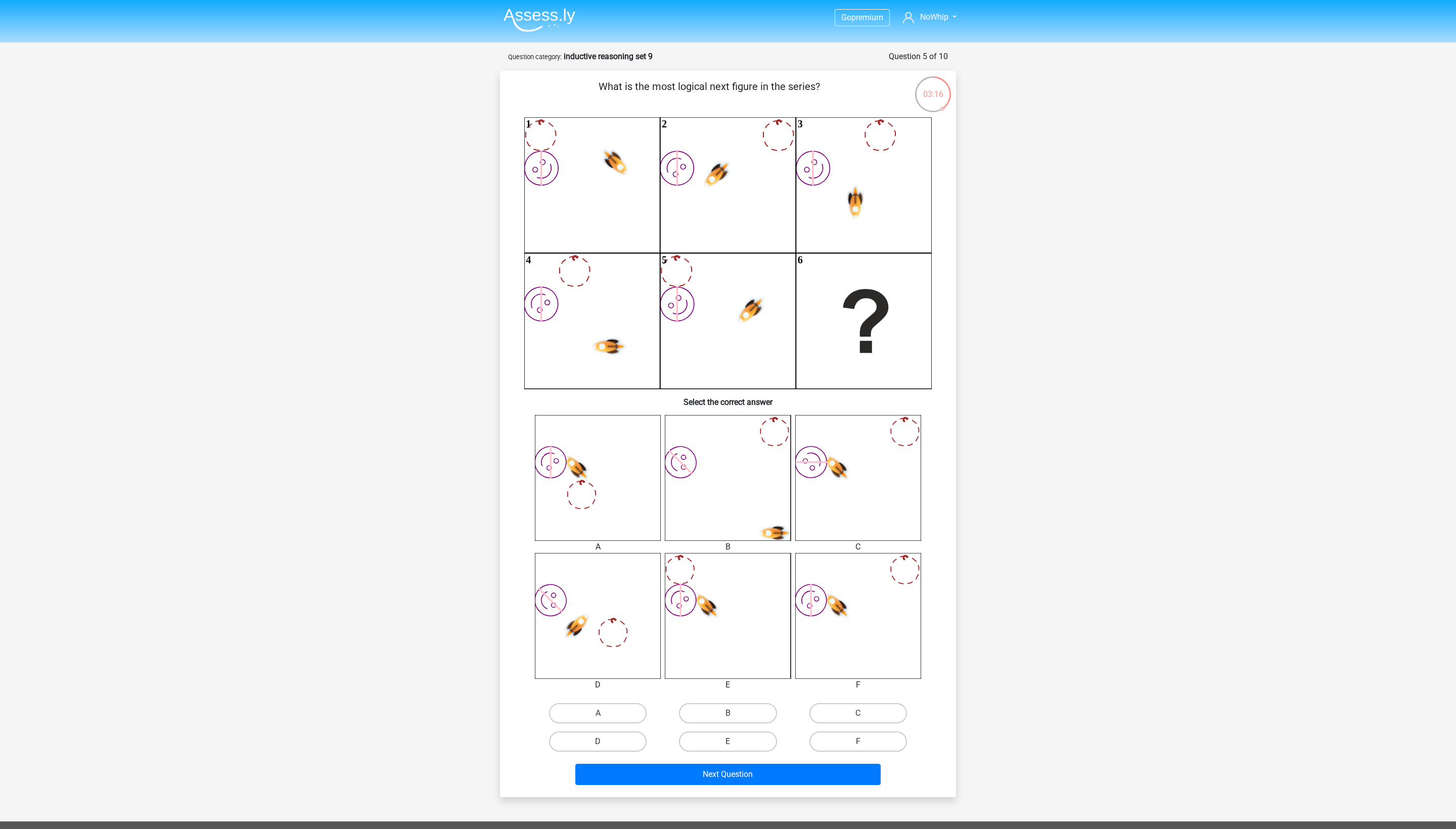 scroll, scrollTop: 0, scrollLeft: 0, axis: both 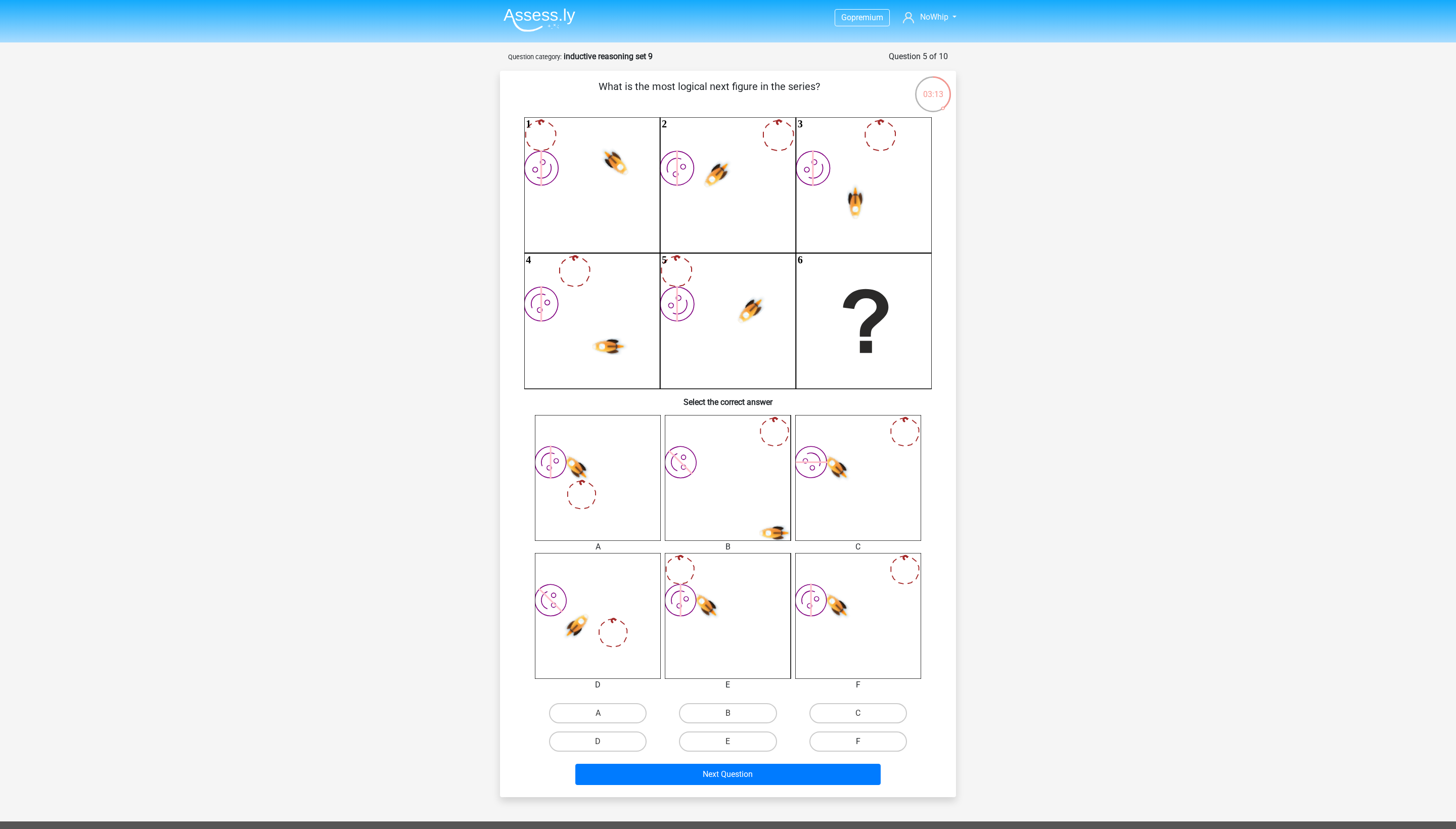 click on "F" at bounding box center (858, 742) 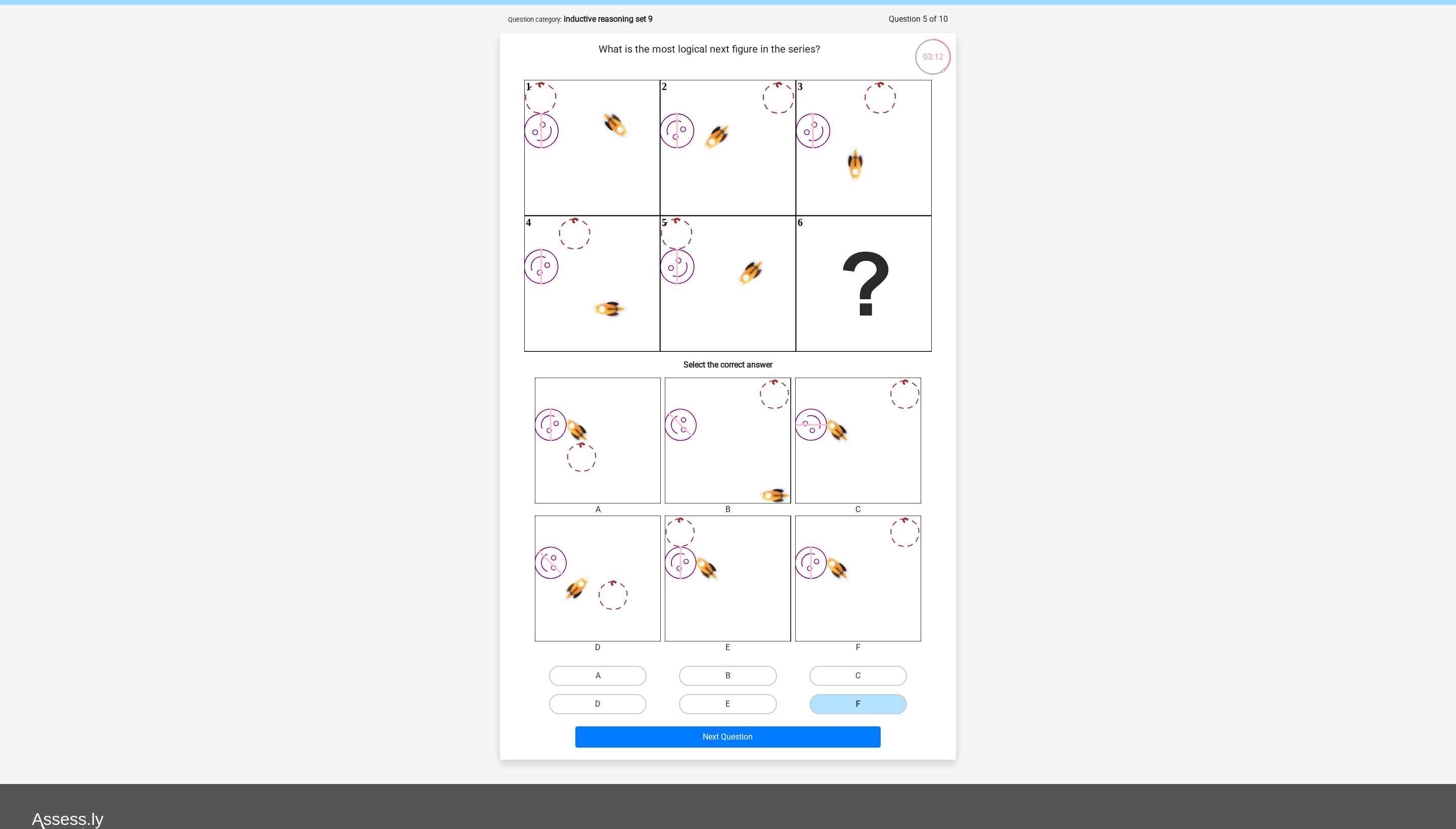 scroll, scrollTop: 39, scrollLeft: 0, axis: vertical 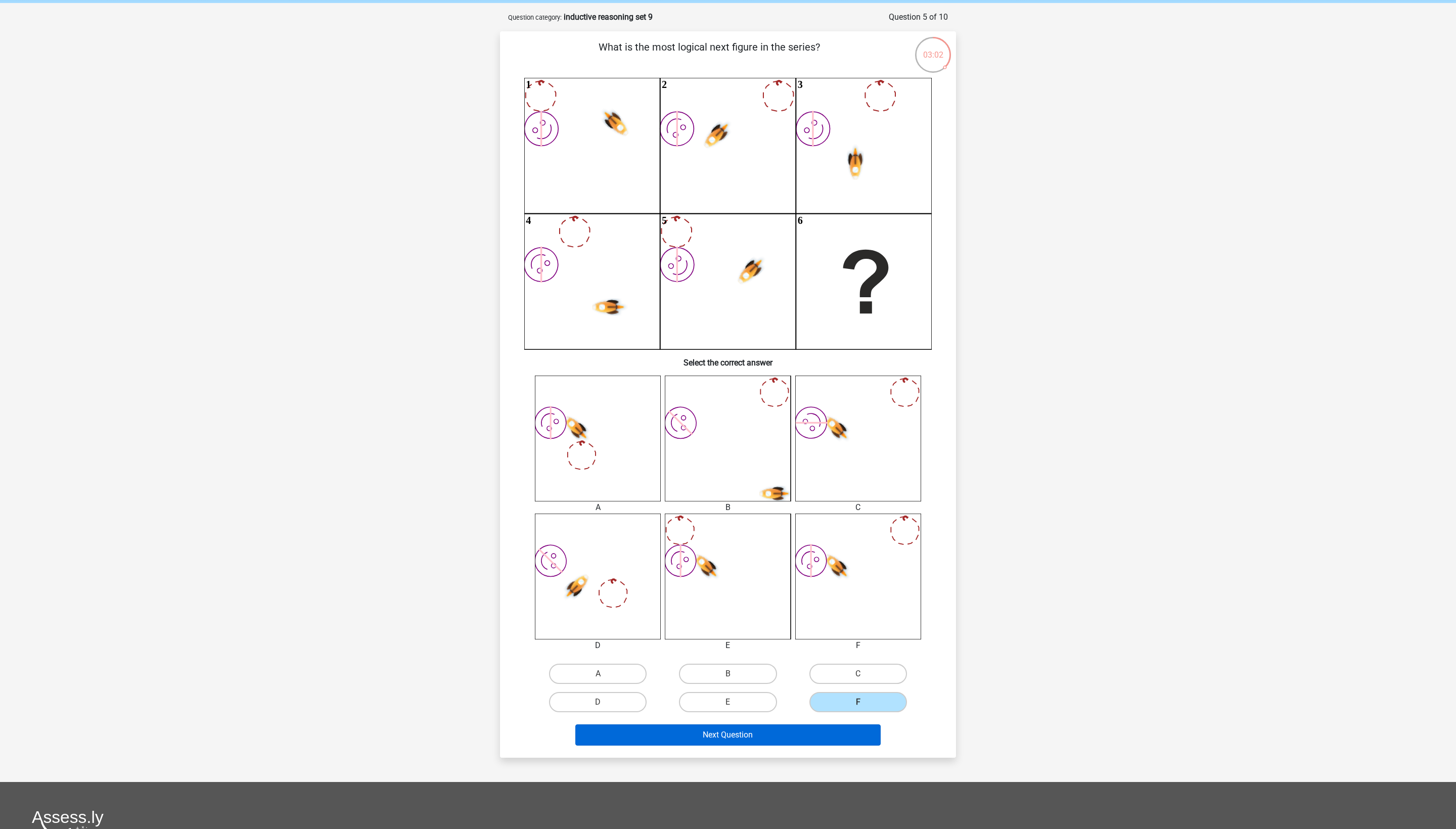 click on "Next Question" at bounding box center (728, 735) 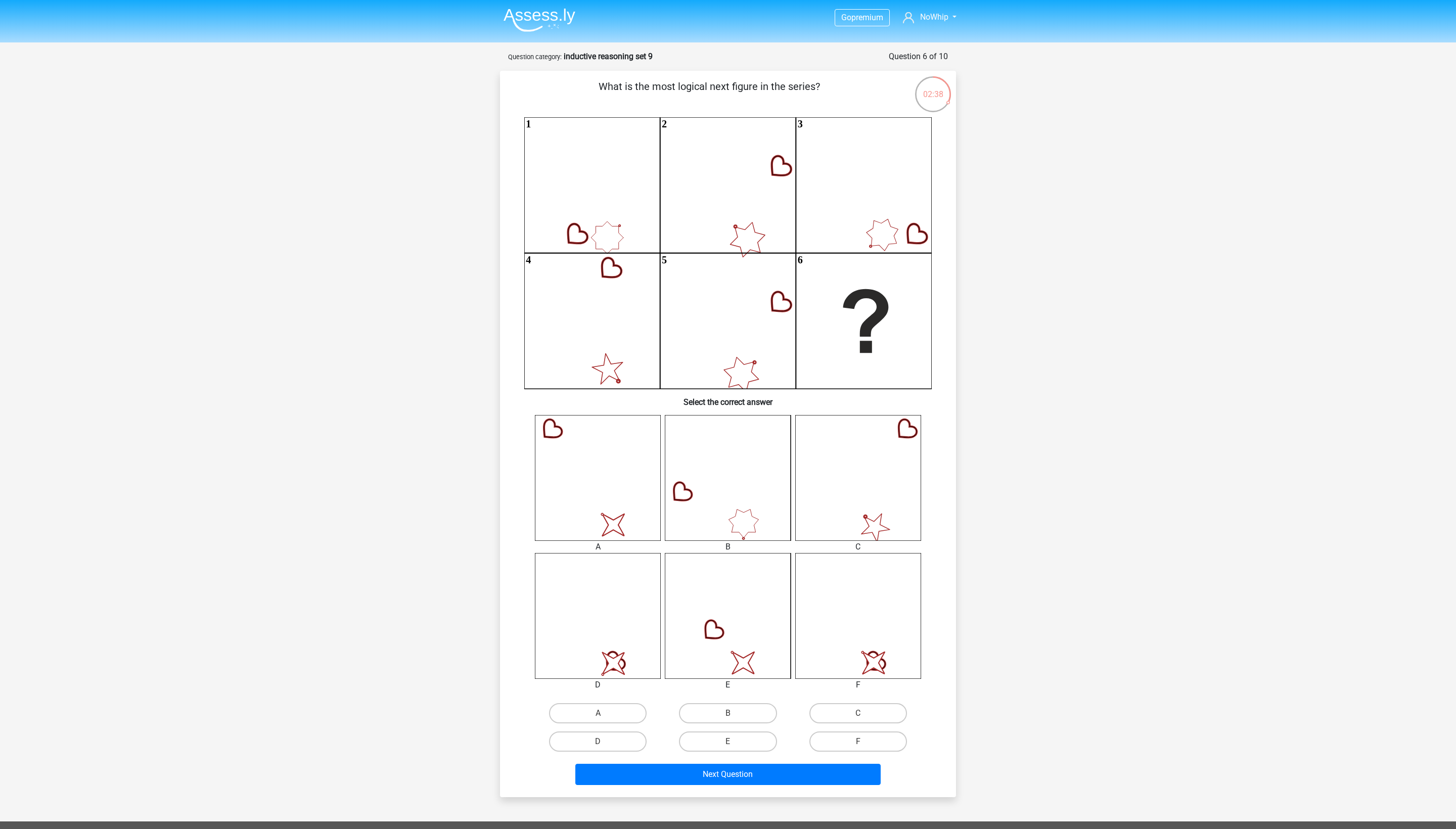 scroll, scrollTop: 0, scrollLeft: 0, axis: both 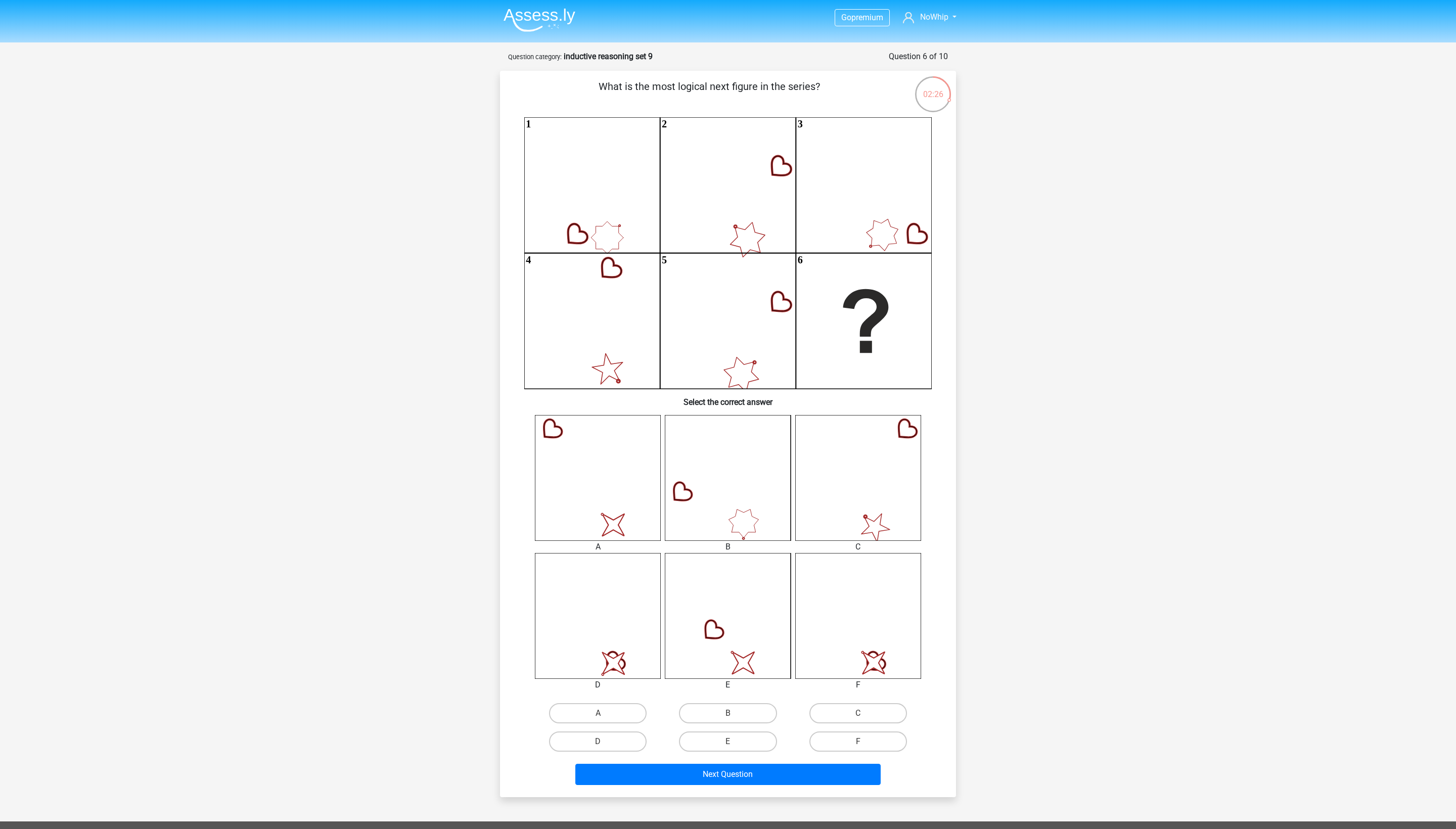click on "C" at bounding box center (861, 716) 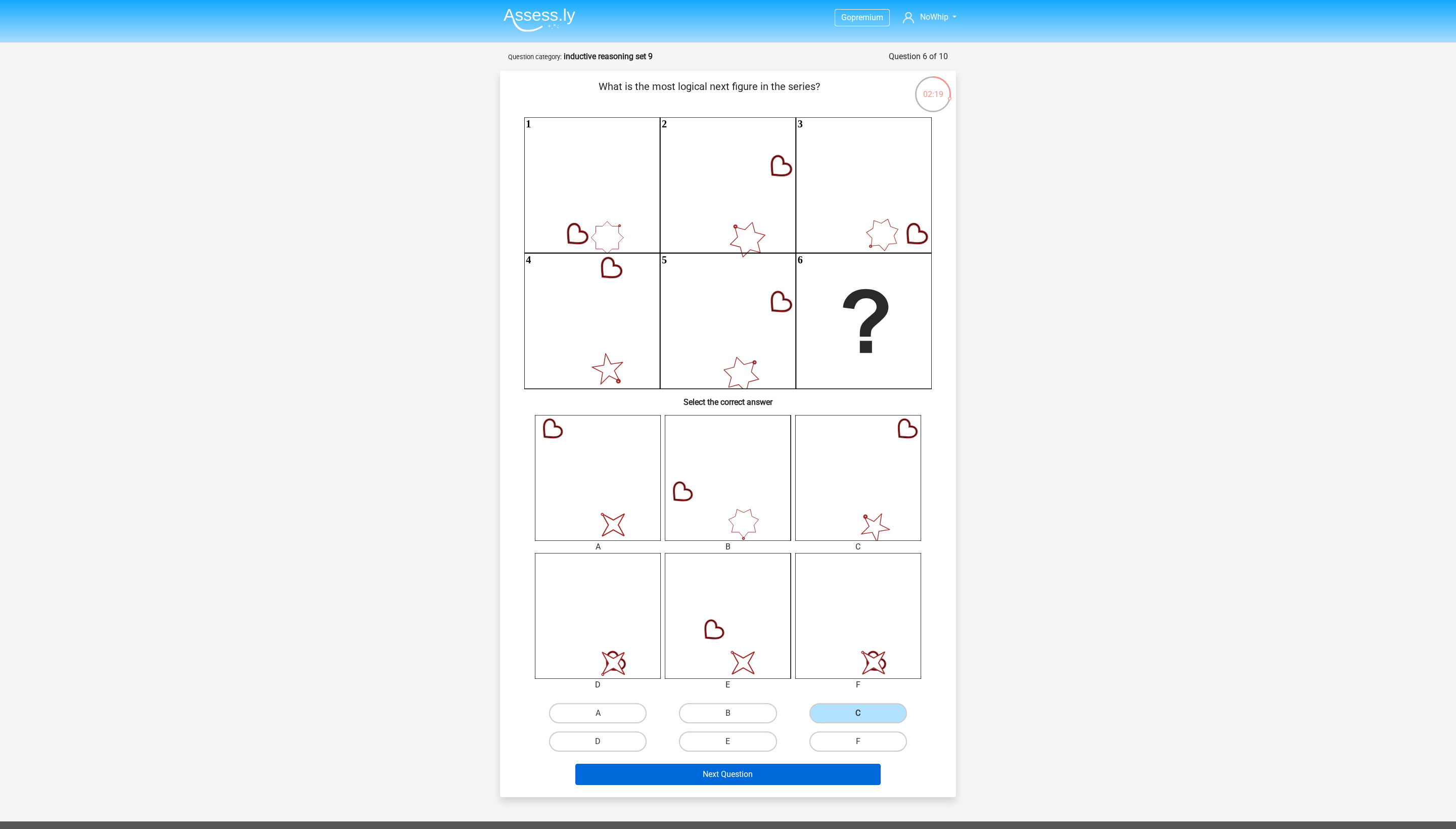 click on "Next Question" at bounding box center [728, 774] 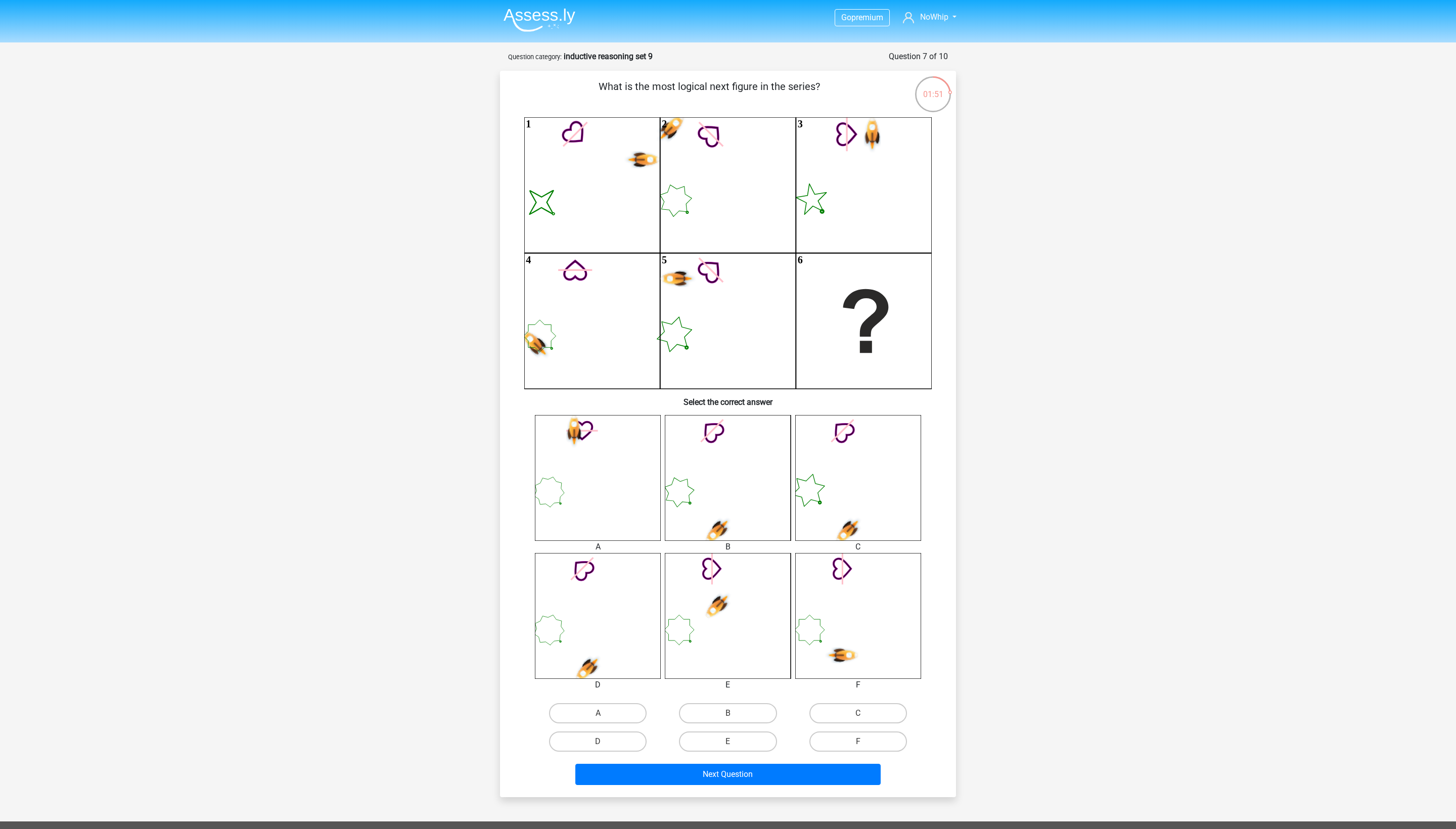 scroll, scrollTop: 0, scrollLeft: 0, axis: both 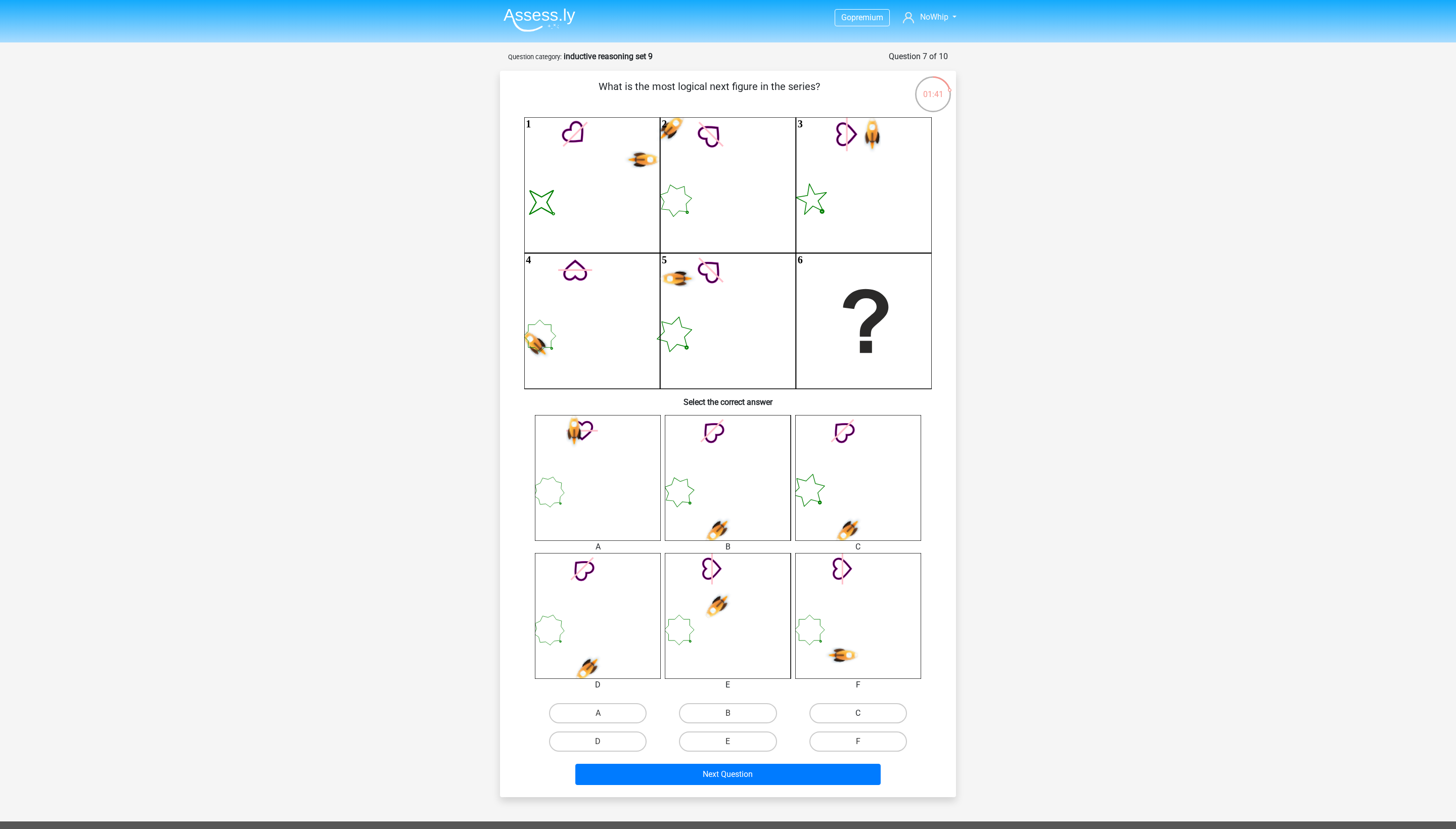 click on "C" at bounding box center [858, 713] 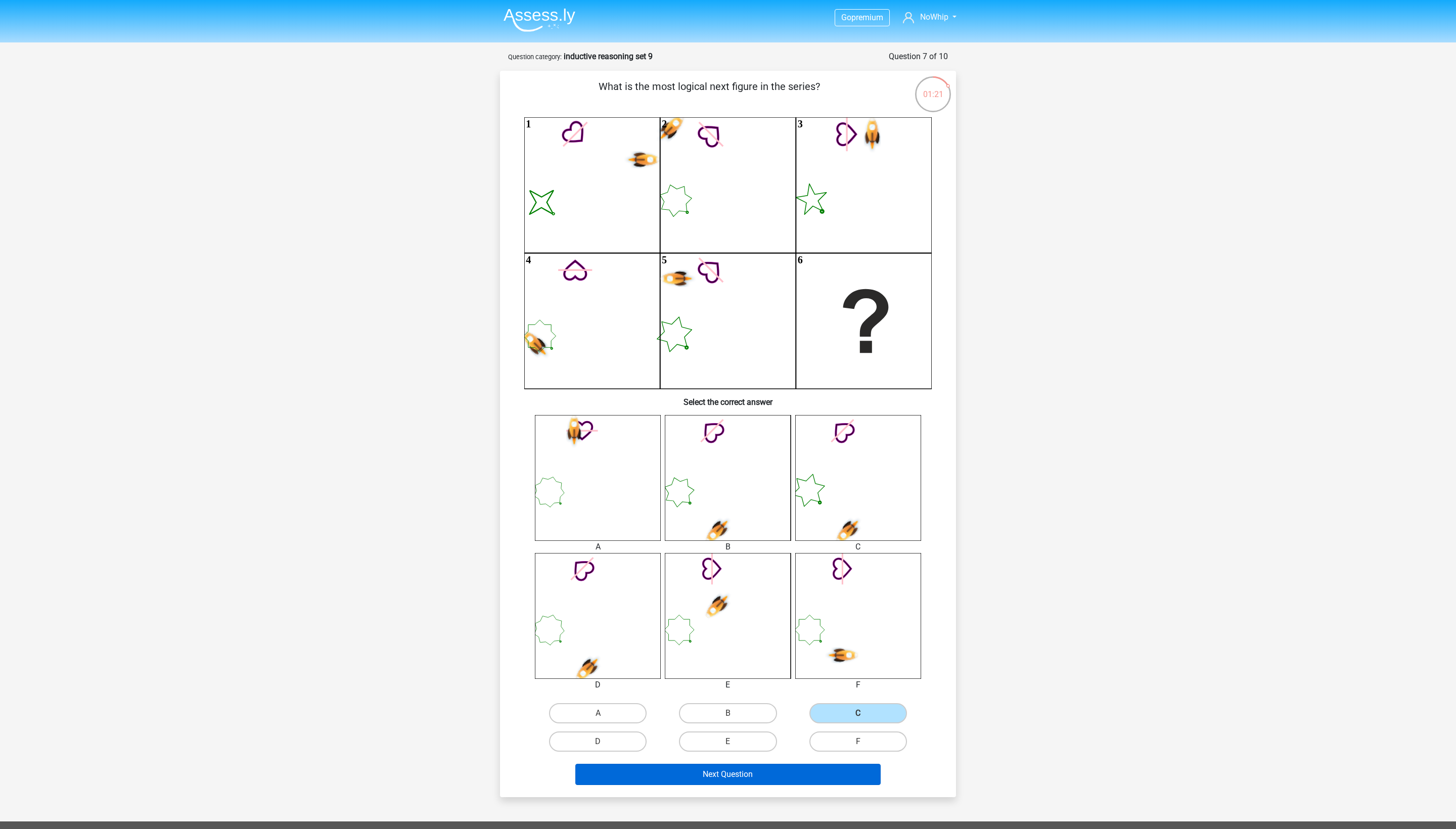 click on "Next Question" at bounding box center [728, 774] 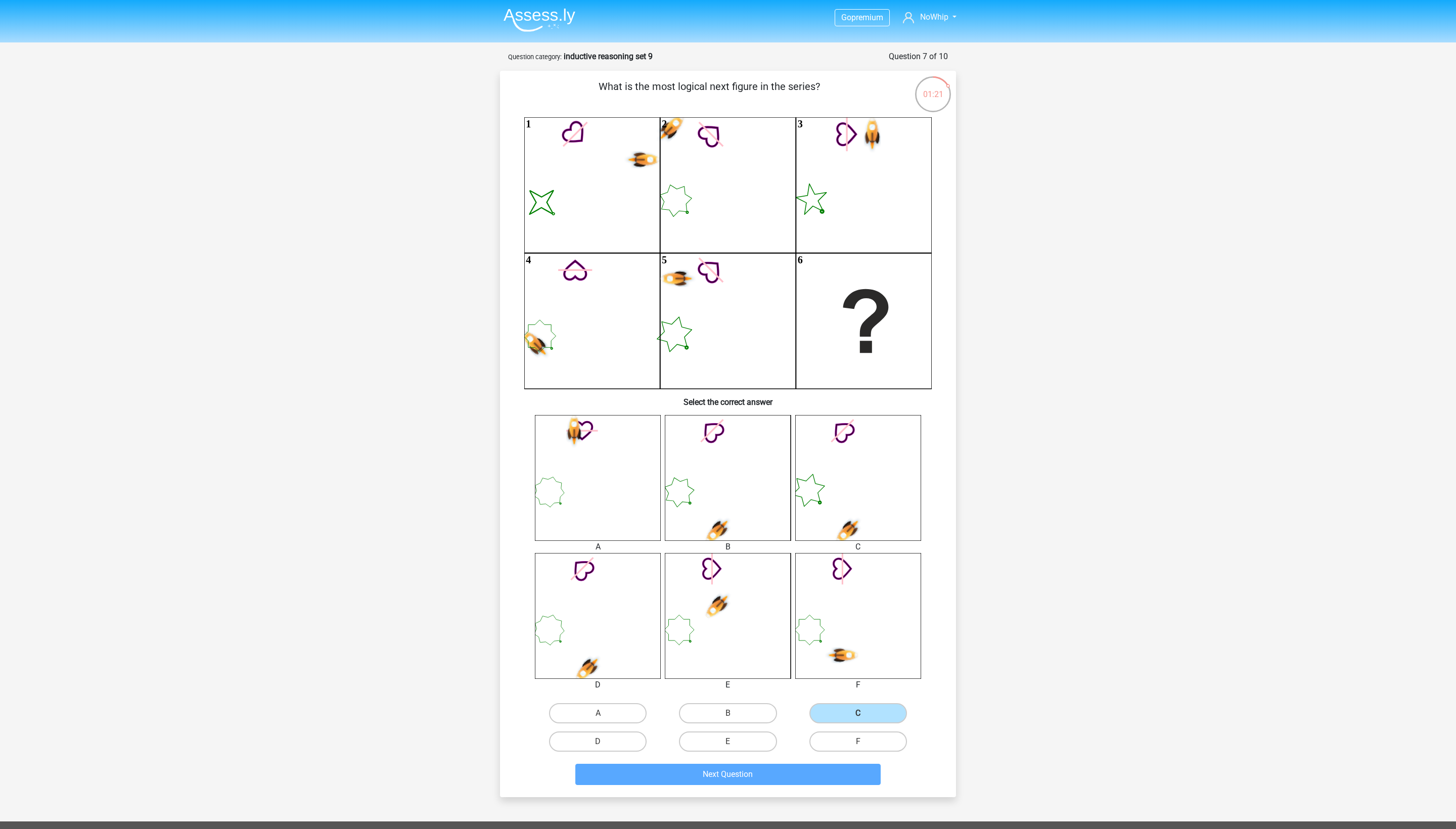 scroll, scrollTop: 53, scrollLeft: 0, axis: vertical 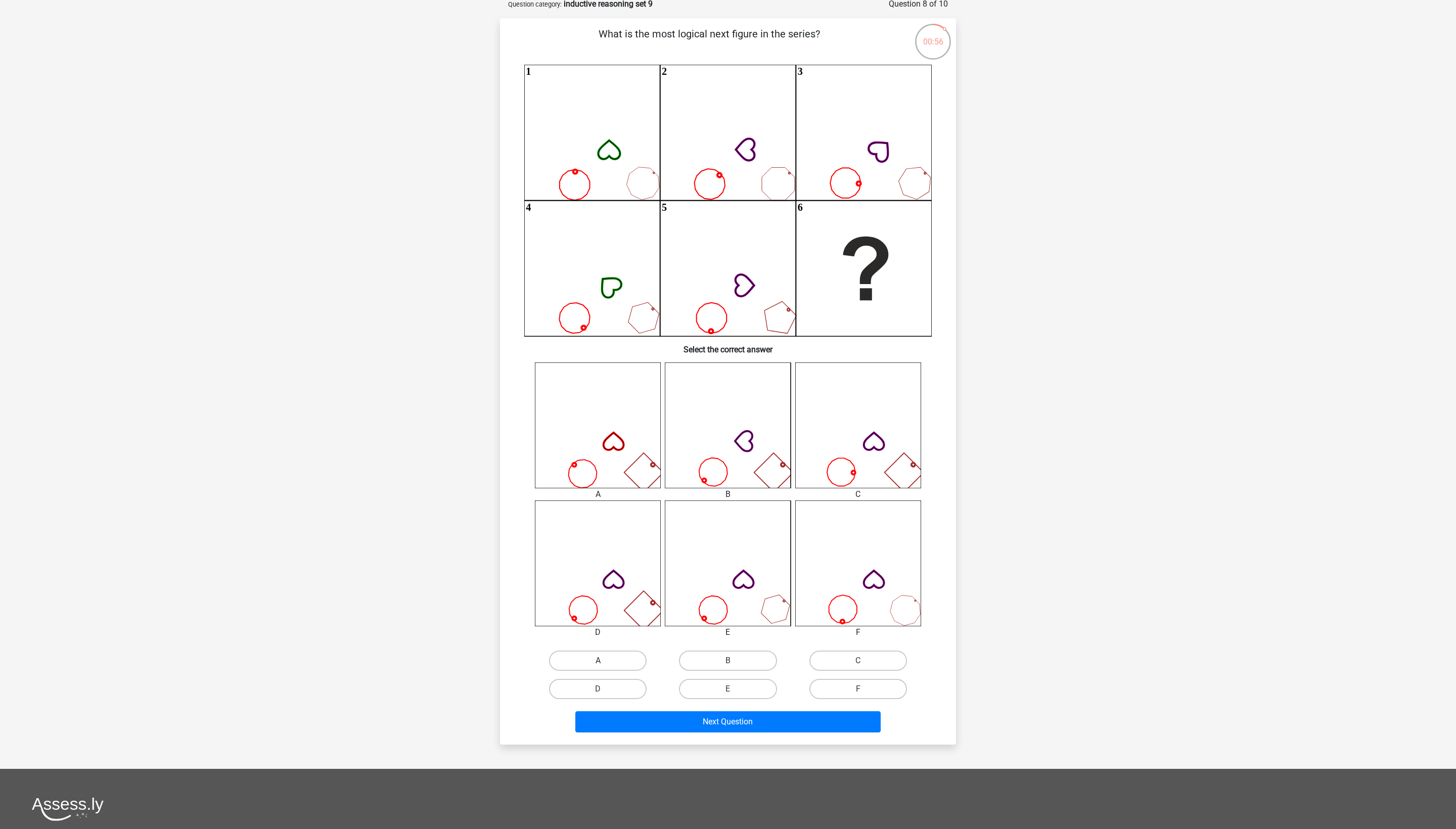 click on "A" at bounding box center [598, 661] 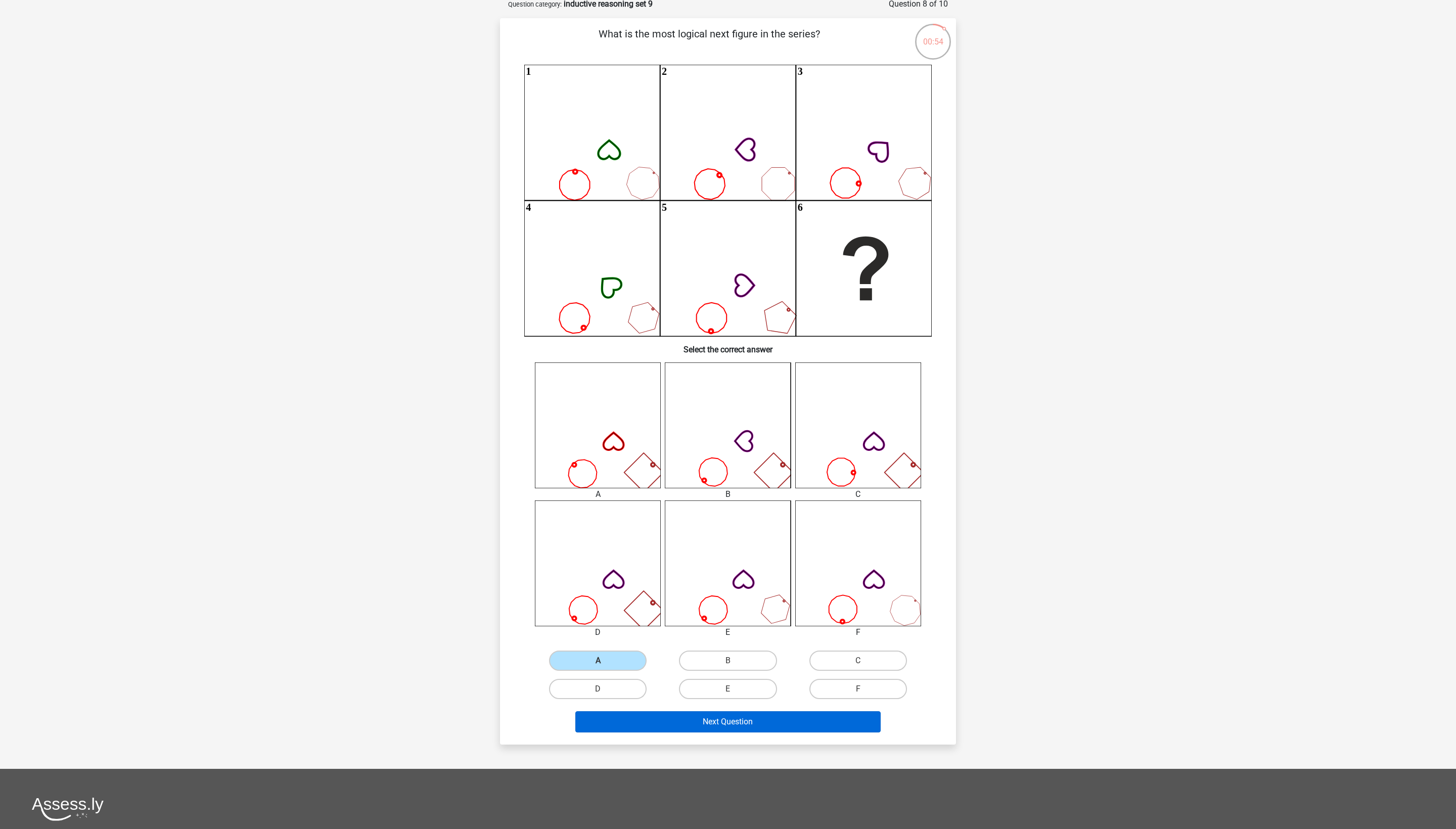 click on "Next Question" at bounding box center [728, 722] 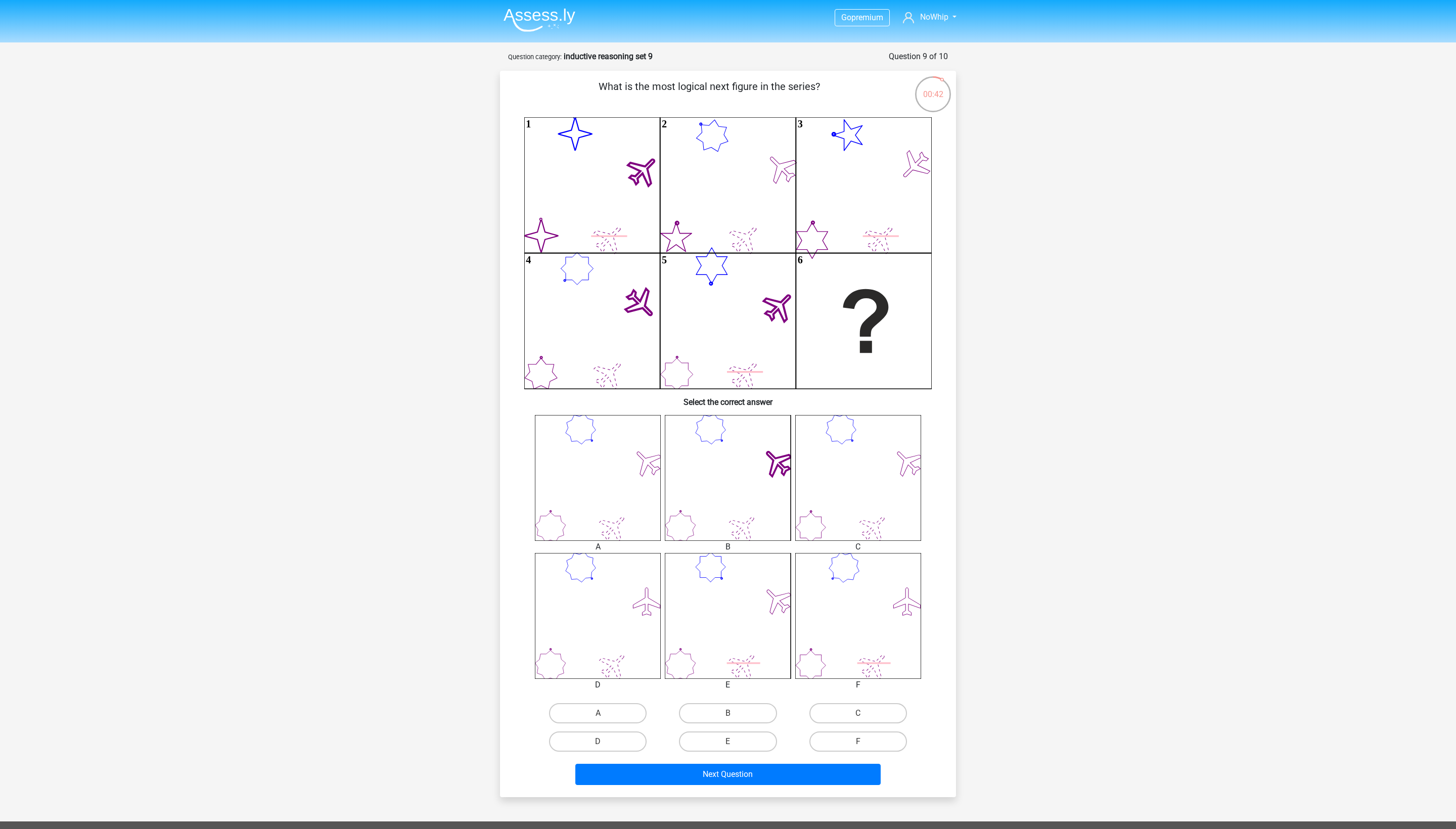 scroll, scrollTop: 0, scrollLeft: 0, axis: both 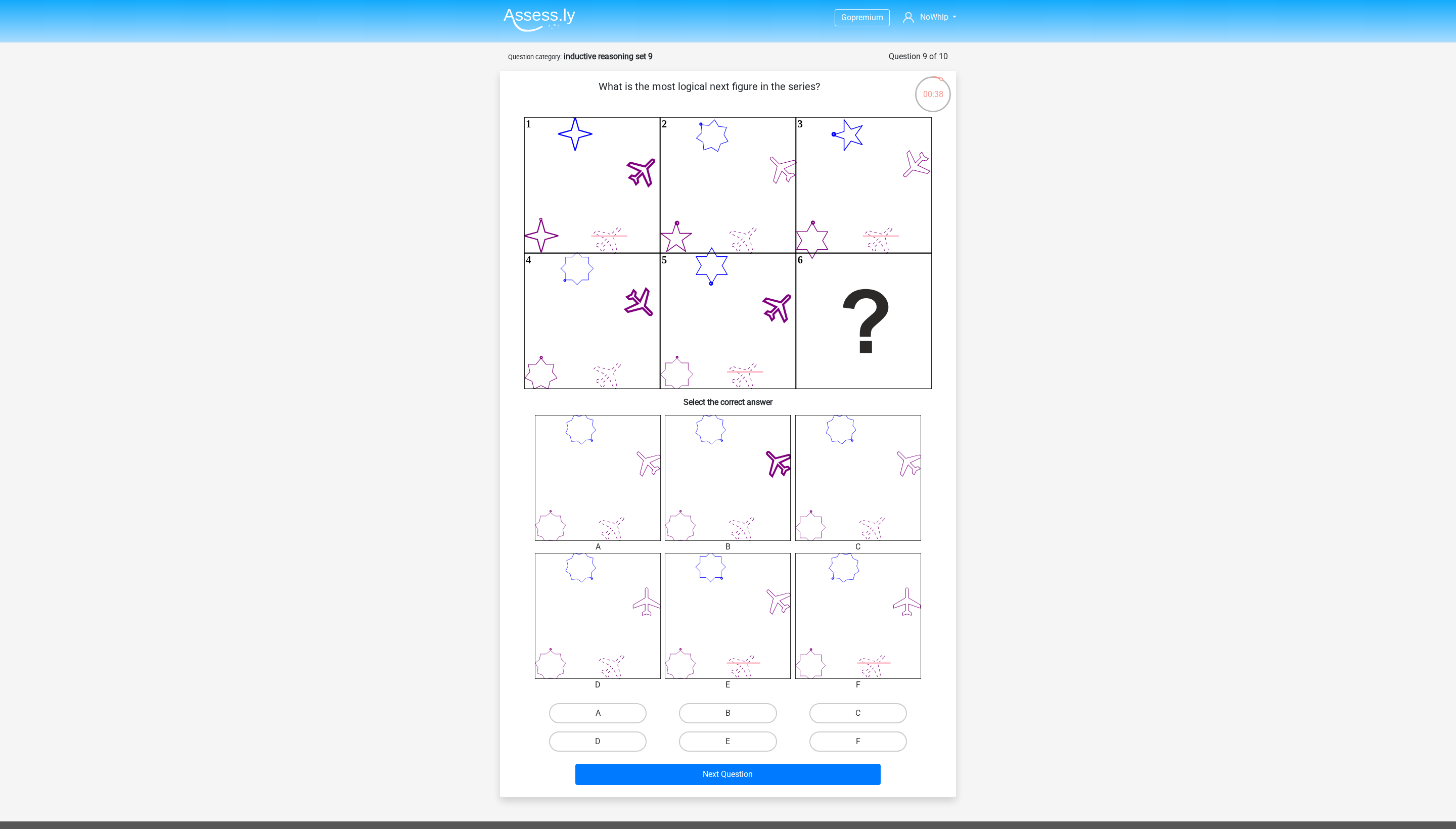 click on "A" at bounding box center [598, 713] 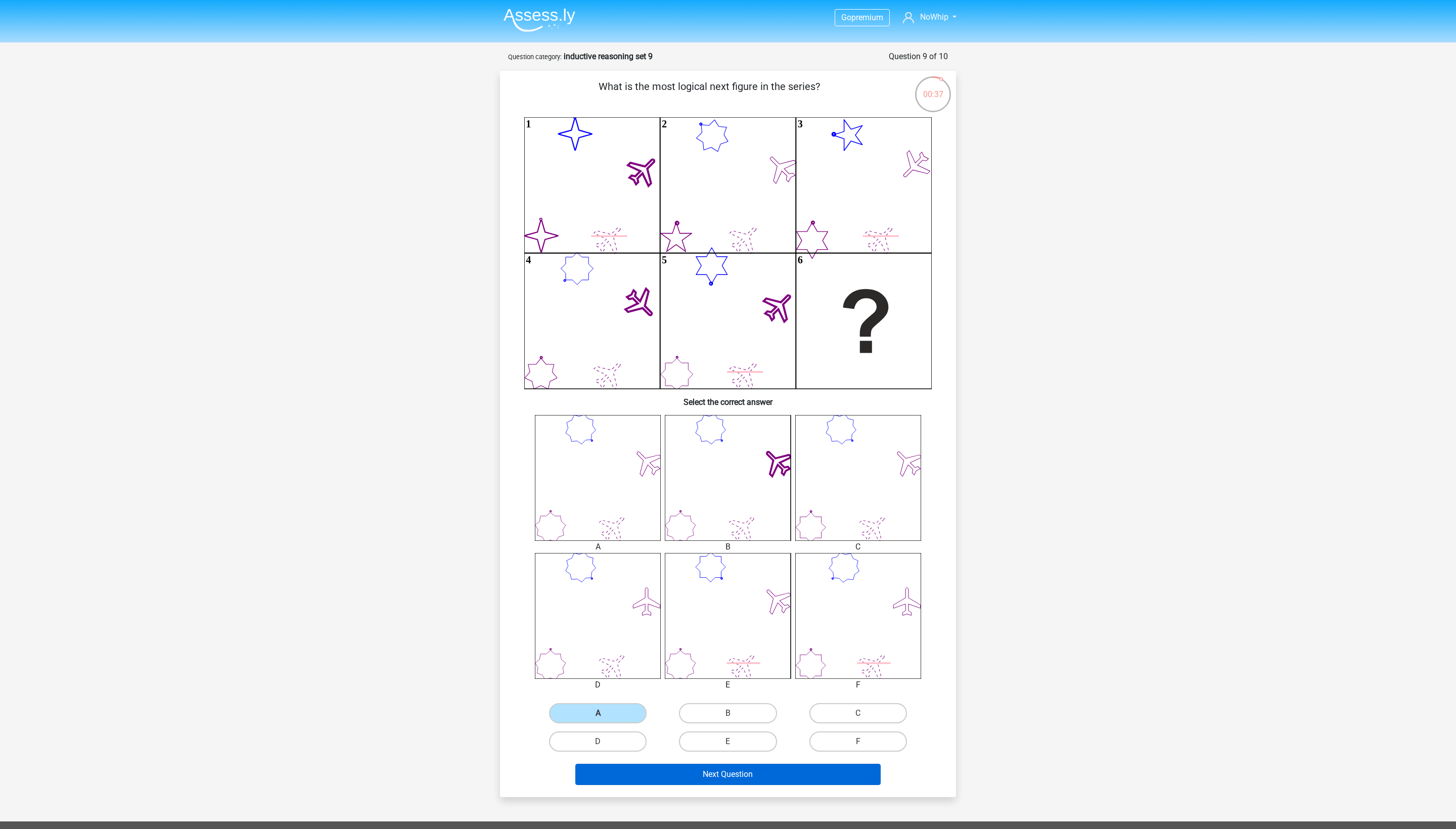 click on "Next Question" at bounding box center [728, 774] 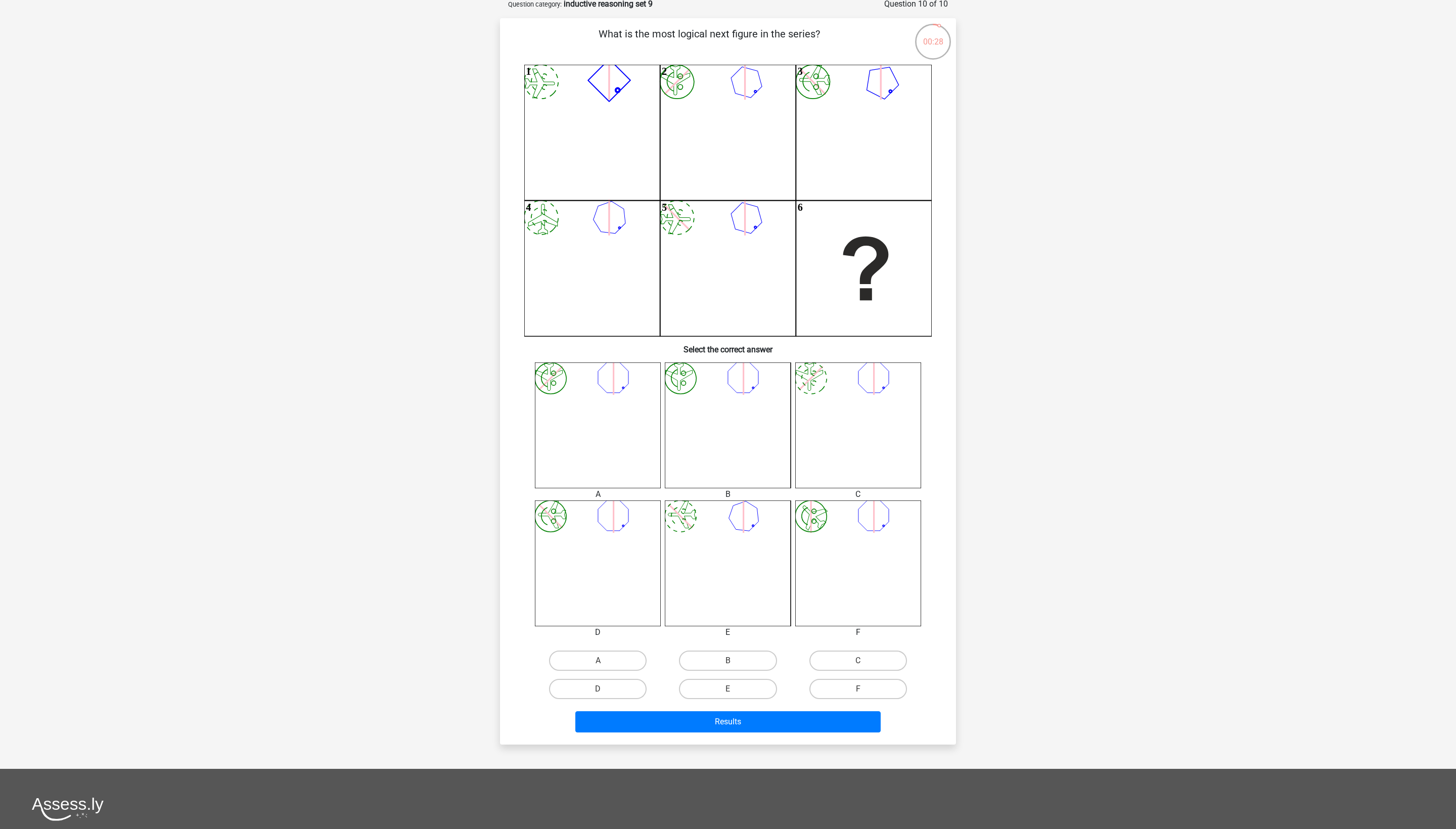 scroll, scrollTop: 1, scrollLeft: 0, axis: vertical 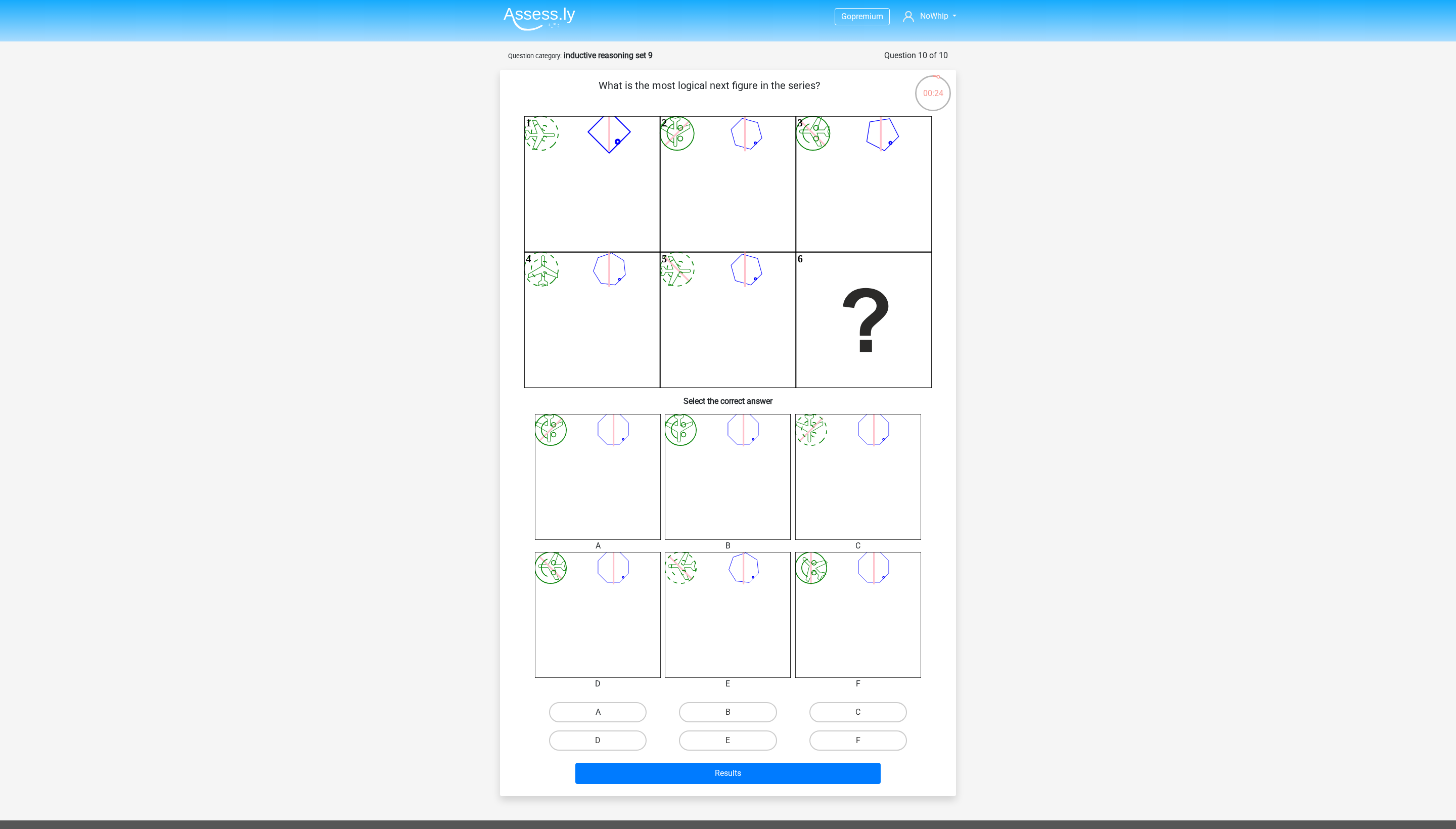 click on "A" at bounding box center [598, 712] 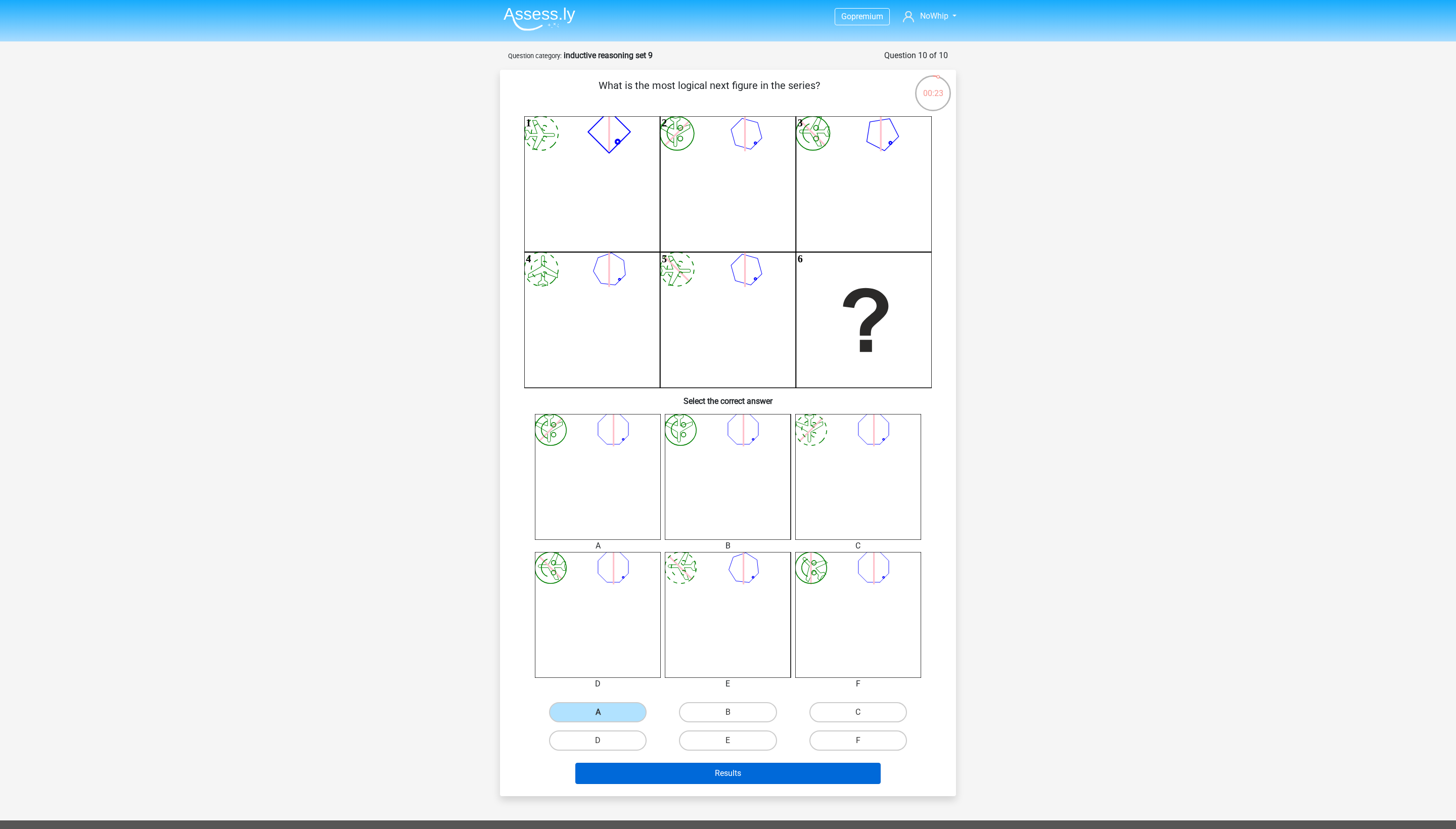 click on "Results" at bounding box center [728, 773] 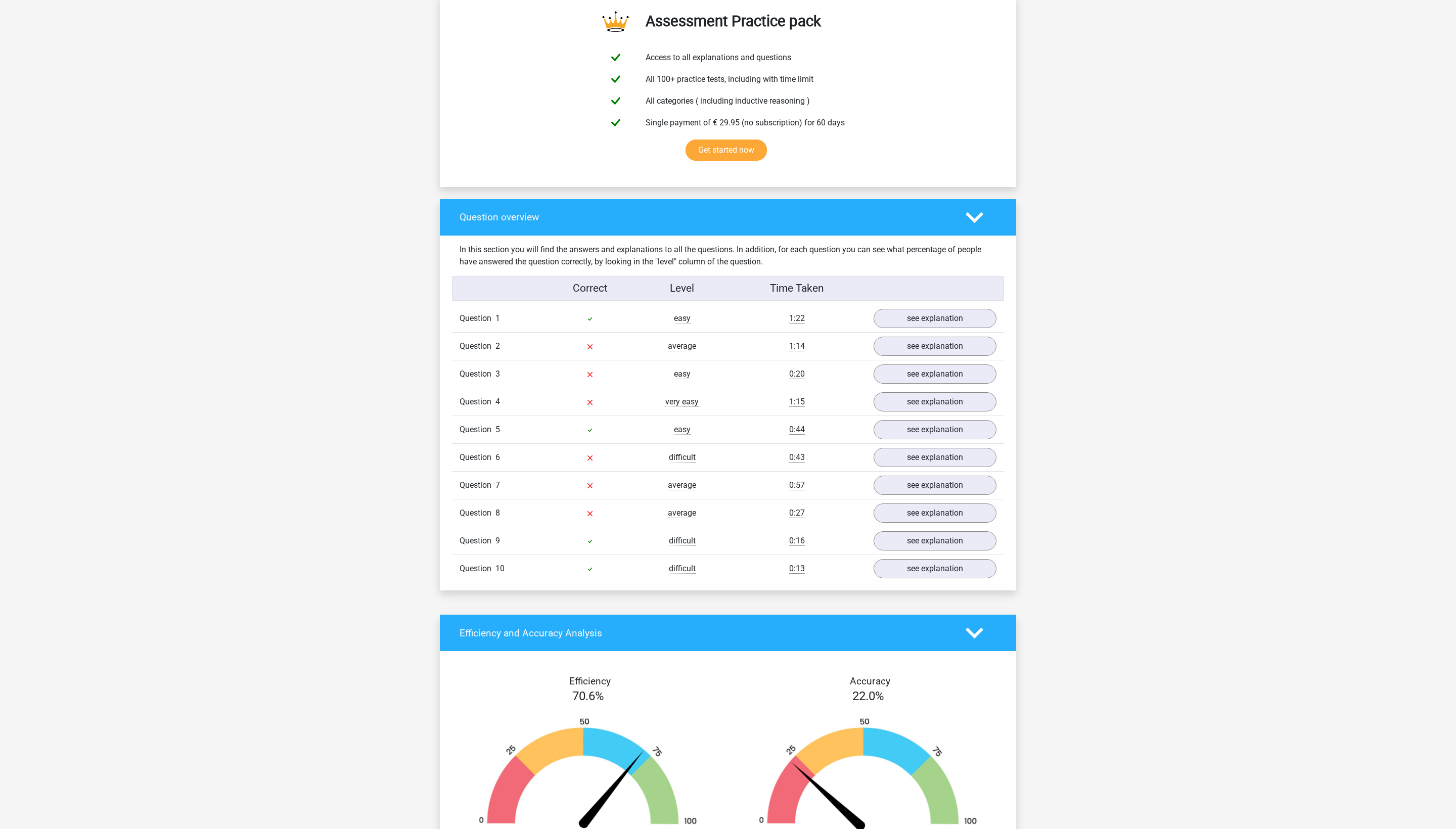 scroll, scrollTop: 554, scrollLeft: 0, axis: vertical 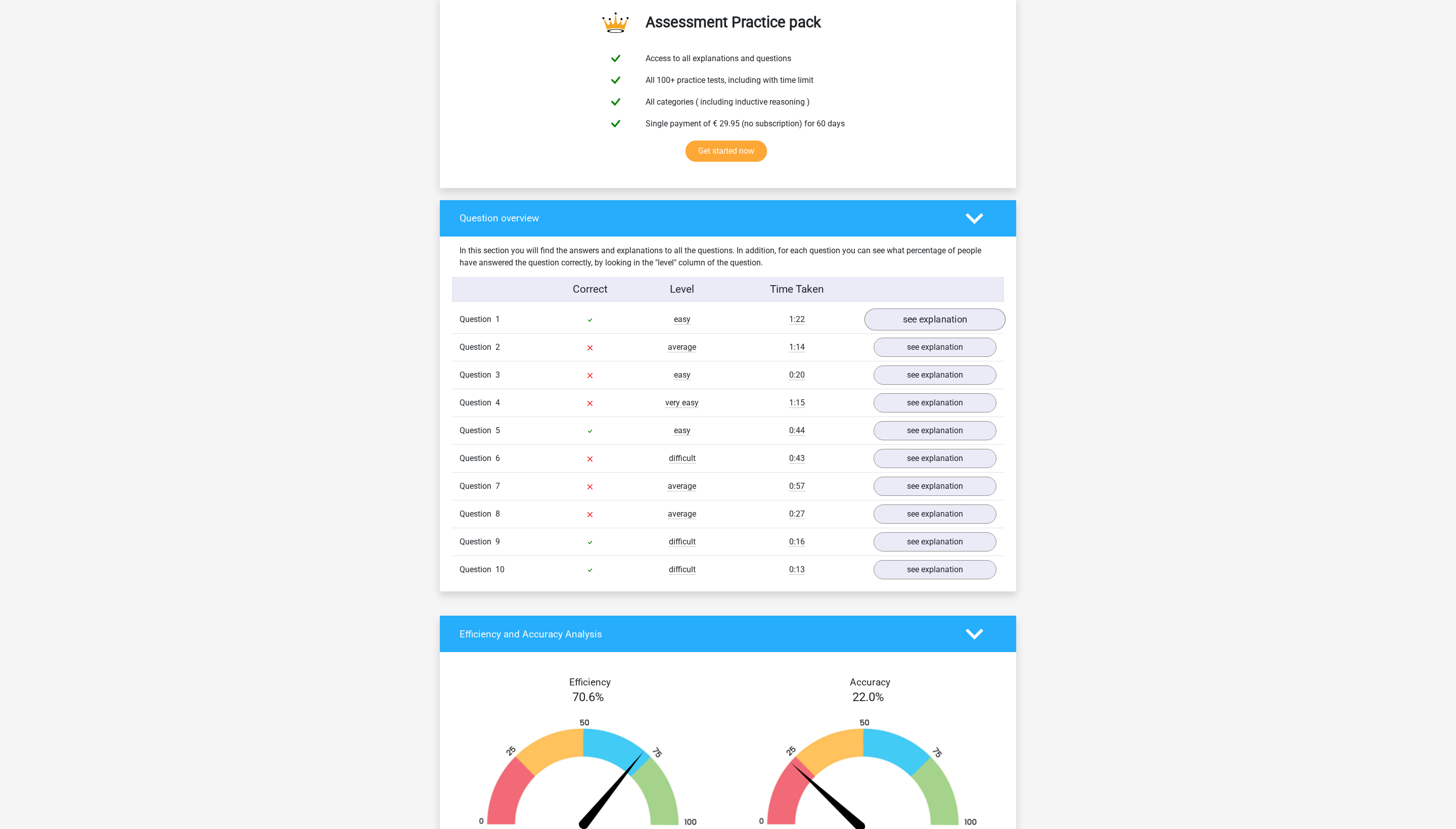 click on "see explanation" at bounding box center (935, 320) 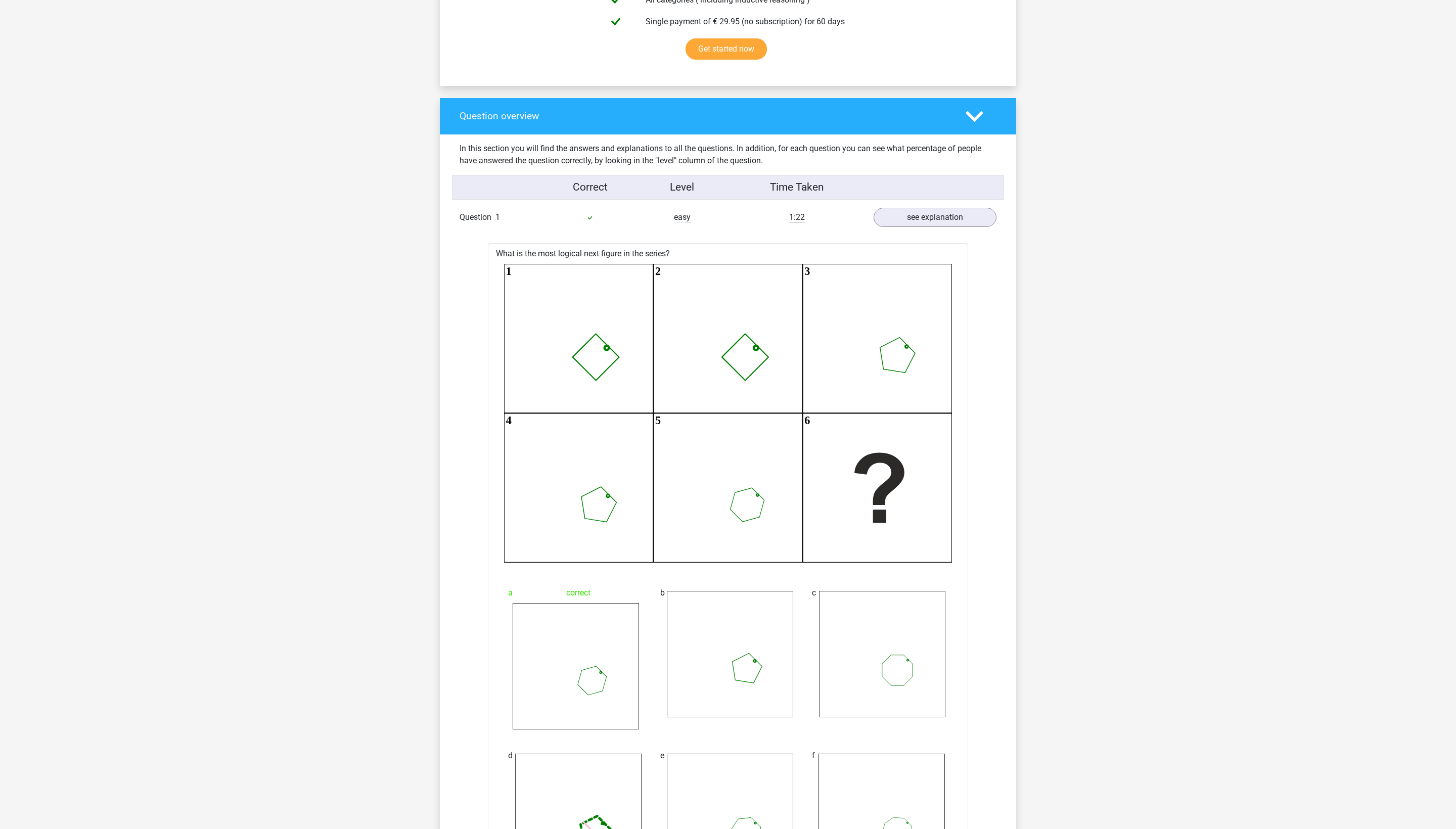 scroll, scrollTop: 635, scrollLeft: 0, axis: vertical 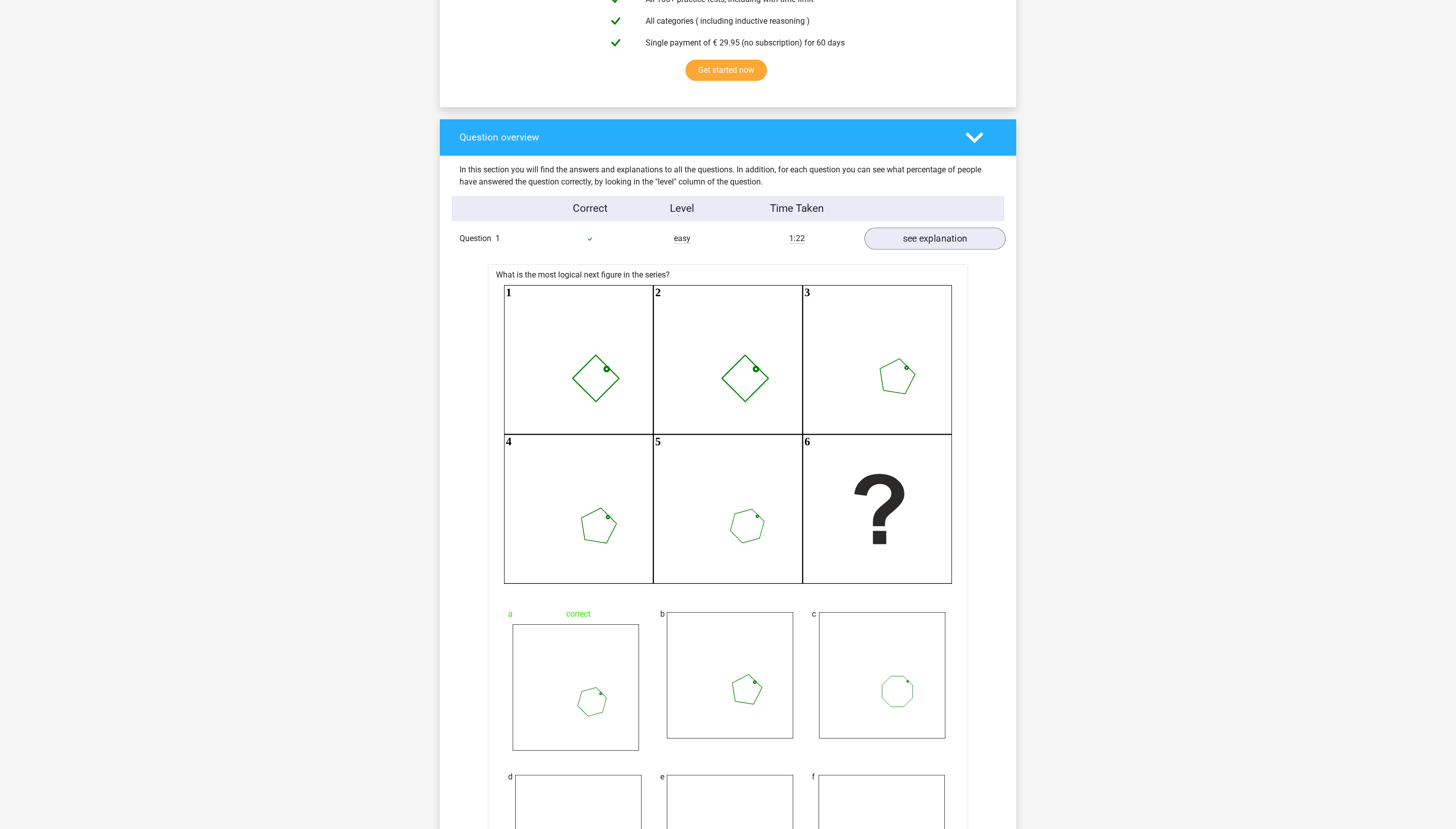 click on "see explanation" at bounding box center (935, 239) 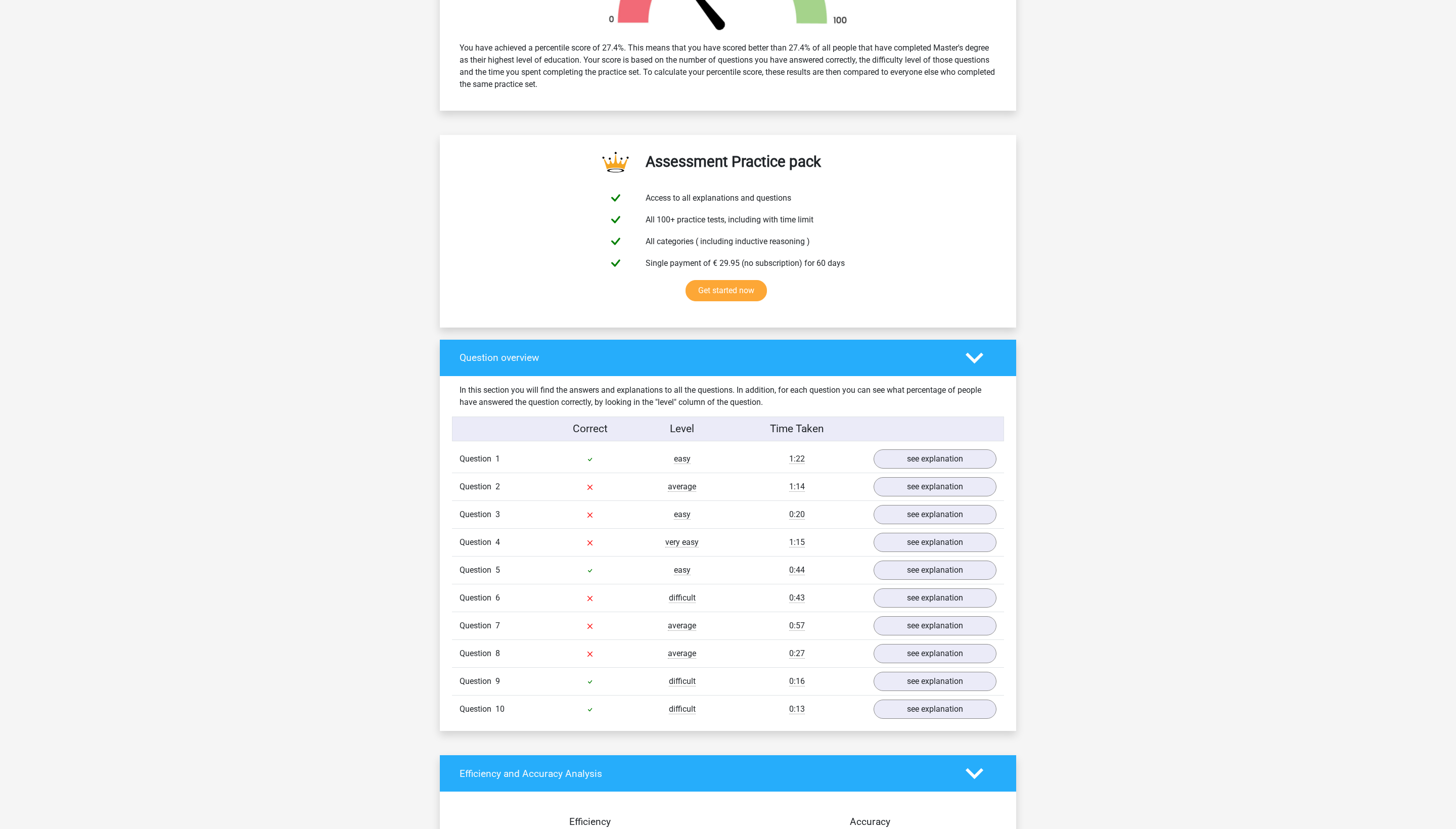 scroll, scrollTop: 406, scrollLeft: 0, axis: vertical 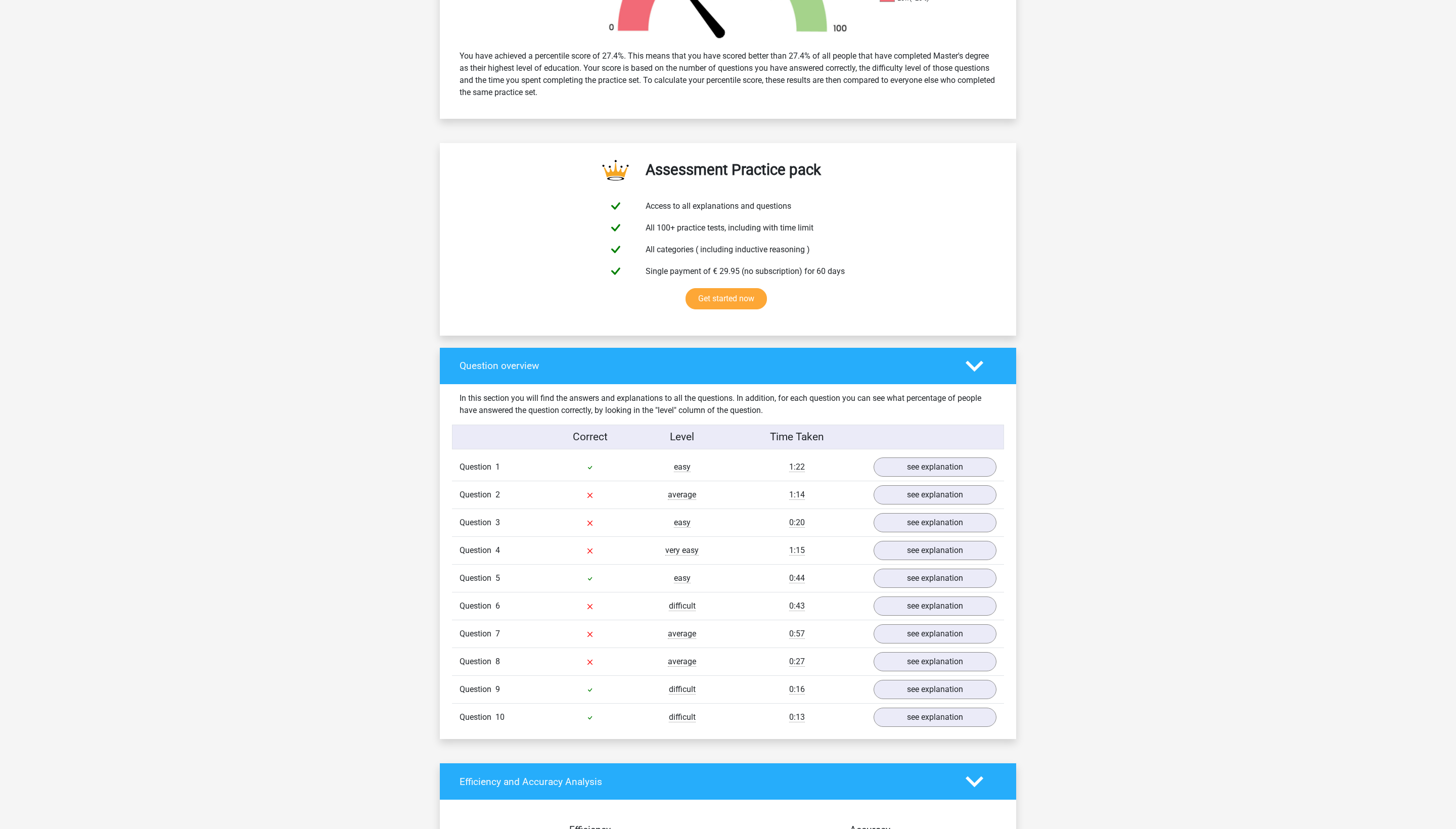click 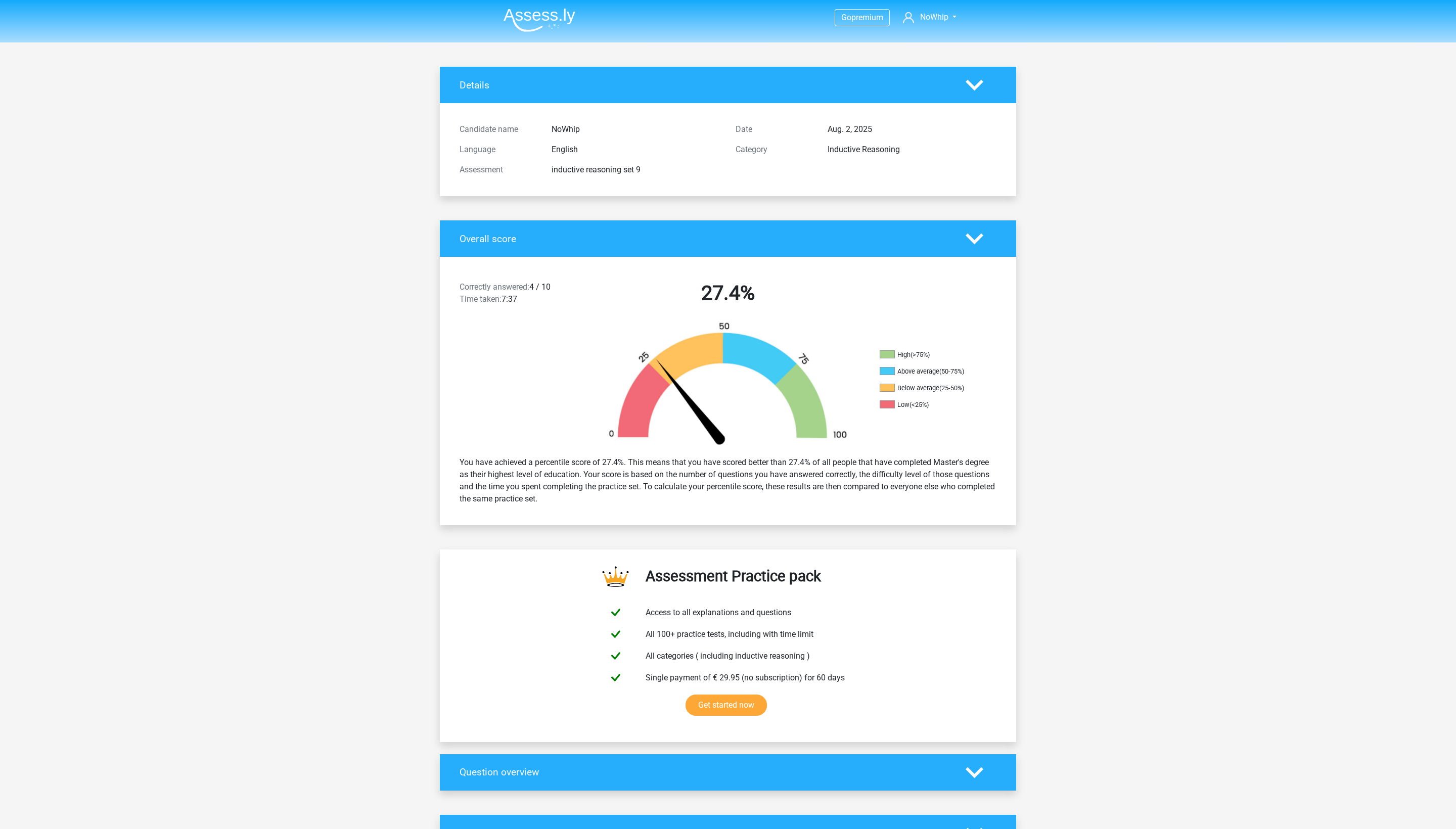 scroll, scrollTop: 0, scrollLeft: 0, axis: both 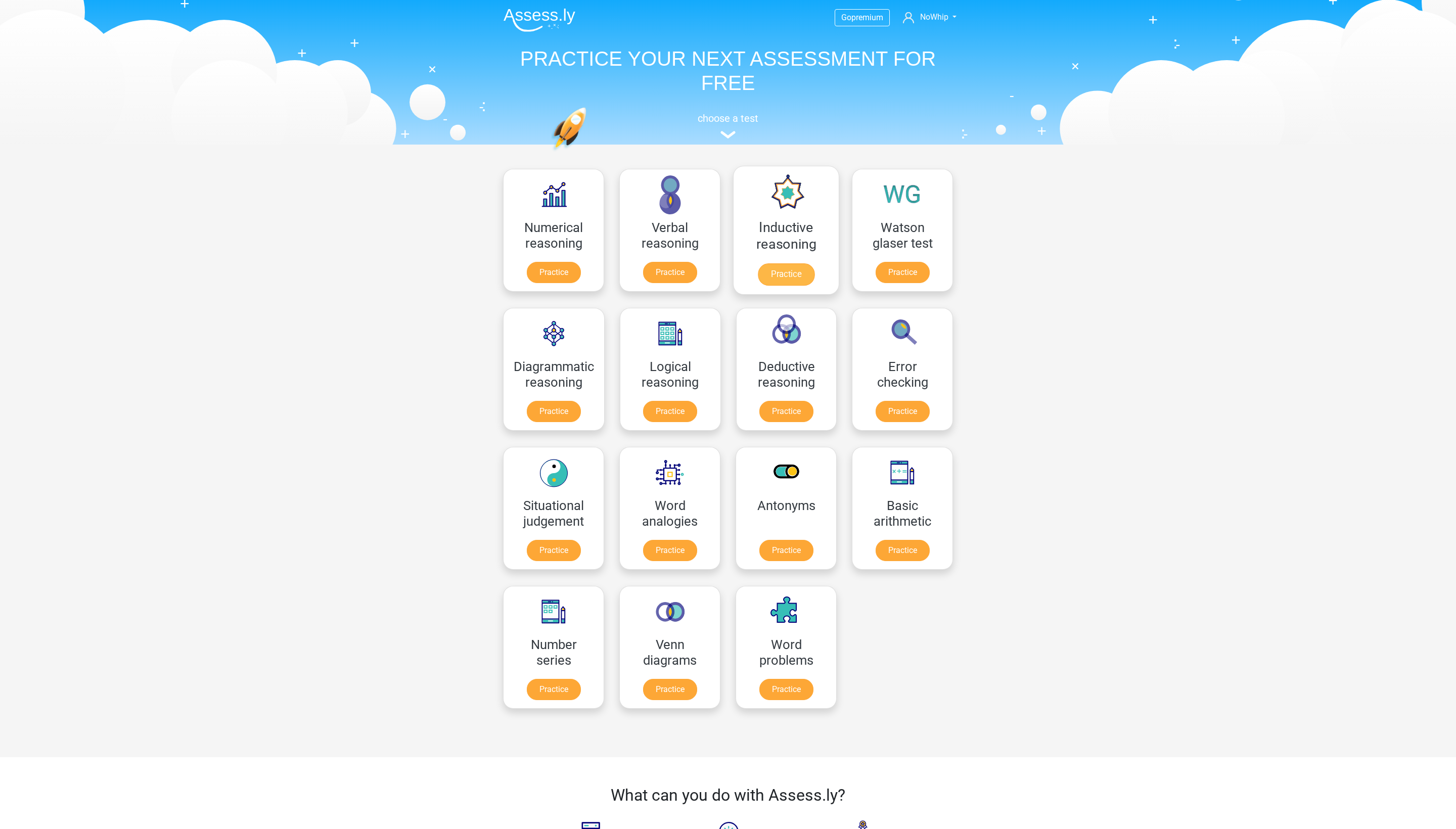 click on "Practice" at bounding box center (786, 274) 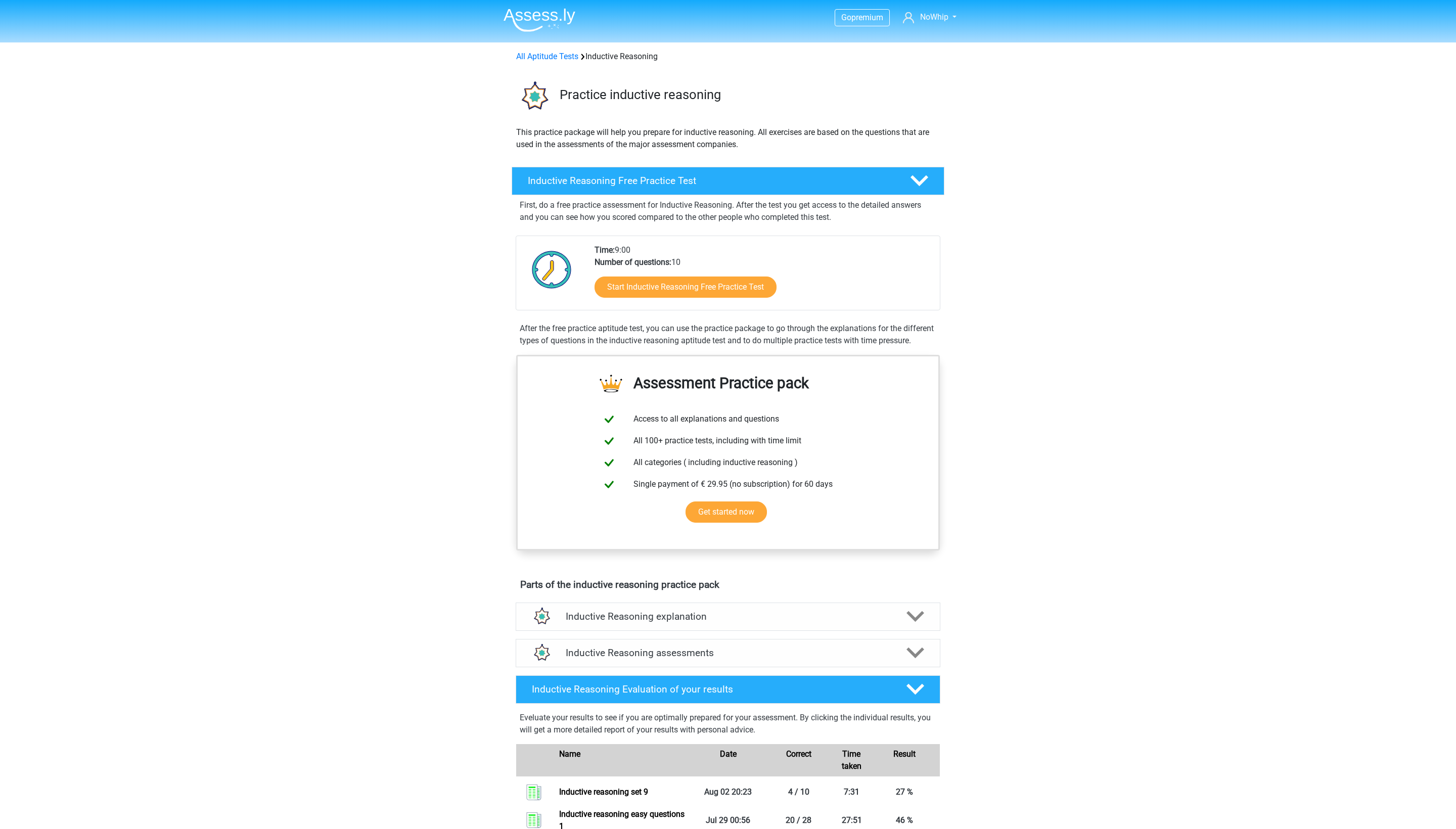 scroll, scrollTop: 0, scrollLeft: 0, axis: both 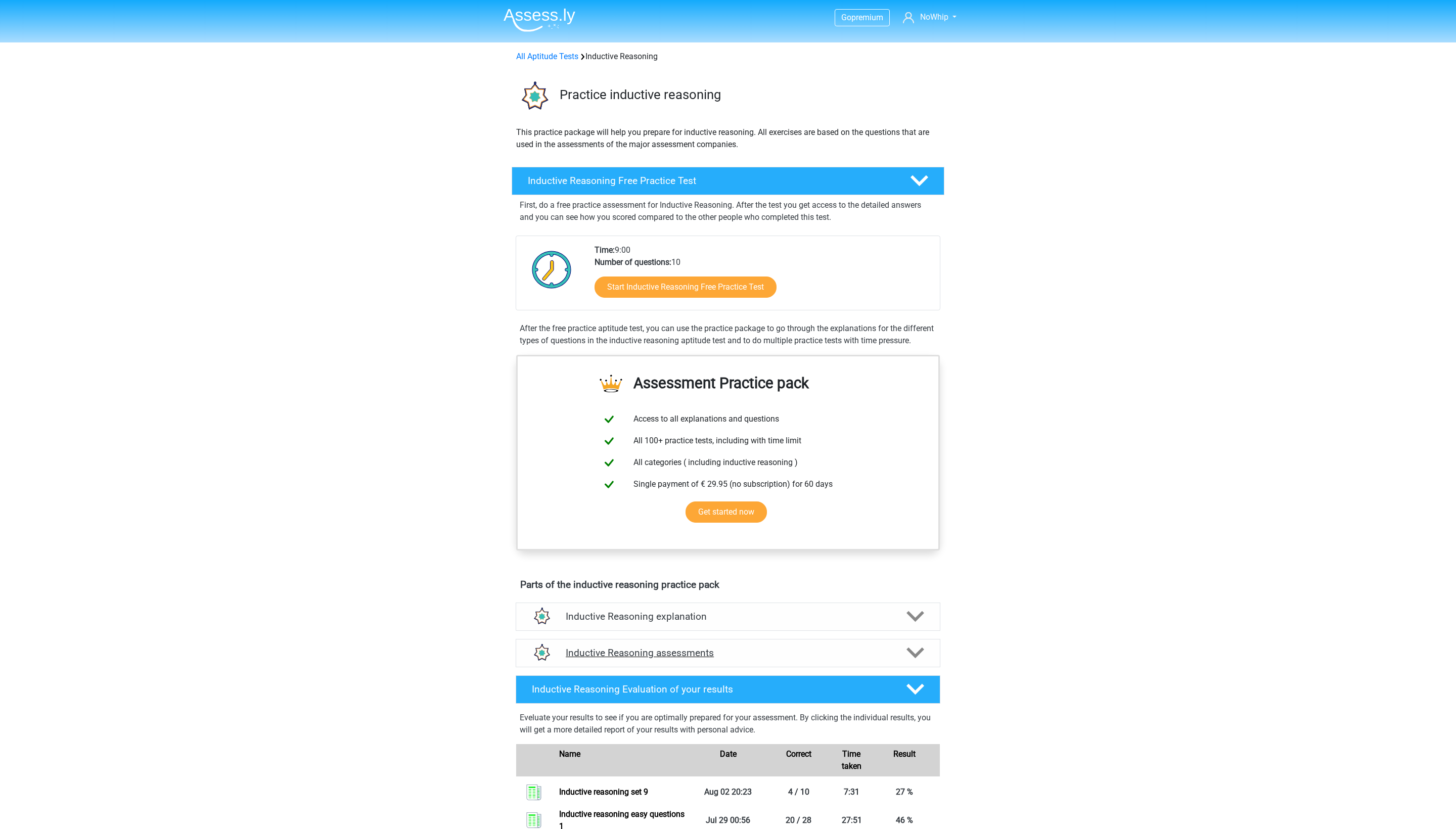 click on "Inductive Reasoning assessments" at bounding box center (728, 653) 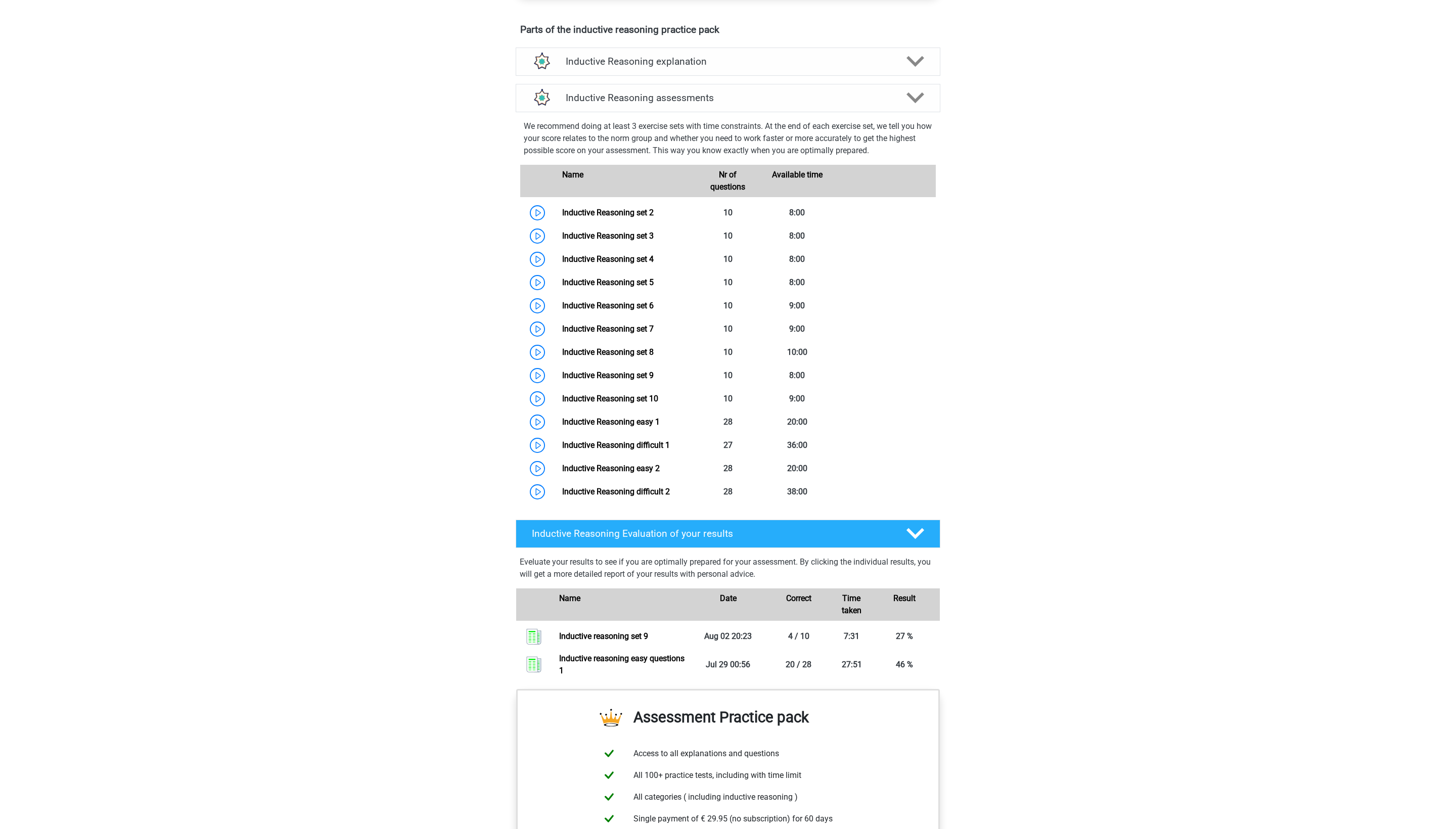scroll, scrollTop: 556, scrollLeft: 0, axis: vertical 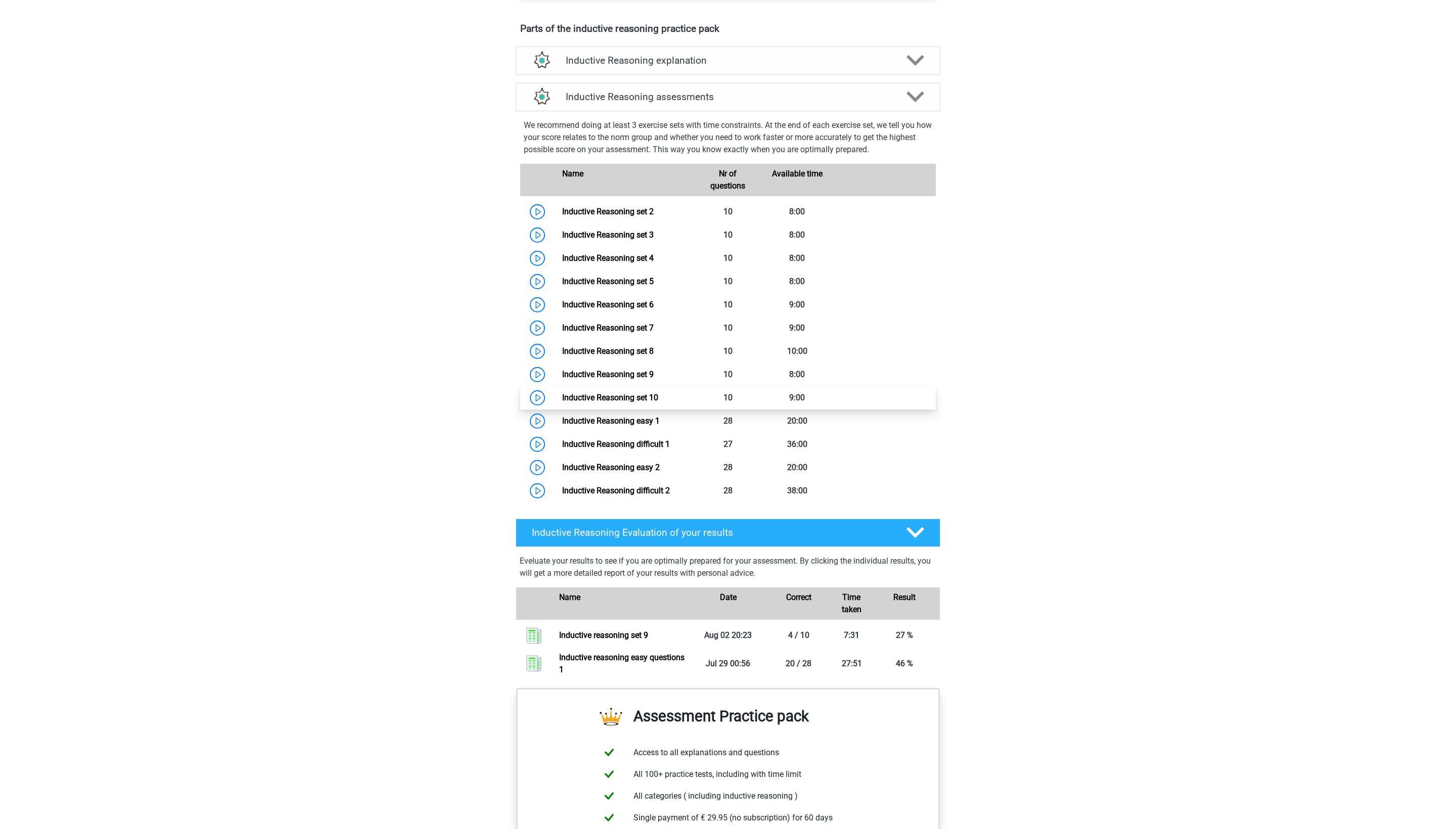 click on "Inductive Reasoning
set 10" at bounding box center [610, 397] 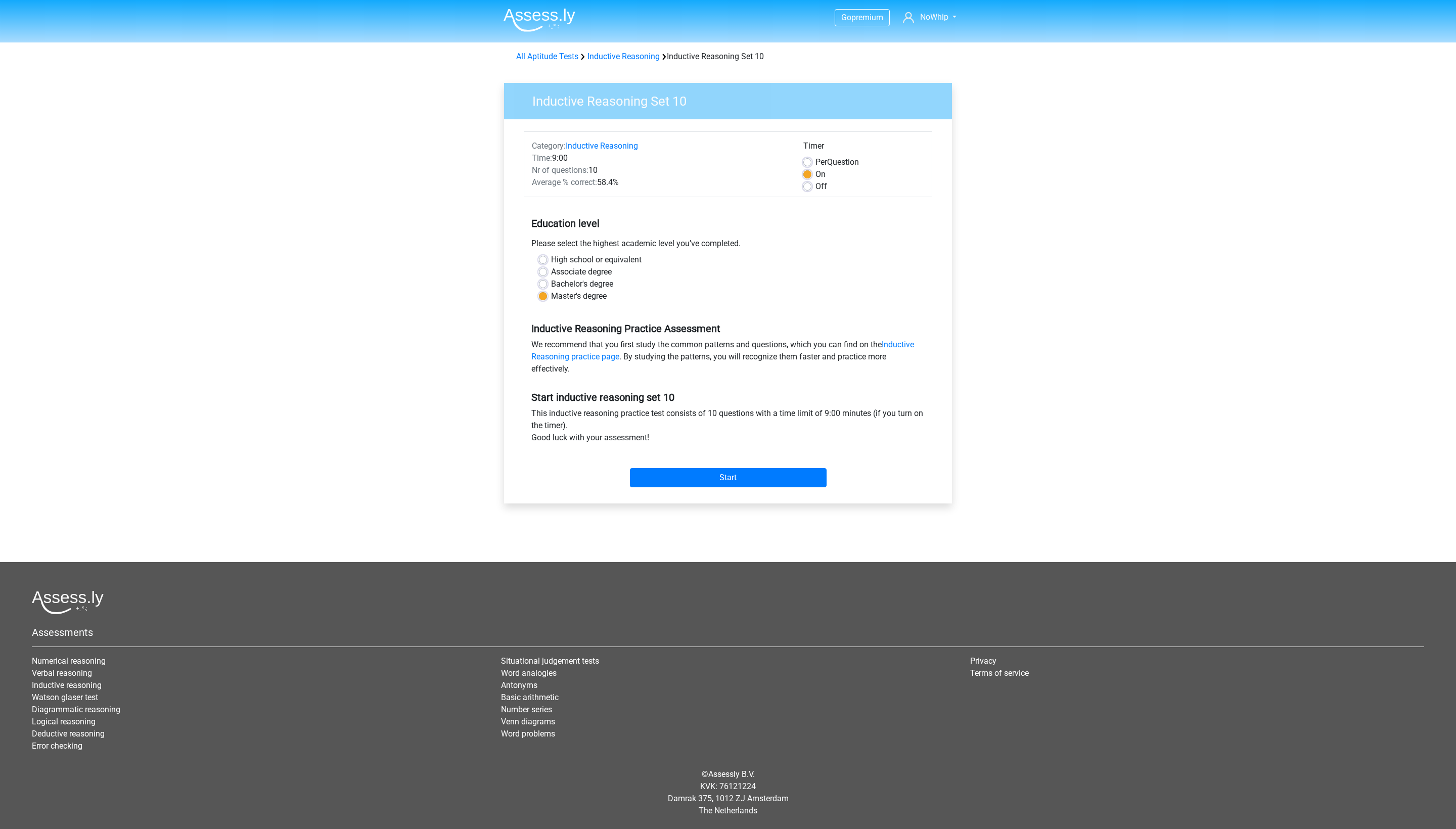 scroll, scrollTop: 0, scrollLeft: 0, axis: both 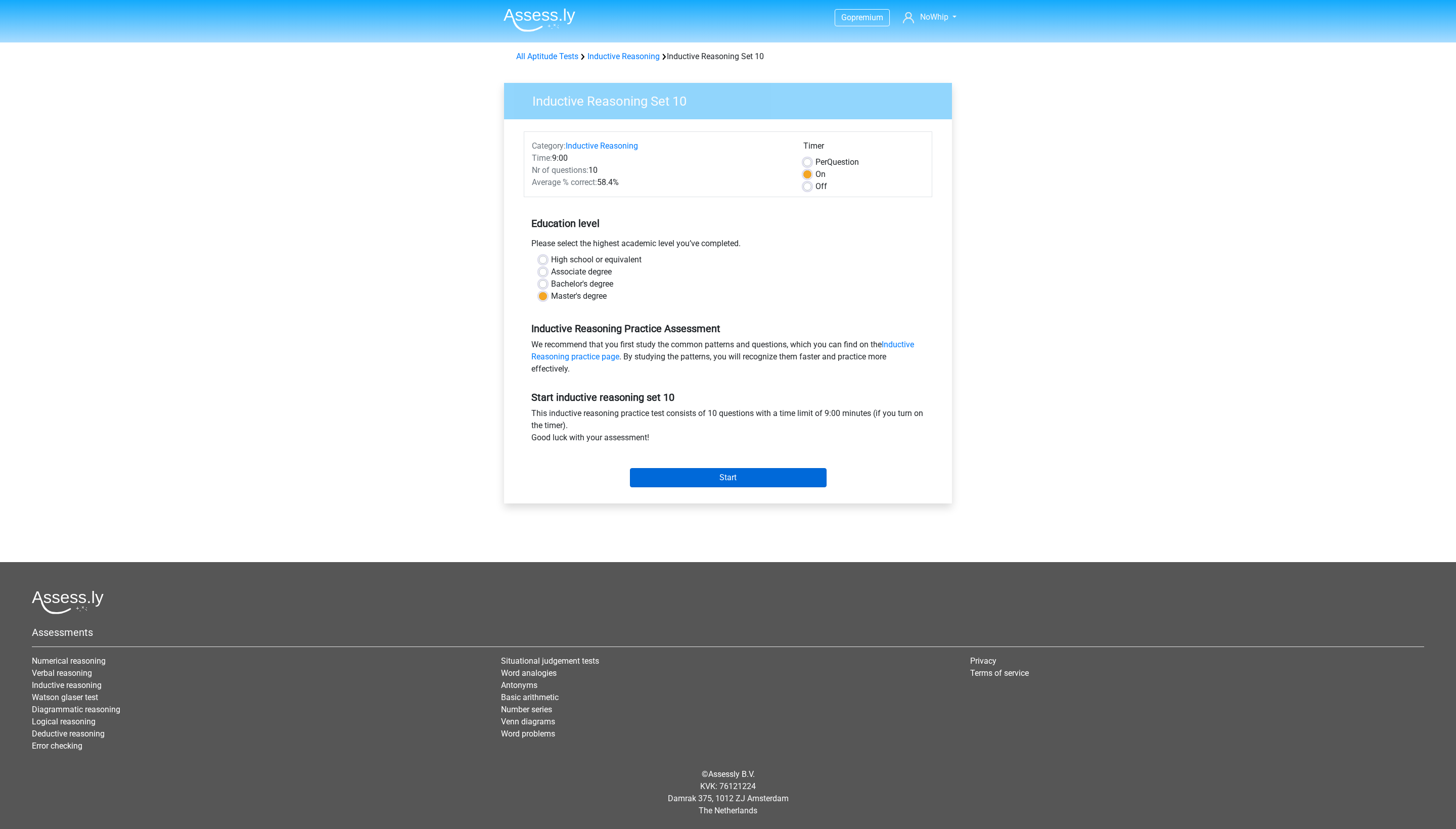 click on "Start" at bounding box center (728, 478) 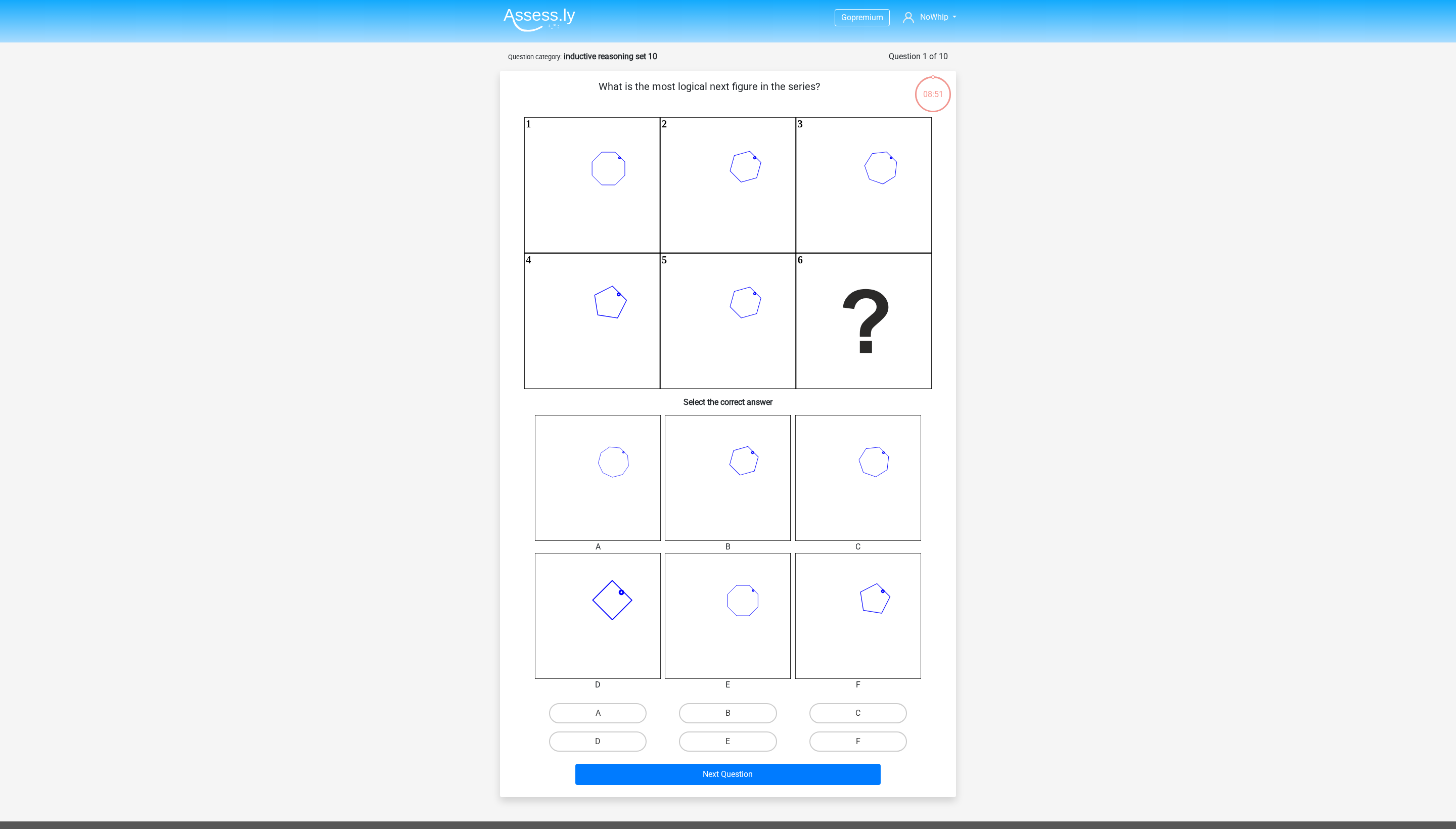 scroll, scrollTop: 0, scrollLeft: 0, axis: both 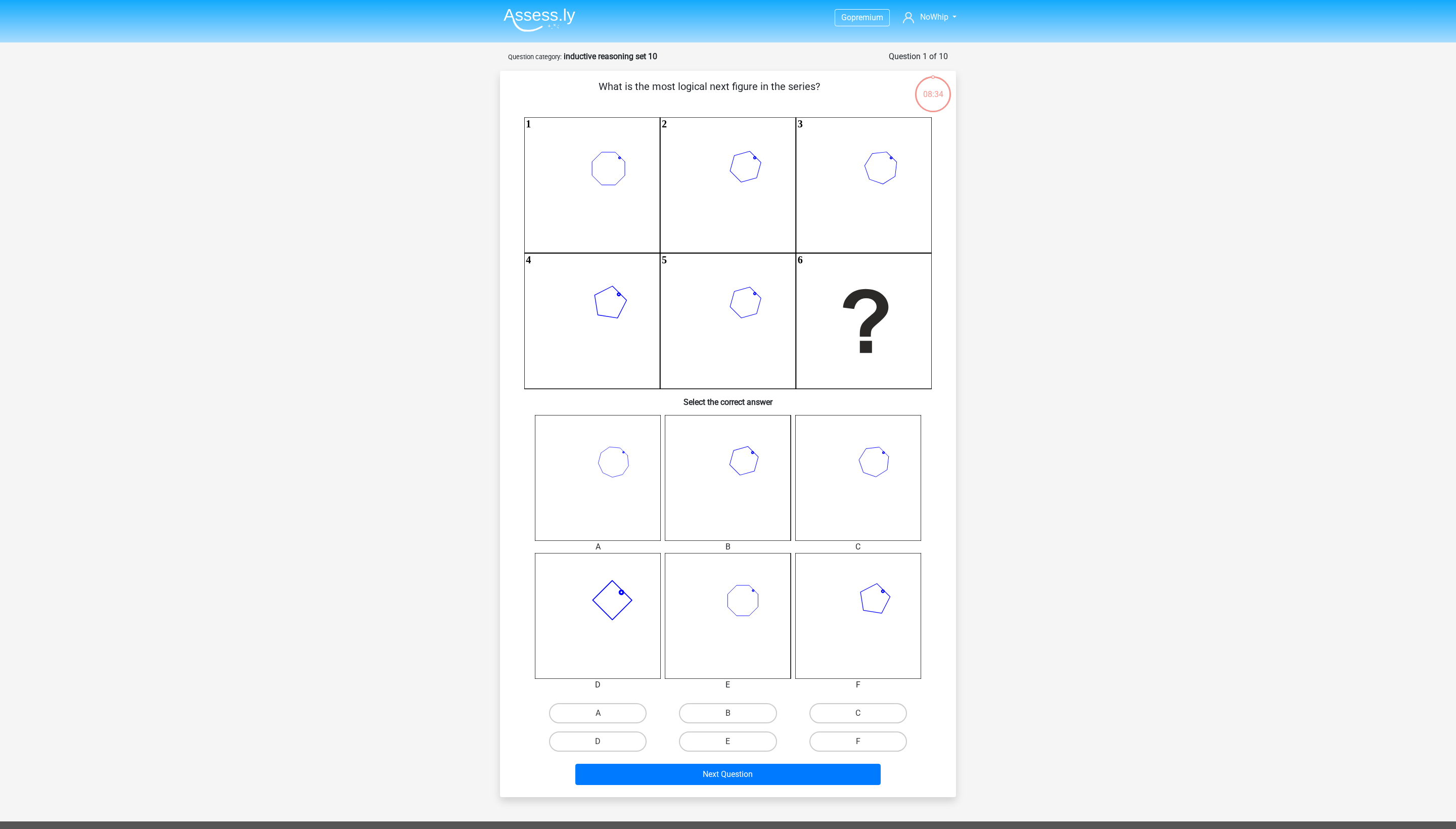 click on "E" at bounding box center (731, 745) 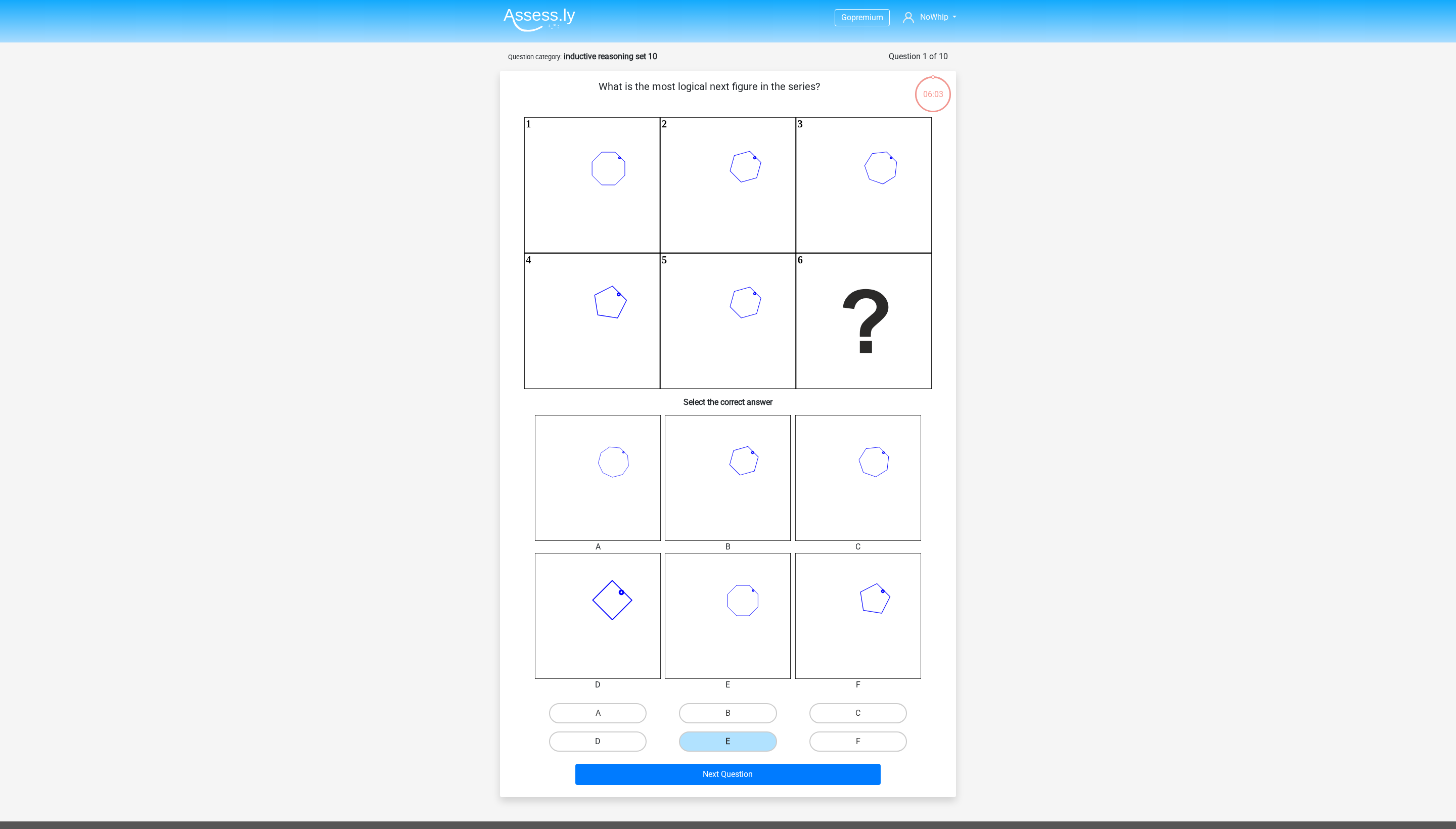 click on "D" at bounding box center [598, 742] 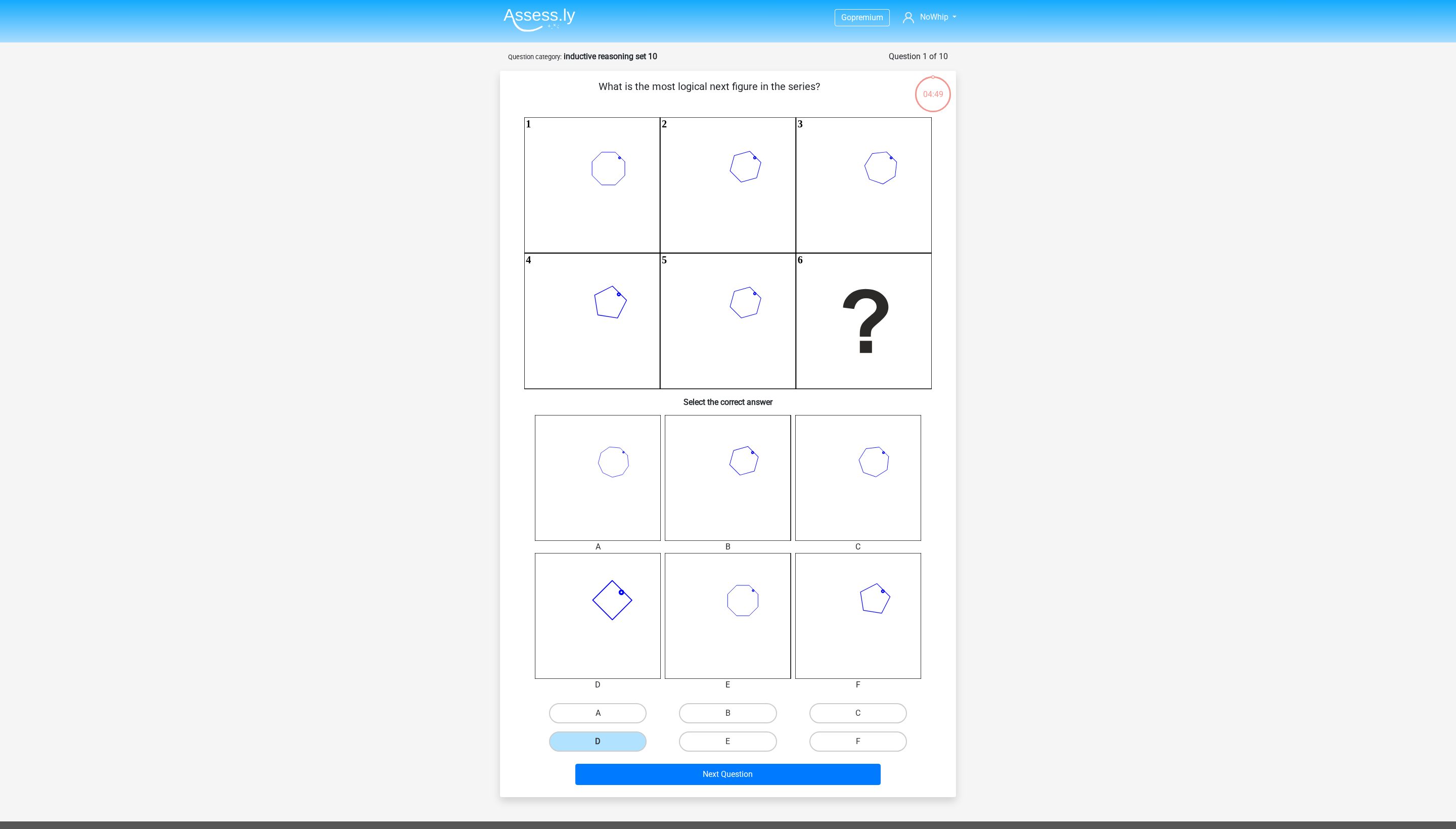 click on "A" at bounding box center (598, 713) 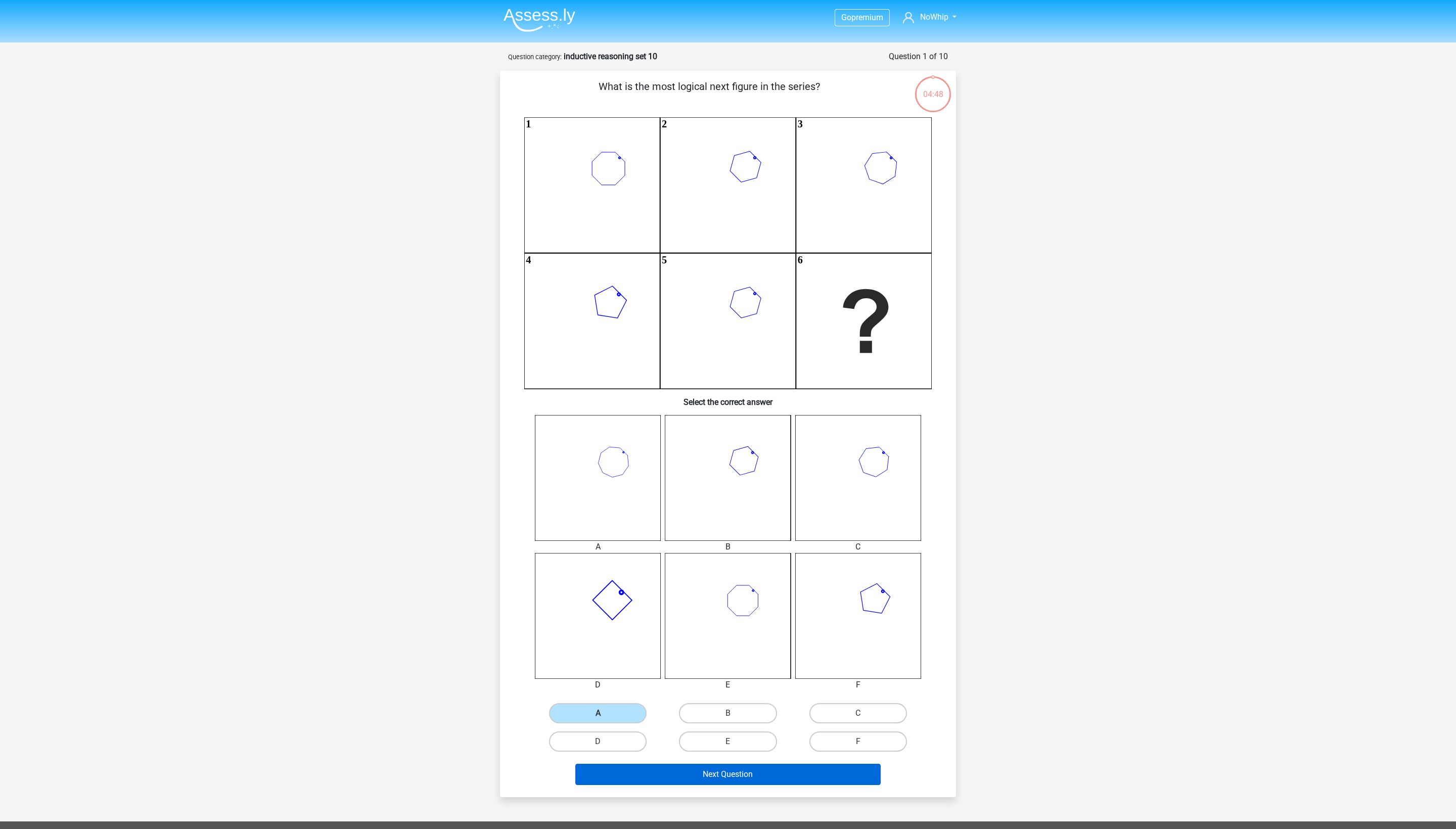 click on "Next Question" at bounding box center [728, 774] 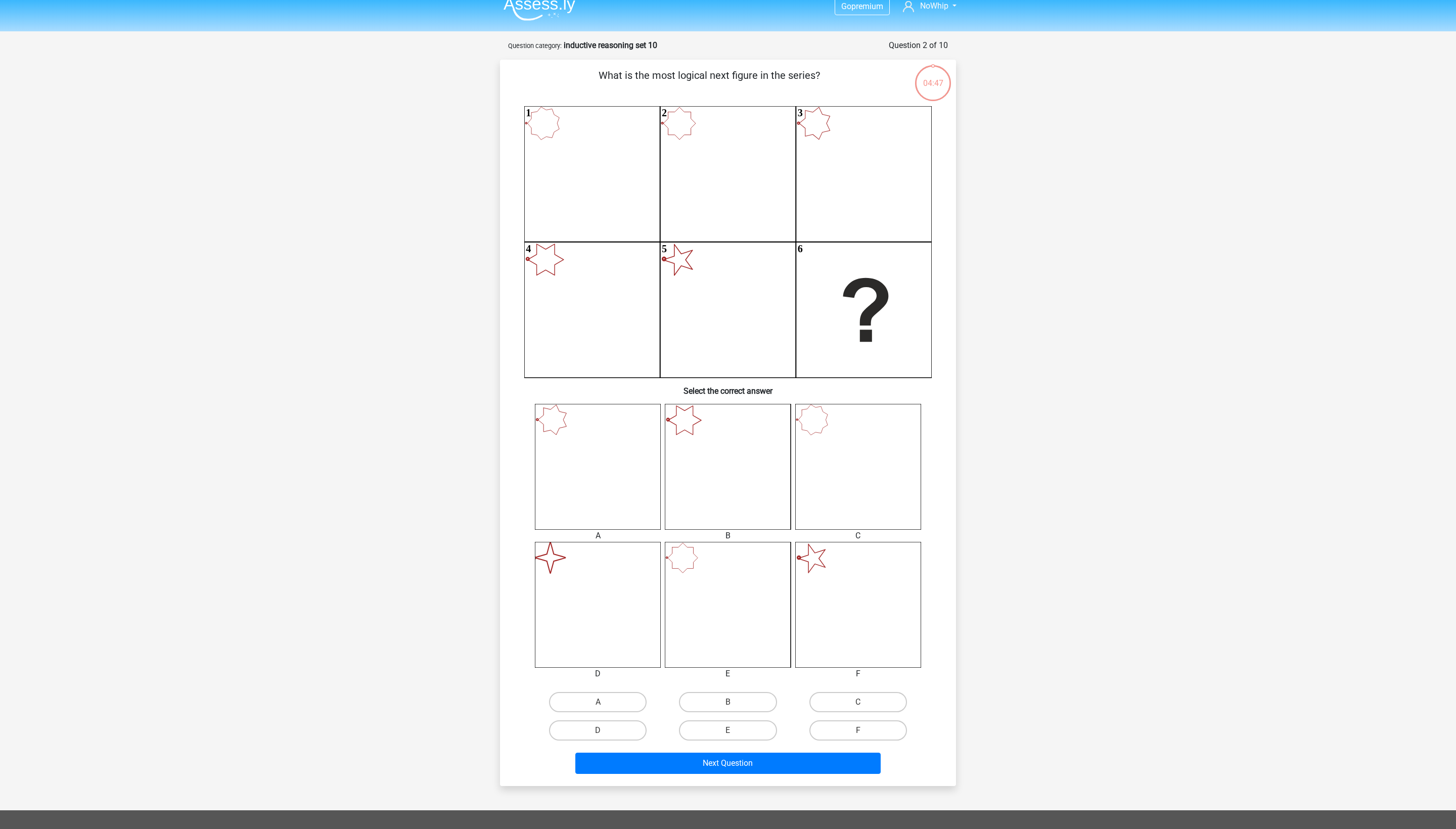 scroll, scrollTop: 0, scrollLeft: 0, axis: both 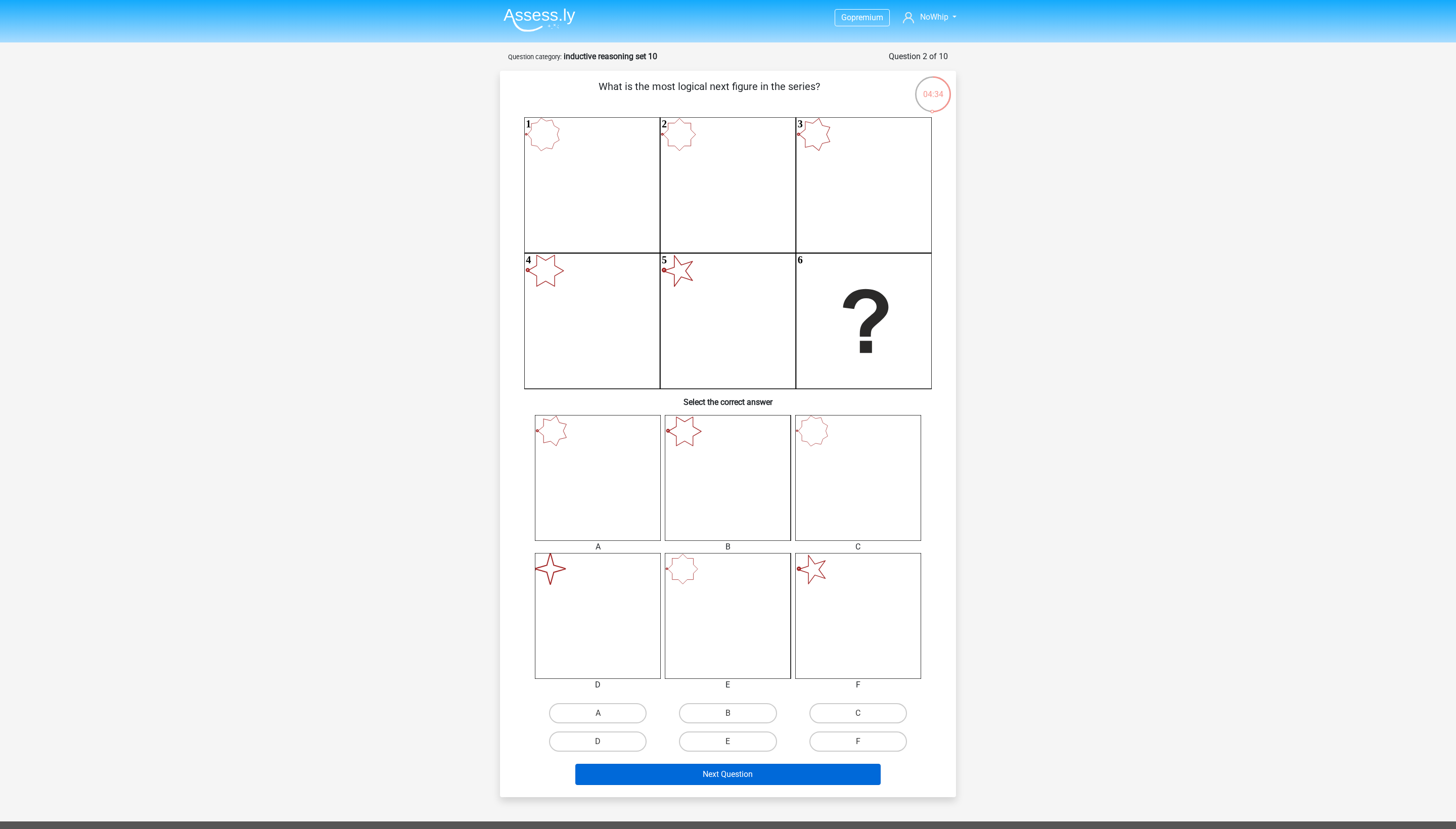 click on "Next Question" at bounding box center [728, 774] 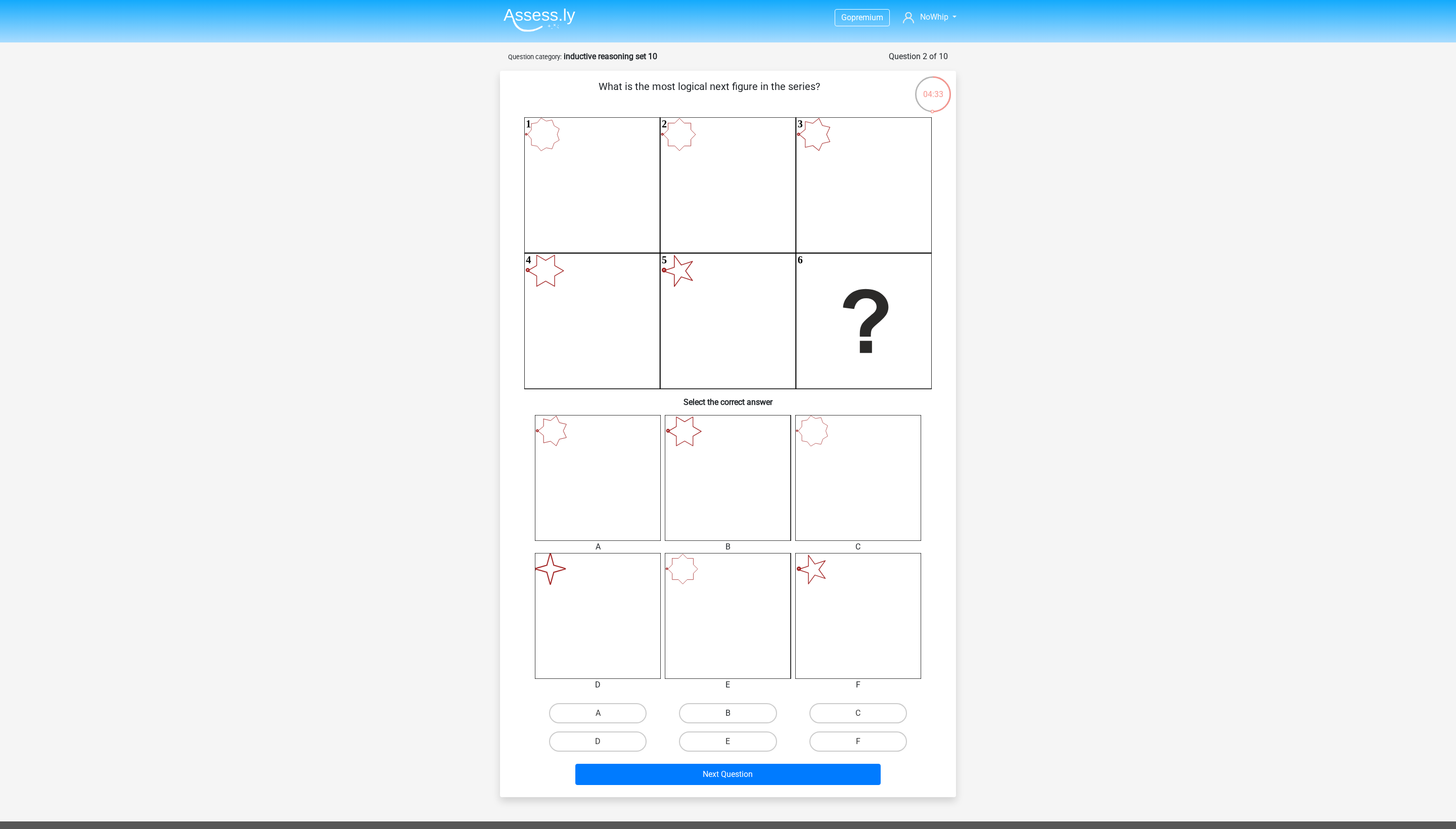 click on "B" at bounding box center [727, 713] 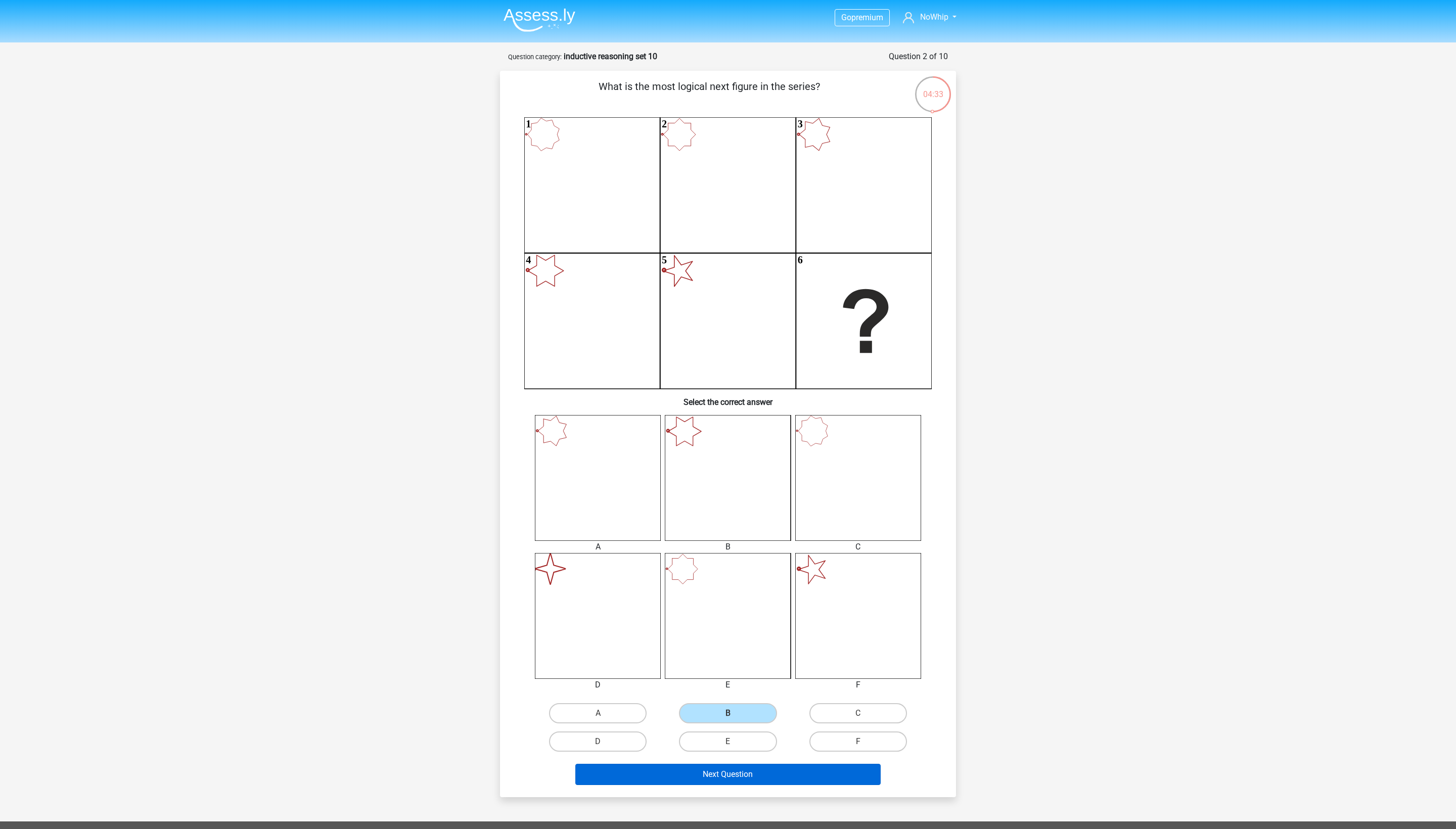 click on "Next Question" at bounding box center (728, 774) 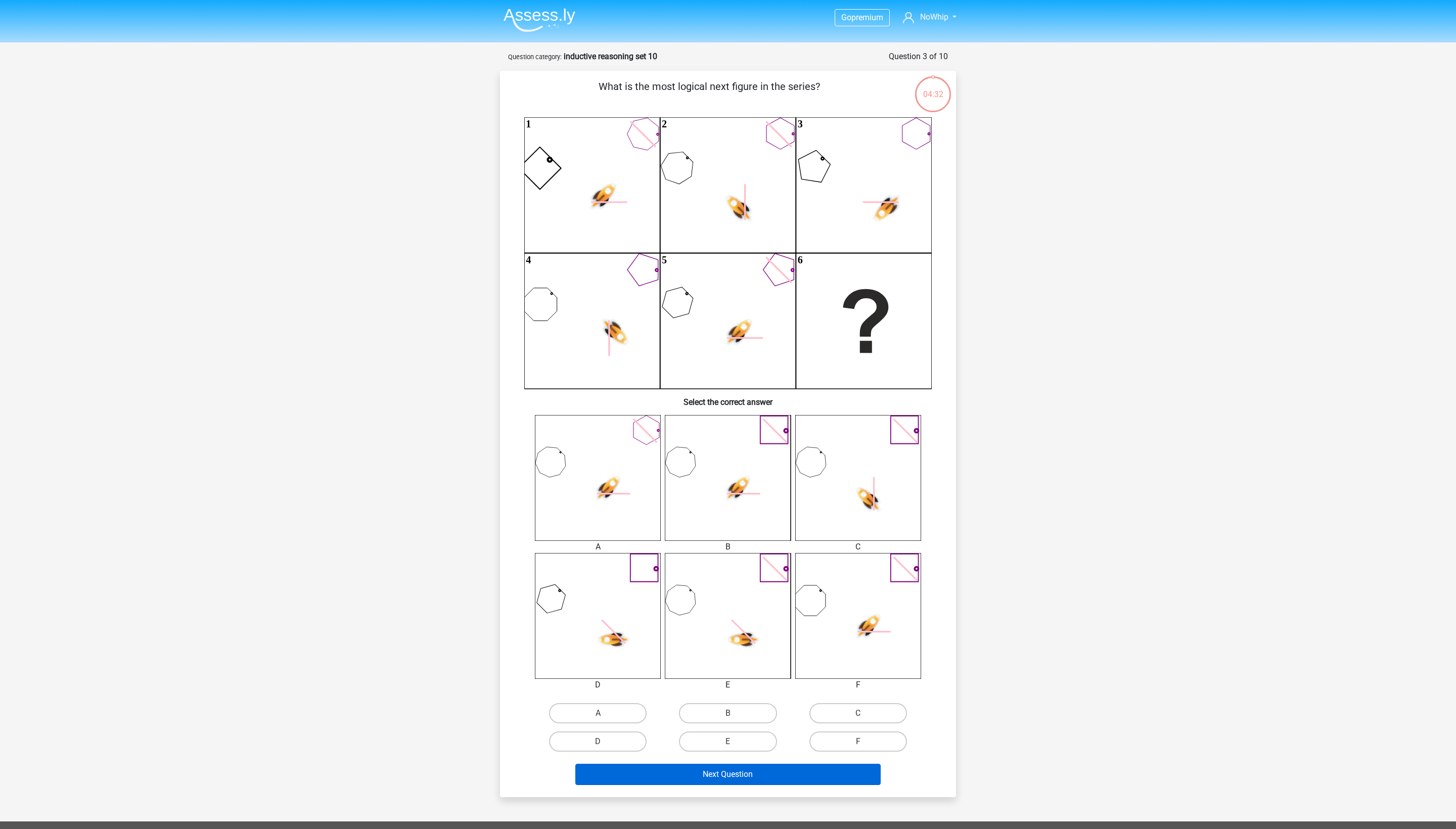 scroll, scrollTop: 53, scrollLeft: 0, axis: vertical 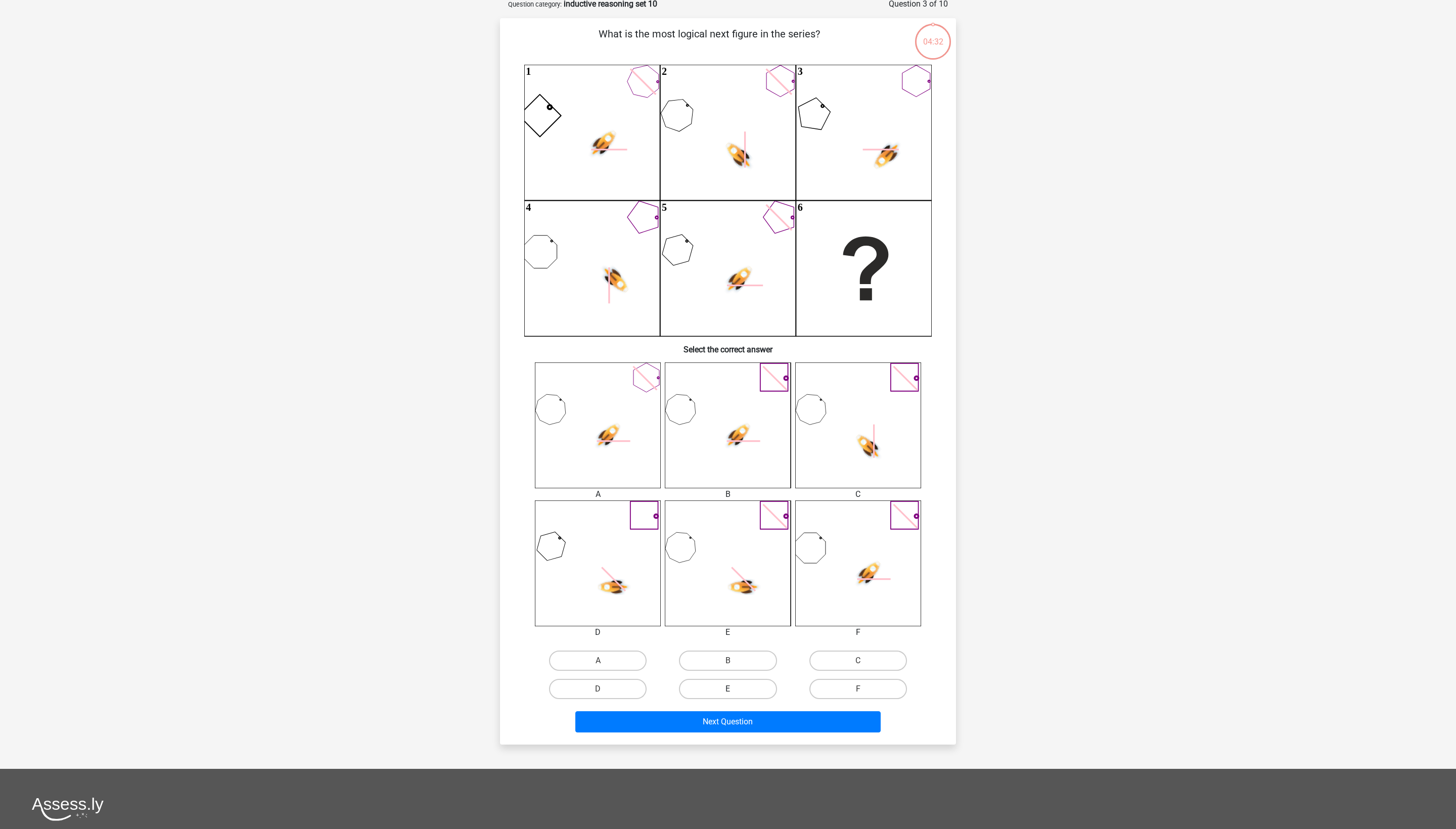 click on "E" at bounding box center (727, 689) 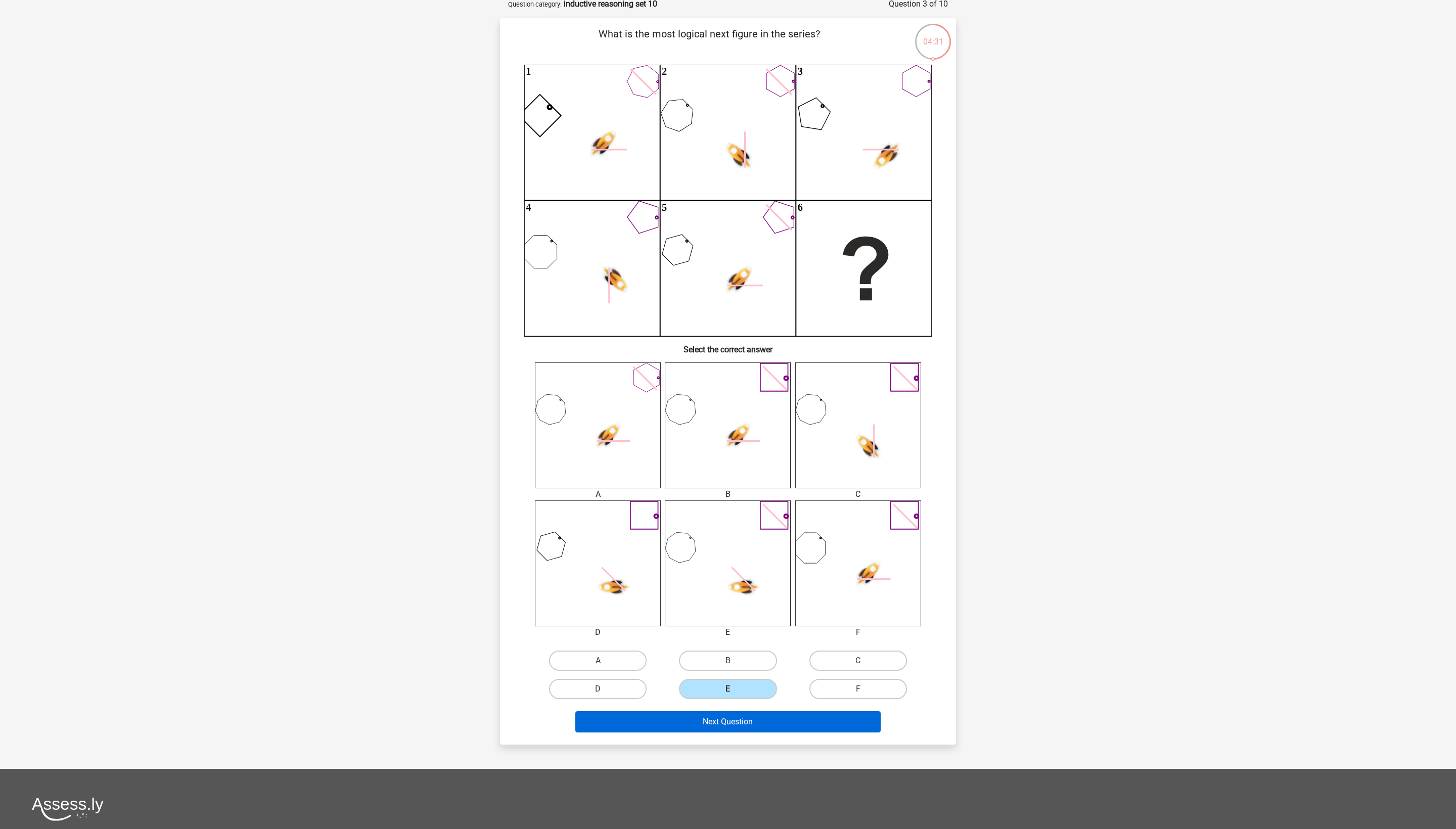 click on "Next Question" at bounding box center (728, 722) 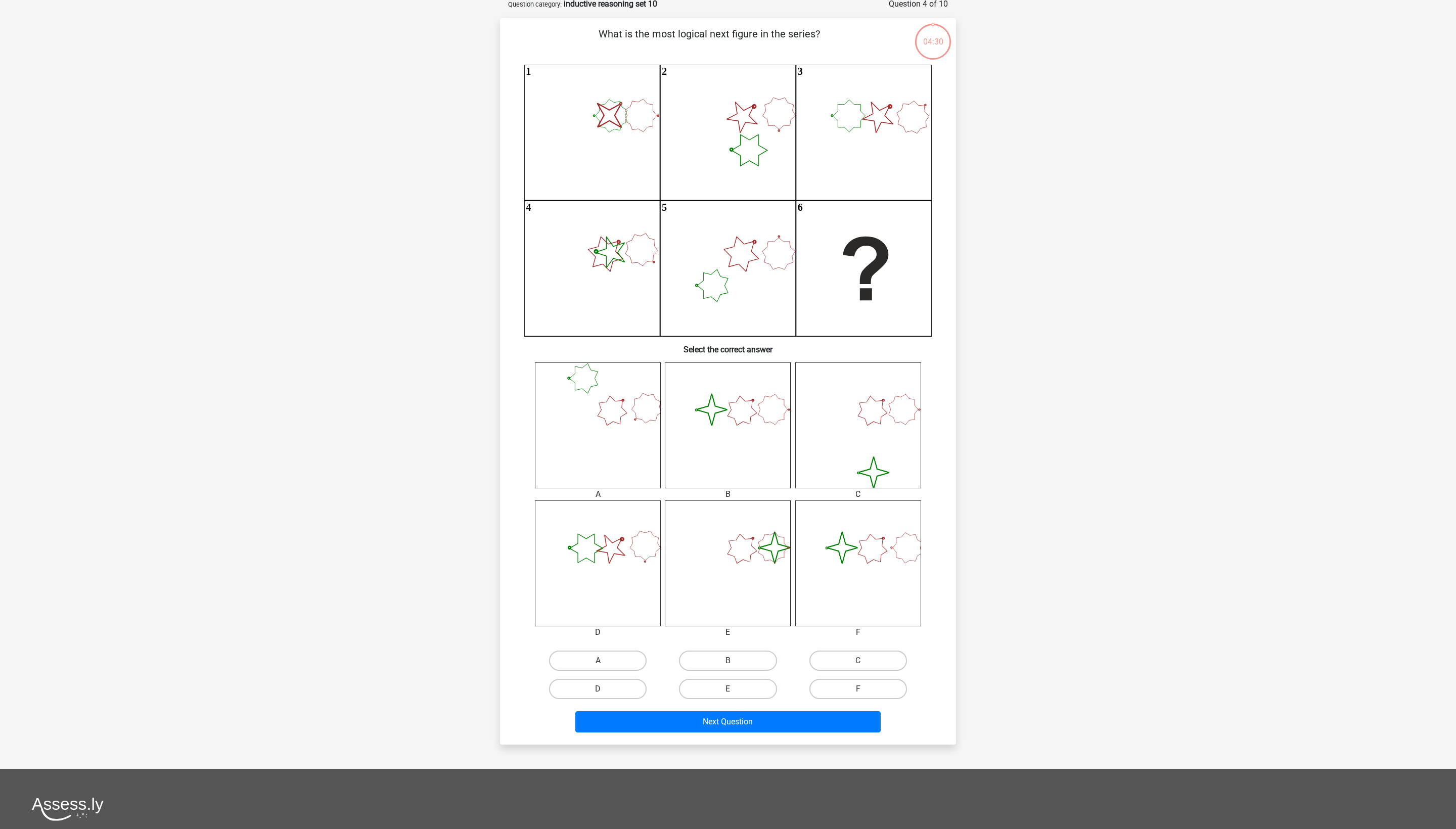 click on "B" at bounding box center (731, 664) 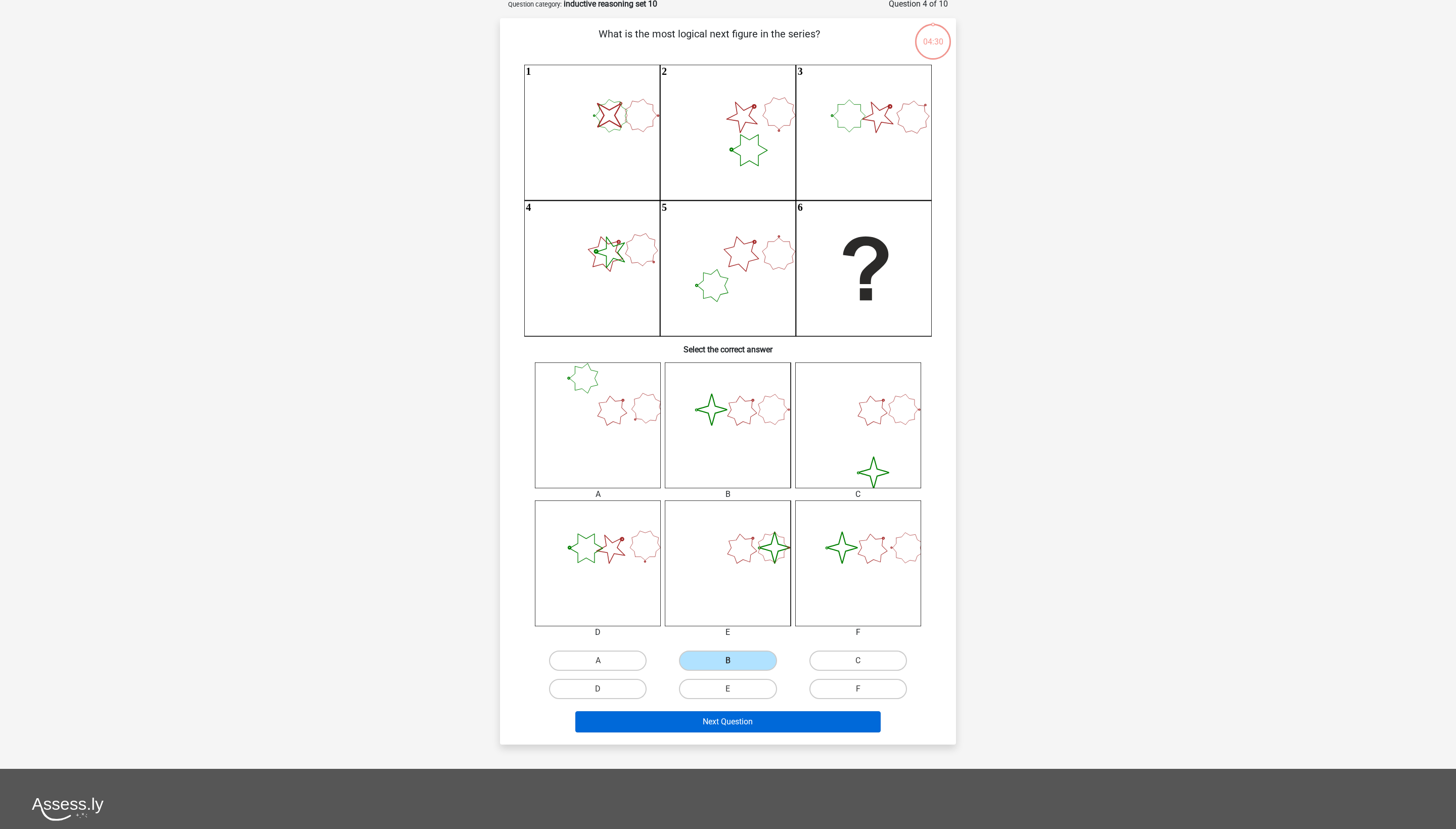 click on "Next Question" at bounding box center [728, 722] 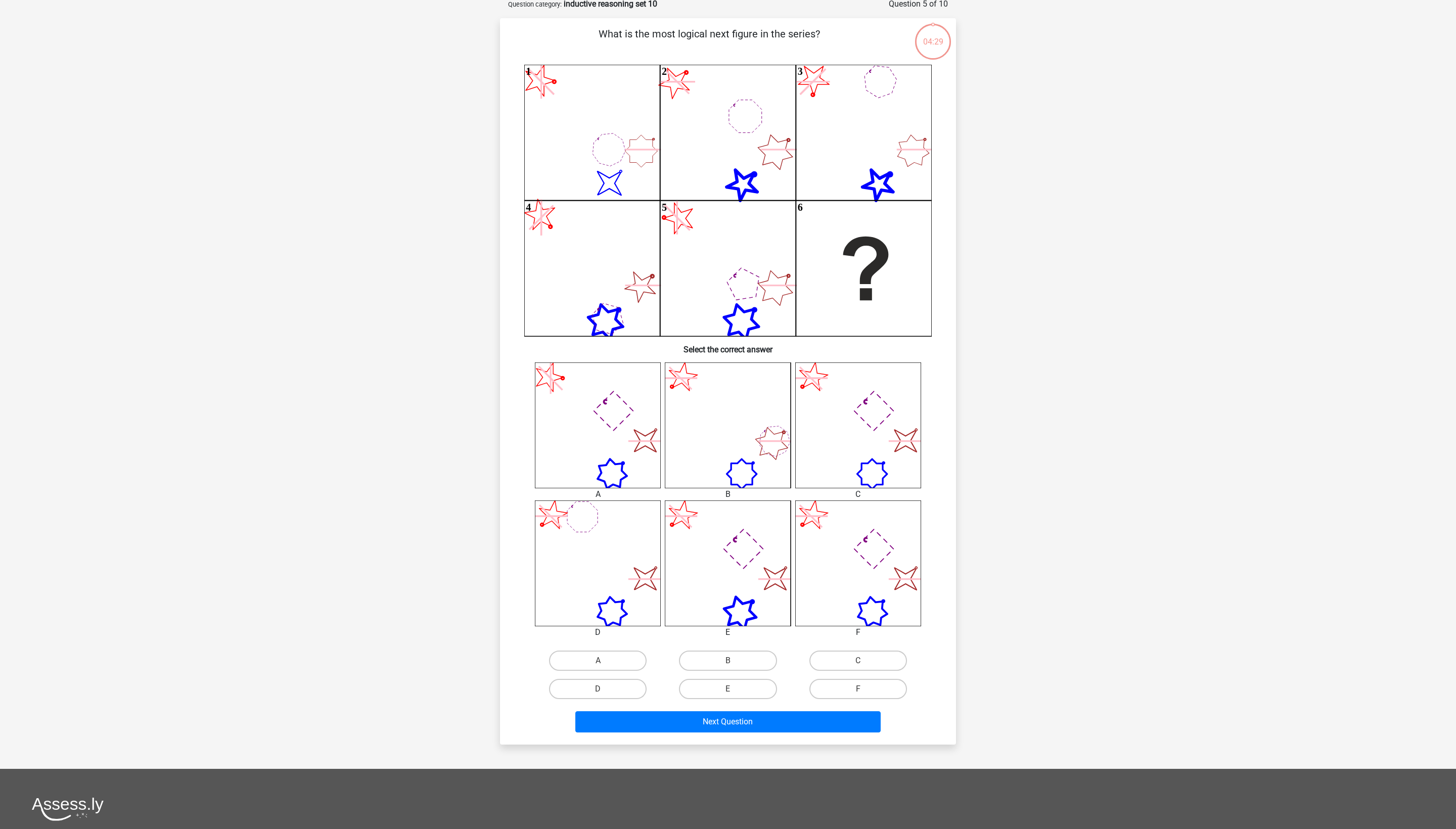 click on "B" at bounding box center (731, 664) 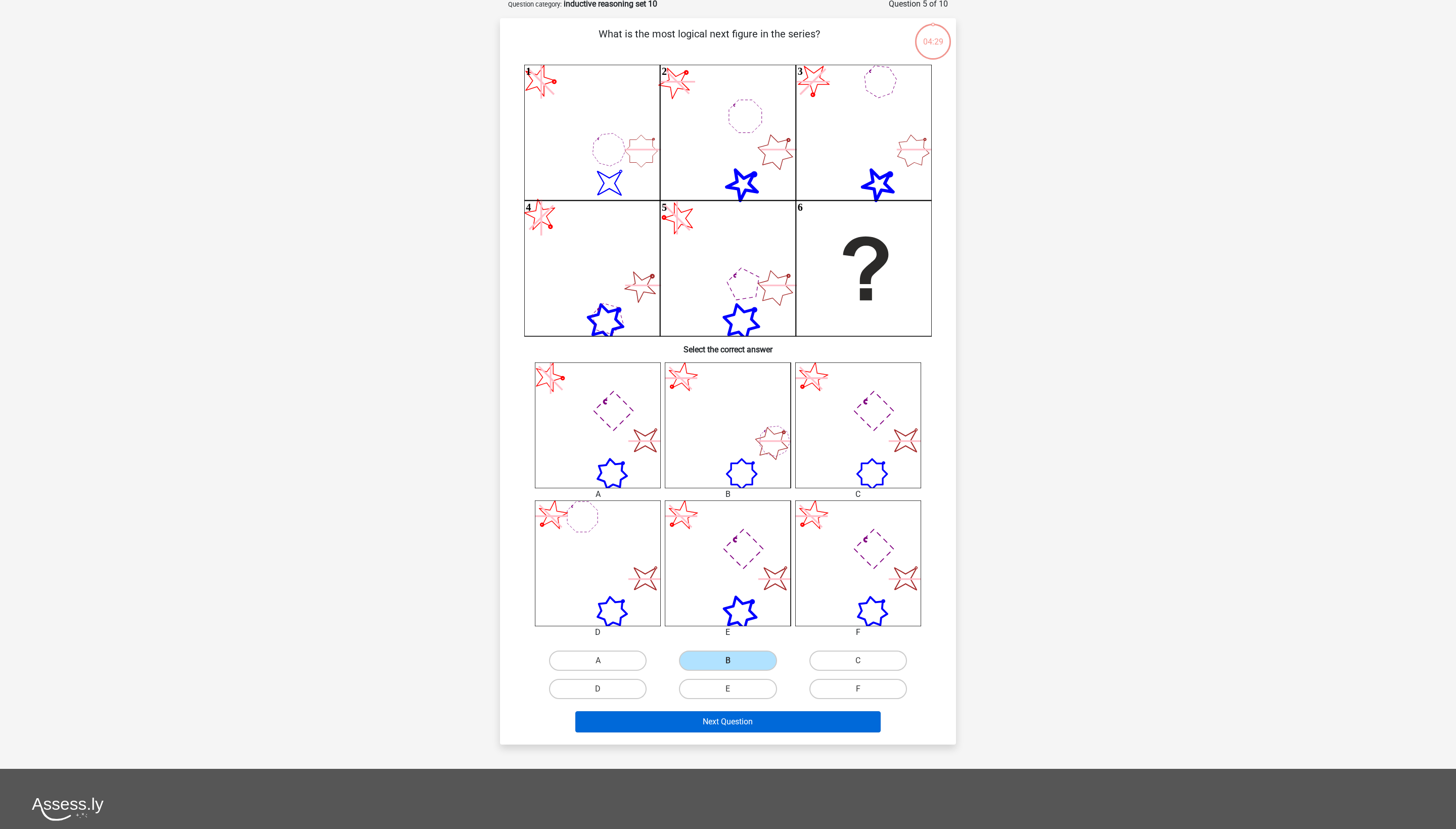 click on "Next Question" at bounding box center [728, 722] 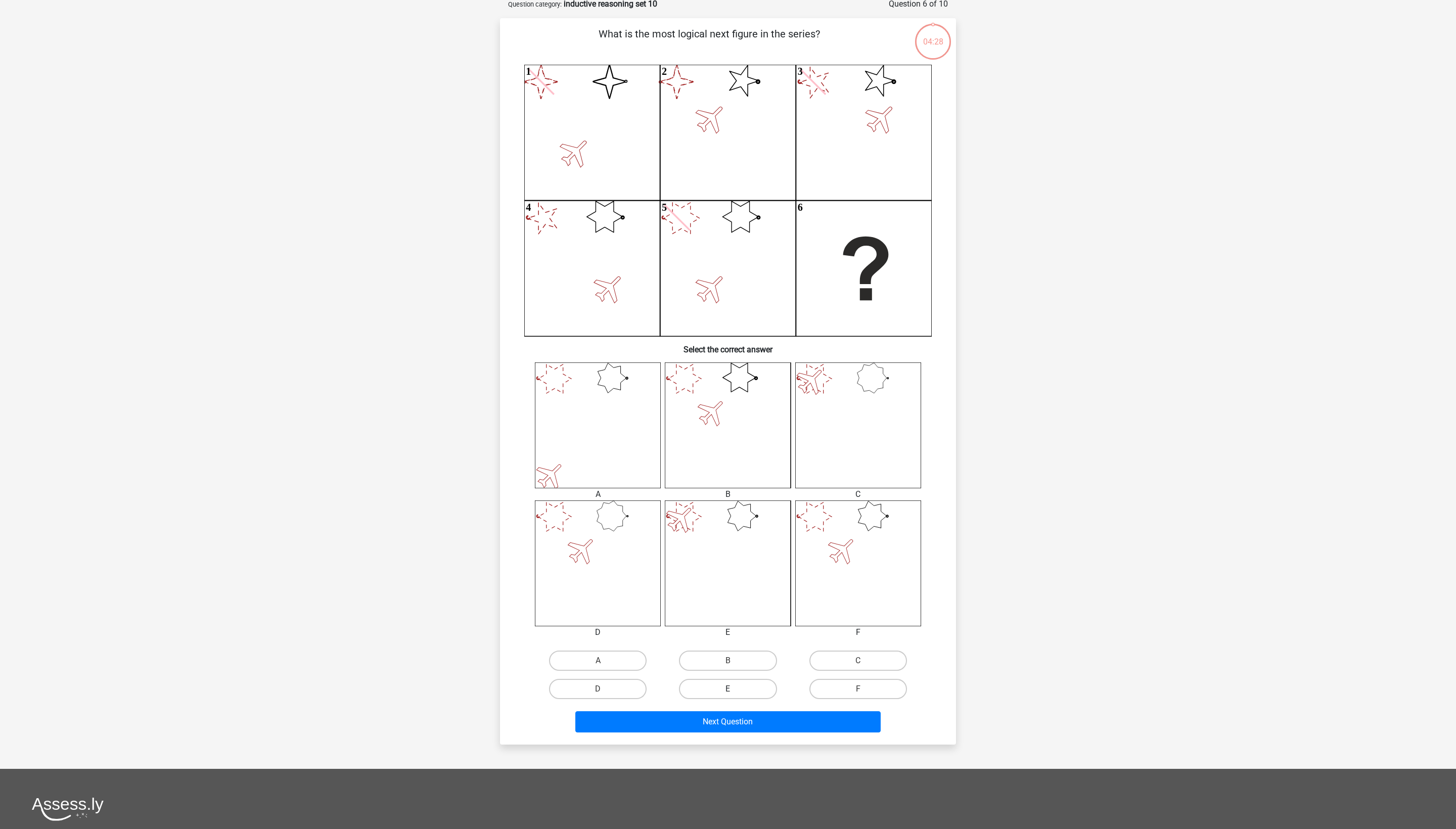 click on "E" at bounding box center [727, 689] 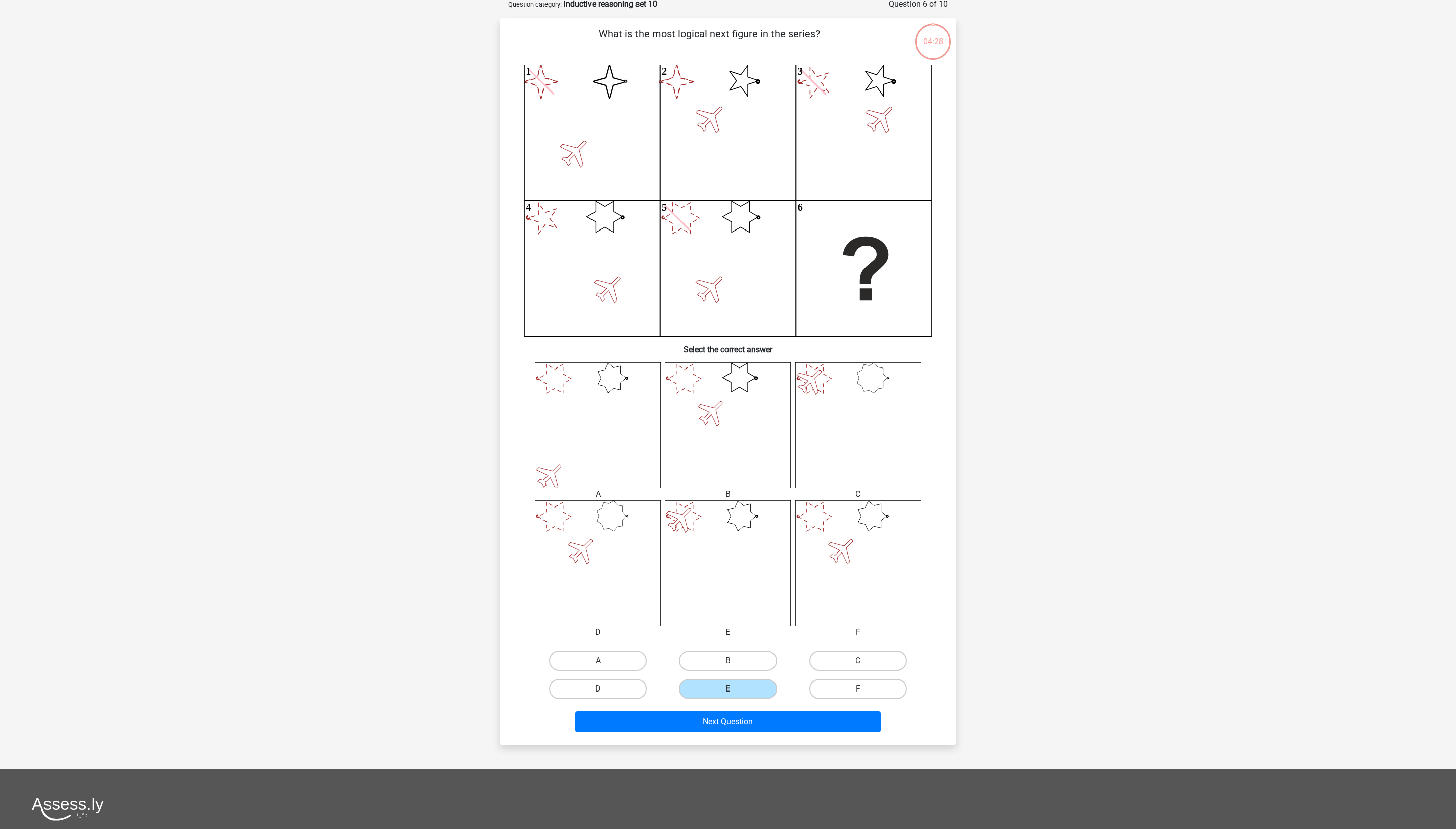 click on "What is the most logical next figure in the series?
image/svg+xml
image/svg+xml
1
image/svg+xml
2
3
4
5" at bounding box center (728, 381) 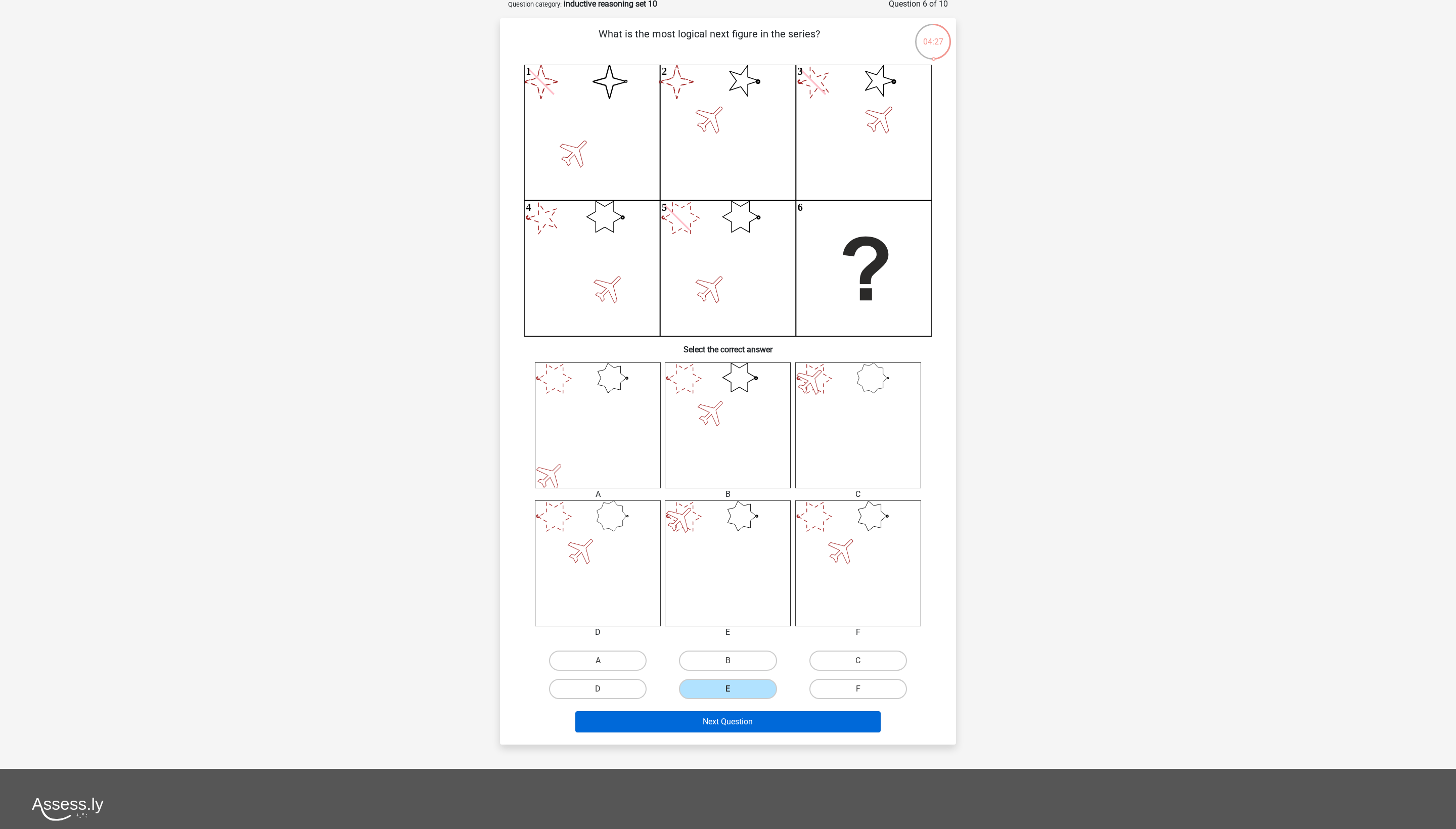 click on "Next Question" at bounding box center (728, 722) 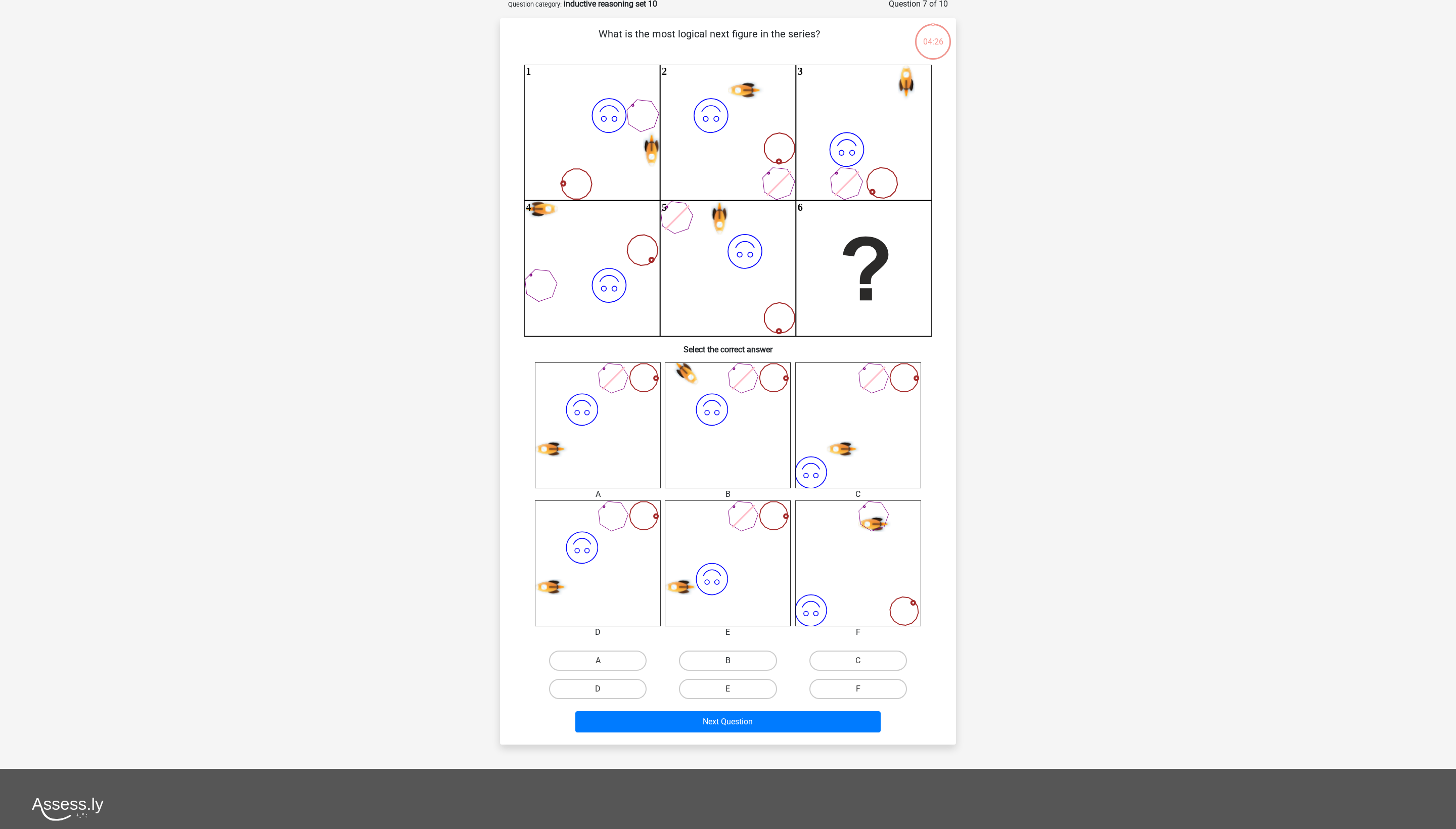 click on "B" at bounding box center [727, 661] 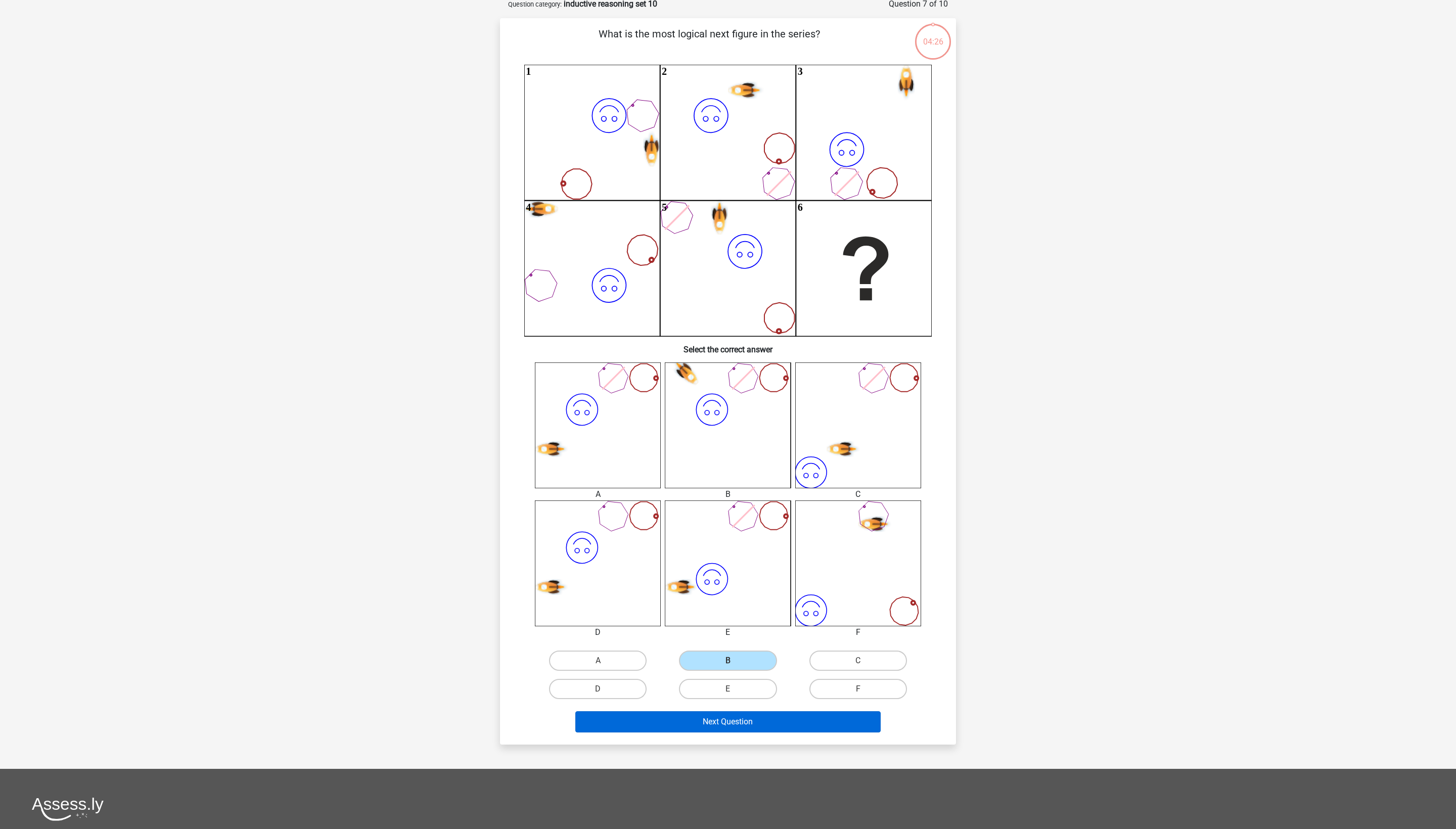 click on "Next Question" at bounding box center (728, 722) 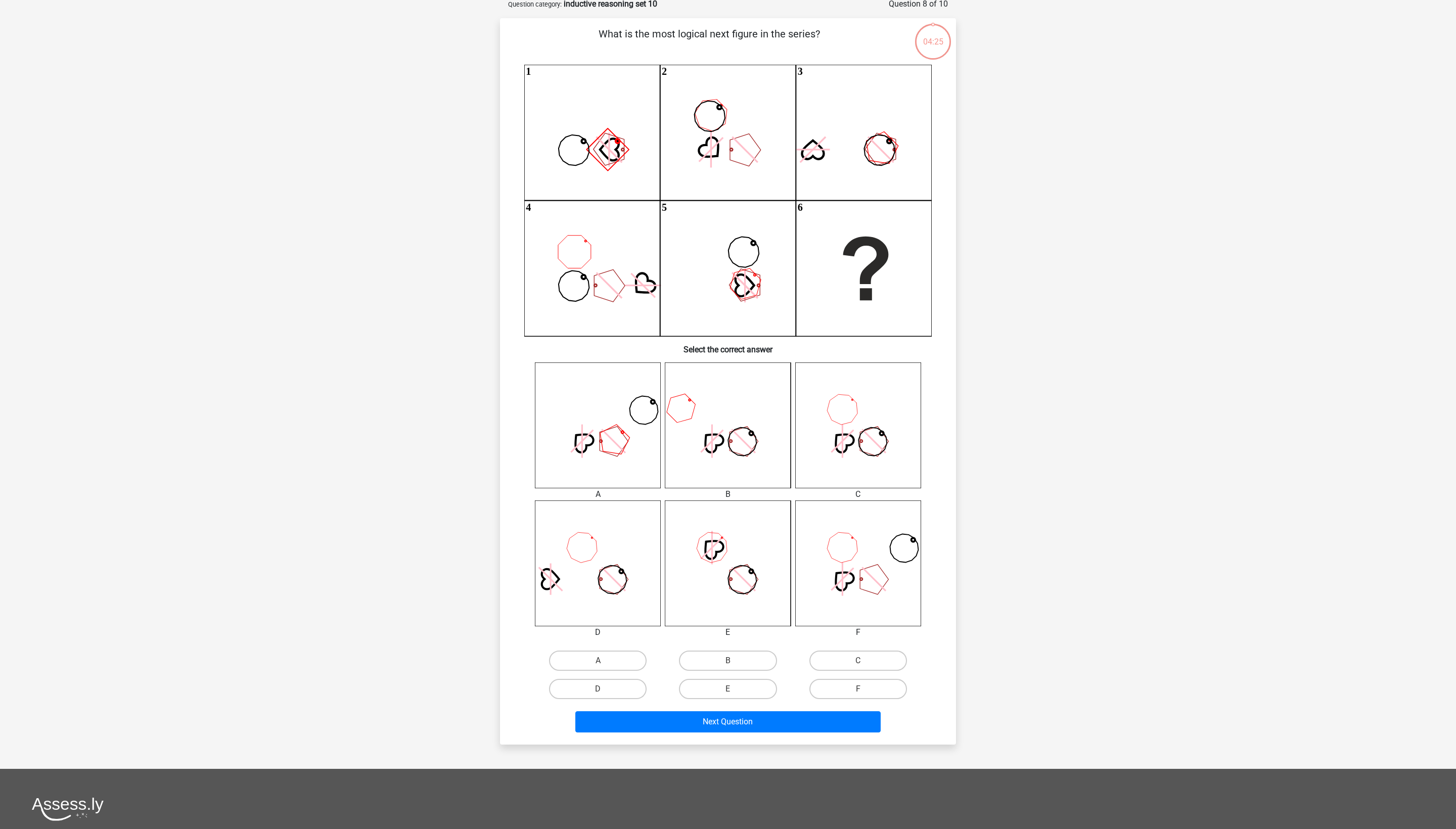 click on "B" at bounding box center [731, 664] 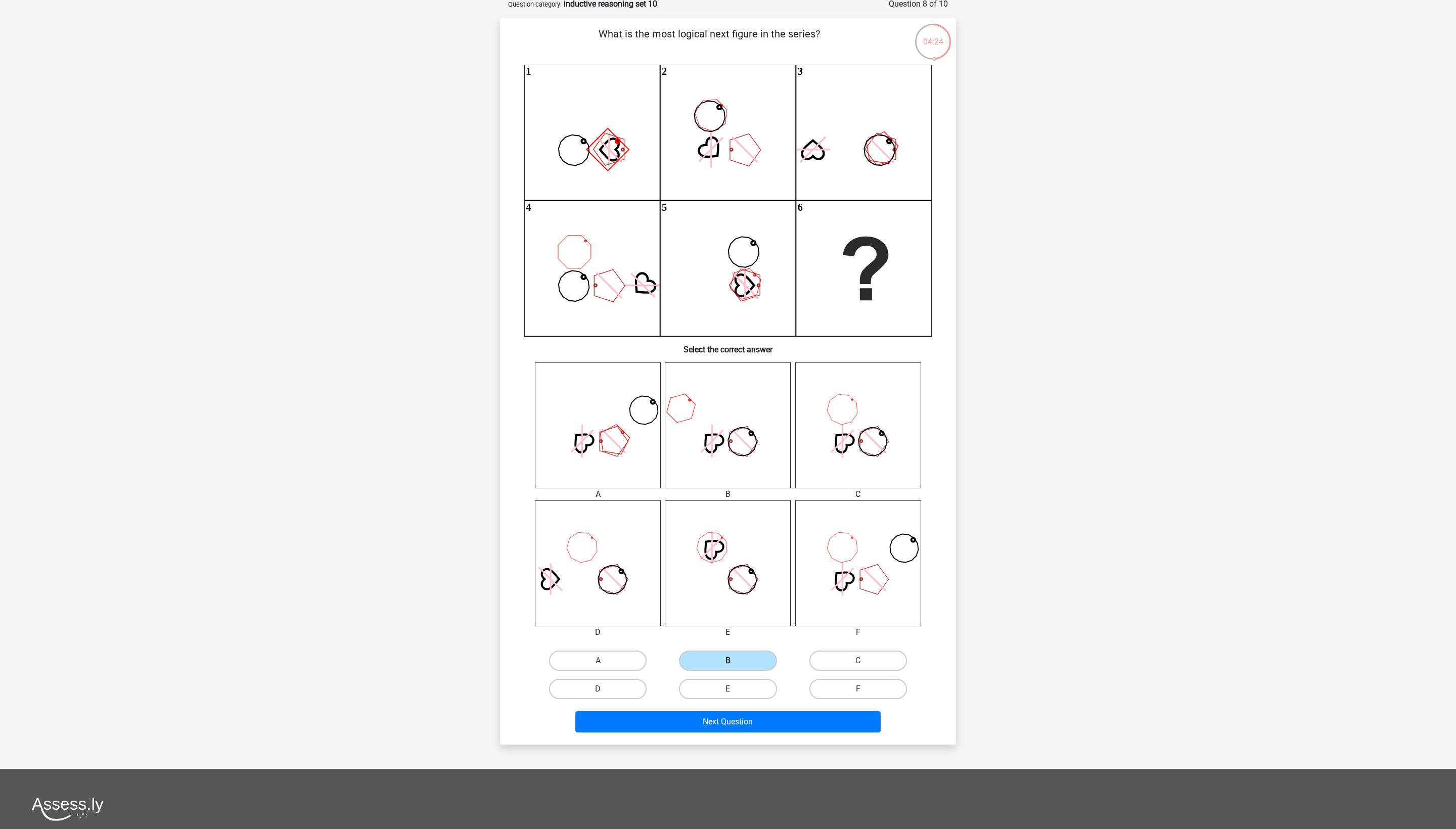 click on "Next Question" at bounding box center [728, 720] 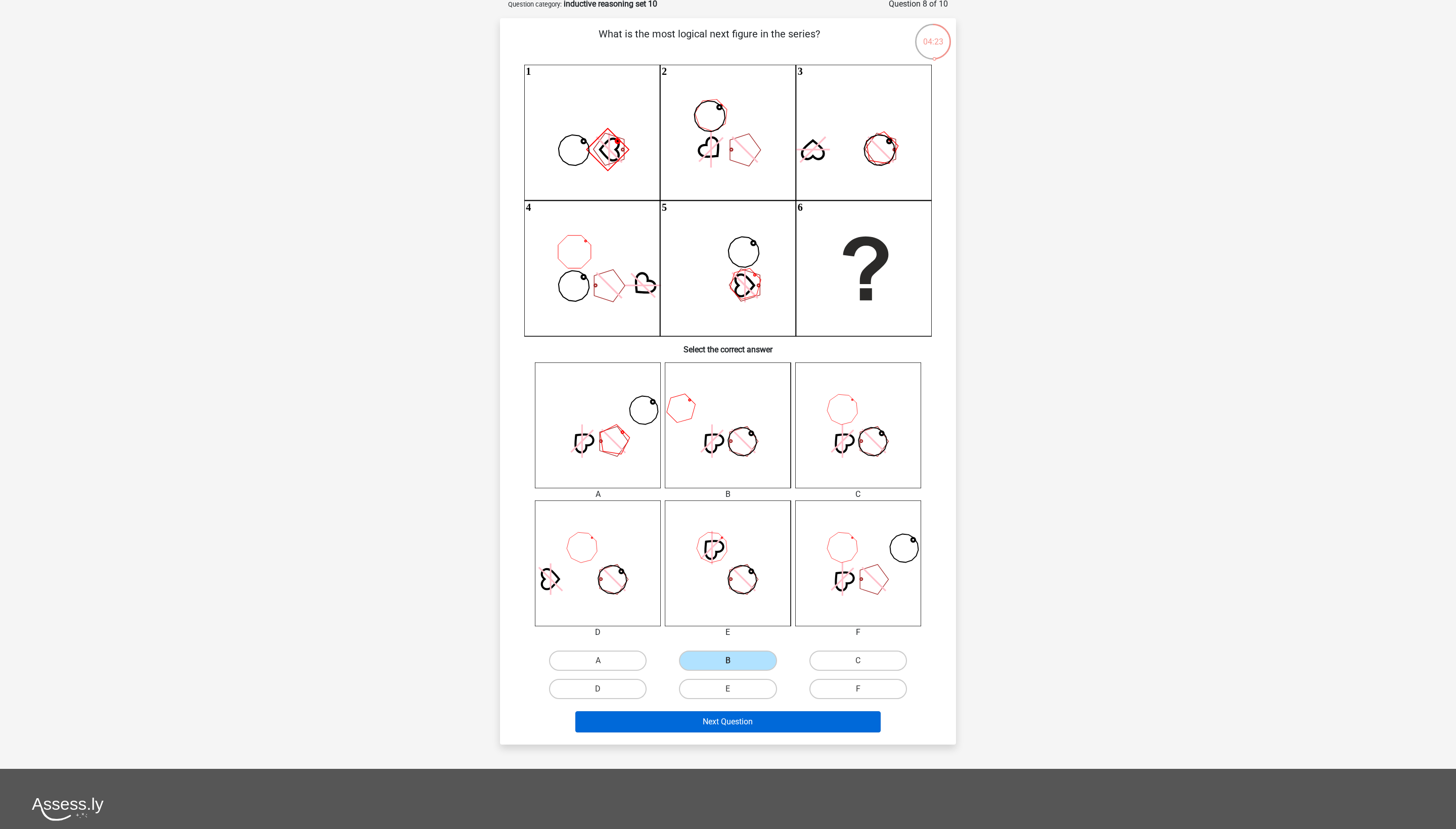 click on "Next Question" at bounding box center [728, 722] 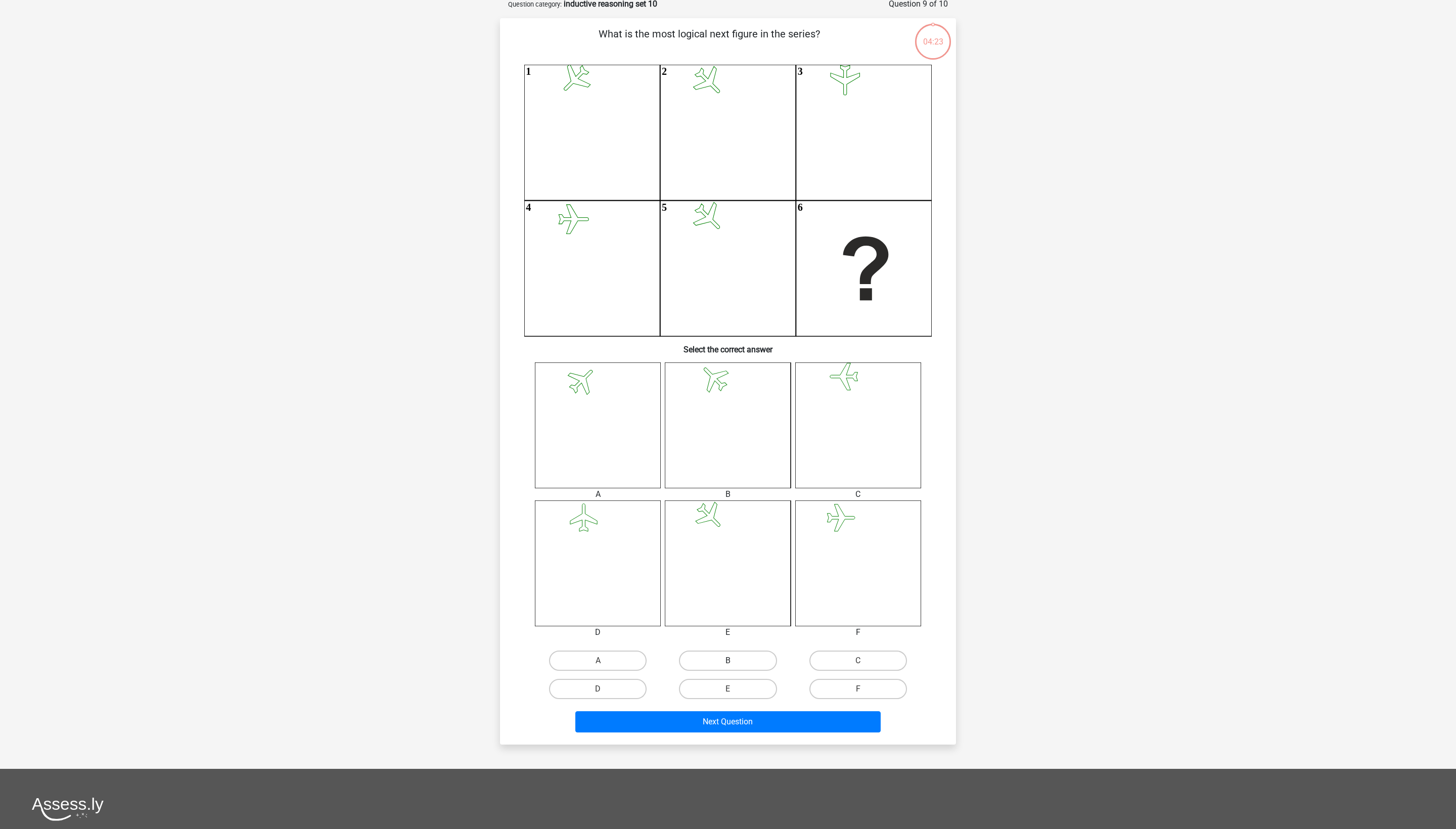 click on "B" at bounding box center (727, 661) 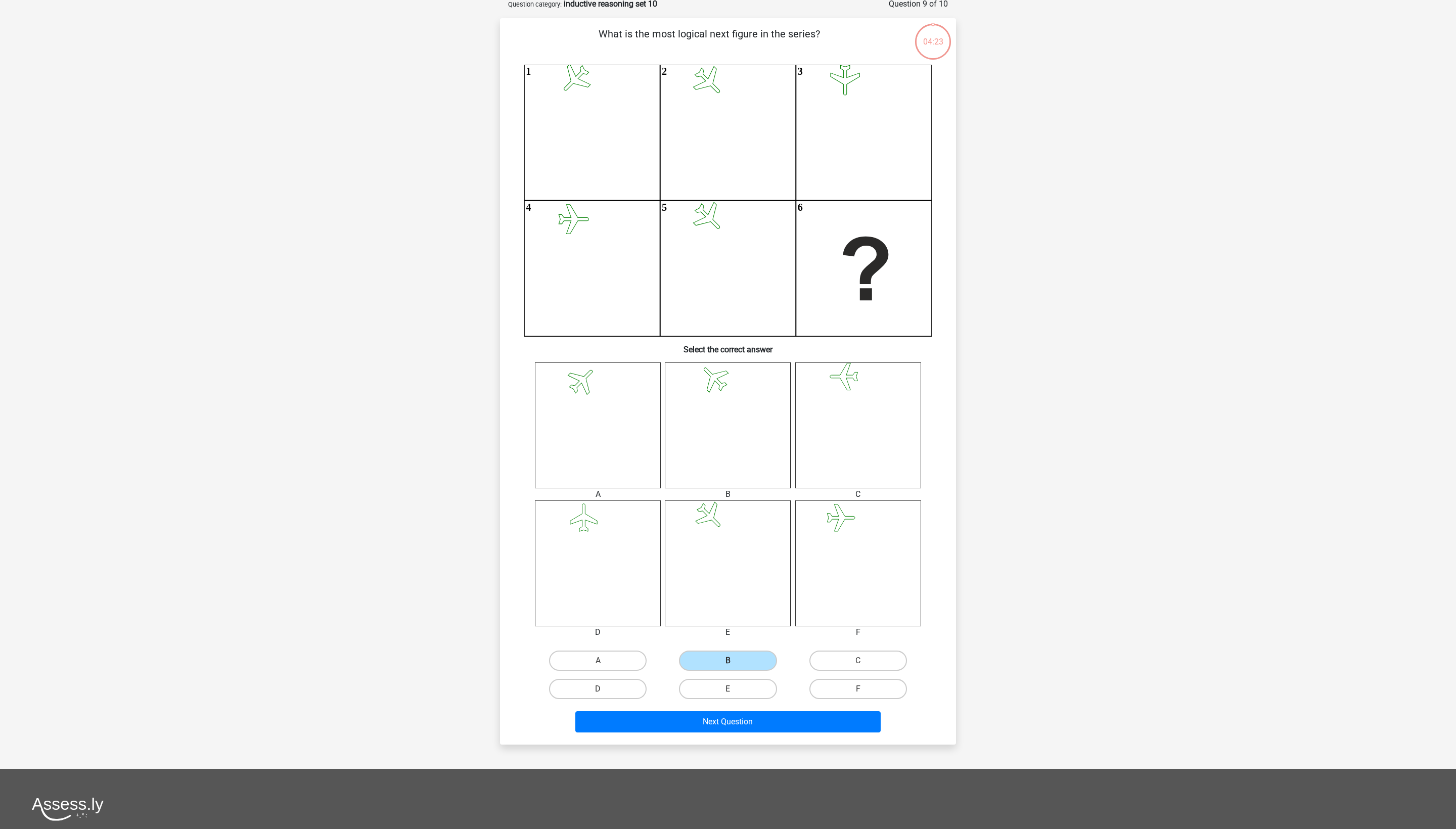 click on "Next Question" at bounding box center [728, 724] 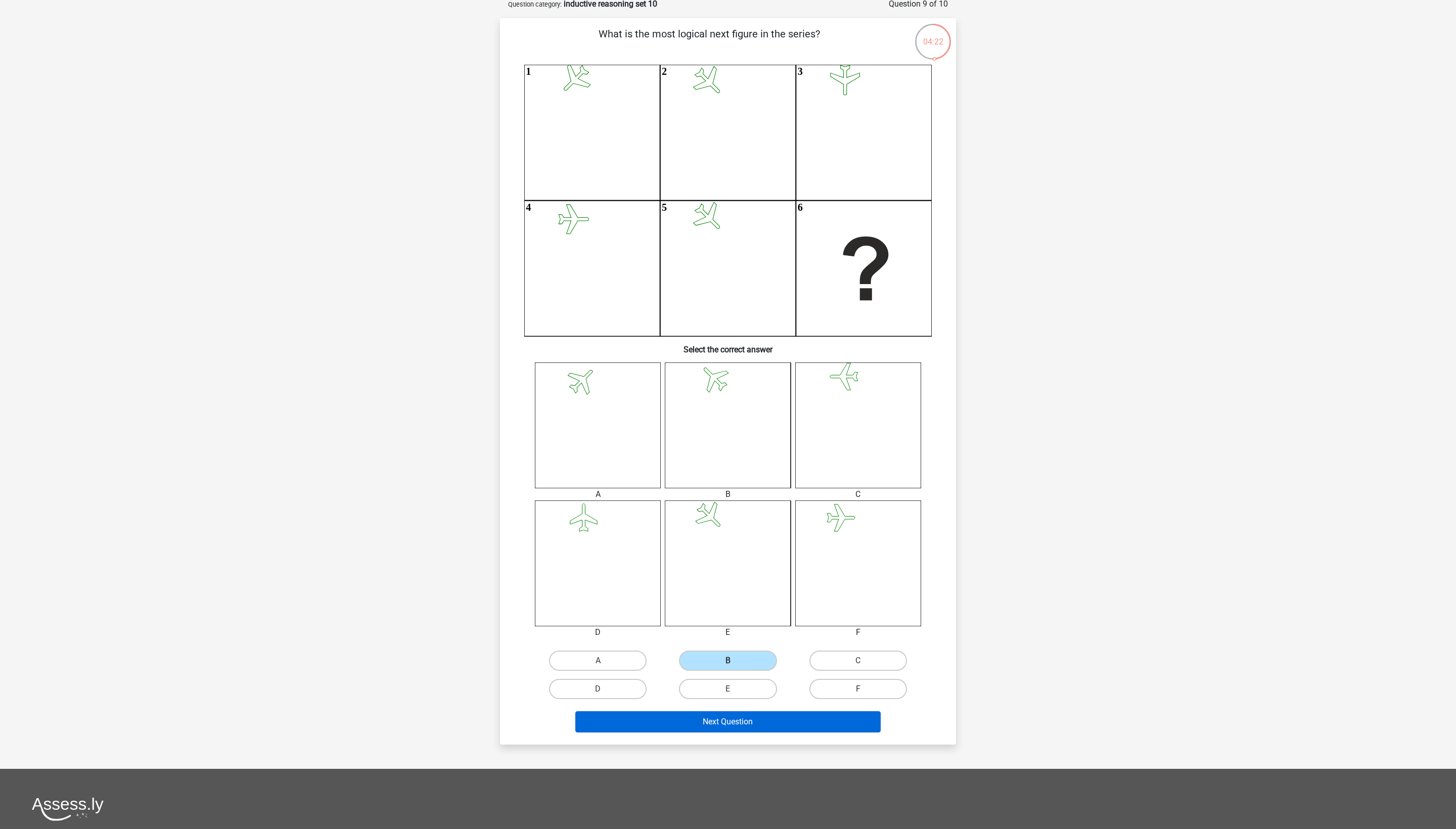 click on "Next Question" at bounding box center (728, 722) 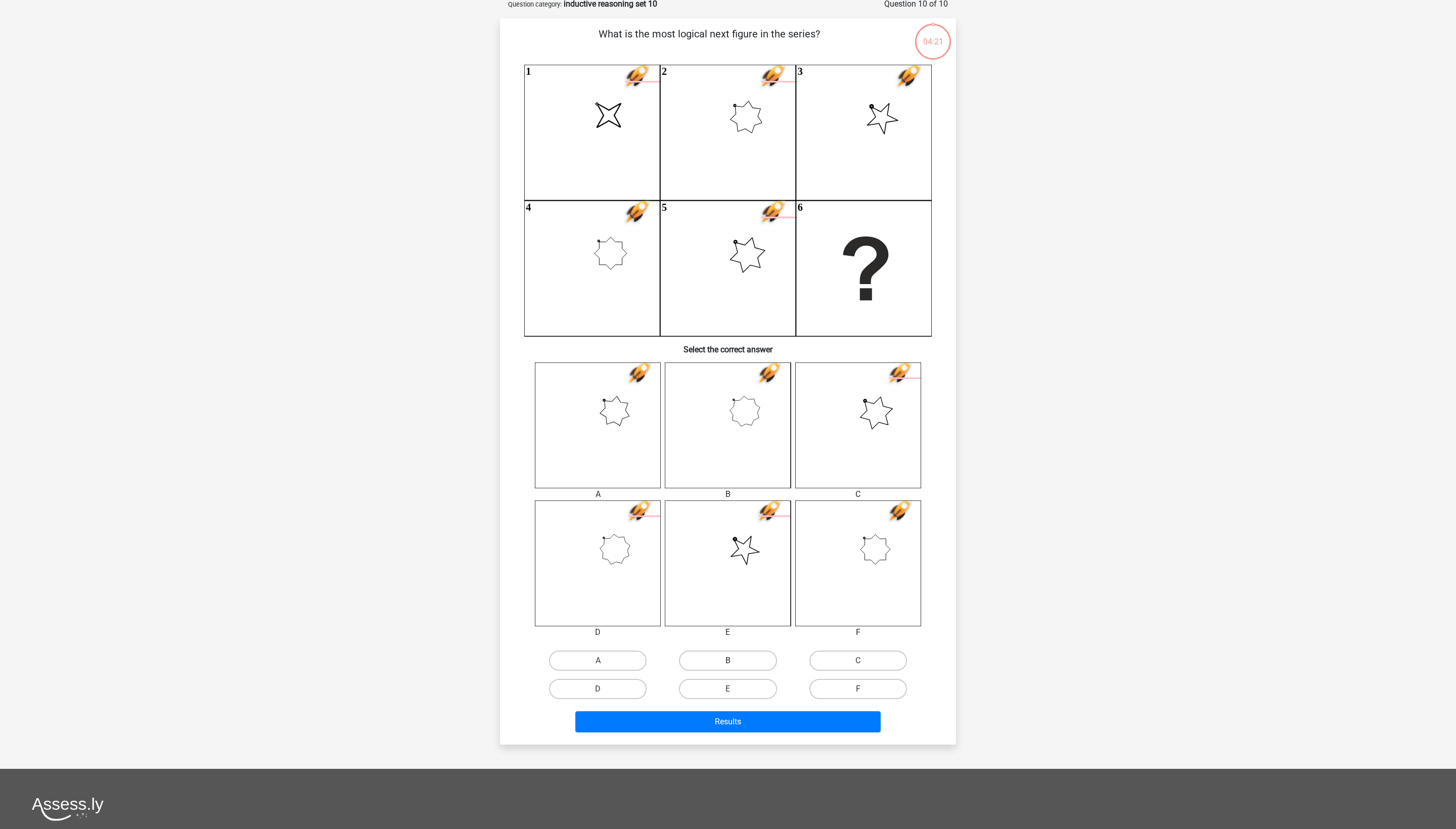 click on "B" at bounding box center [727, 661] 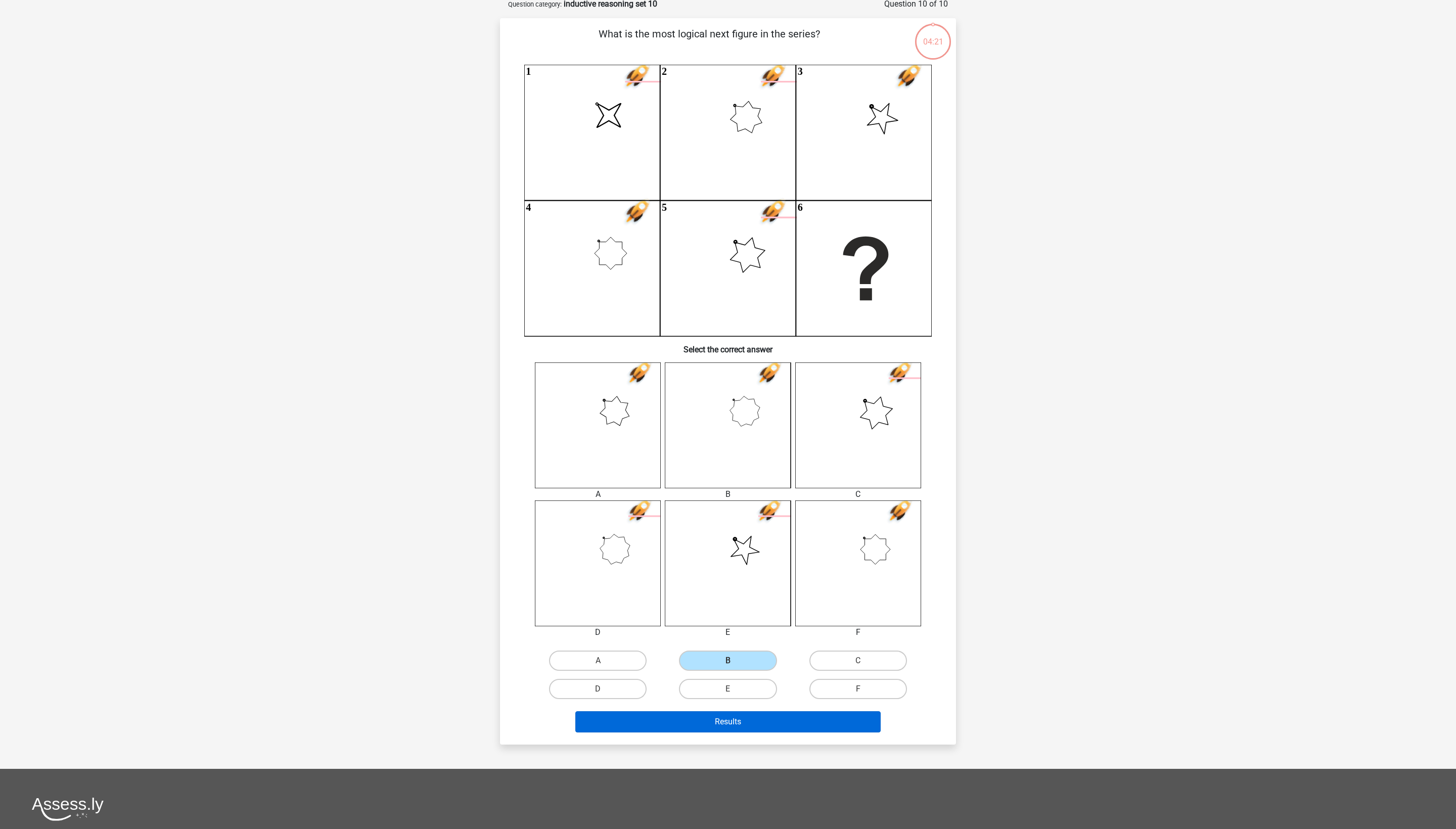 click on "Results" at bounding box center (728, 722) 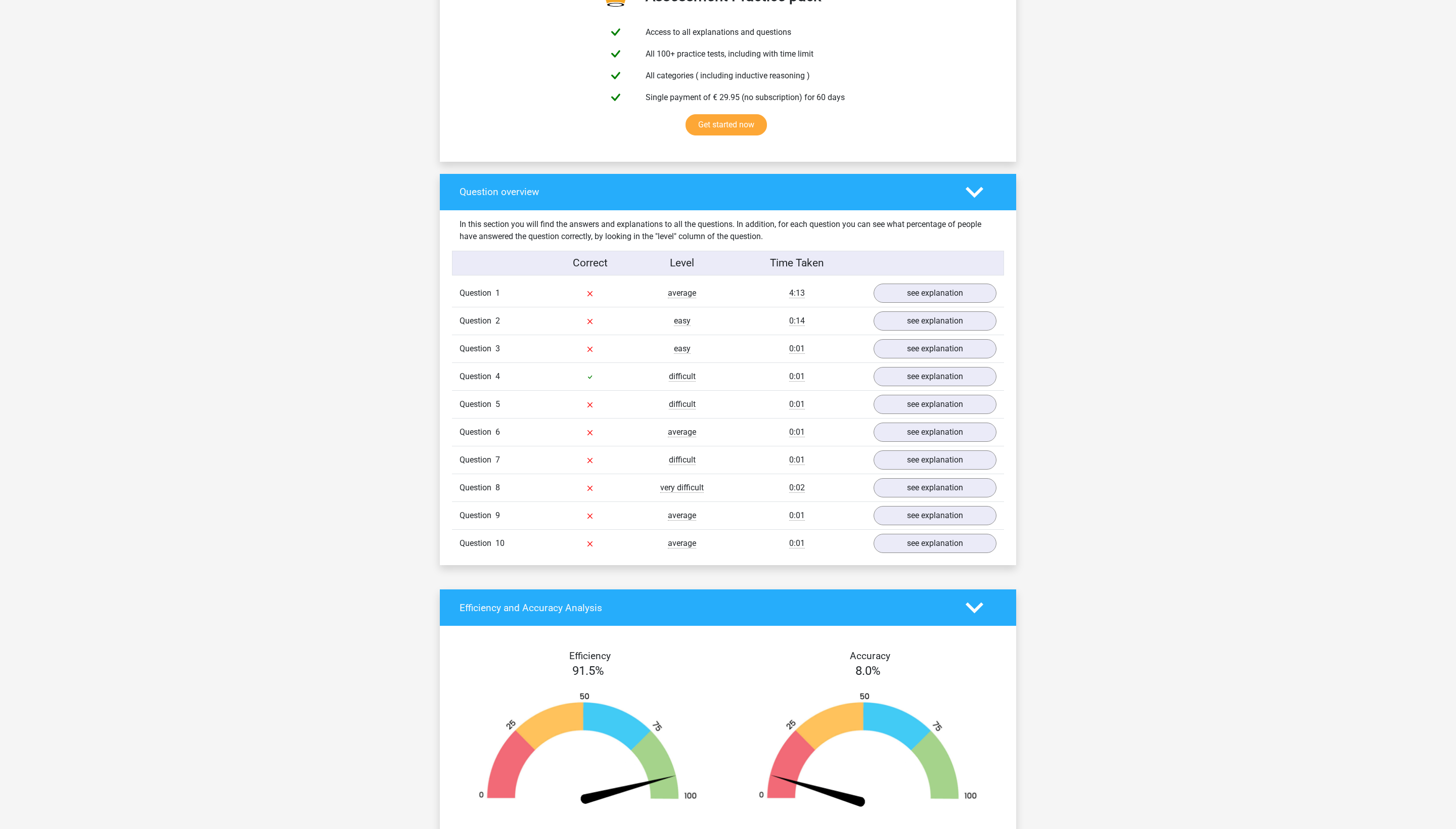 scroll, scrollTop: 581, scrollLeft: 0, axis: vertical 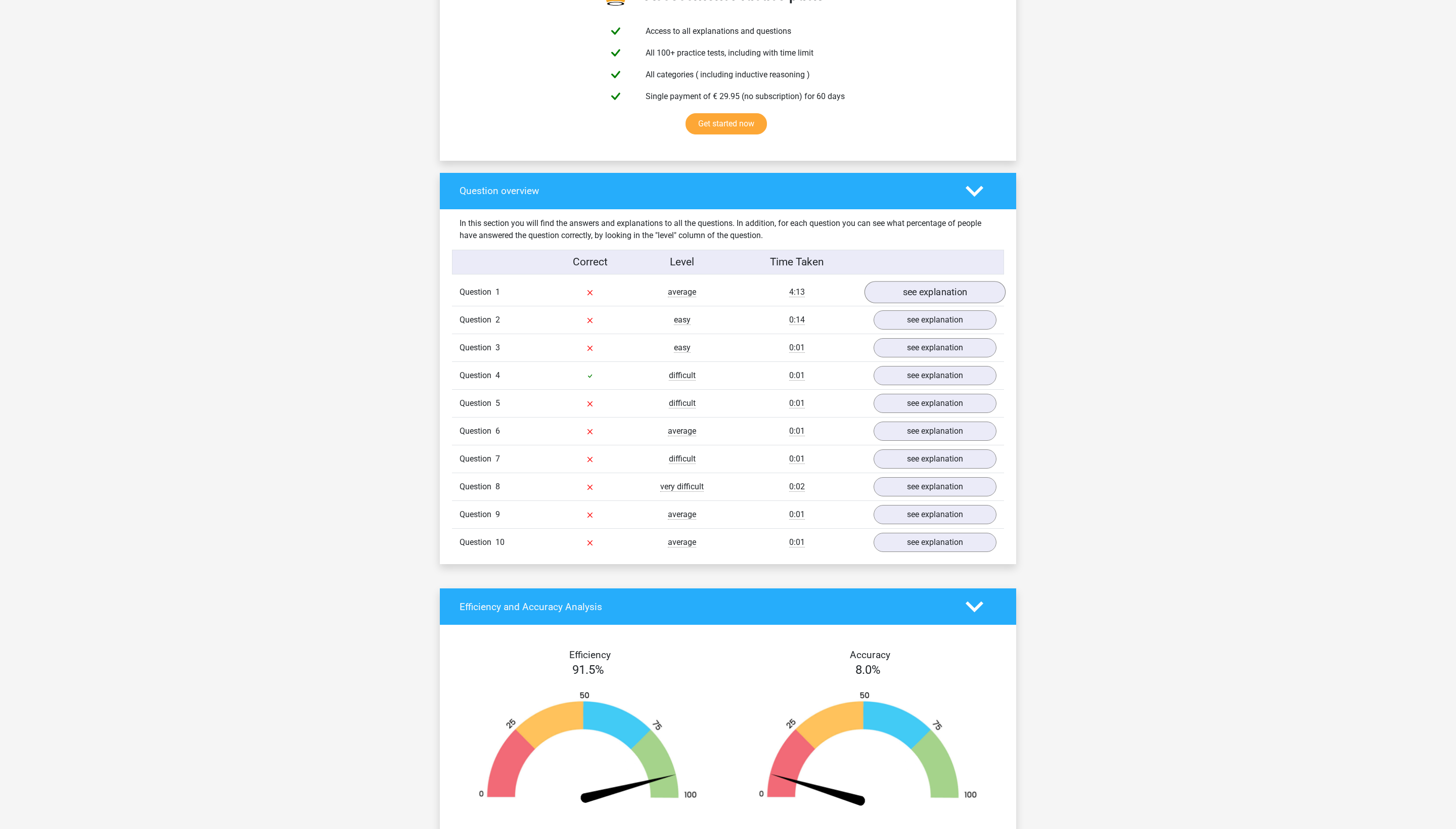 click on "see explanation" at bounding box center [935, 293] 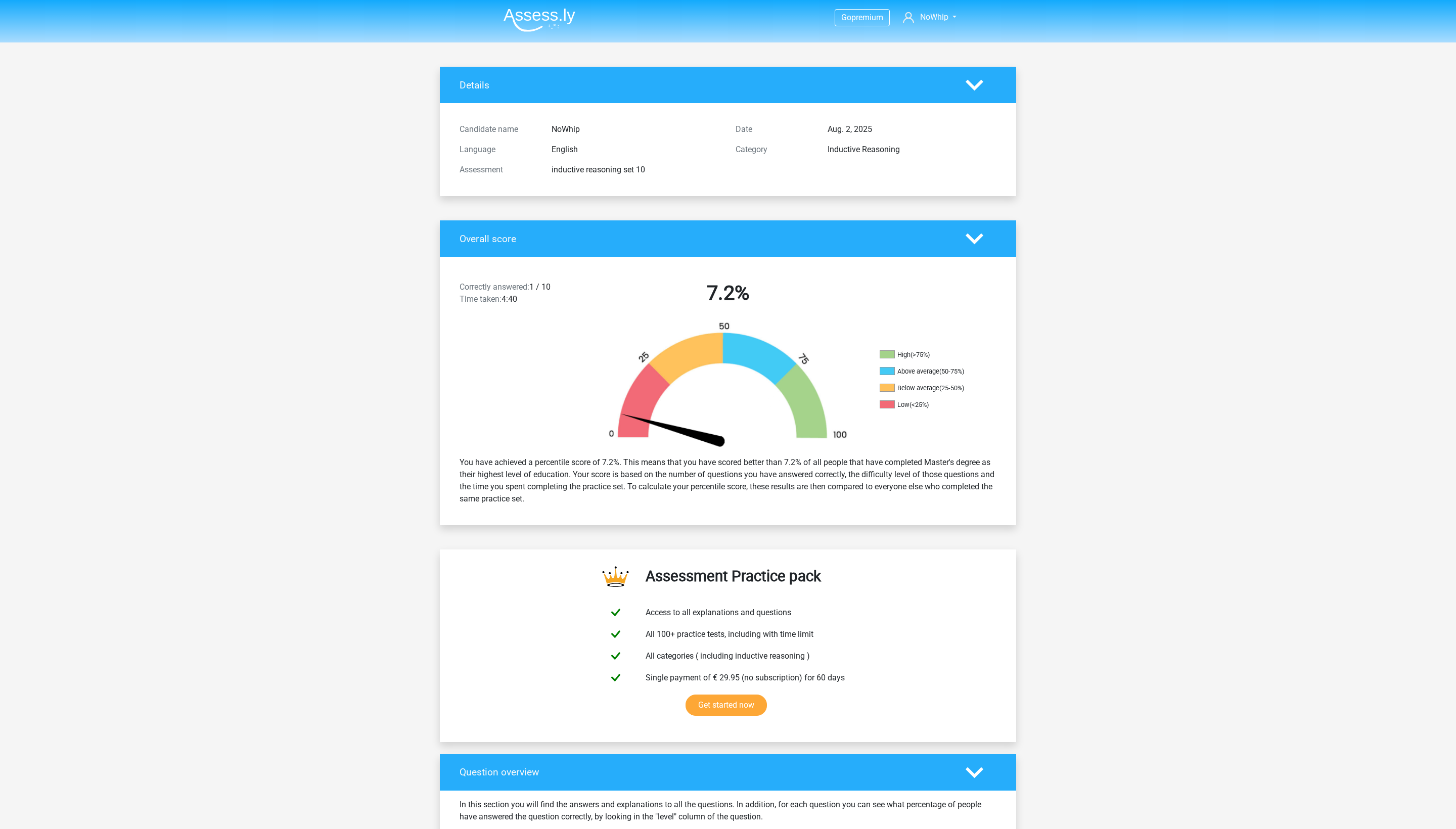 scroll, scrollTop: 0, scrollLeft: 0, axis: both 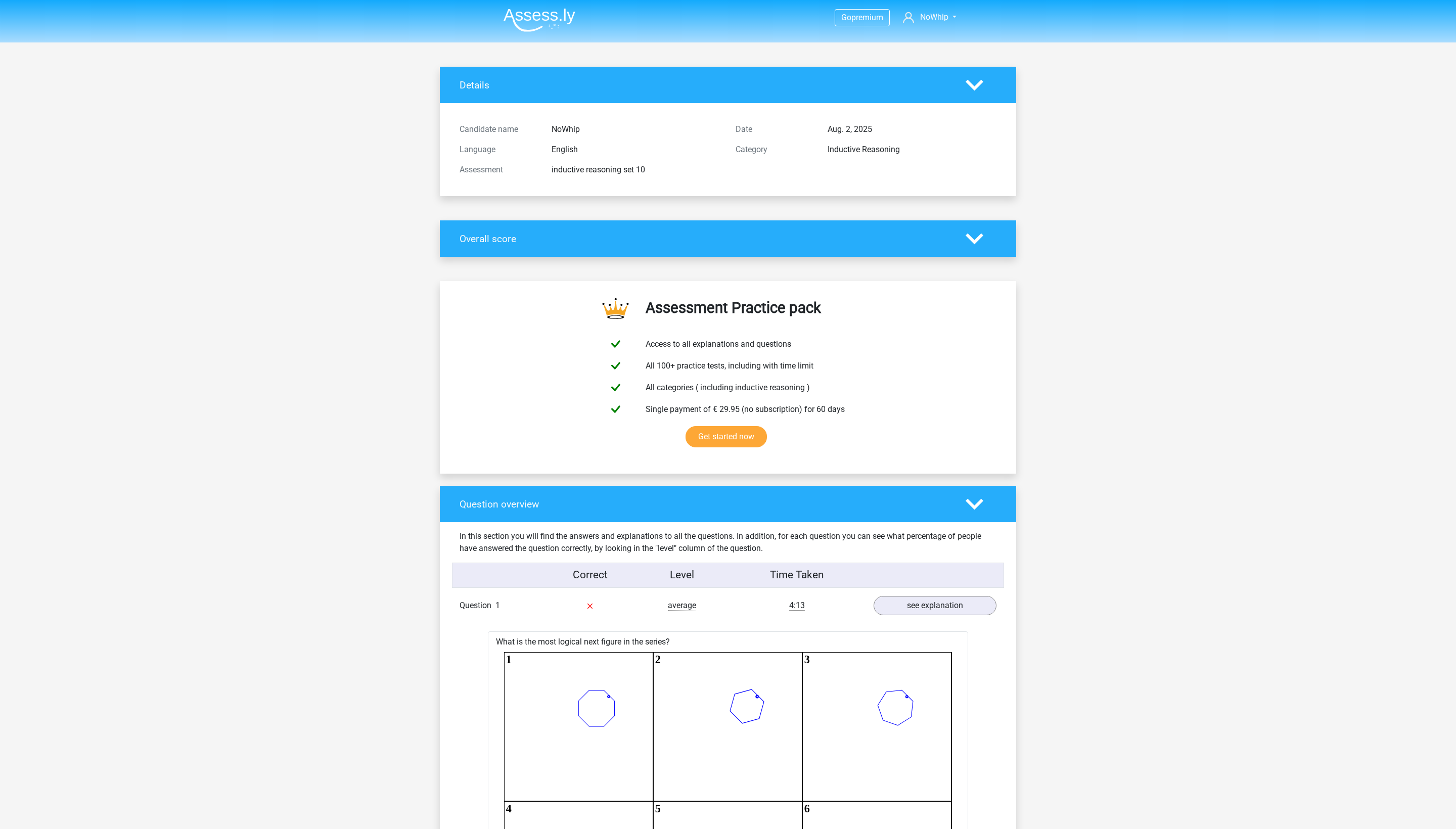click at bounding box center [539, 20] 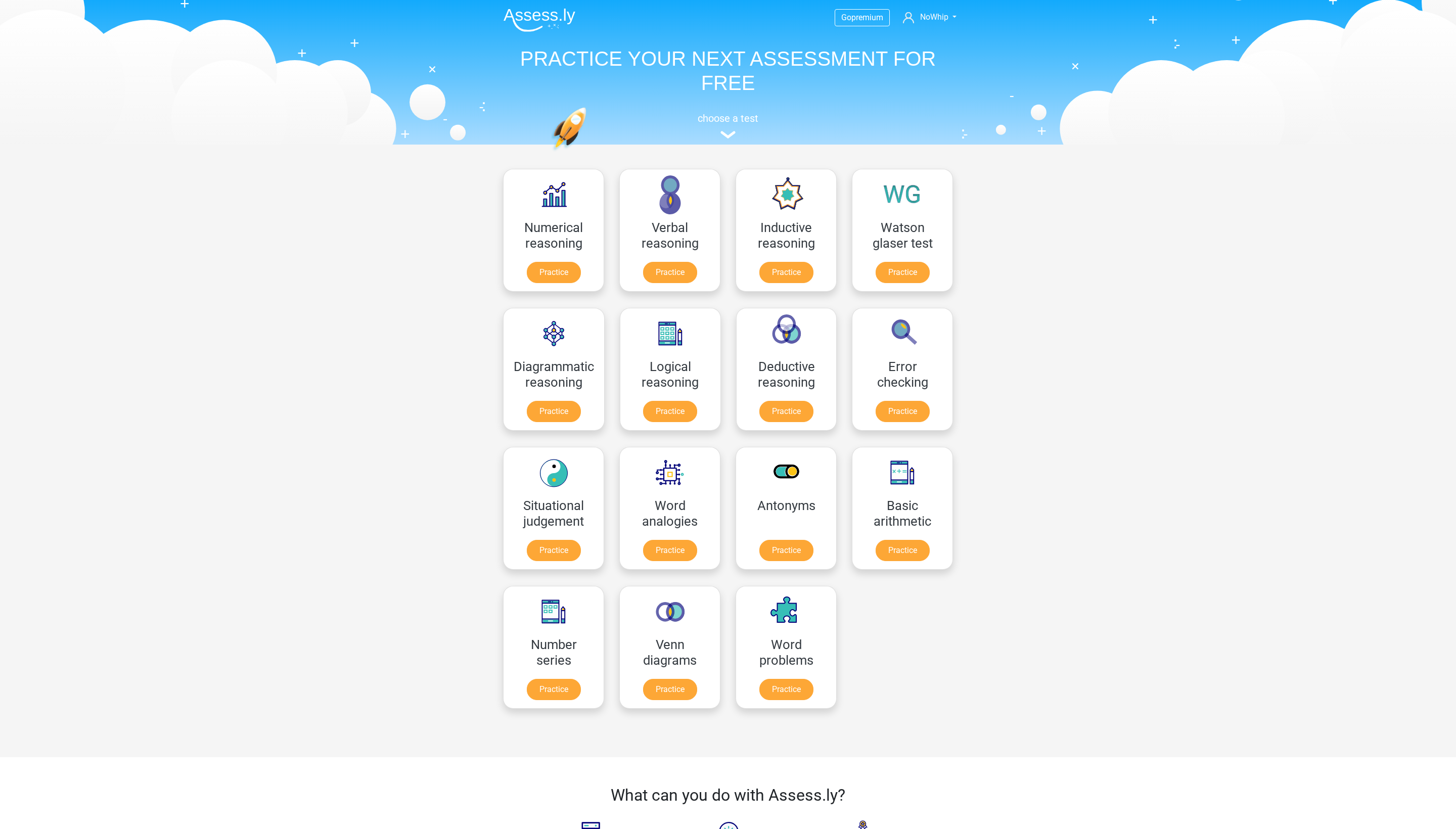 scroll, scrollTop: 0, scrollLeft: 0, axis: both 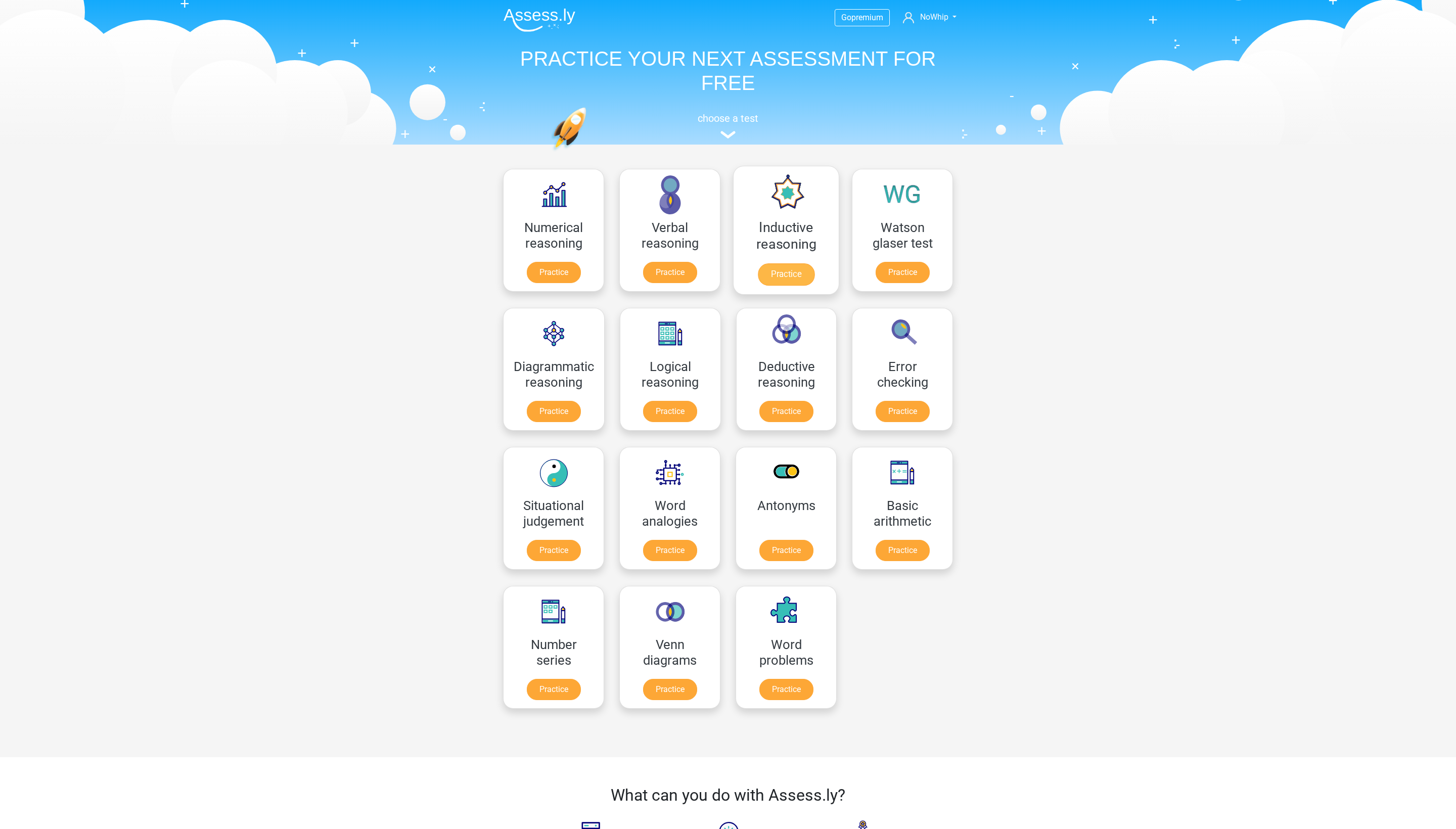 click on "Practice" at bounding box center (786, 274) 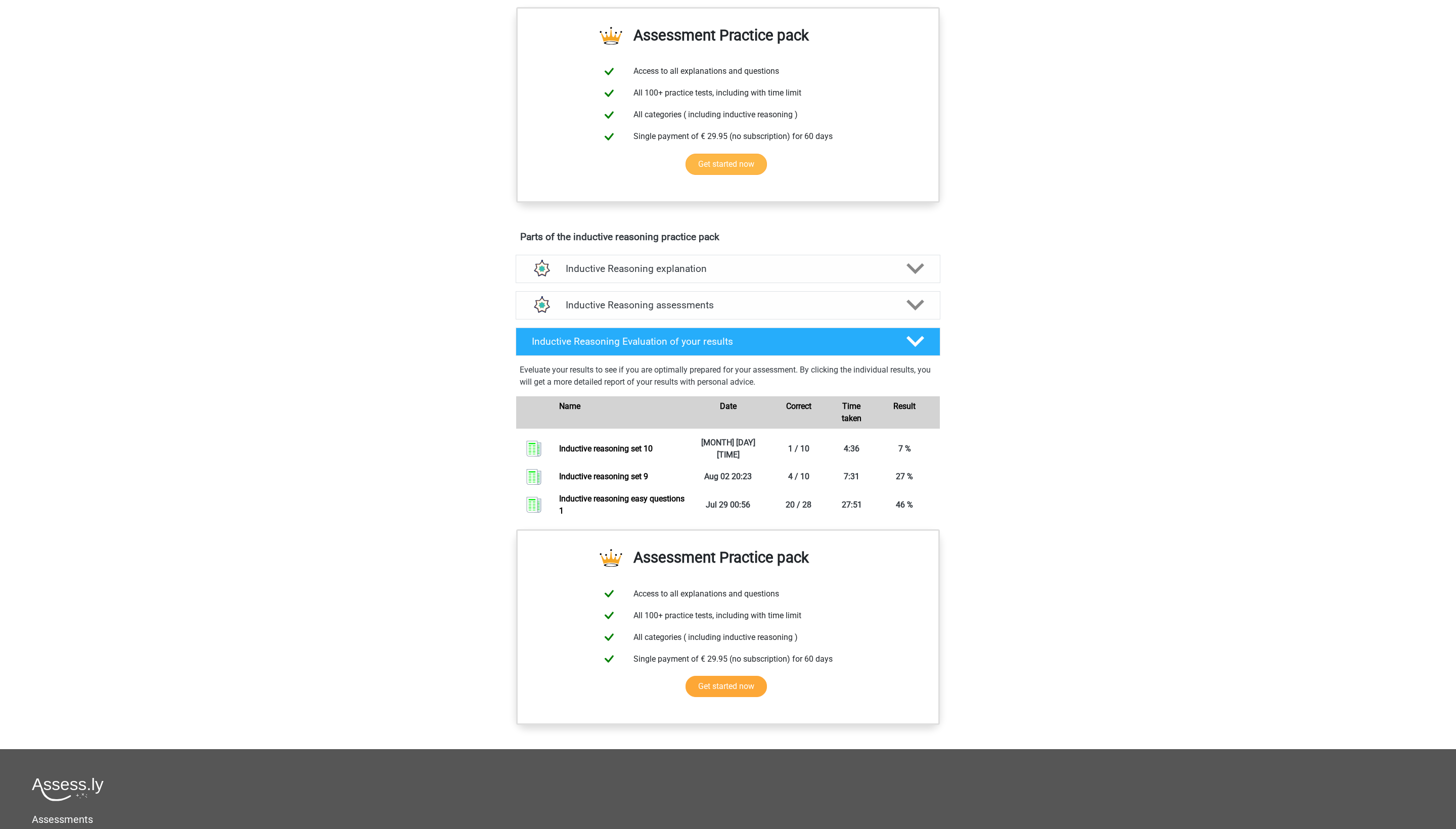 scroll, scrollTop: 349, scrollLeft: 0, axis: vertical 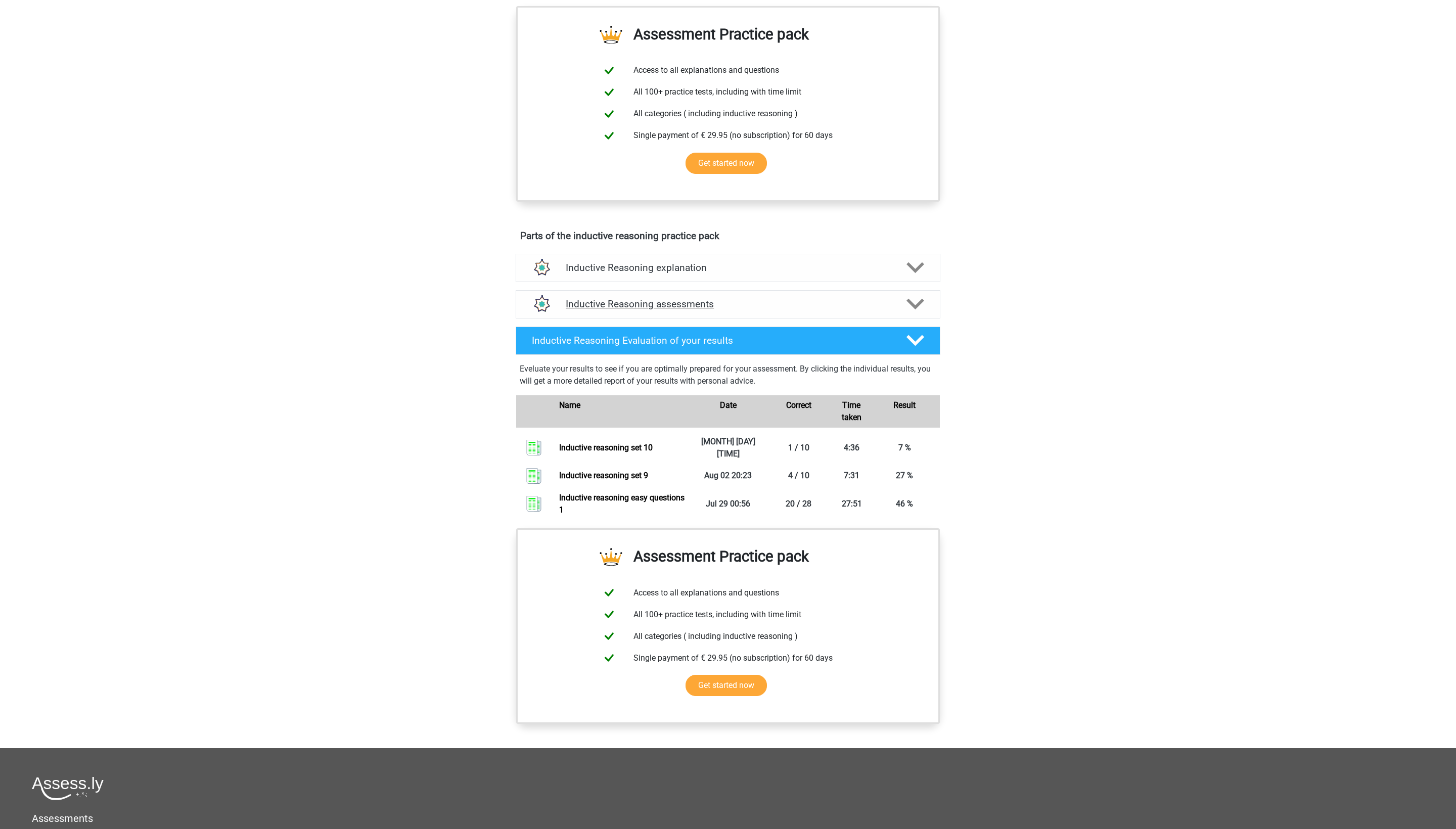 click on "Inductive Reasoning assessments" at bounding box center (728, 304) 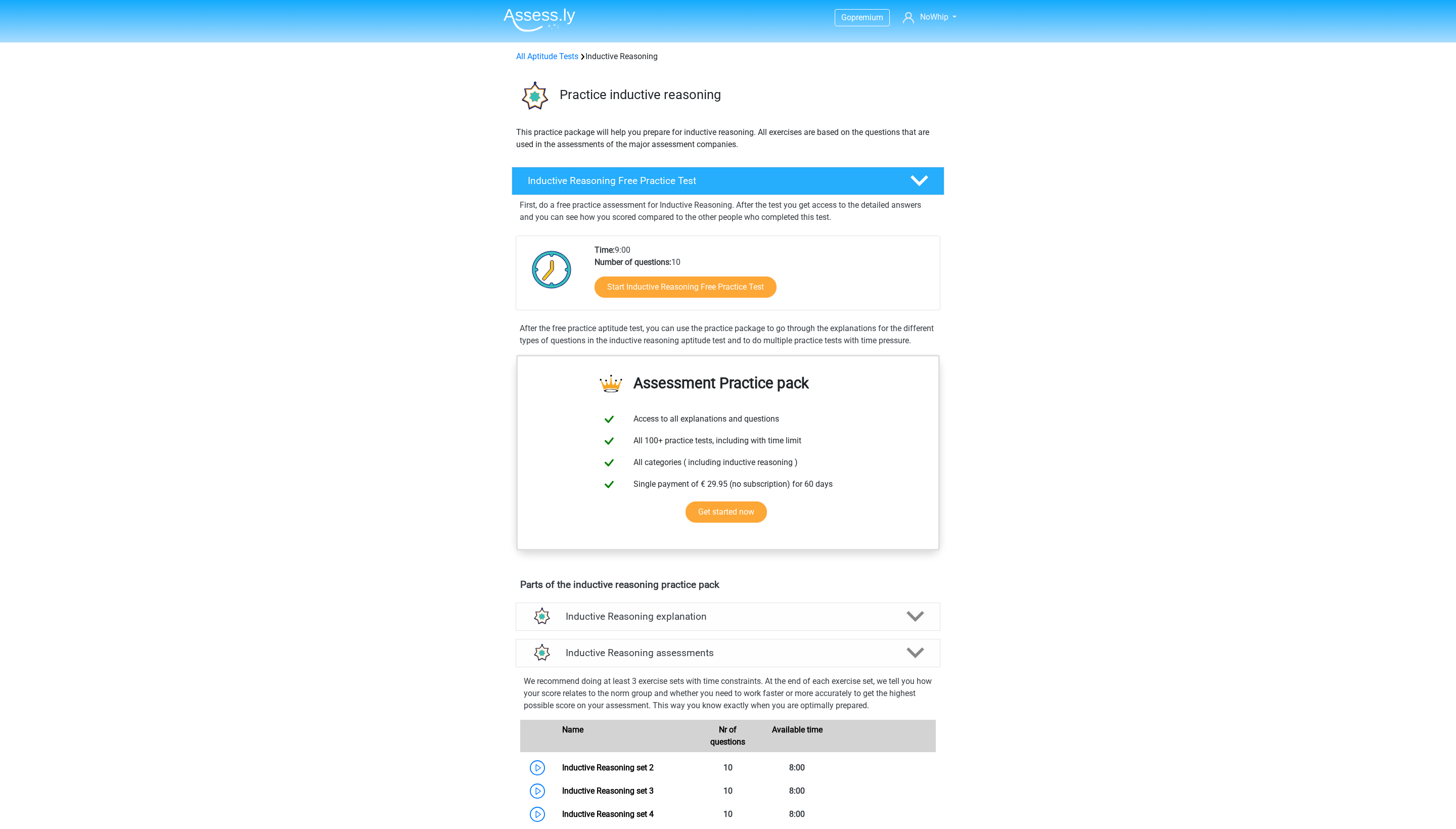 scroll, scrollTop: -1, scrollLeft: 0, axis: vertical 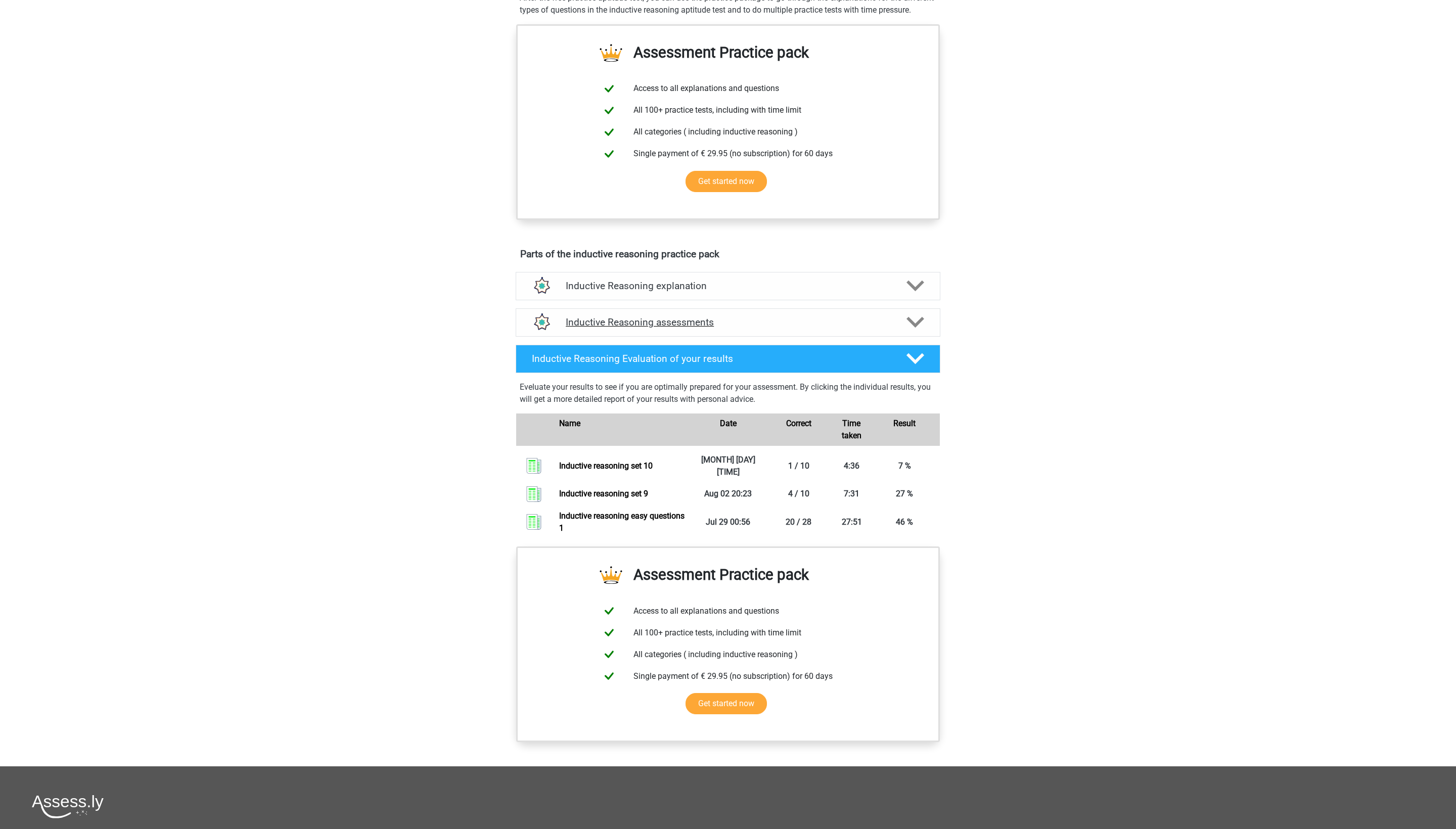 click on "Inductive Reasoning assessments" at bounding box center (728, 322) 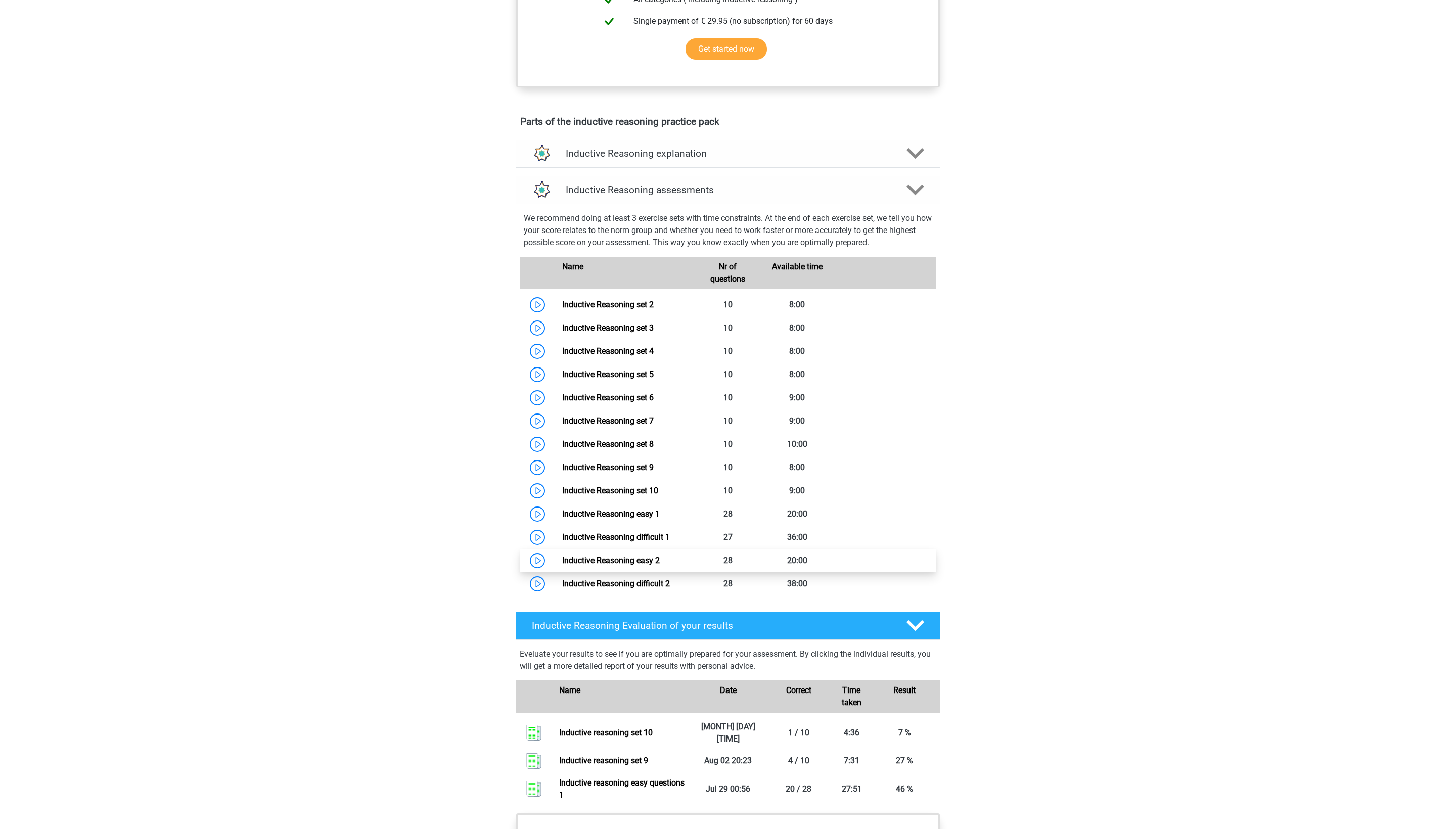scroll, scrollTop: 692, scrollLeft: 0, axis: vertical 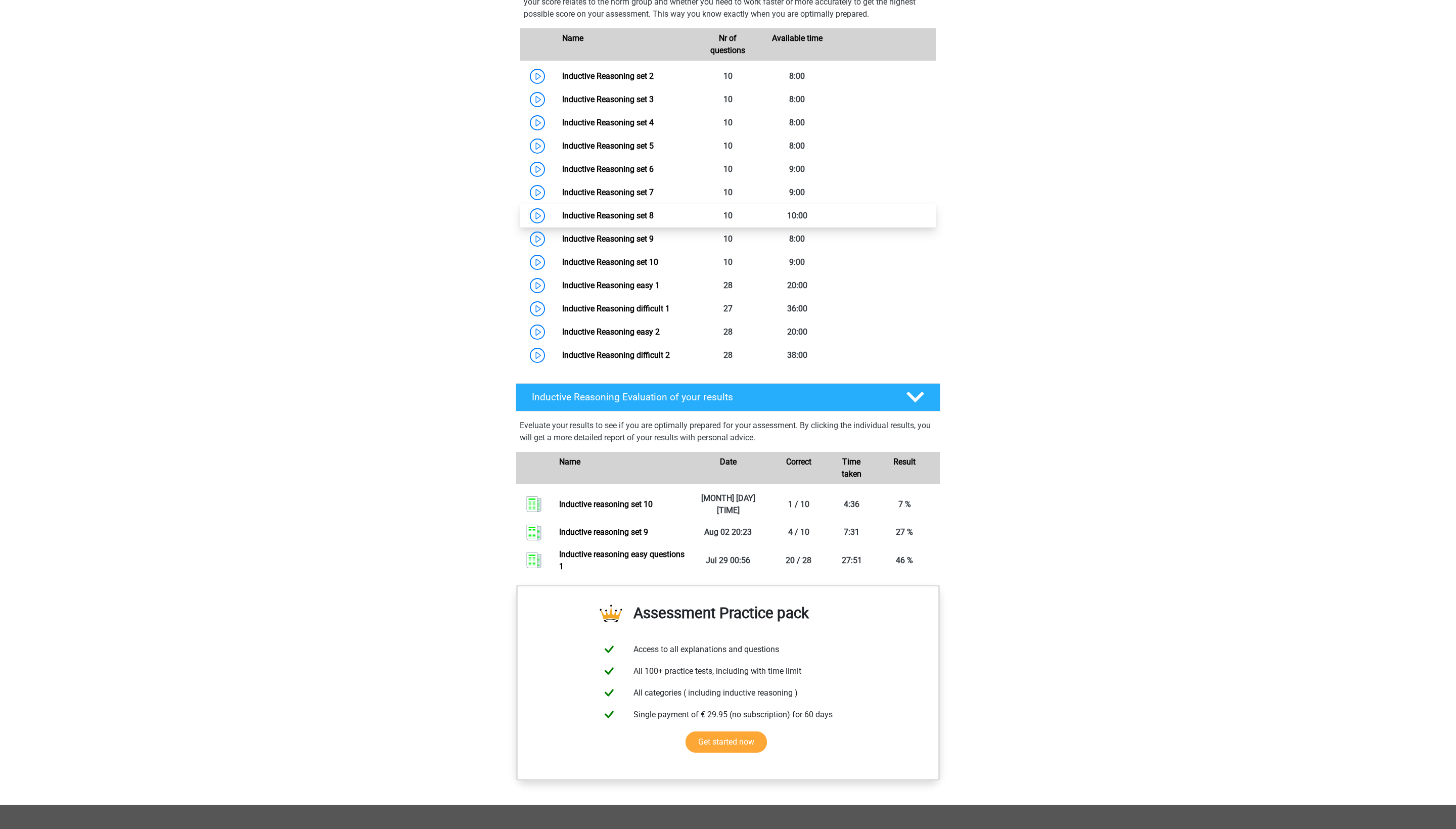 click on "Inductive Reasoning
set 8" at bounding box center [608, 215] 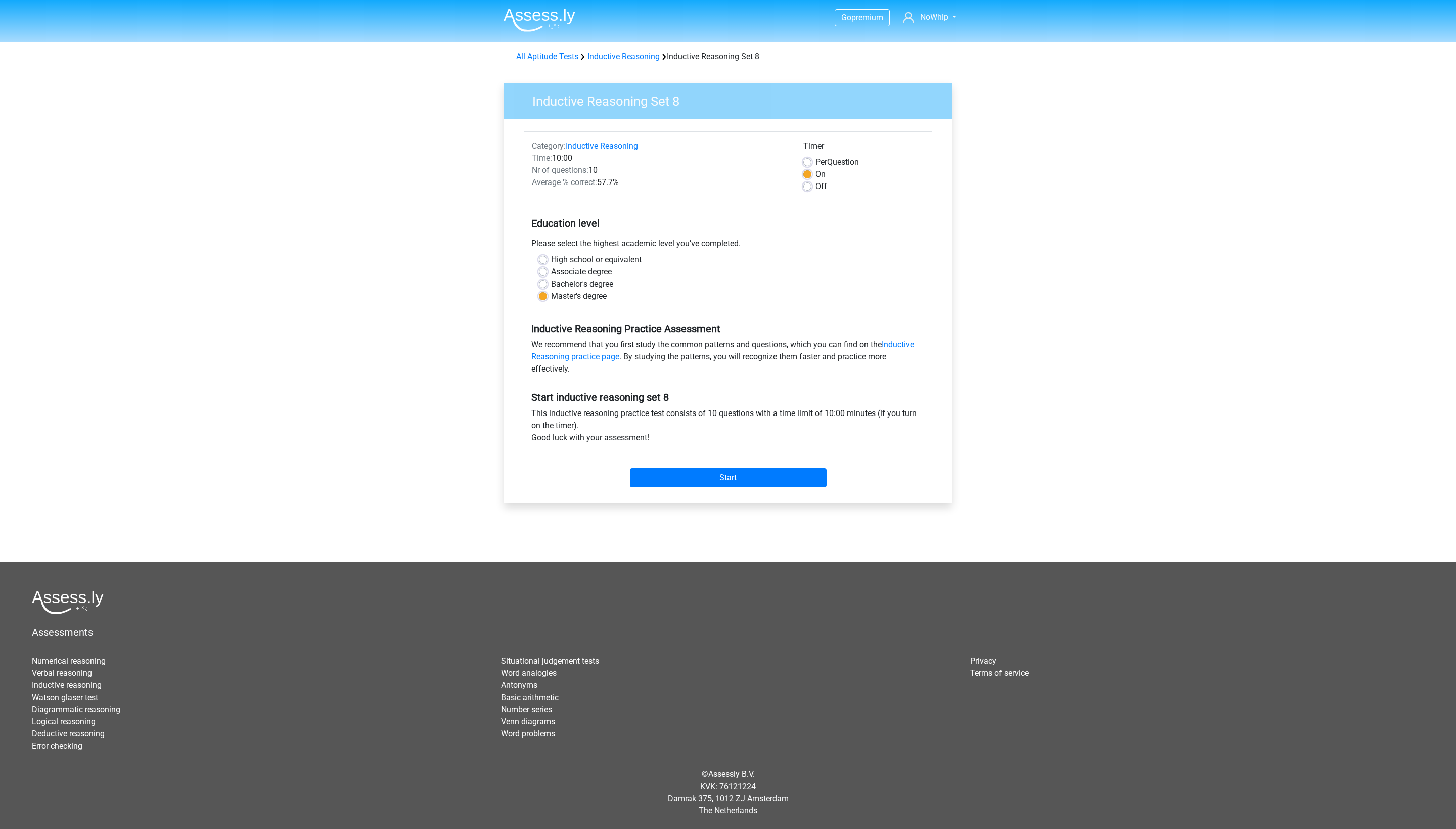 scroll, scrollTop: 0, scrollLeft: 0, axis: both 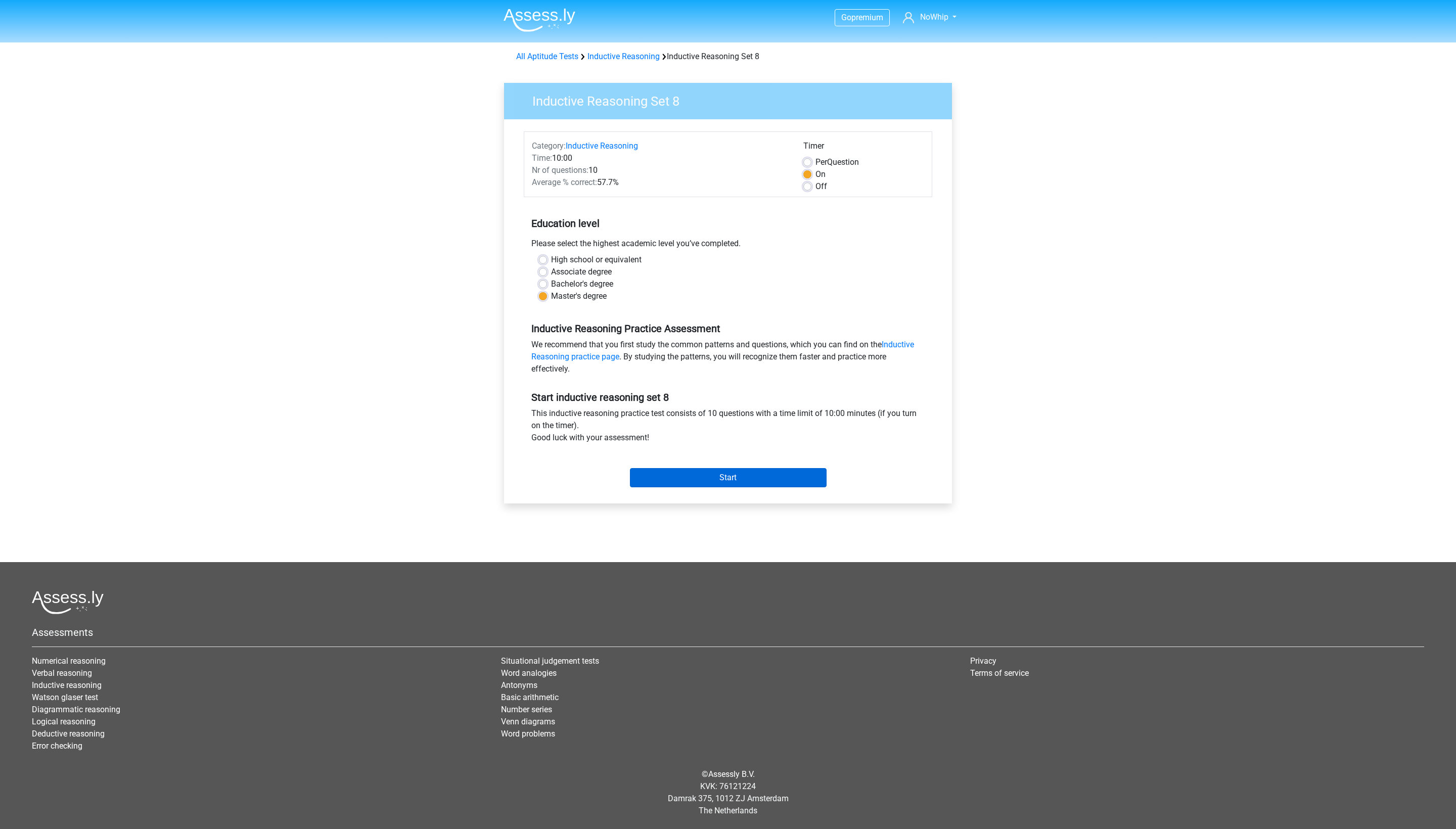click on "Start" at bounding box center [728, 478] 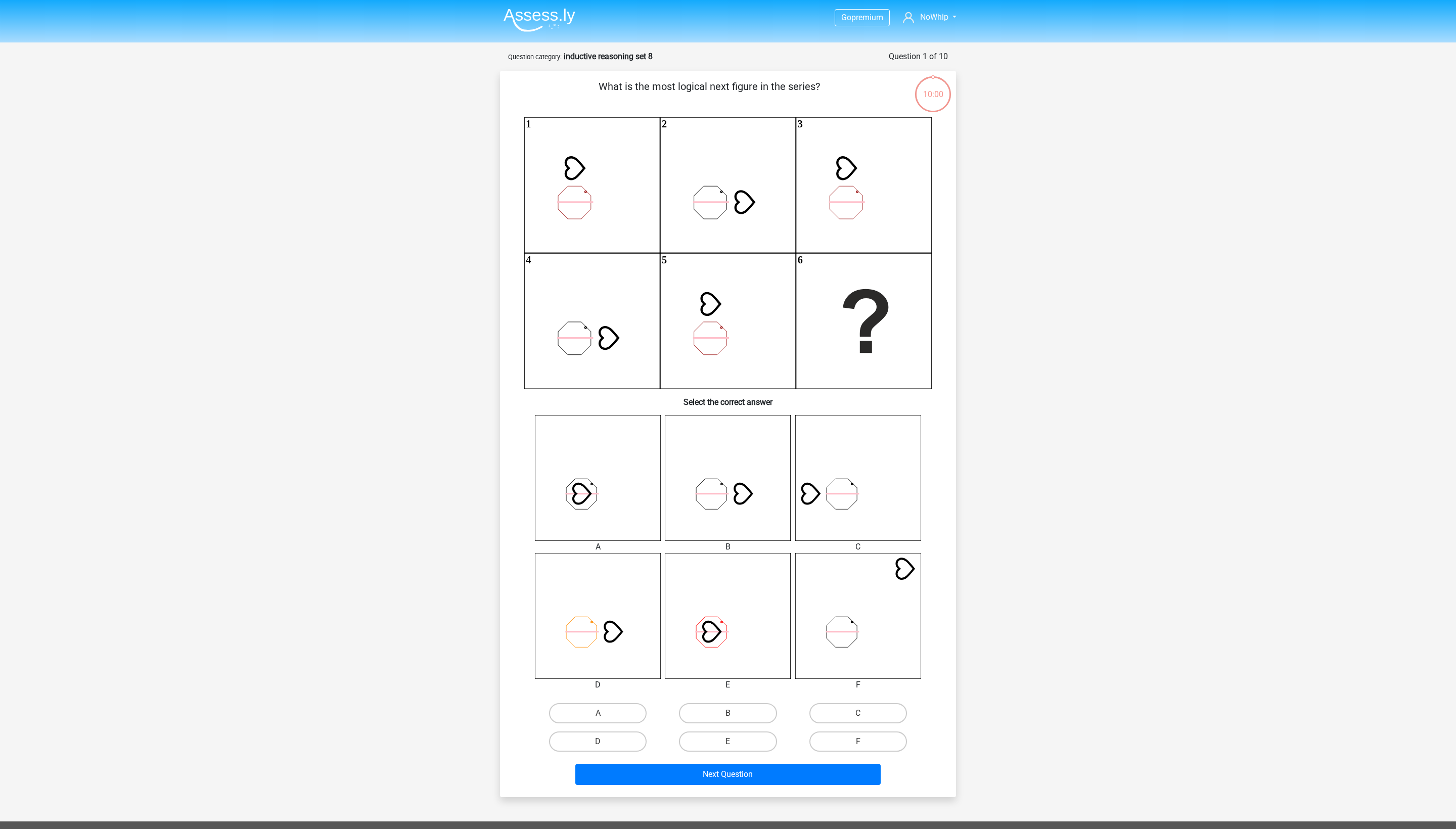 scroll, scrollTop: 0, scrollLeft: 0, axis: both 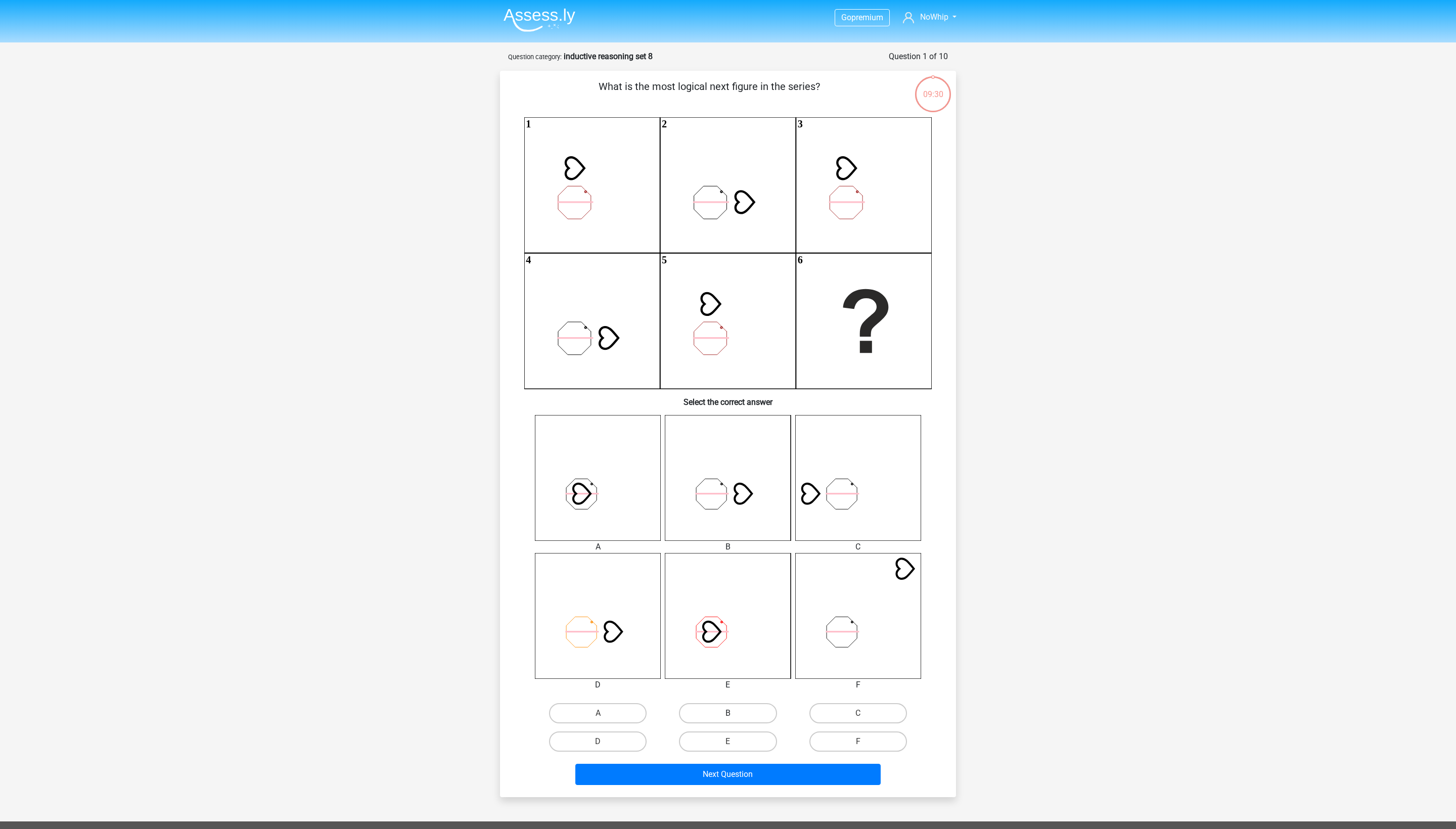 click on "B" at bounding box center (727, 713) 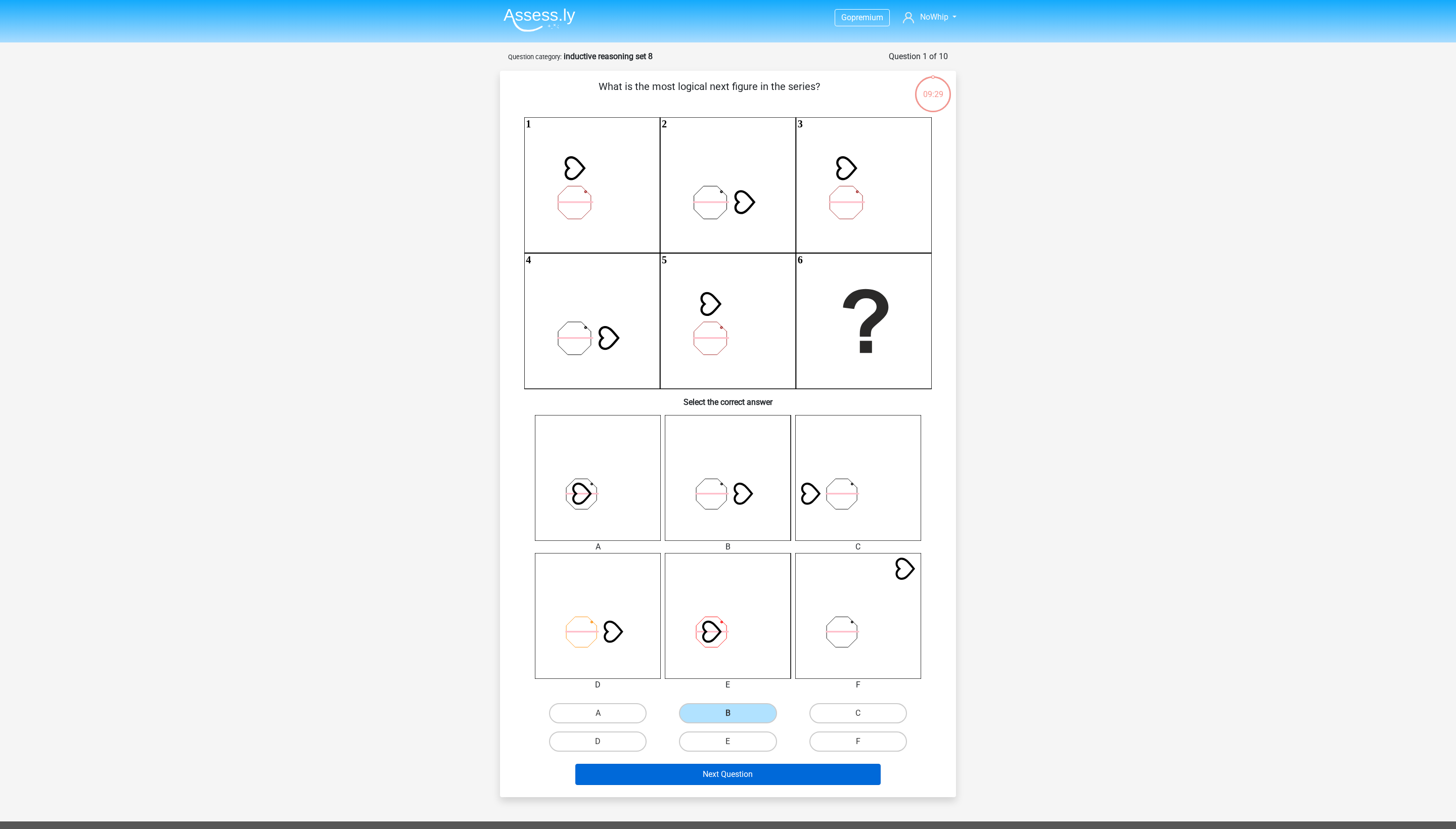 click on "Next Question" at bounding box center [728, 774] 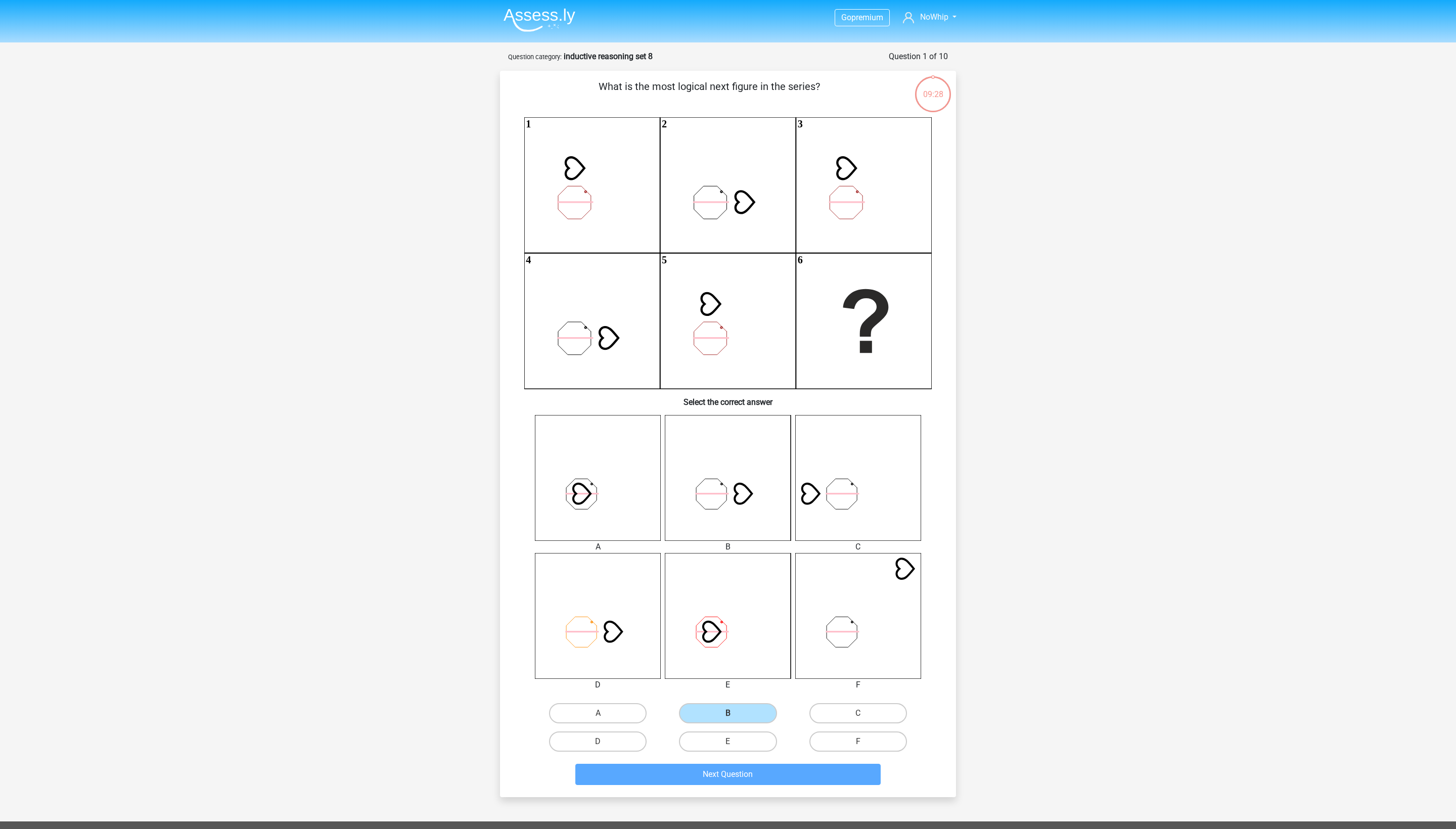 scroll, scrollTop: 53, scrollLeft: 0, axis: vertical 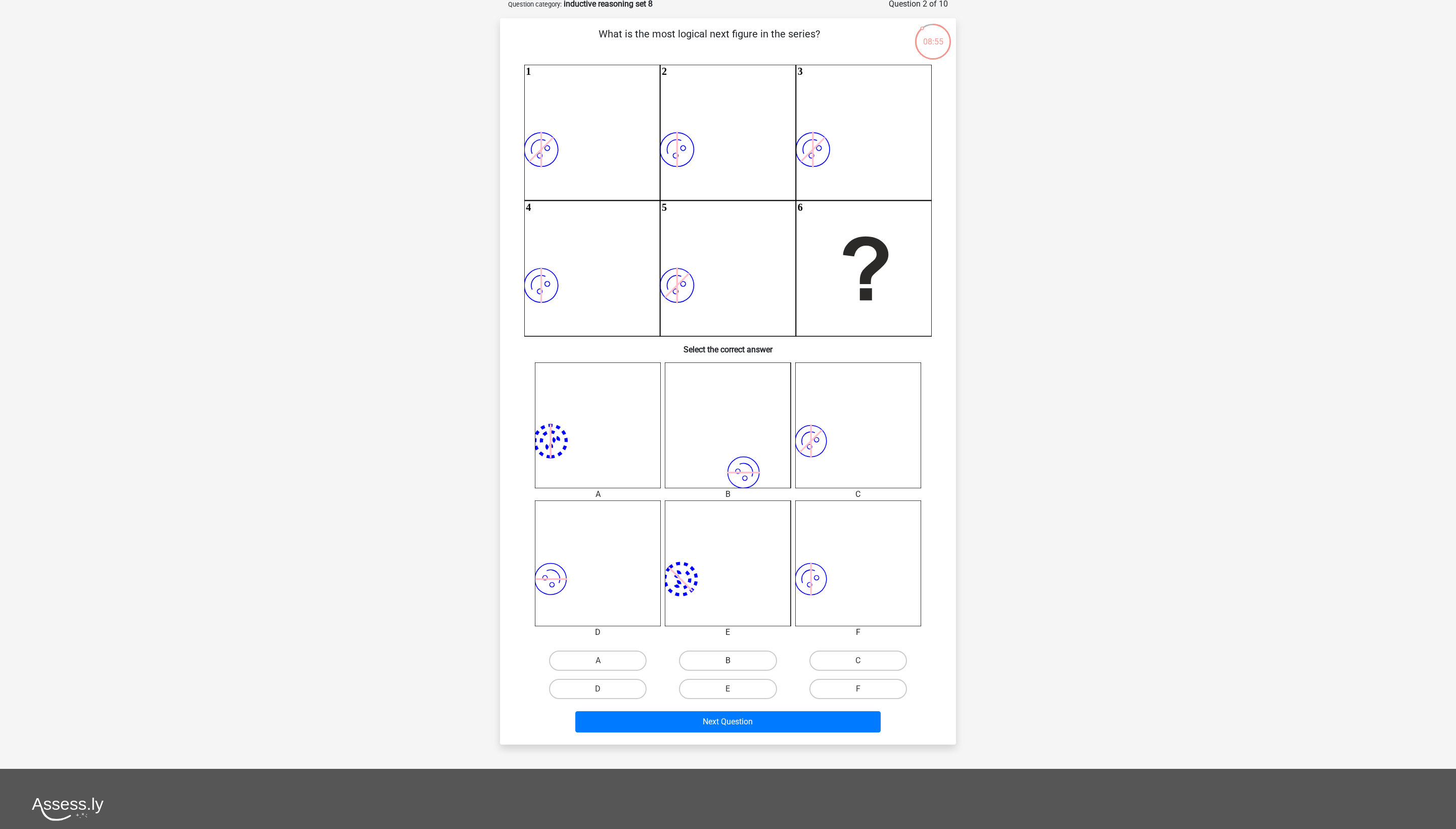 click on "B" at bounding box center [727, 661] 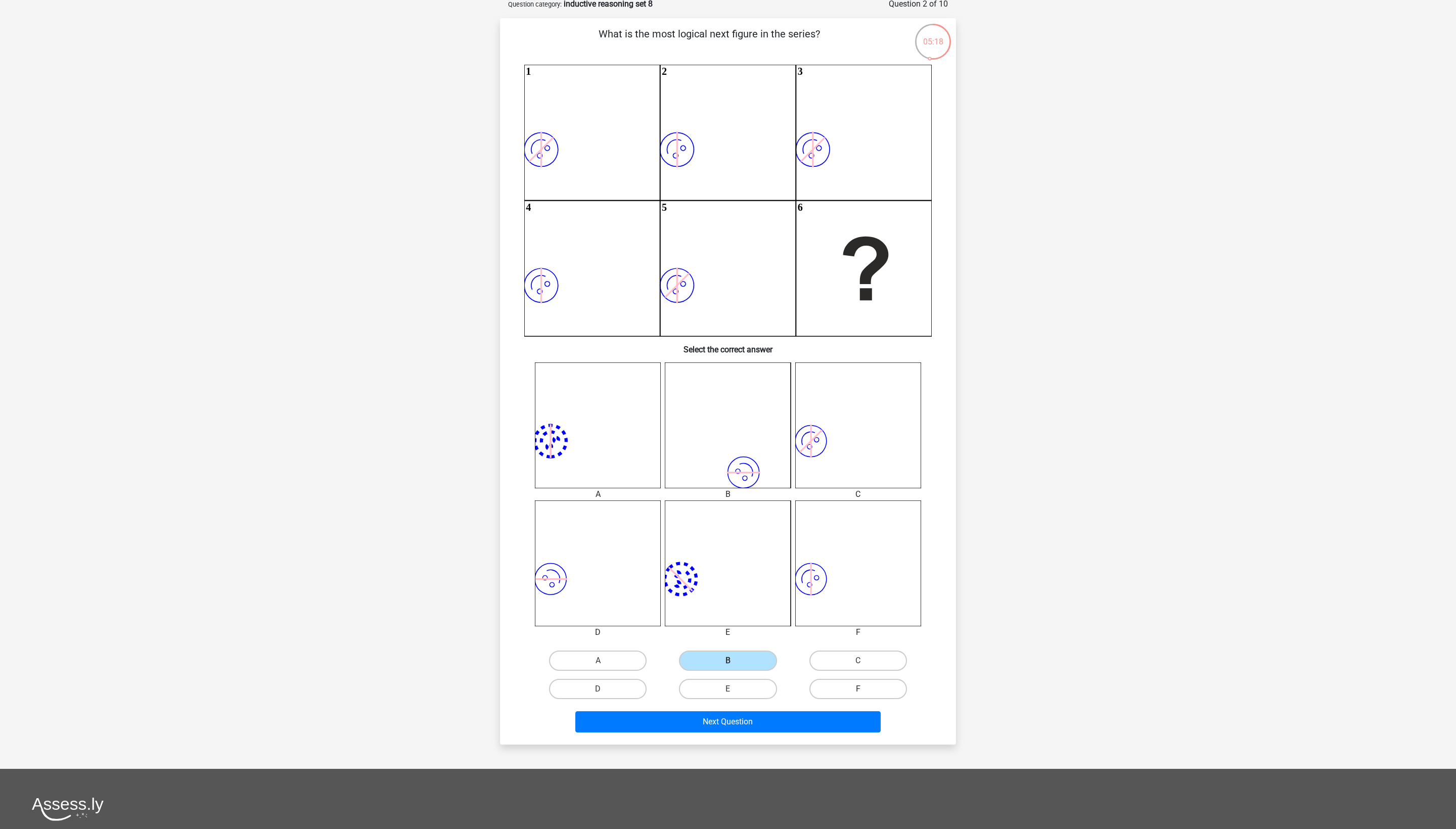 click on "F" at bounding box center (858, 689) 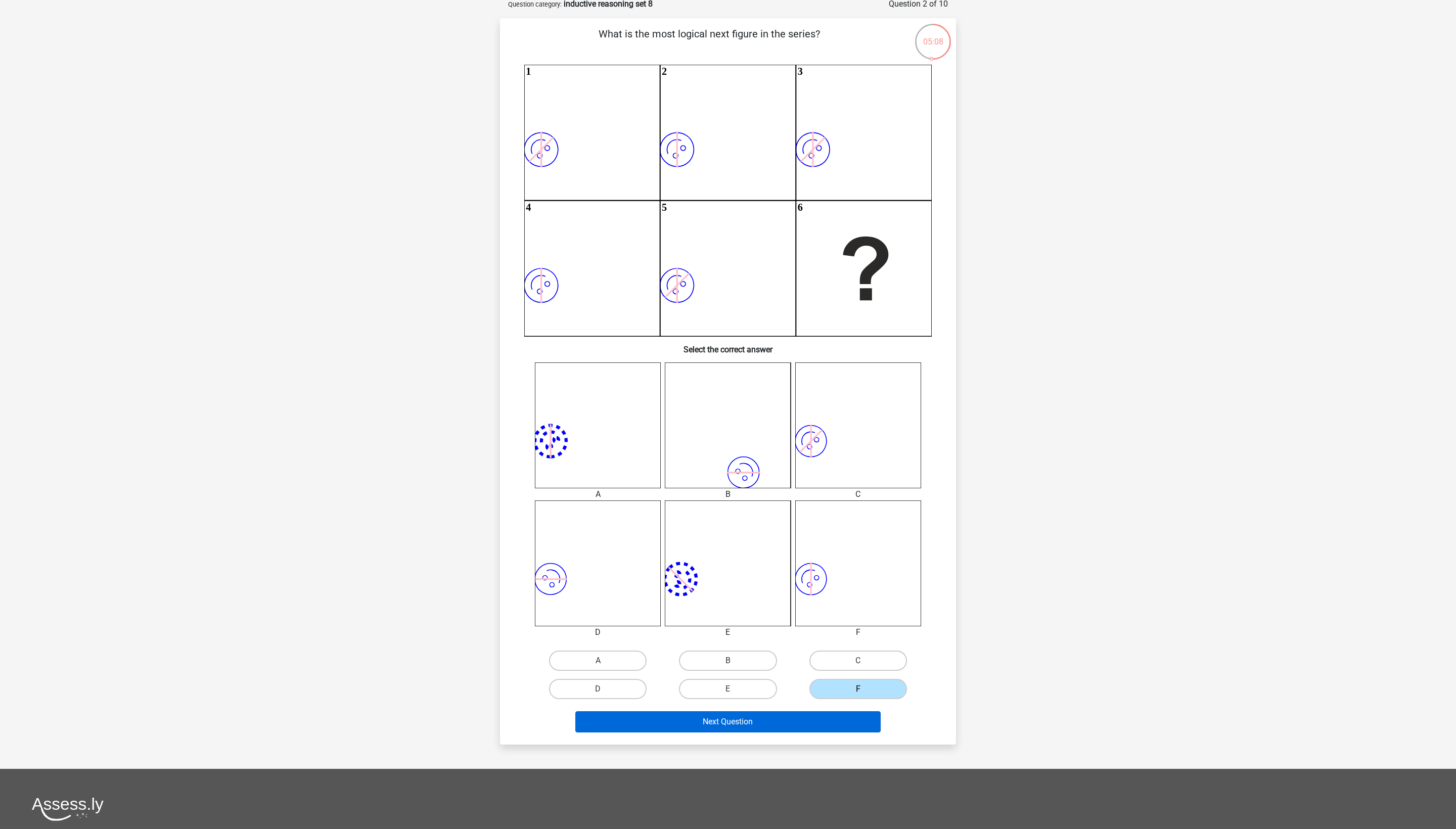 click on "Next Question" at bounding box center [728, 722] 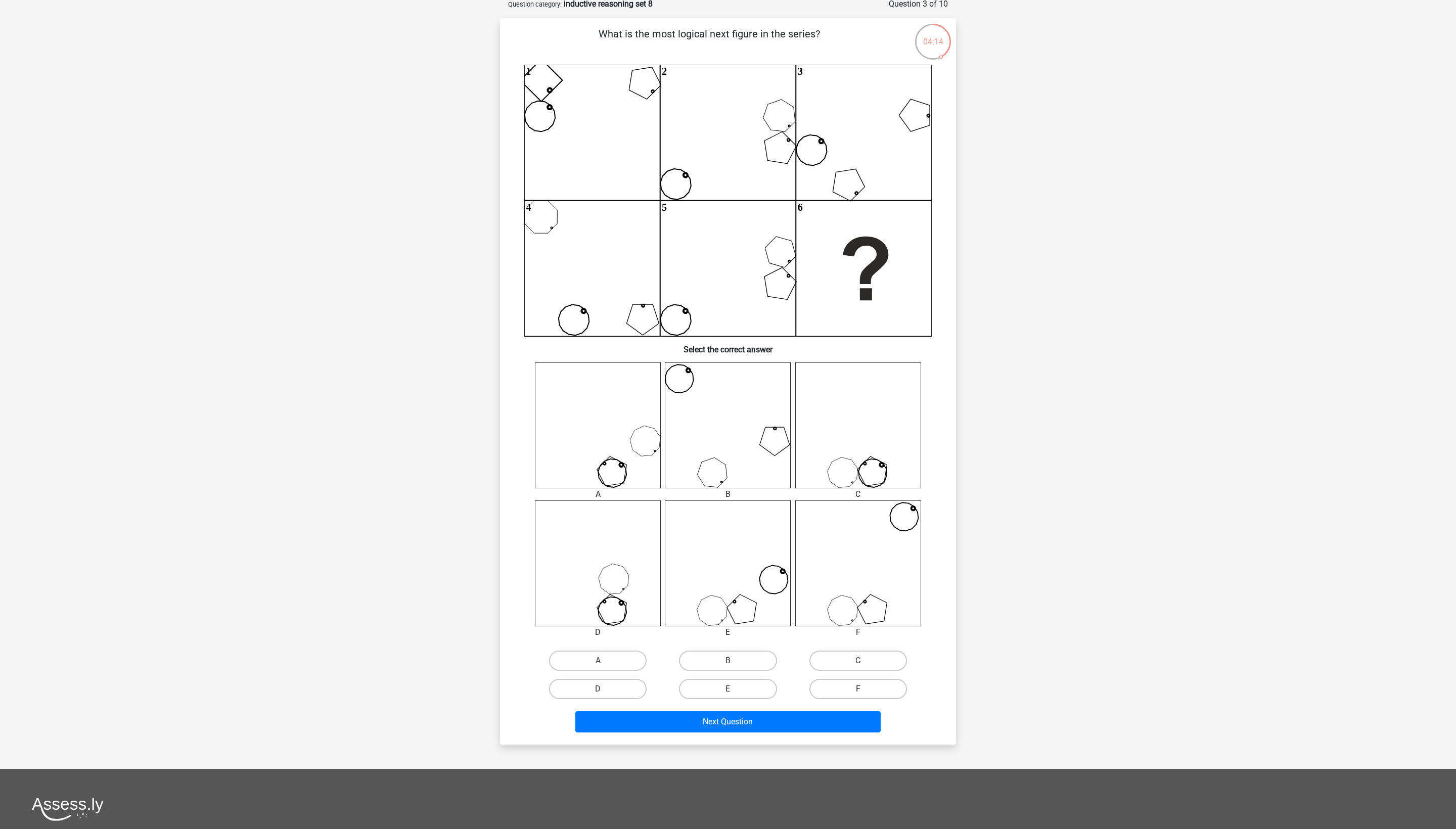 click on "F" at bounding box center (858, 689) 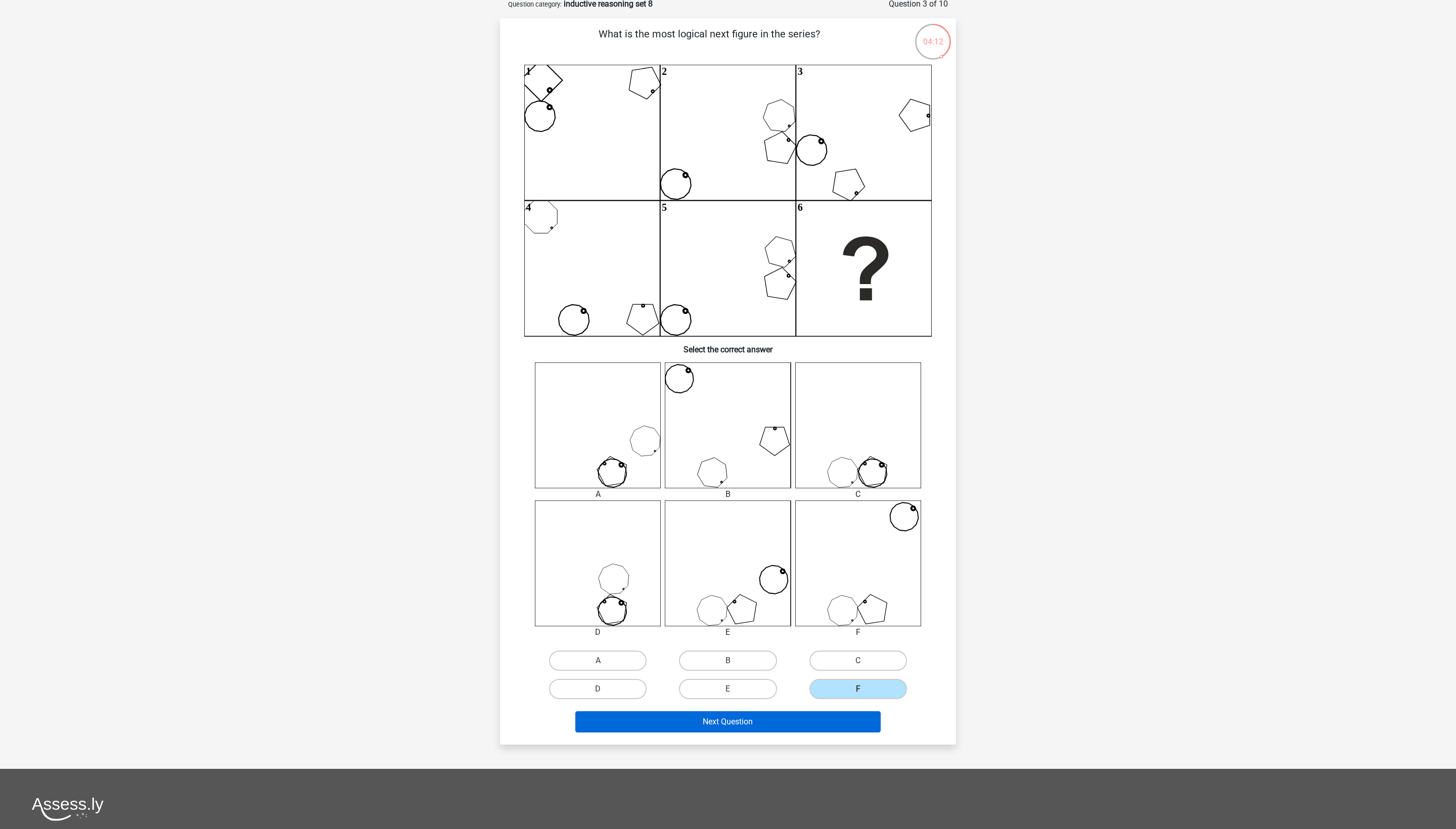 click on "Next Question" at bounding box center [728, 722] 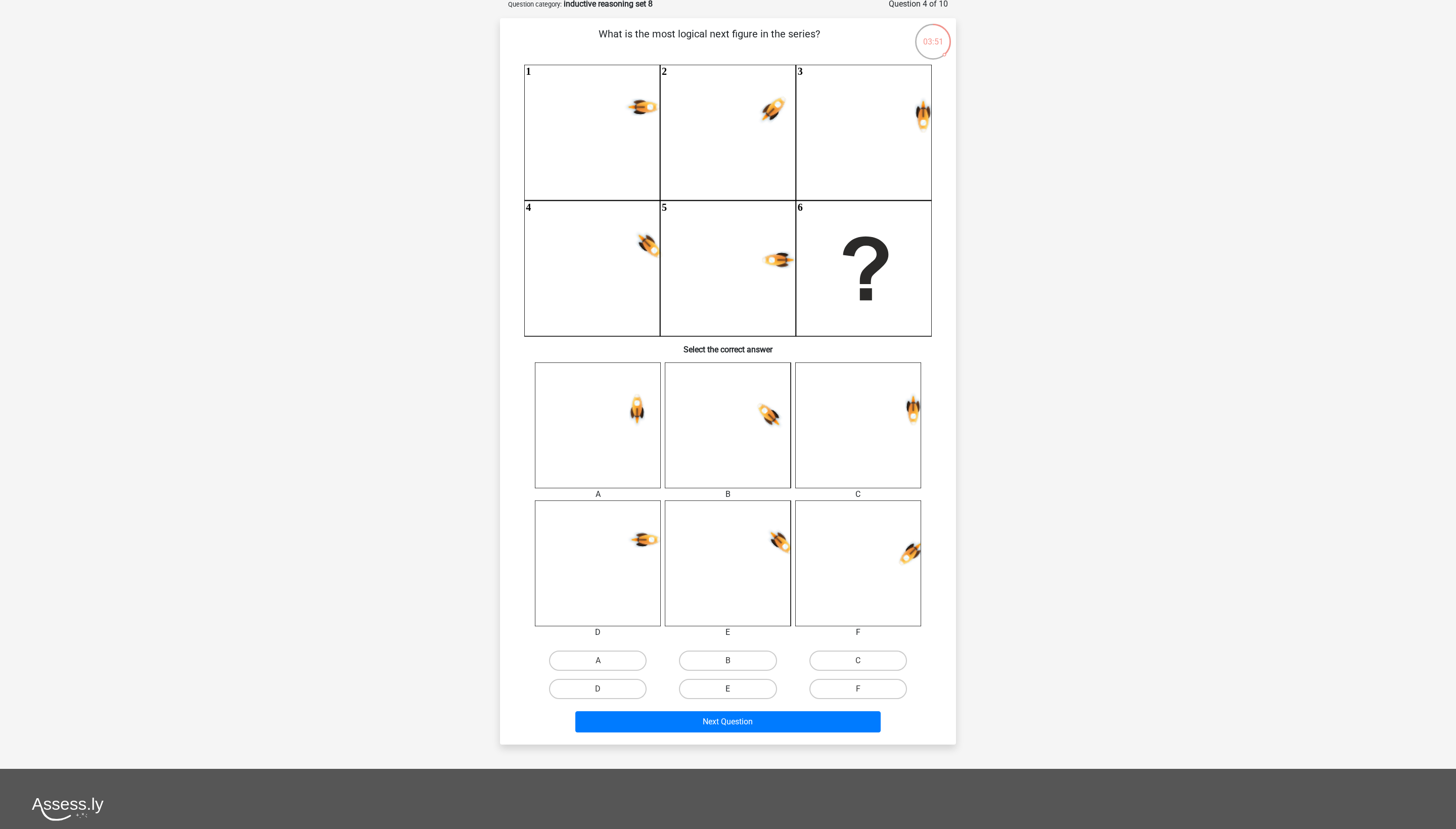 click on "E" at bounding box center [727, 689] 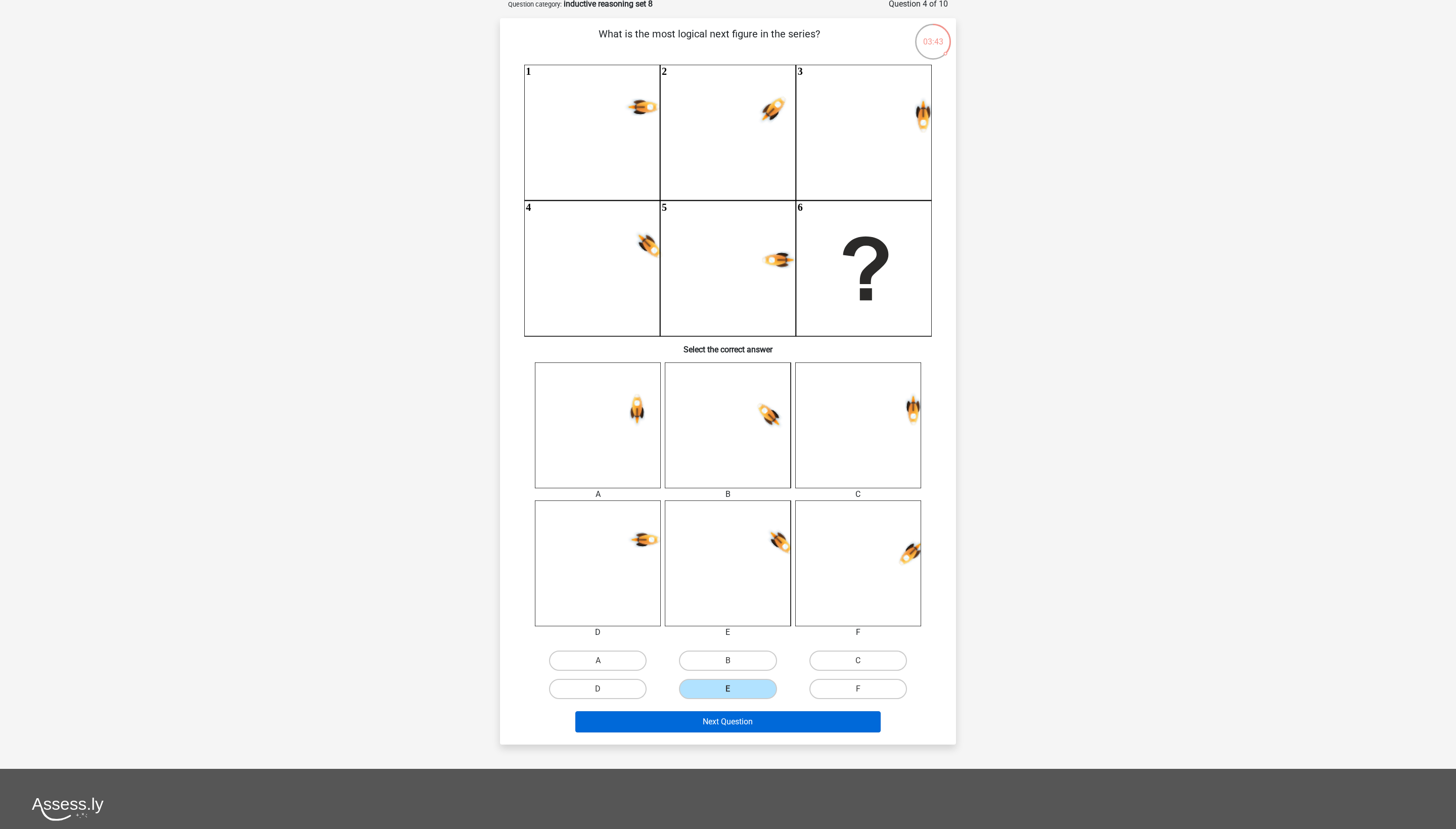 click on "Next Question" at bounding box center (728, 722) 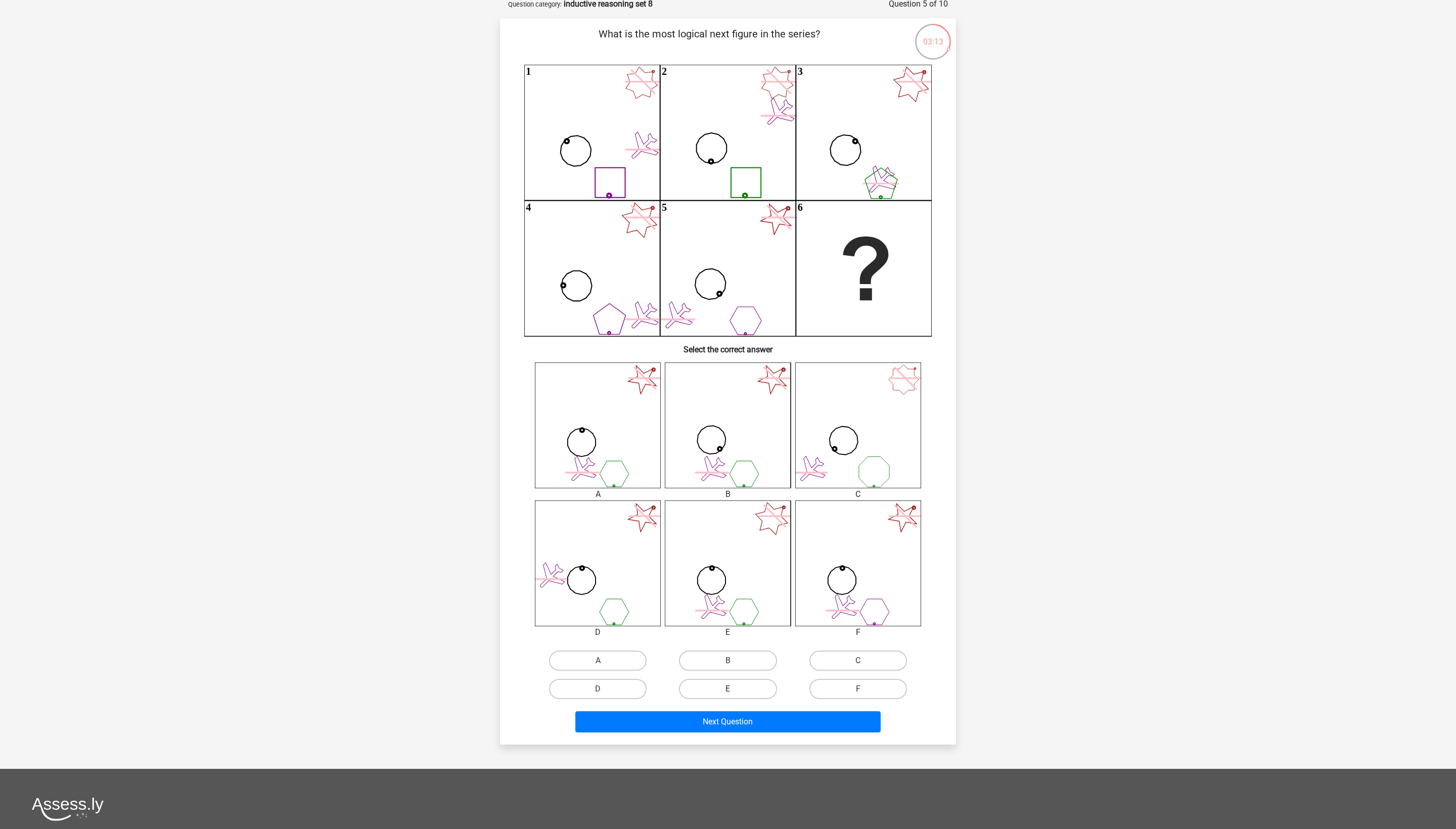 click on "E" at bounding box center [727, 689] 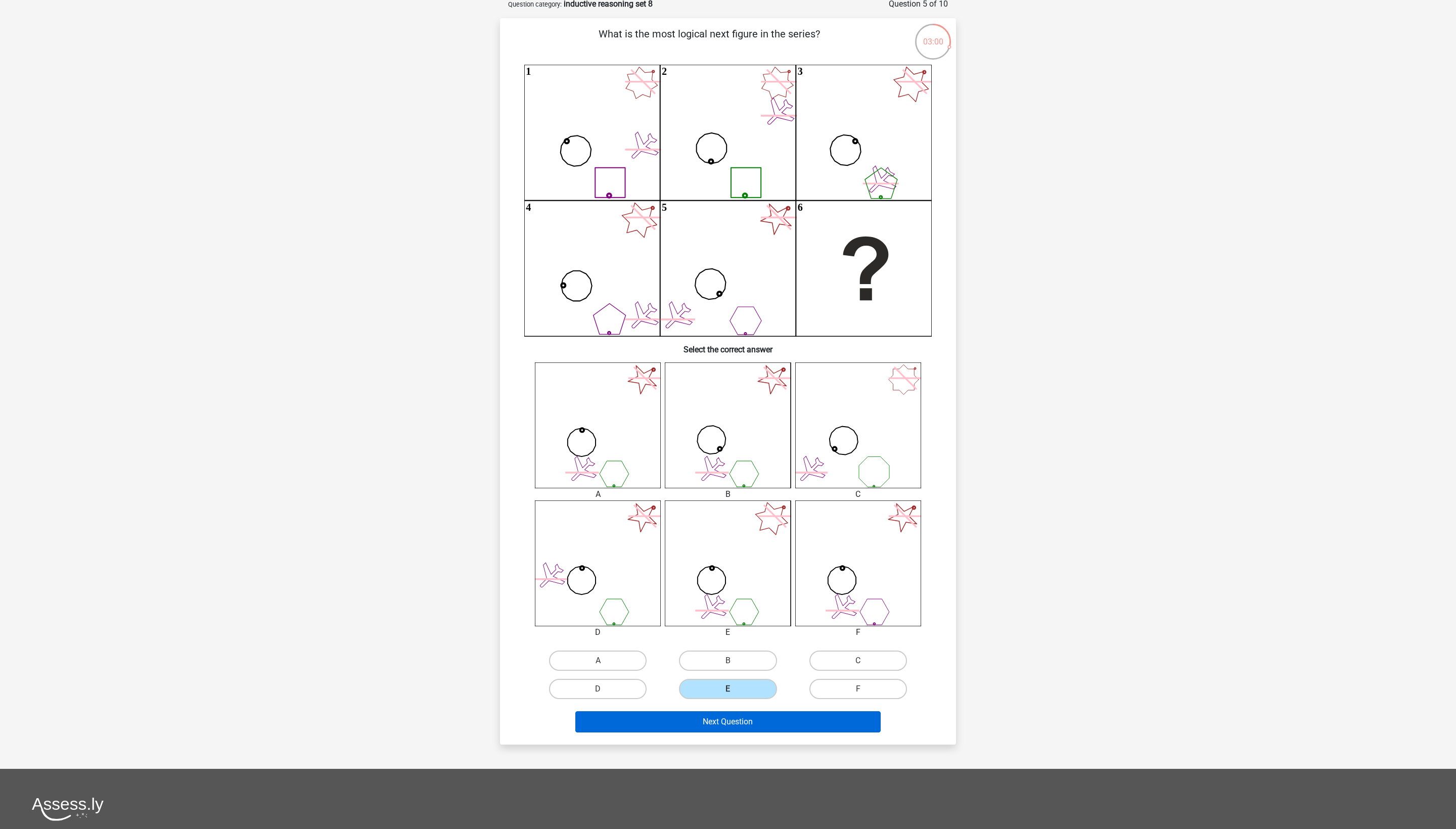 click on "Next Question" at bounding box center (728, 722) 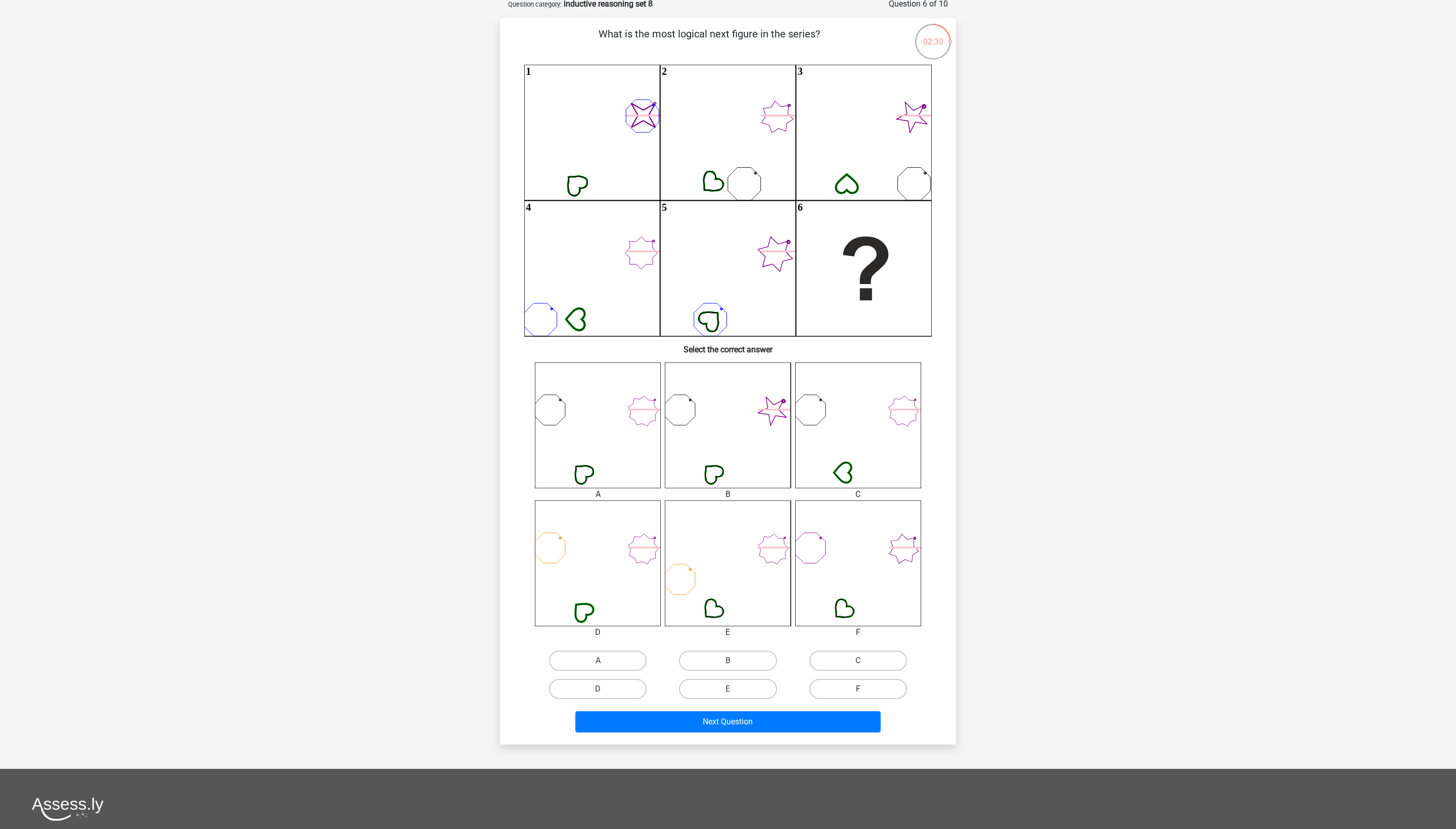 click on "F" at bounding box center [858, 689] 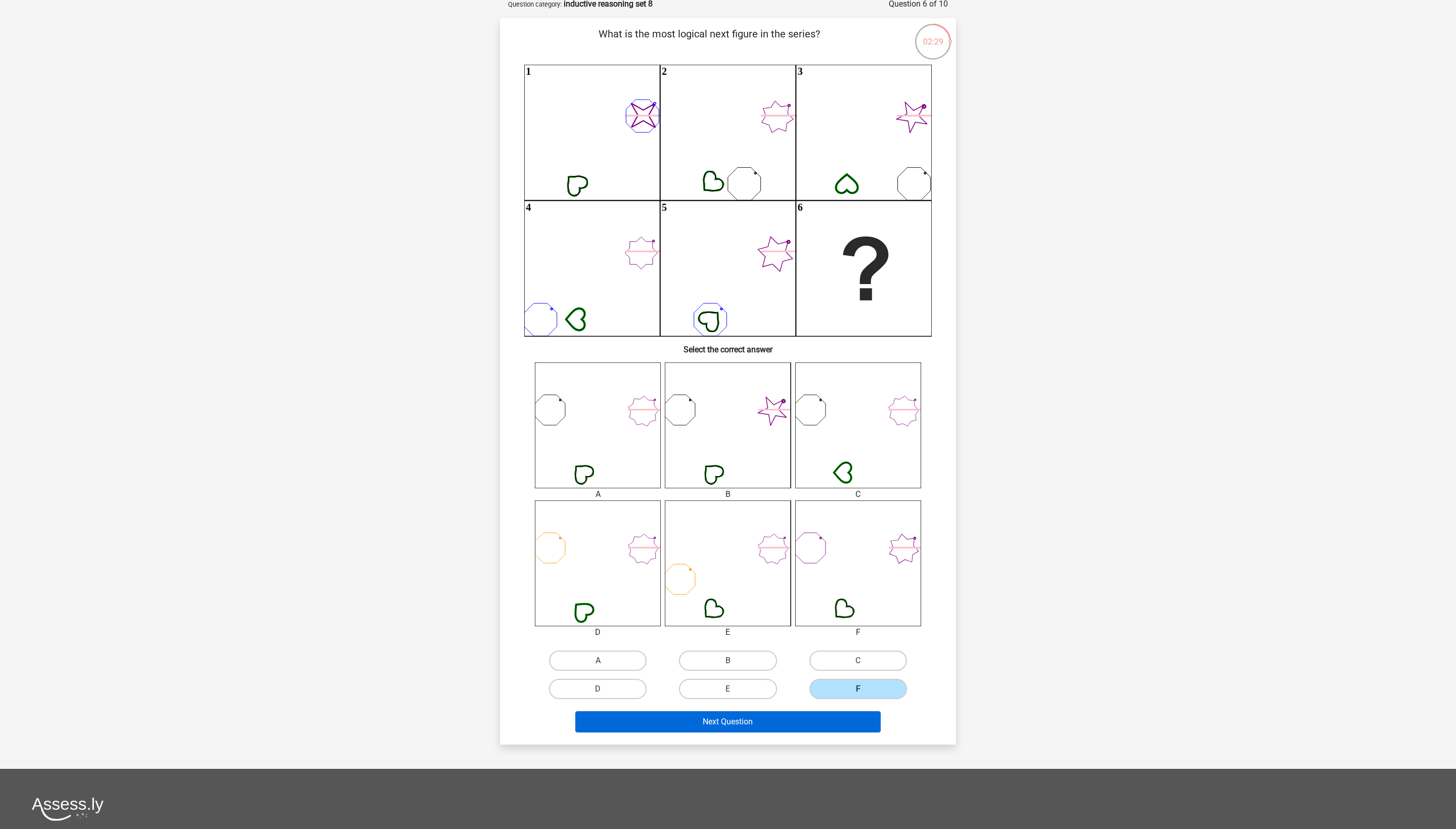 click on "Next Question" at bounding box center [728, 722] 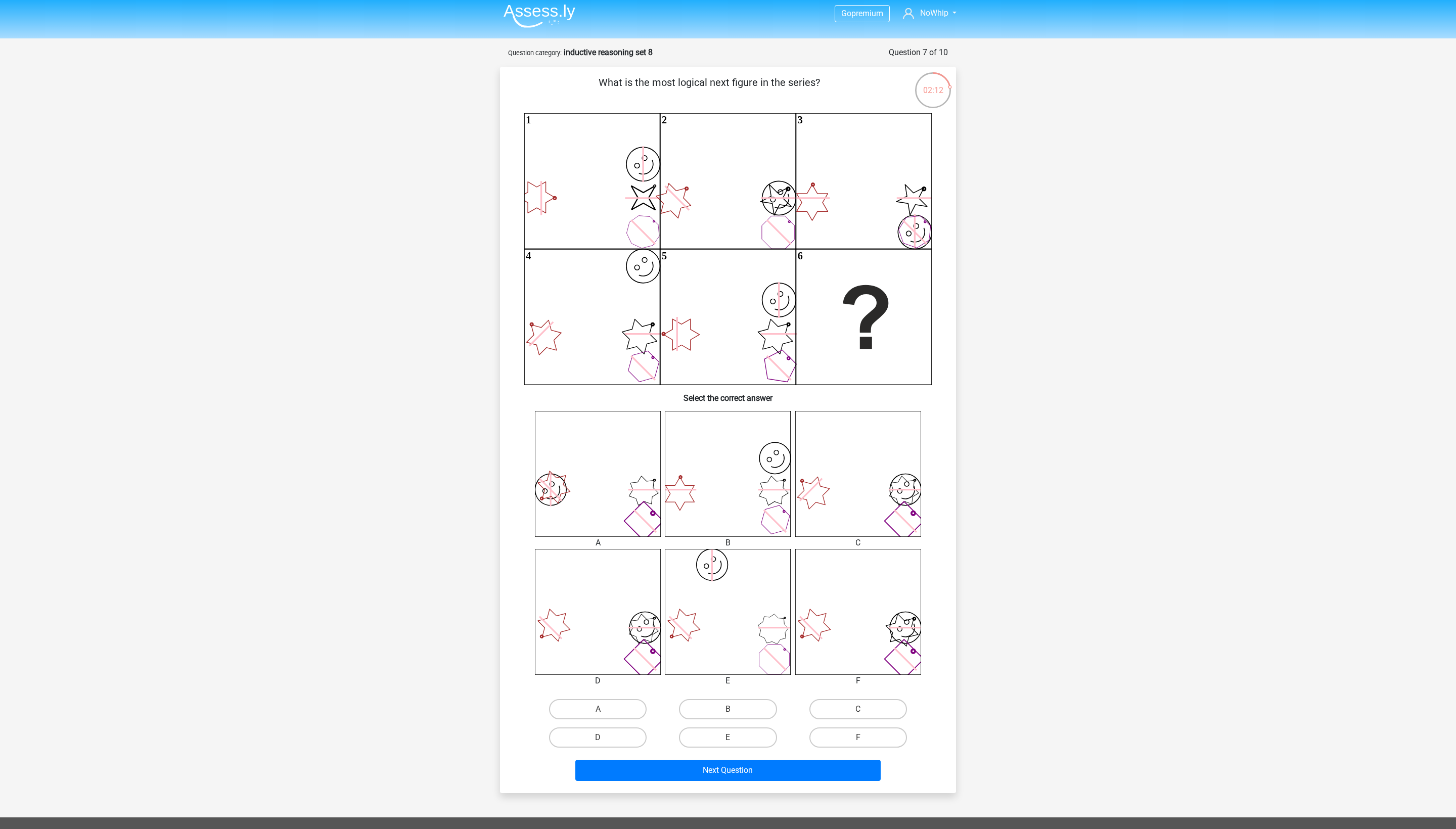 scroll, scrollTop: 2, scrollLeft: 0, axis: vertical 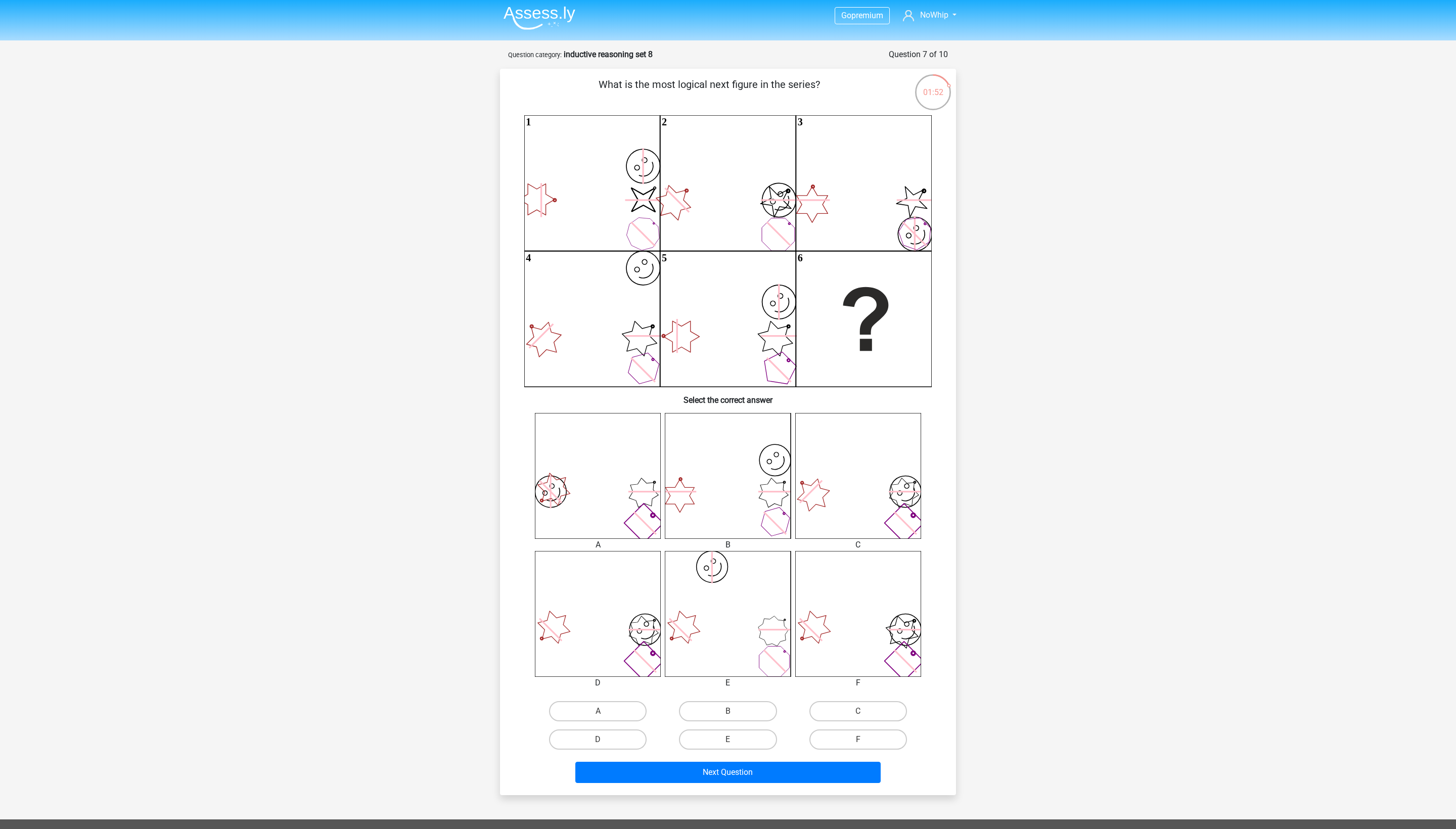 click on "E" at bounding box center [731, 743] 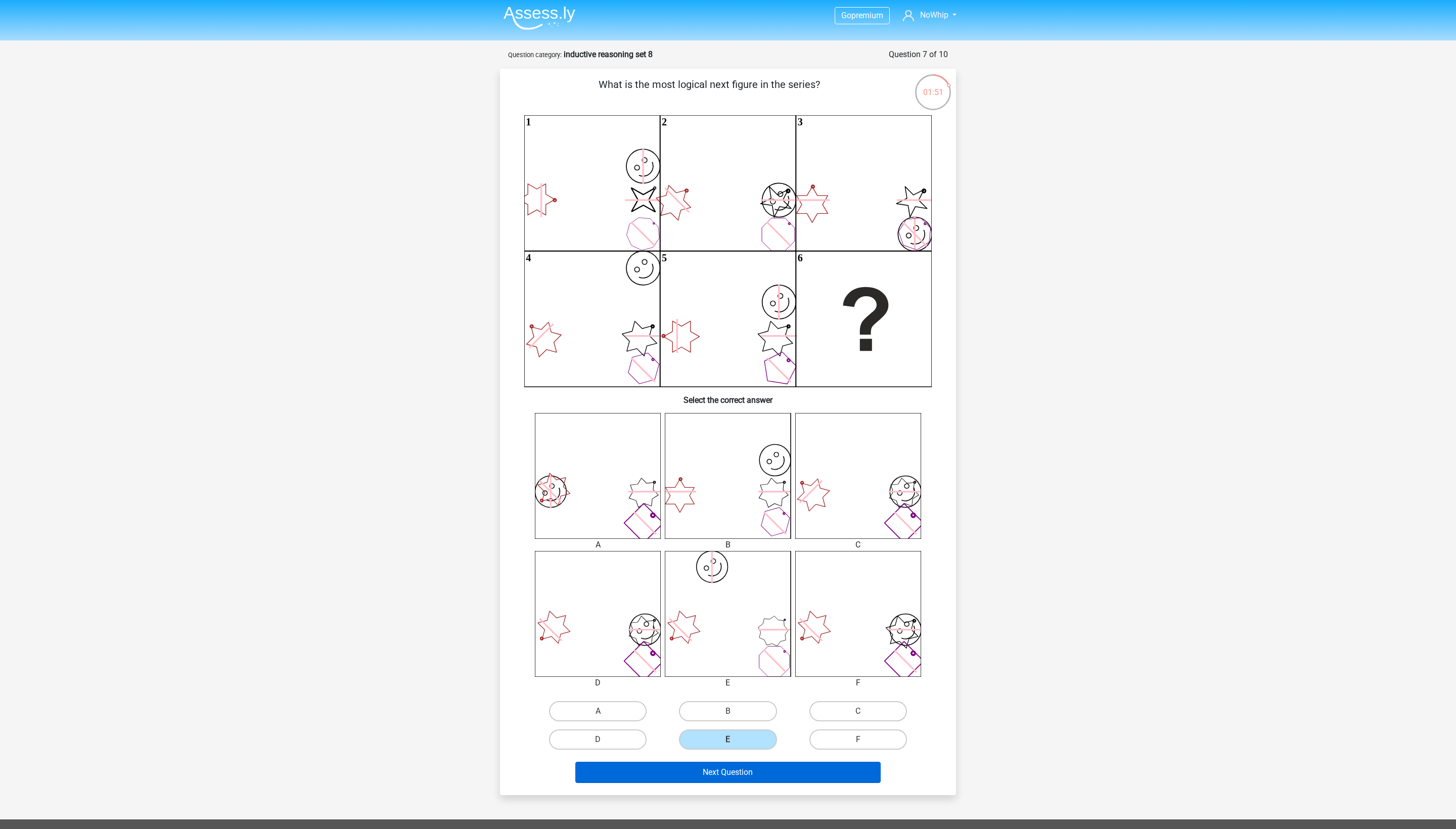 click on "Next Question" at bounding box center (728, 772) 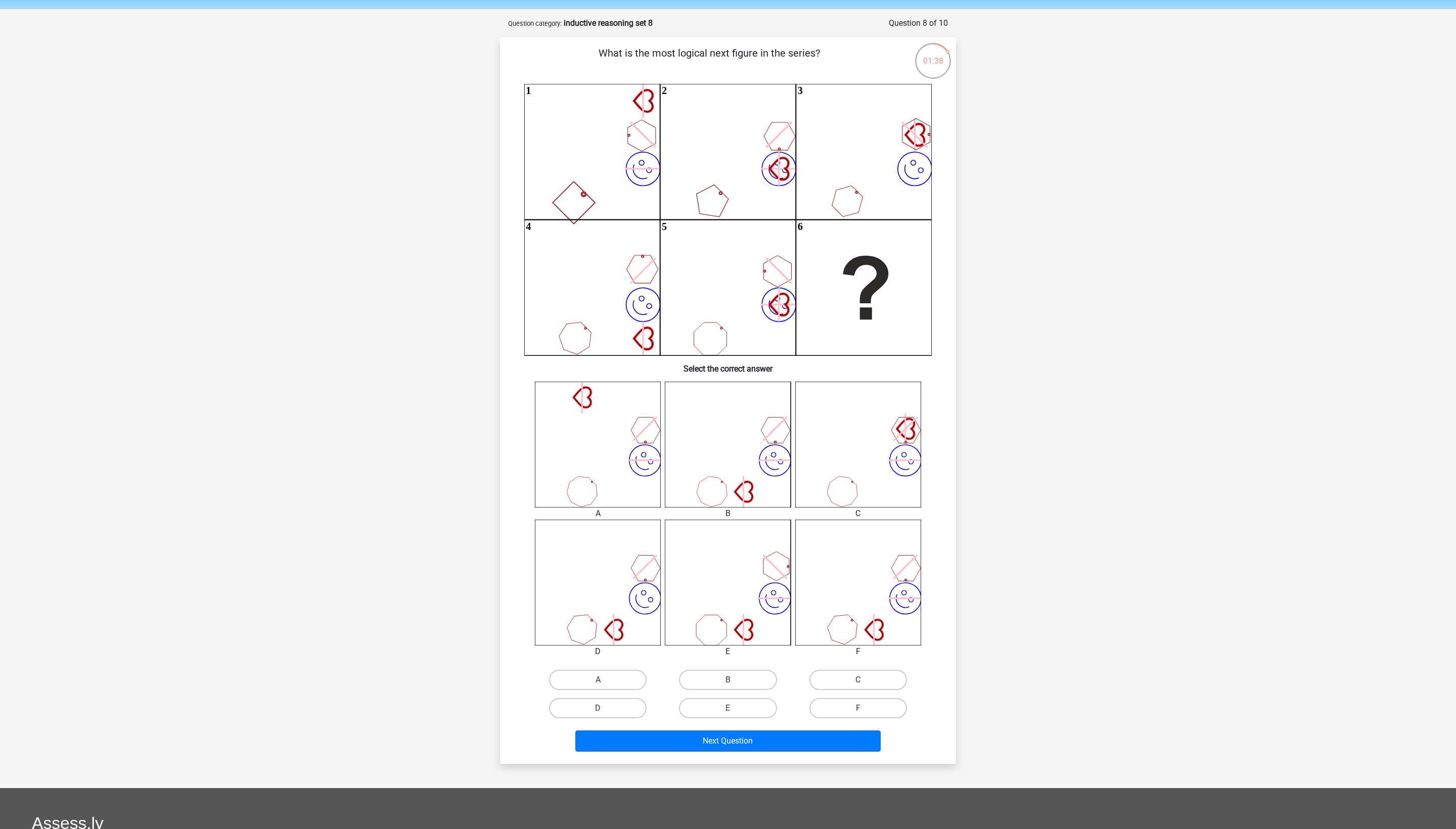 scroll, scrollTop: 29, scrollLeft: 0, axis: vertical 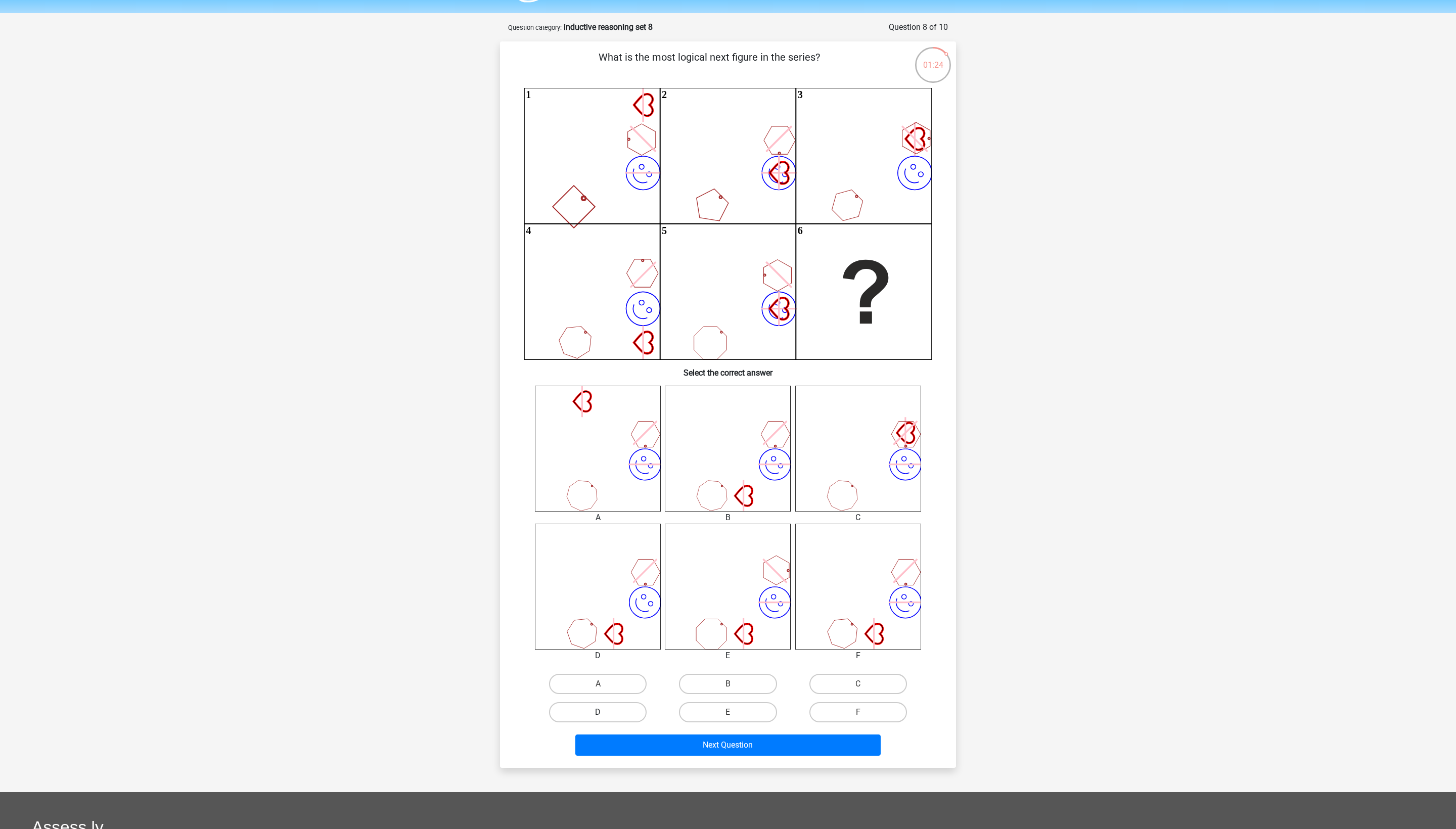 click on "D" at bounding box center [598, 712] 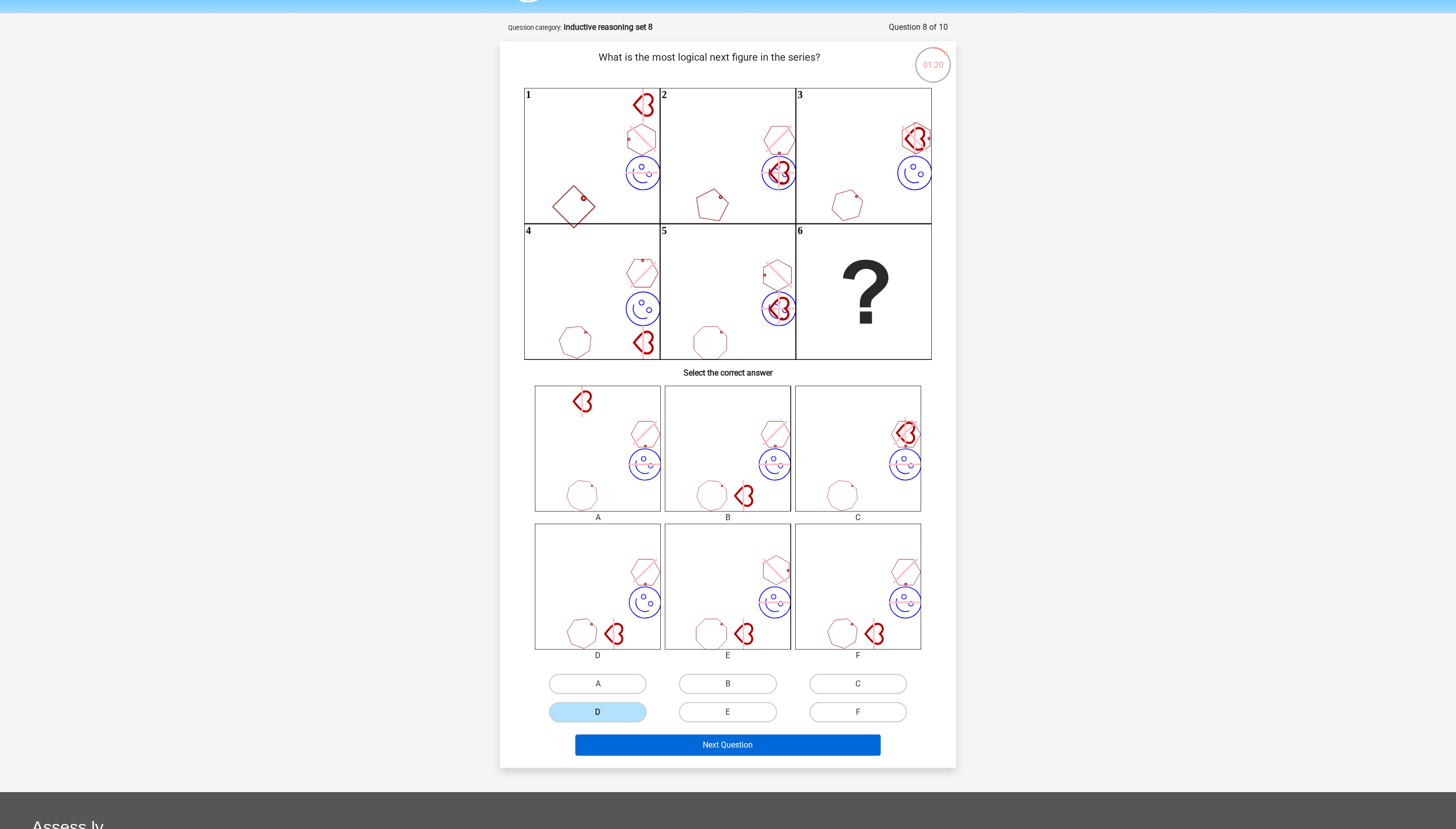 click on "Next Question" at bounding box center [728, 745] 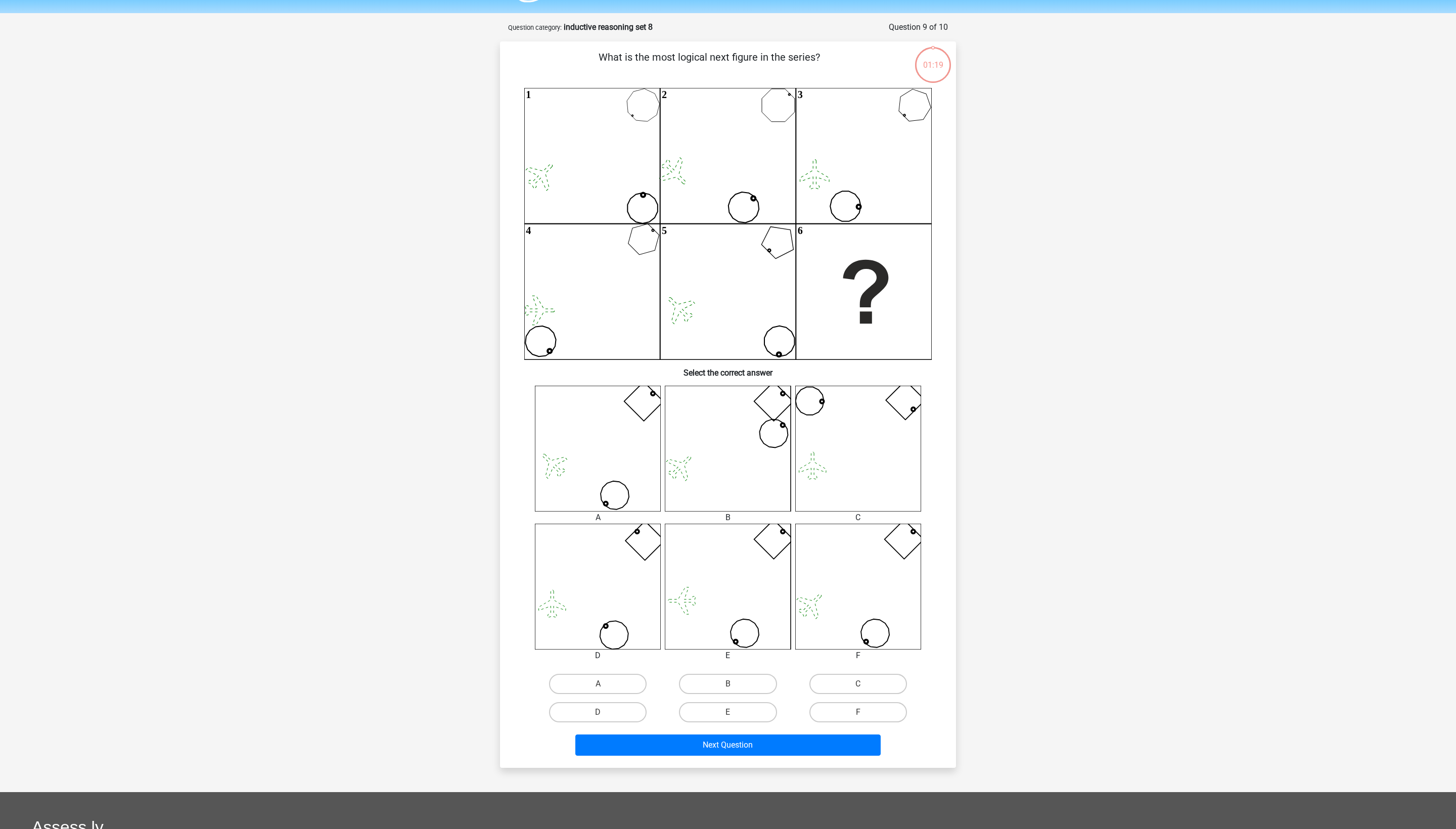 scroll, scrollTop: 53, scrollLeft: 0, axis: vertical 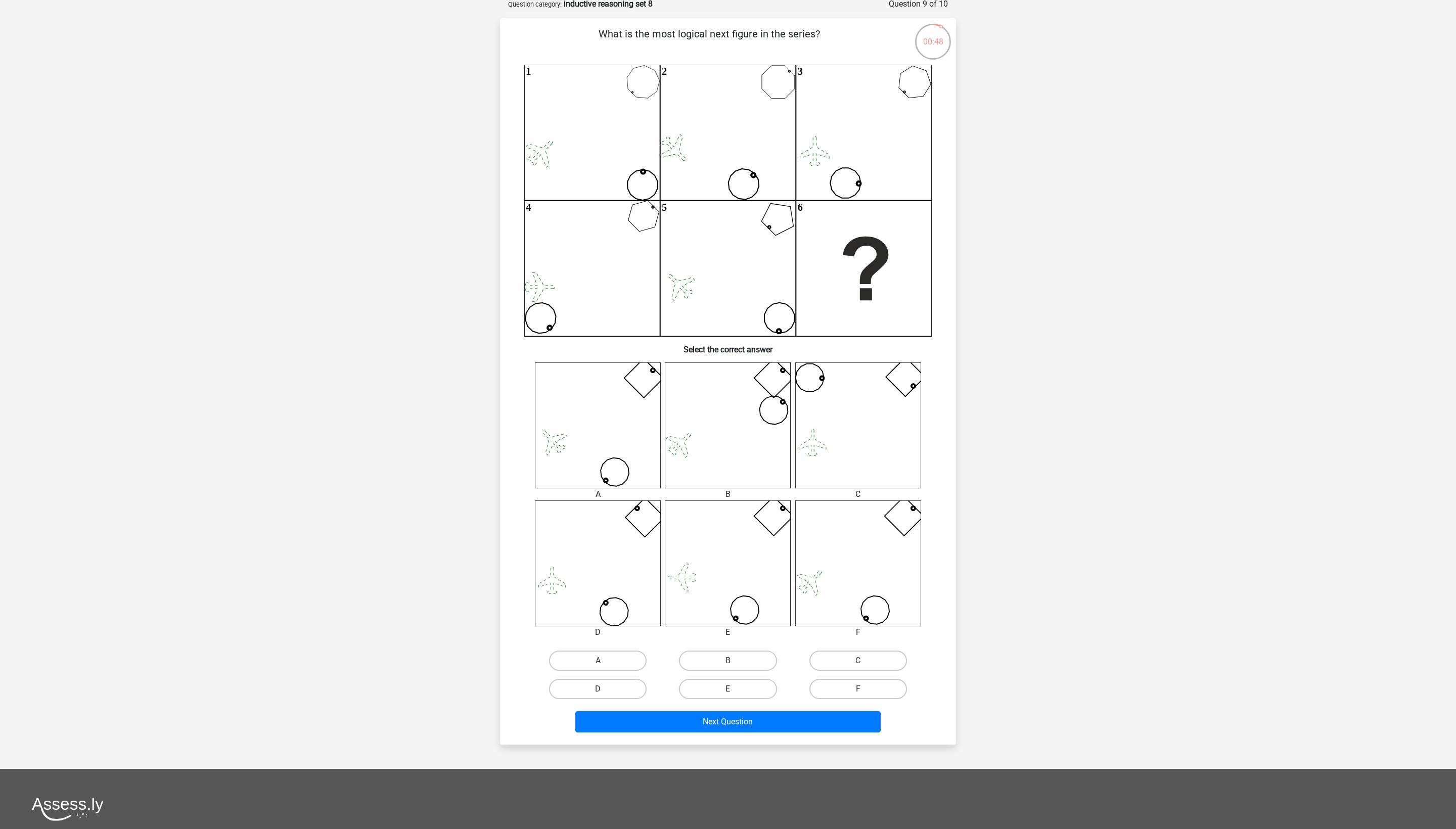 click on "E" at bounding box center (727, 689) 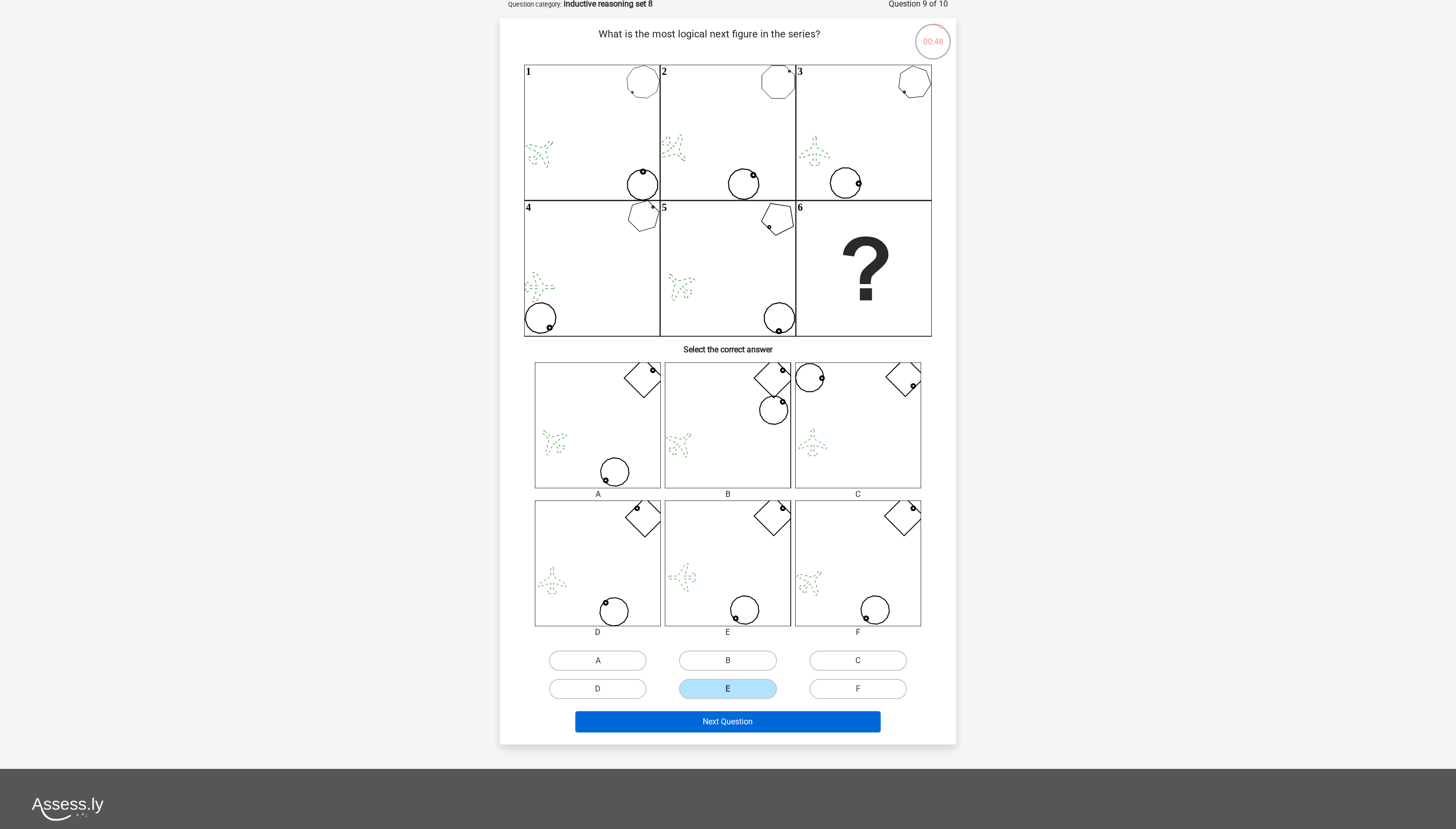 click on "Next Question" at bounding box center [728, 722] 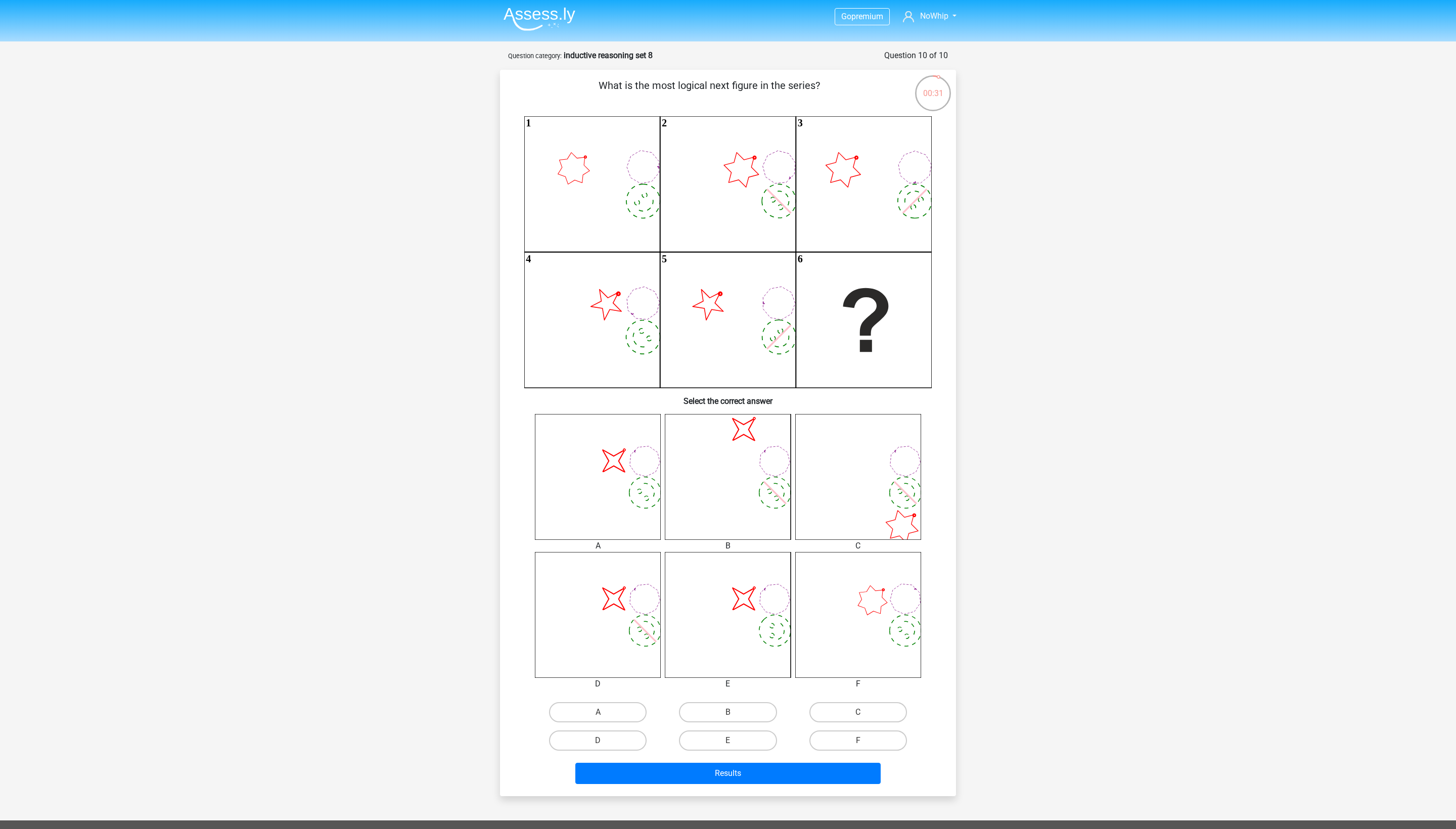 scroll, scrollTop: 0, scrollLeft: 0, axis: both 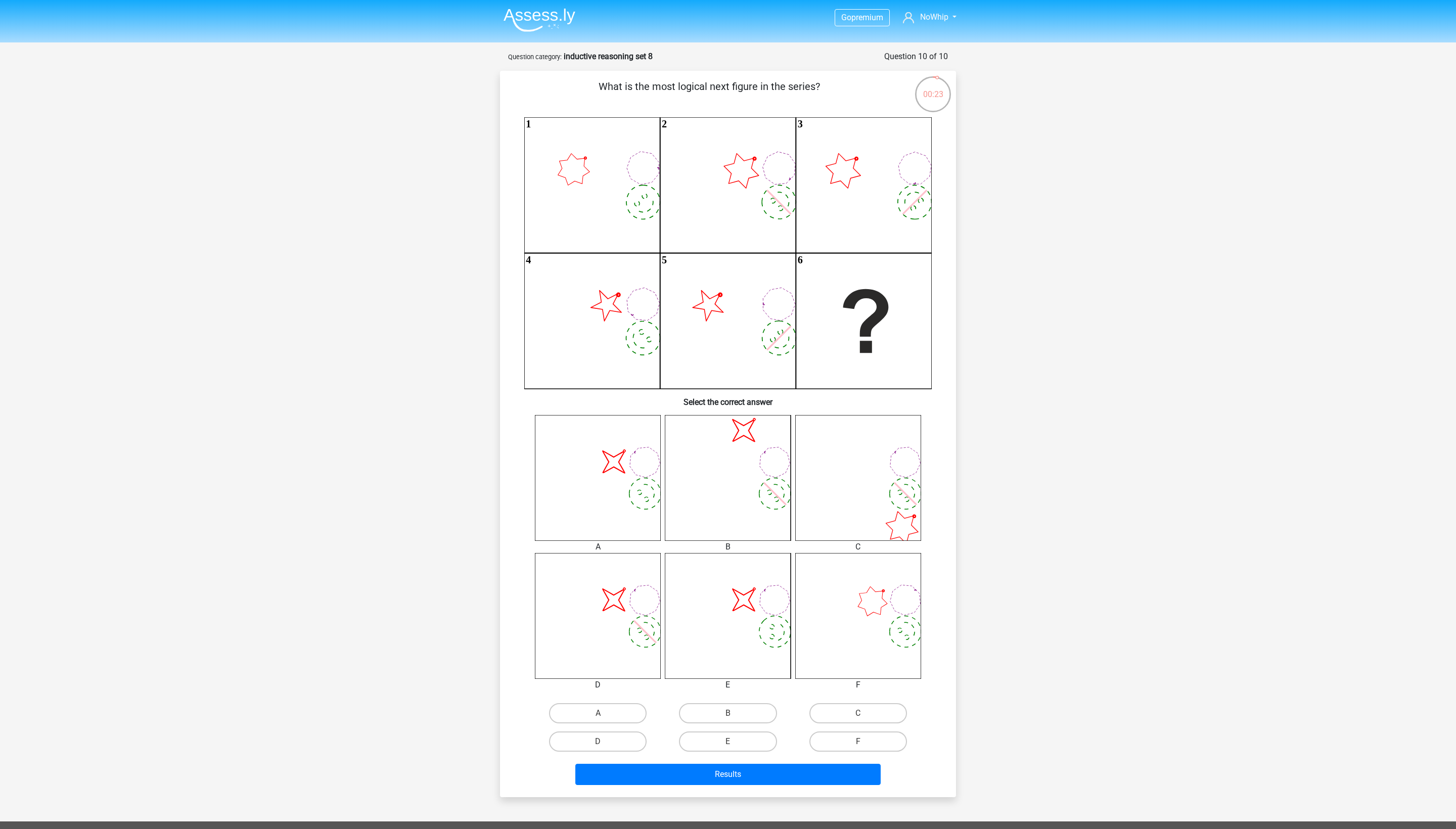 click on "B" at bounding box center (731, 716) 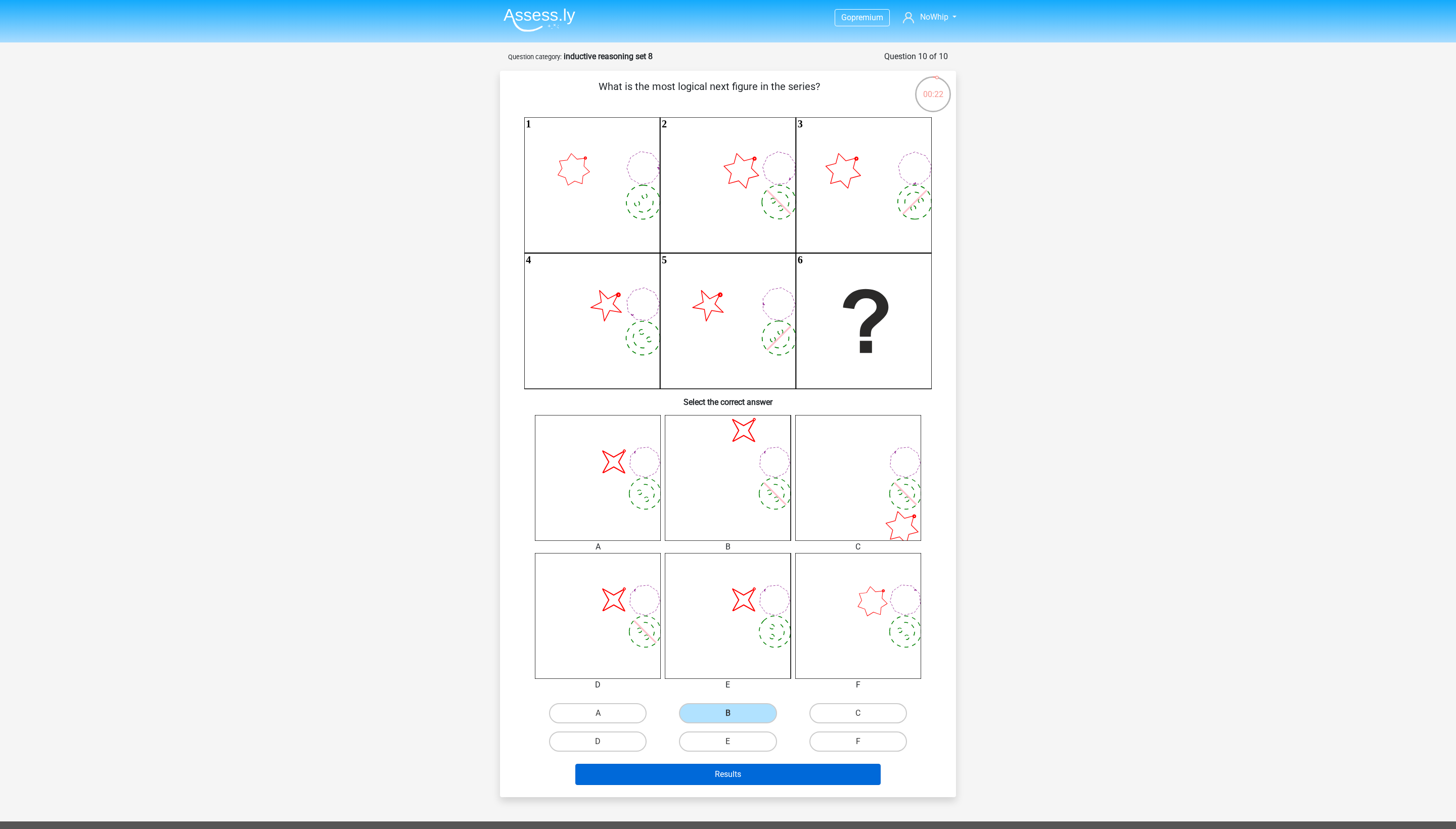 click on "Results" at bounding box center [728, 774] 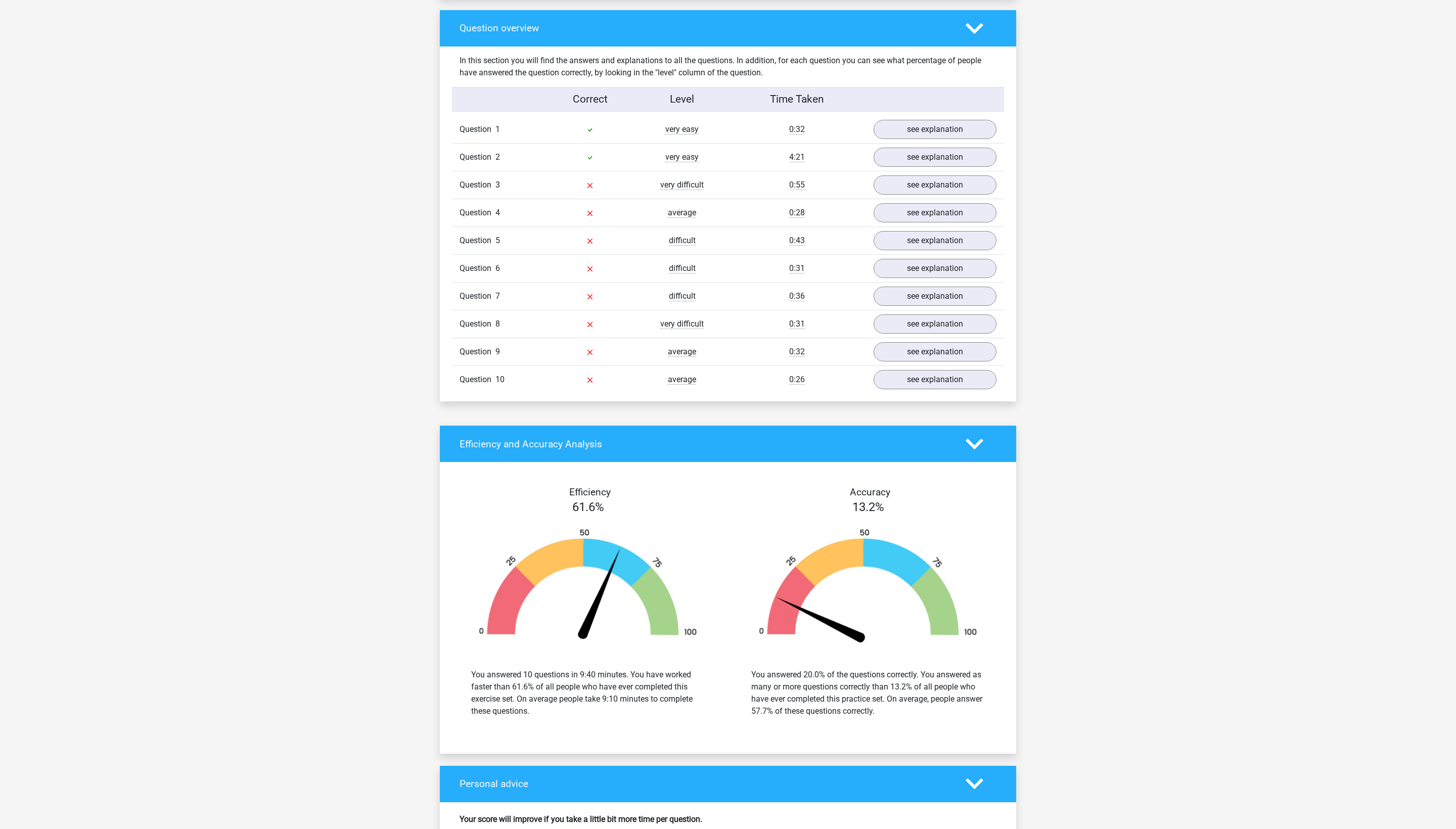 scroll, scrollTop: 741, scrollLeft: 0, axis: vertical 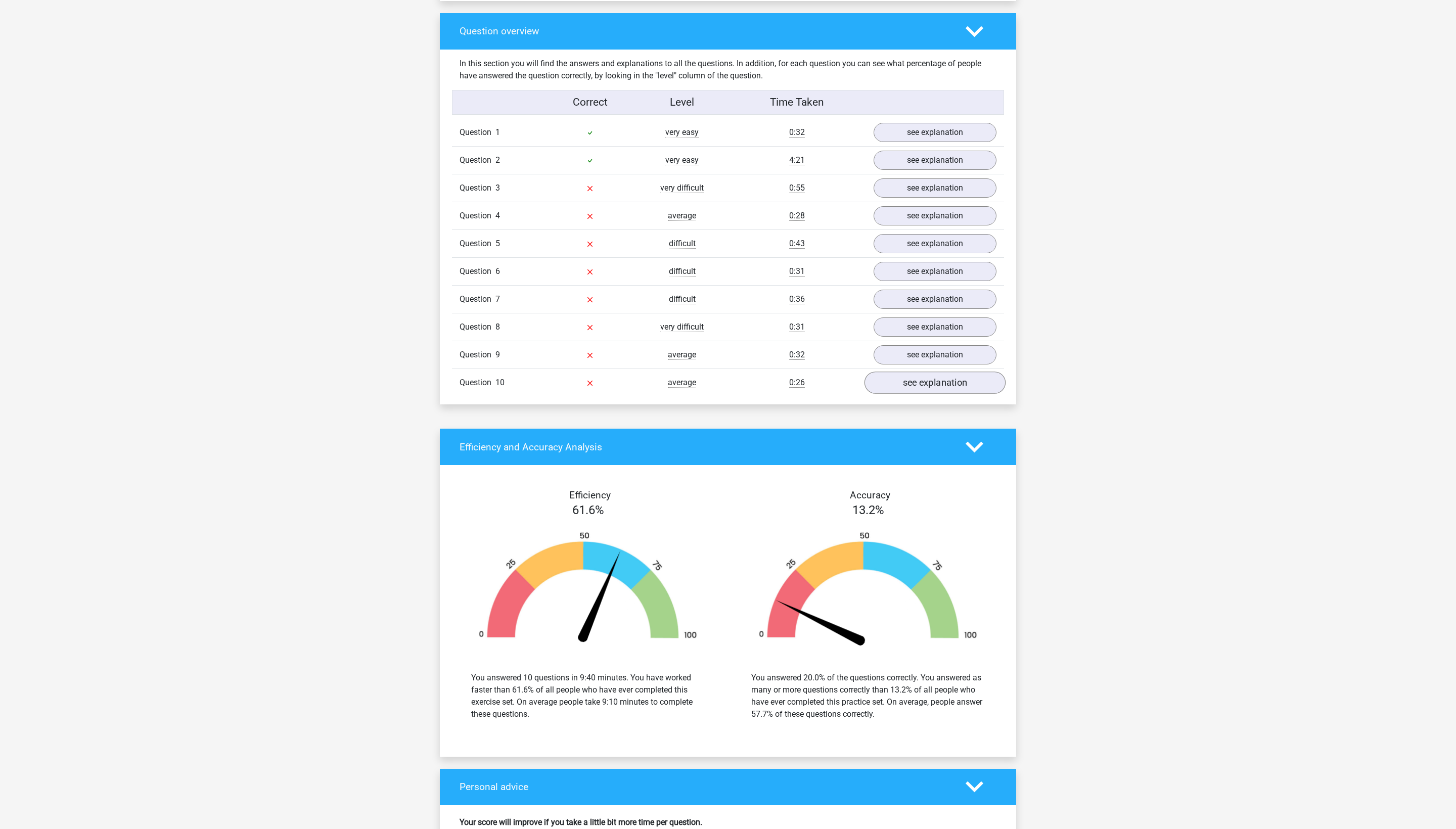 click on "see explanation" at bounding box center [935, 383] 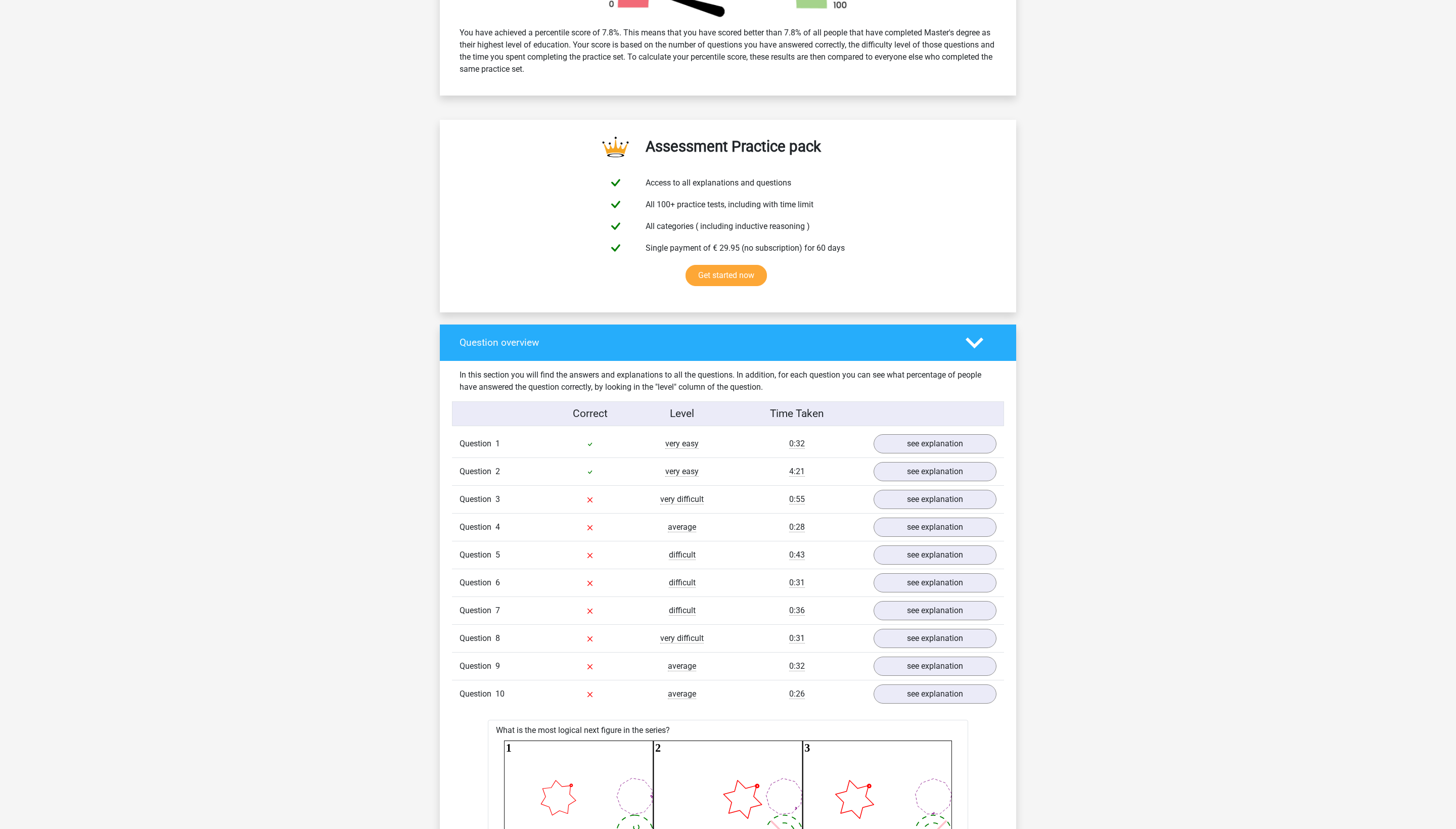 scroll, scrollTop: 442, scrollLeft: 0, axis: vertical 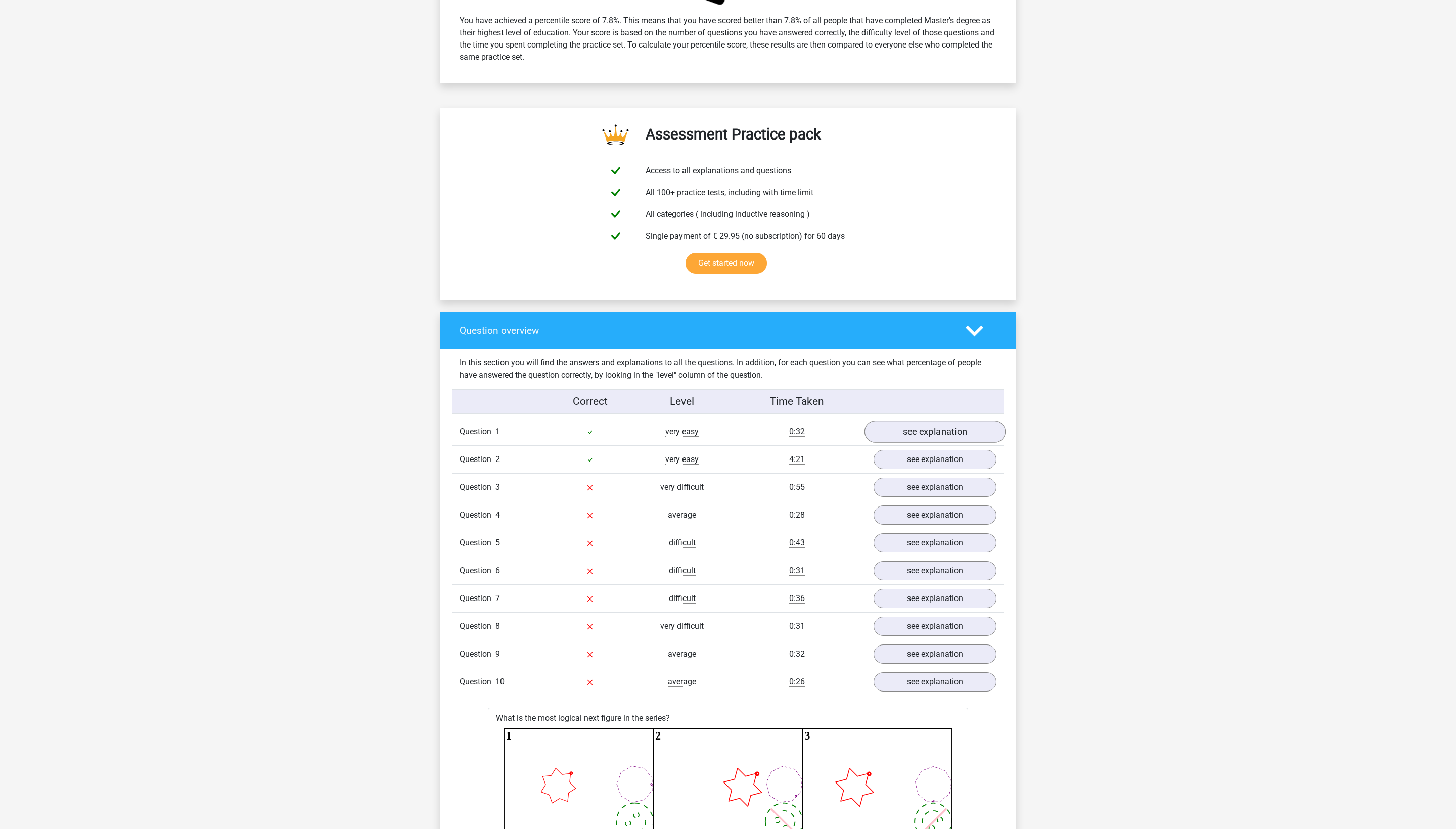 click on "see explanation" at bounding box center (935, 432) 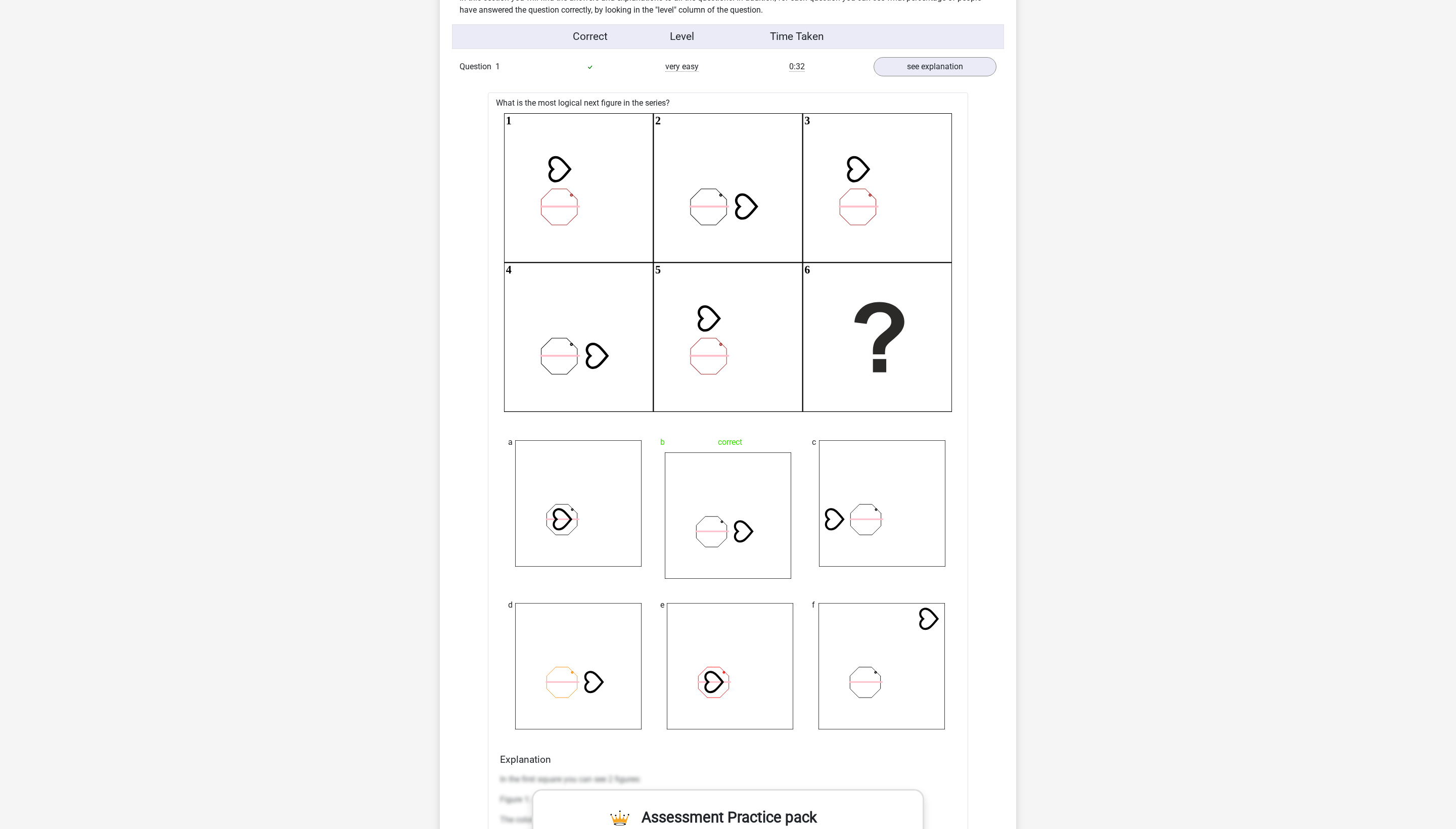 scroll, scrollTop: 808, scrollLeft: 0, axis: vertical 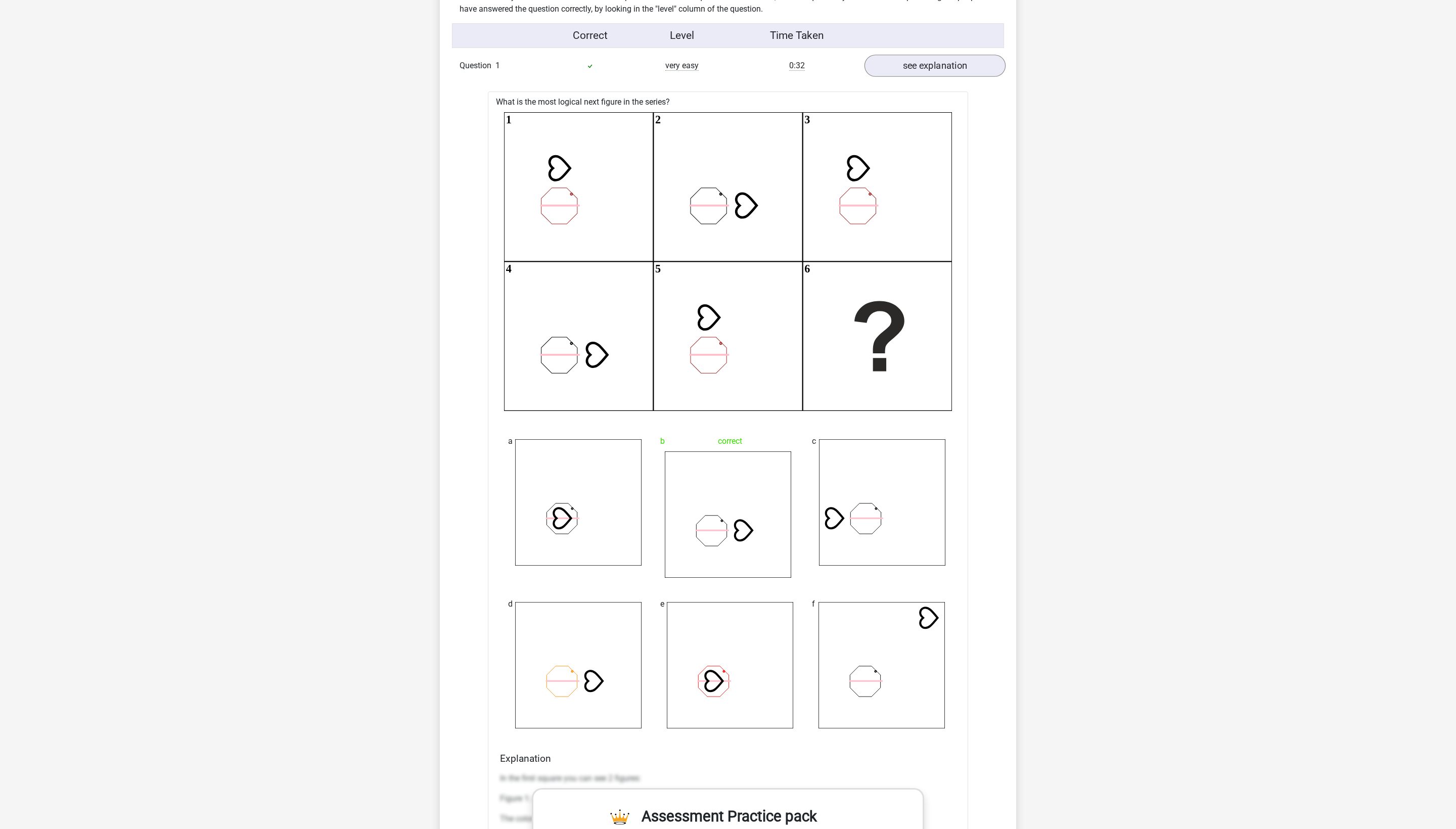 click on "see explanation" at bounding box center [935, 66] 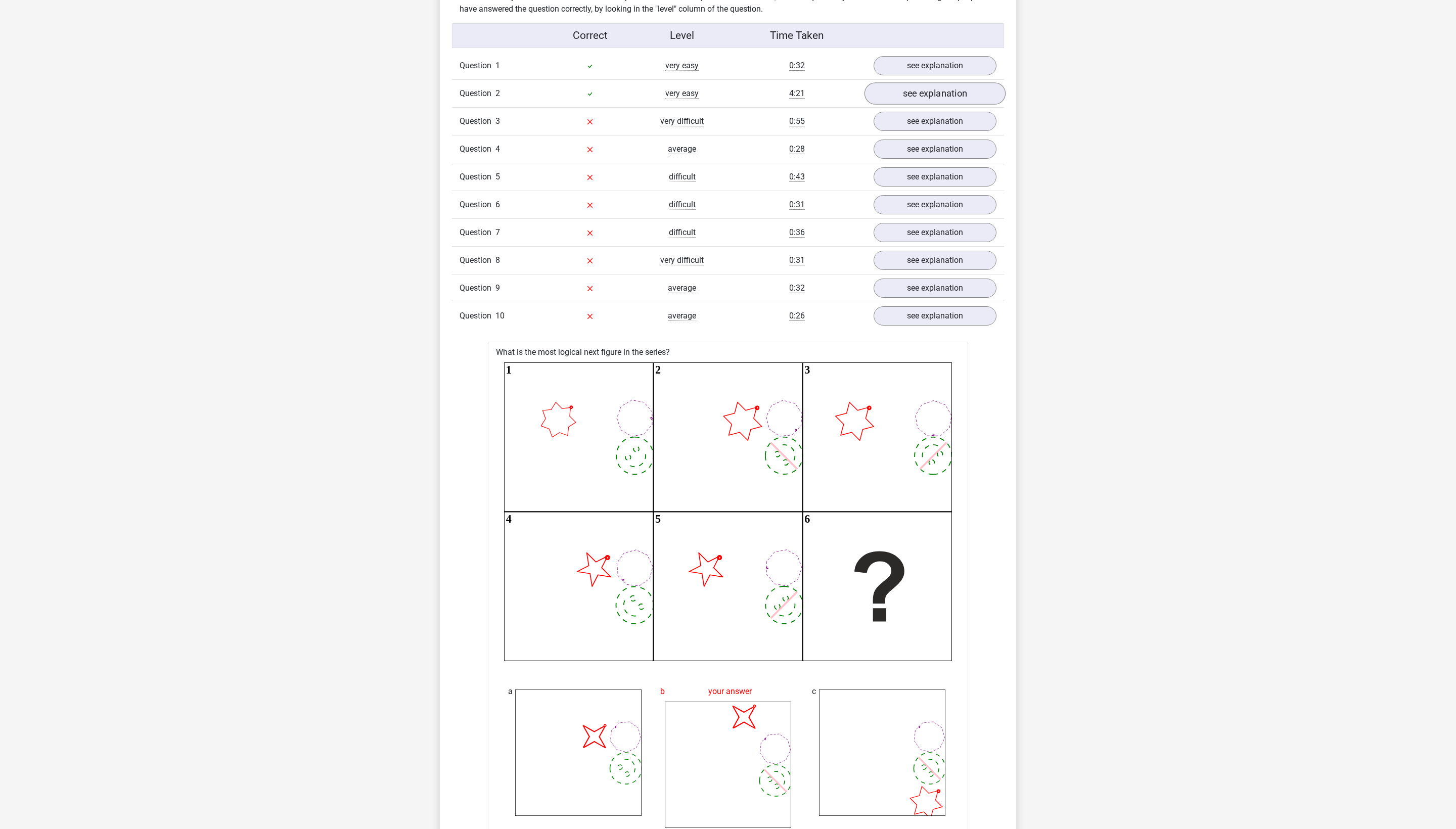 click on "see explanation" at bounding box center [935, 94] 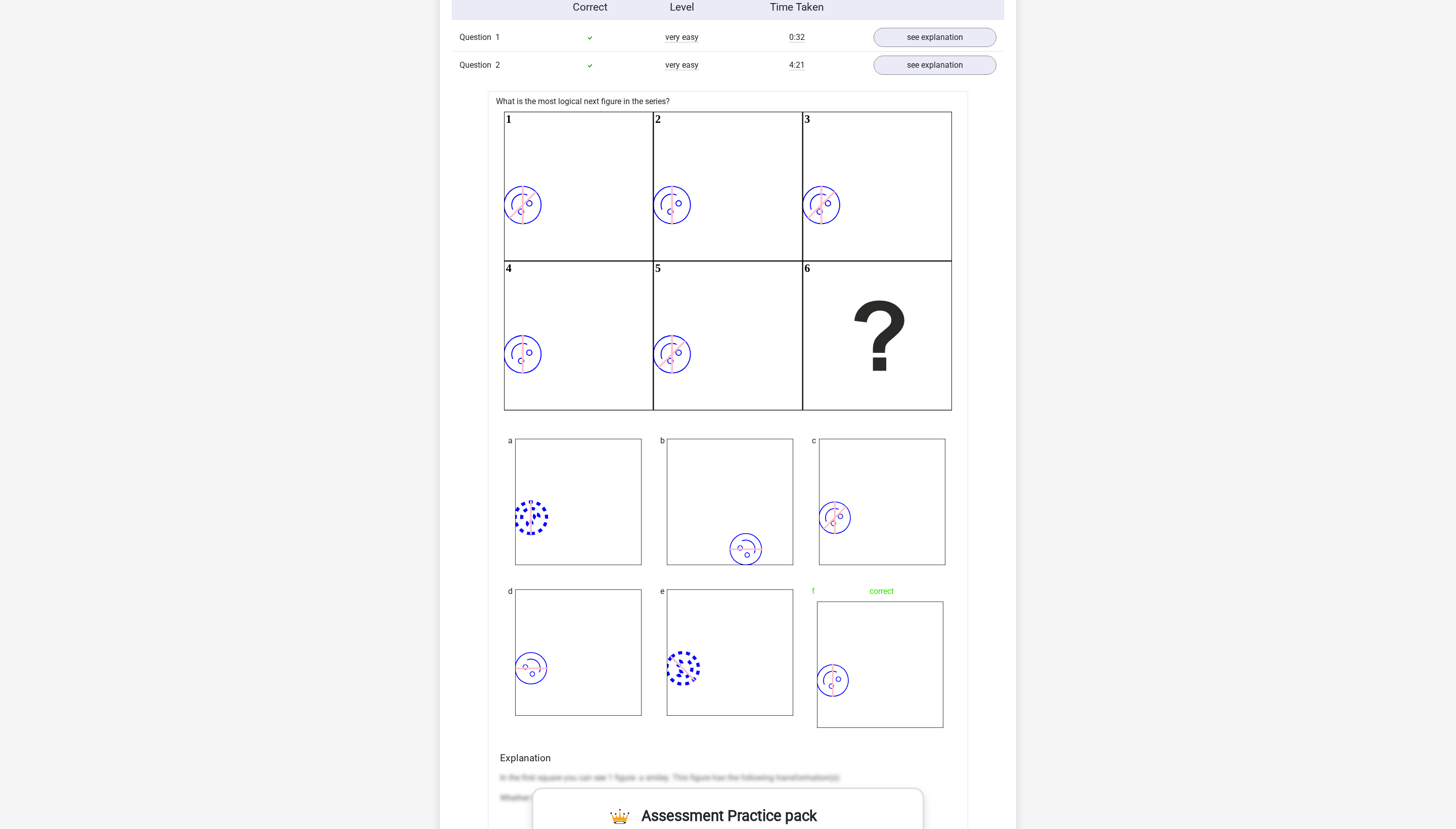 scroll, scrollTop: 806, scrollLeft: 0, axis: vertical 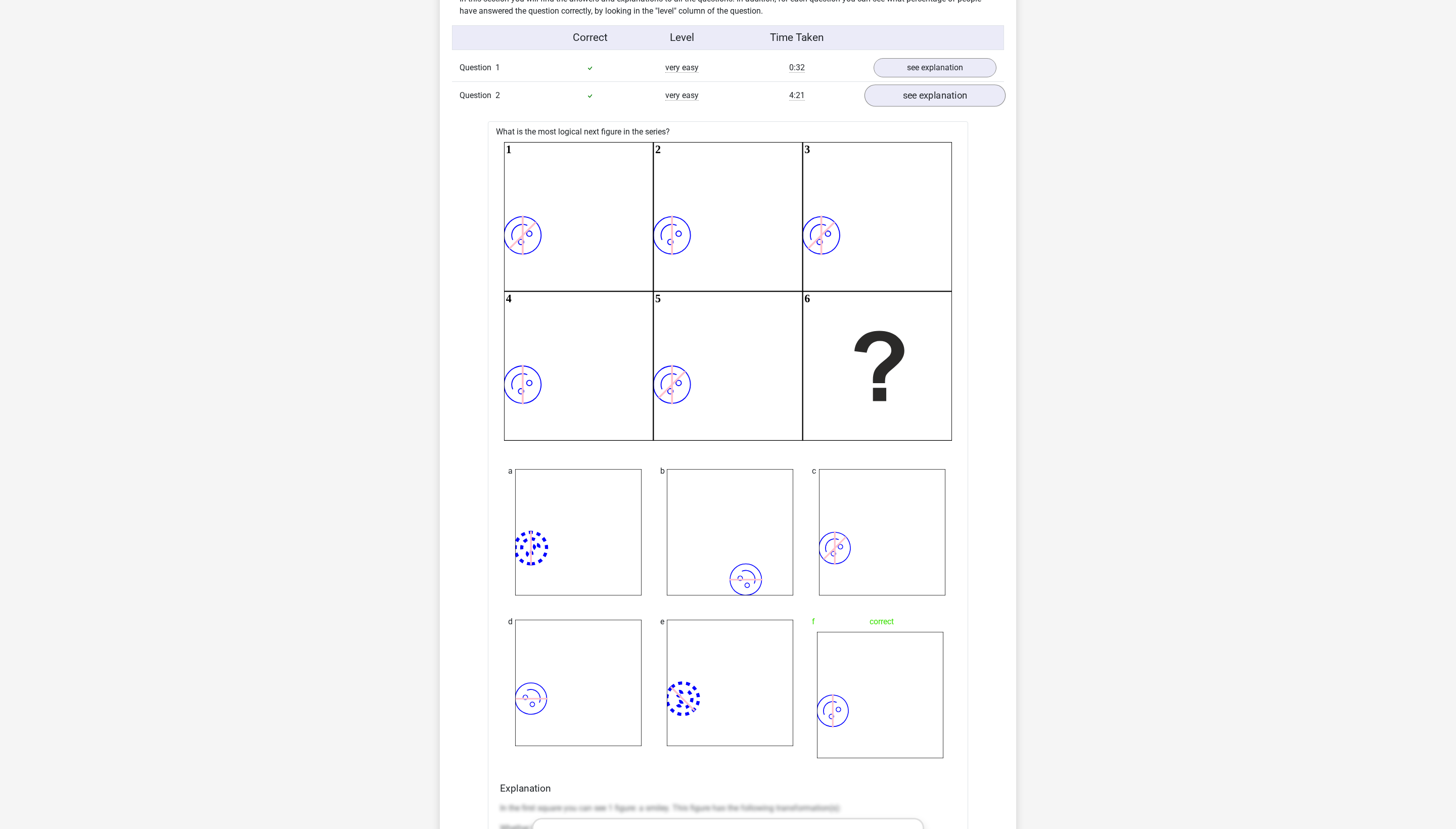 click on "see explanation" at bounding box center [935, 96] 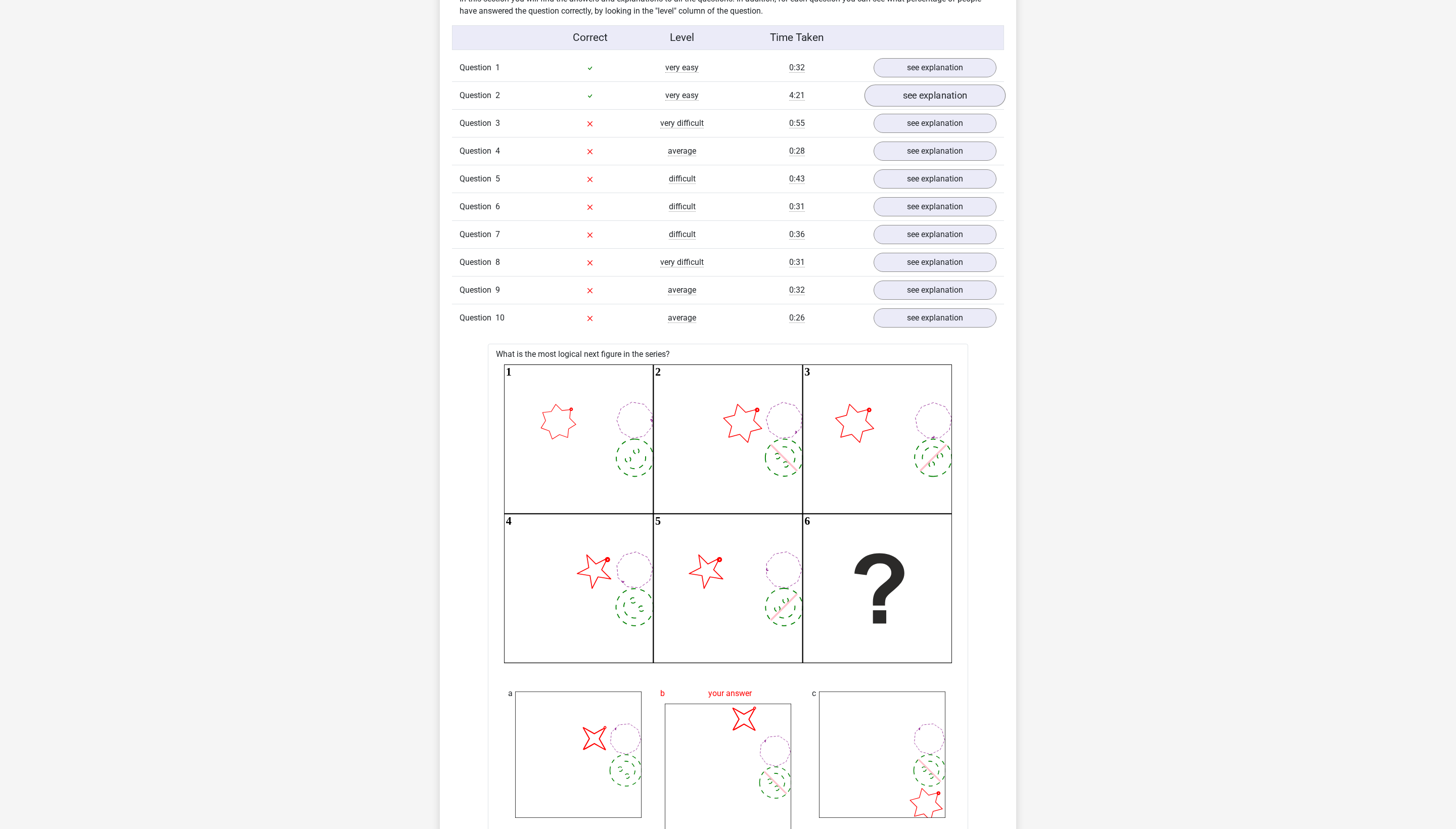 click on "see explanation" at bounding box center [935, 96] 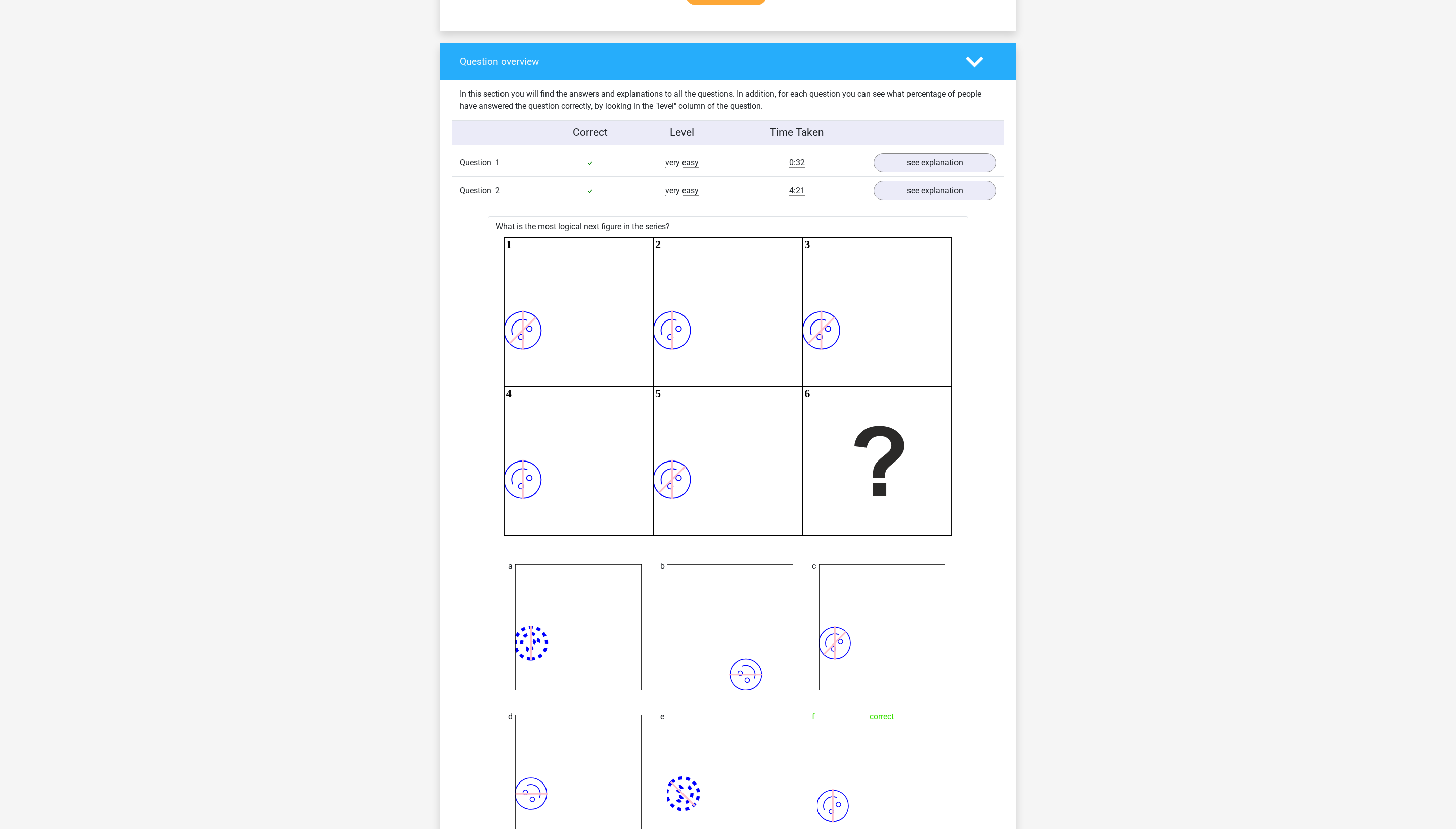 scroll, scrollTop: 709, scrollLeft: 0, axis: vertical 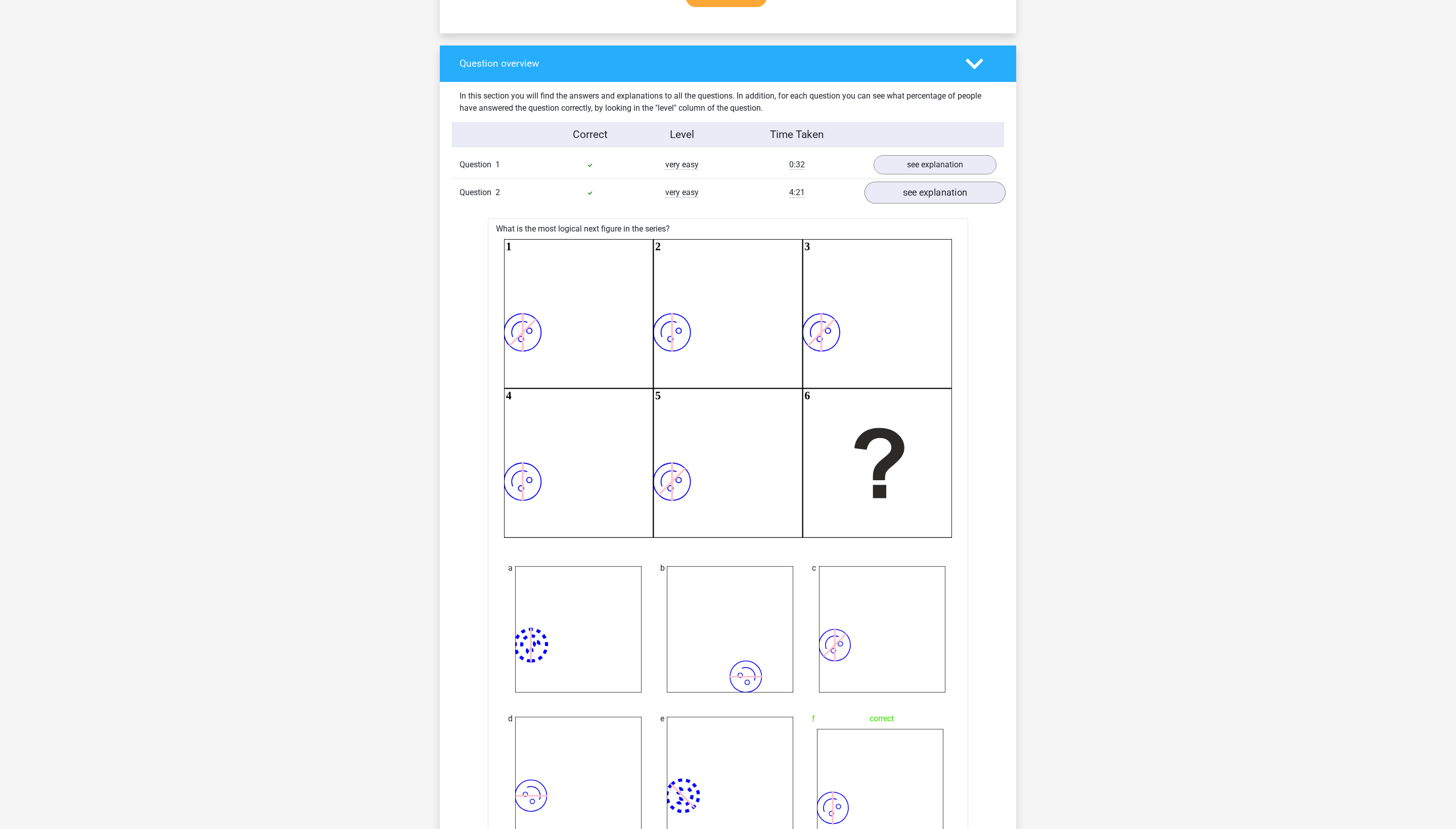 click on "see explanation" at bounding box center (935, 193) 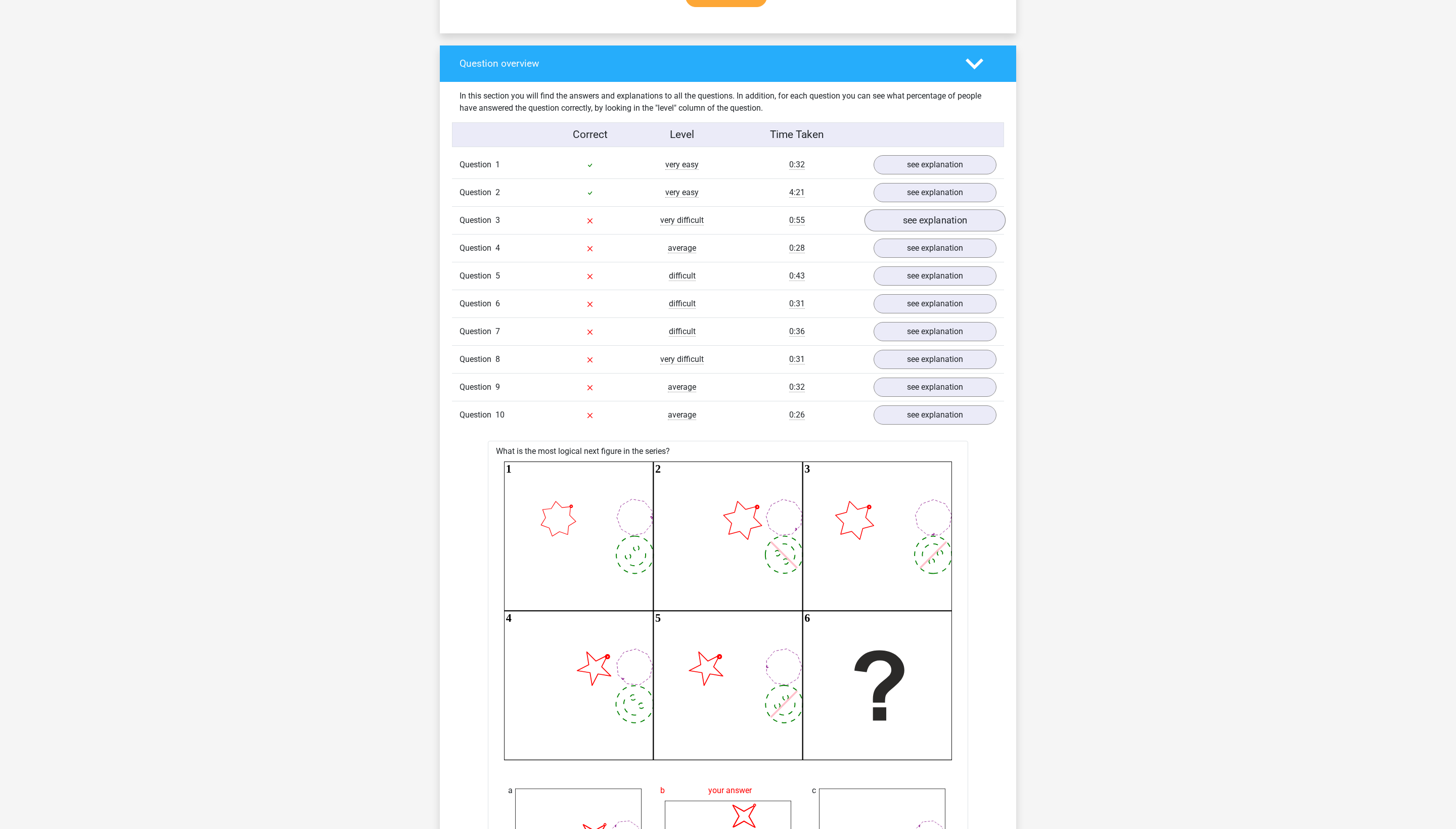 click on "see explanation" at bounding box center [935, 221] 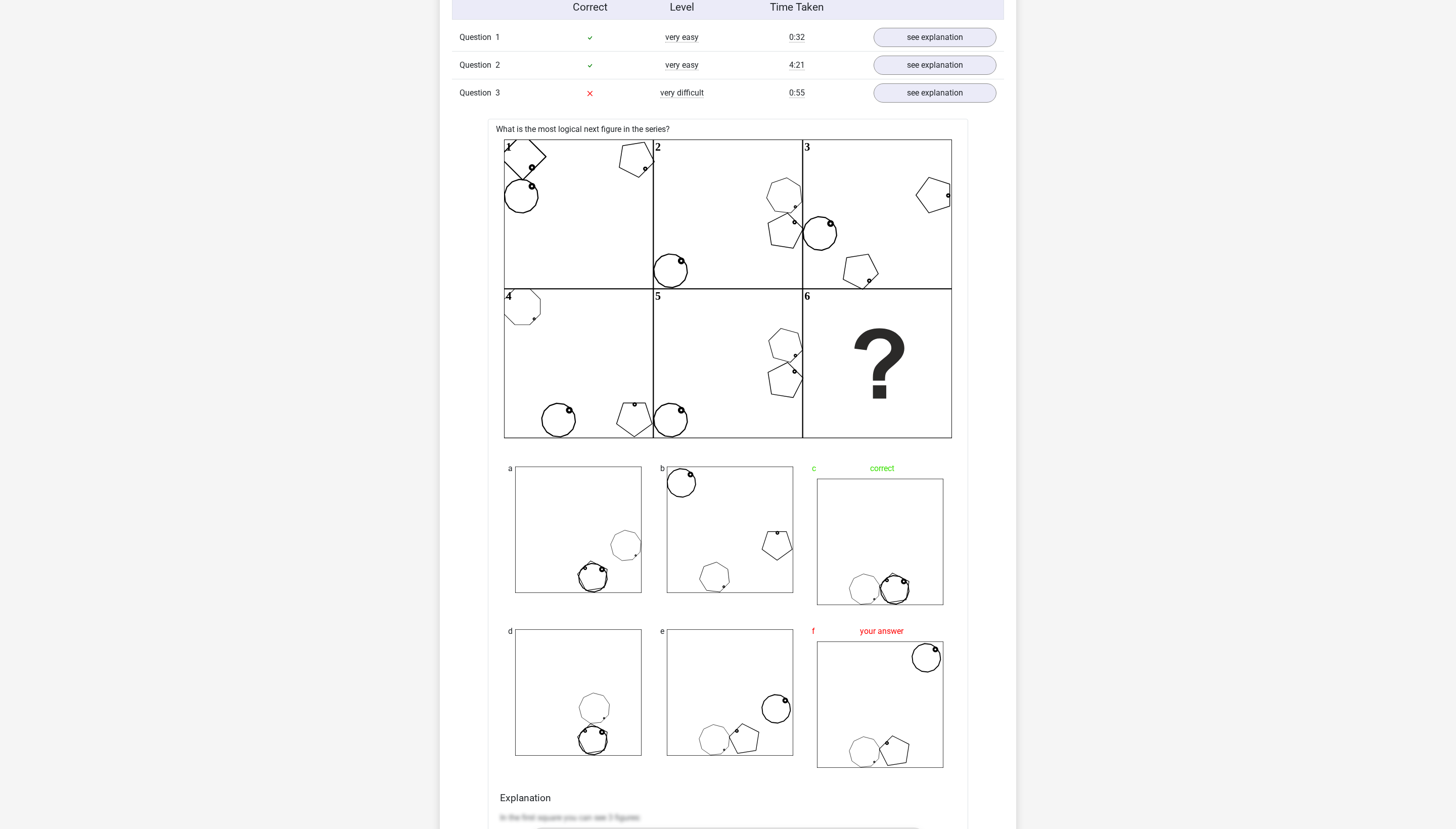 scroll, scrollTop: 747, scrollLeft: 0, axis: vertical 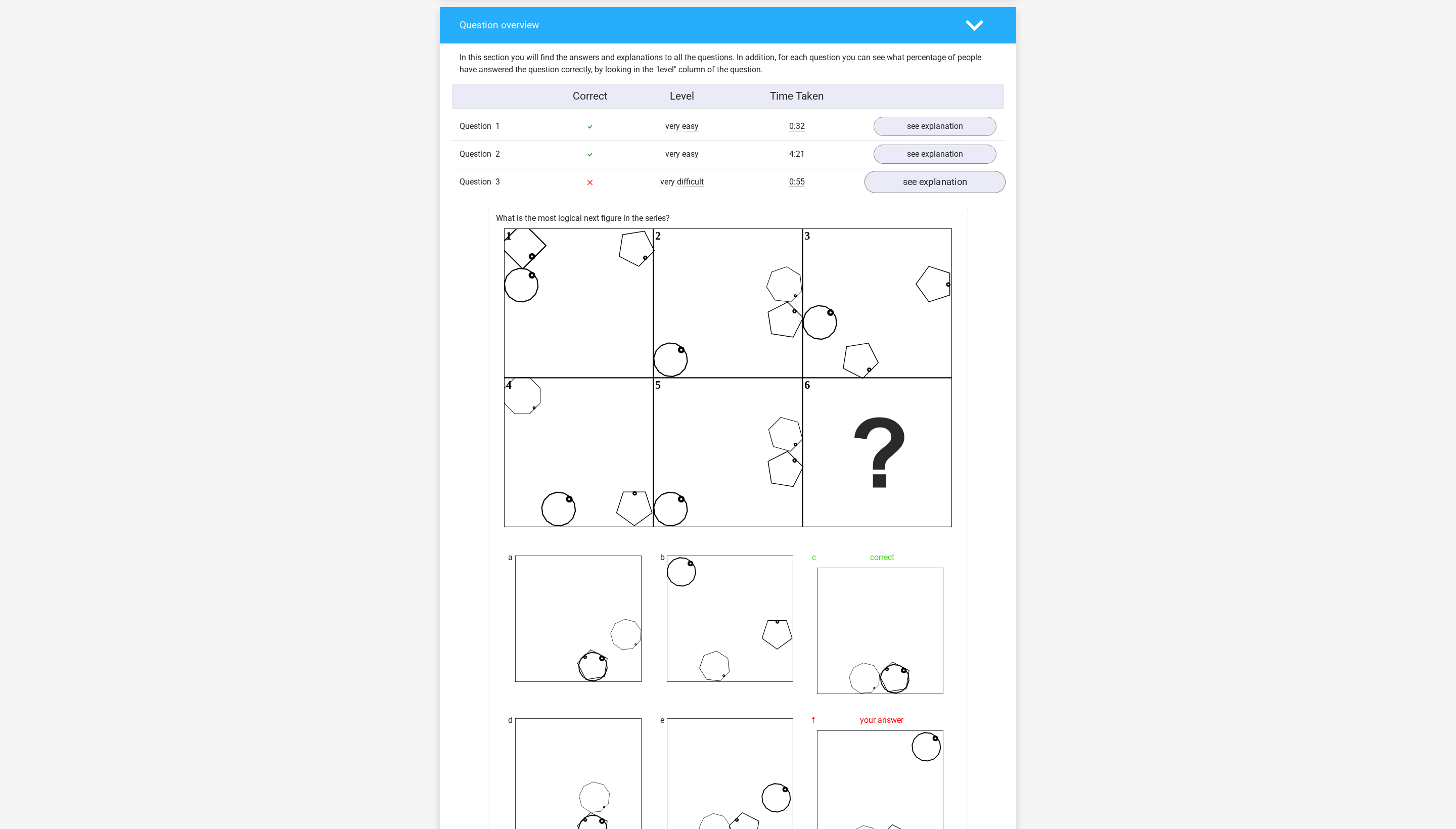 click on "see explanation" at bounding box center (935, 182) 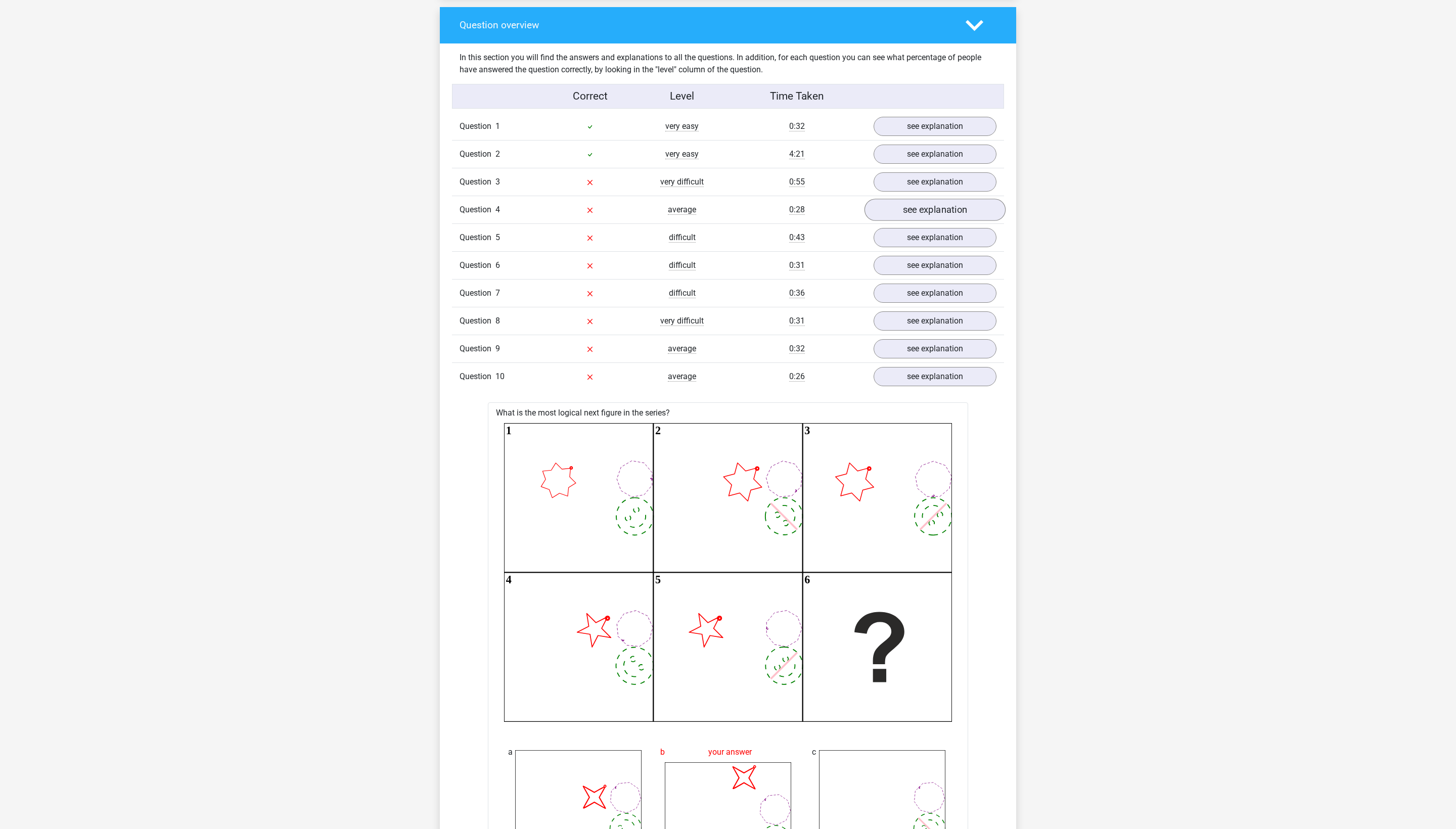 click on "see explanation" at bounding box center (935, 210) 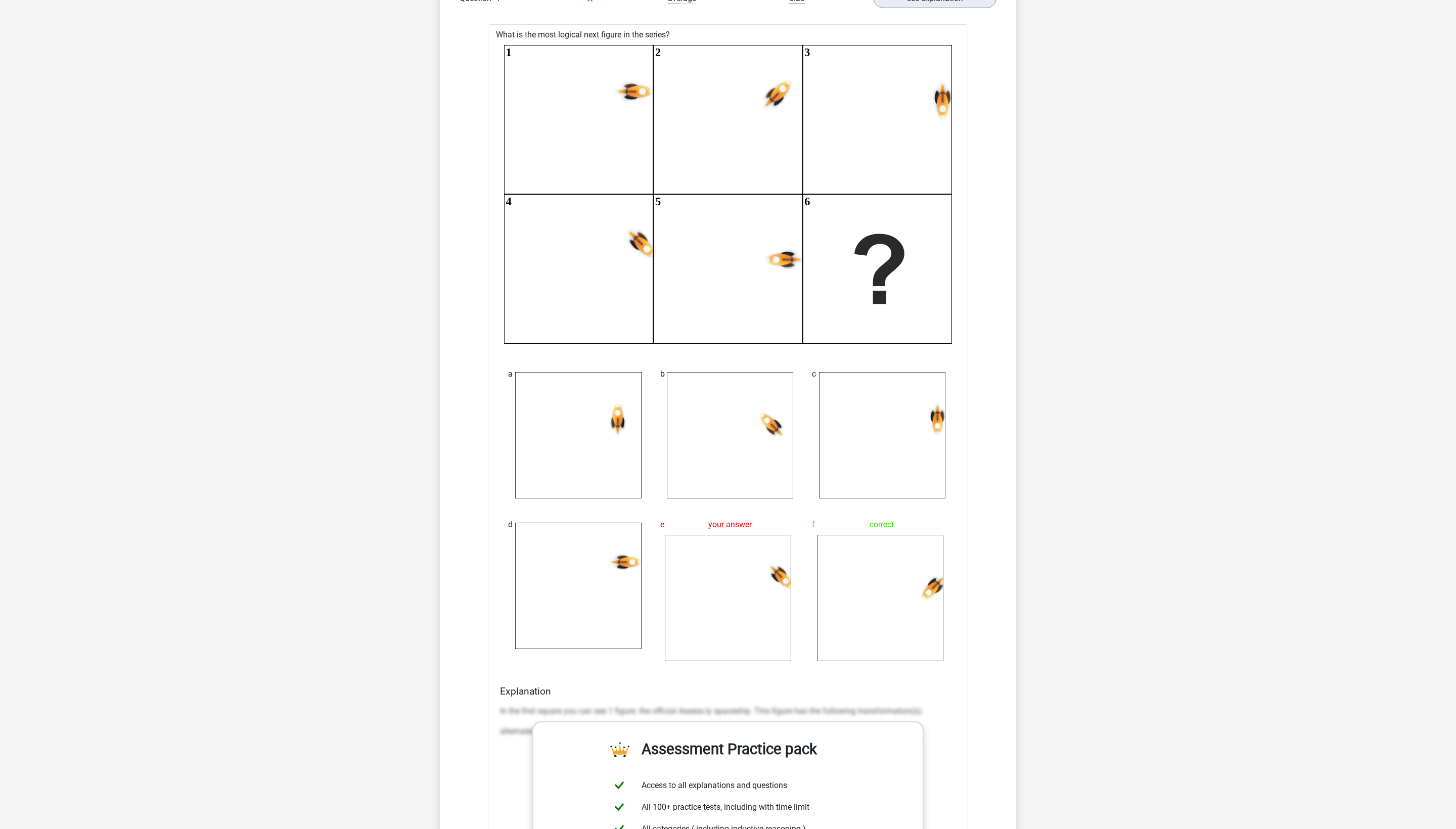 scroll, scrollTop: 941, scrollLeft: 0, axis: vertical 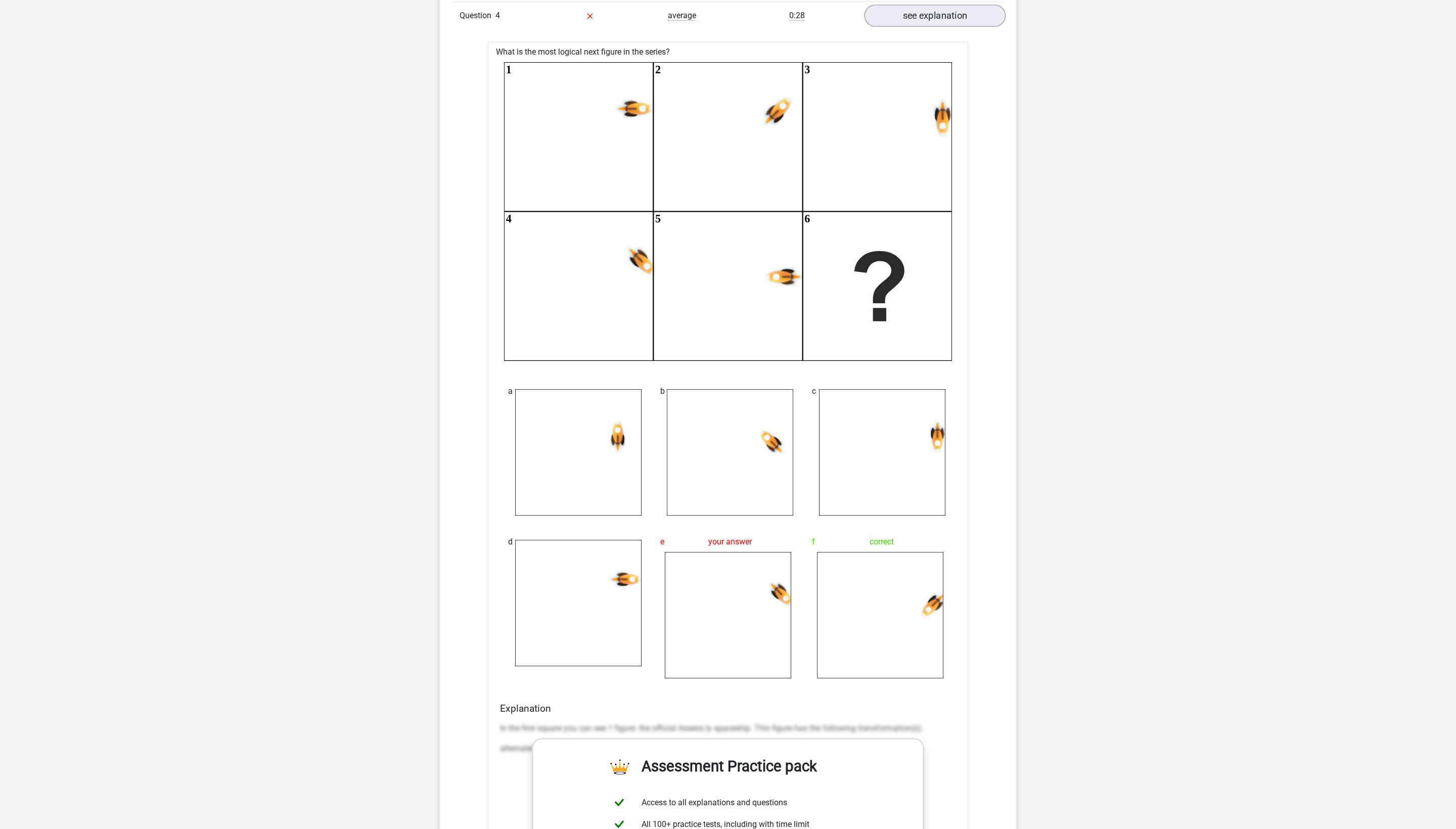 click on "see explanation" at bounding box center (935, 16) 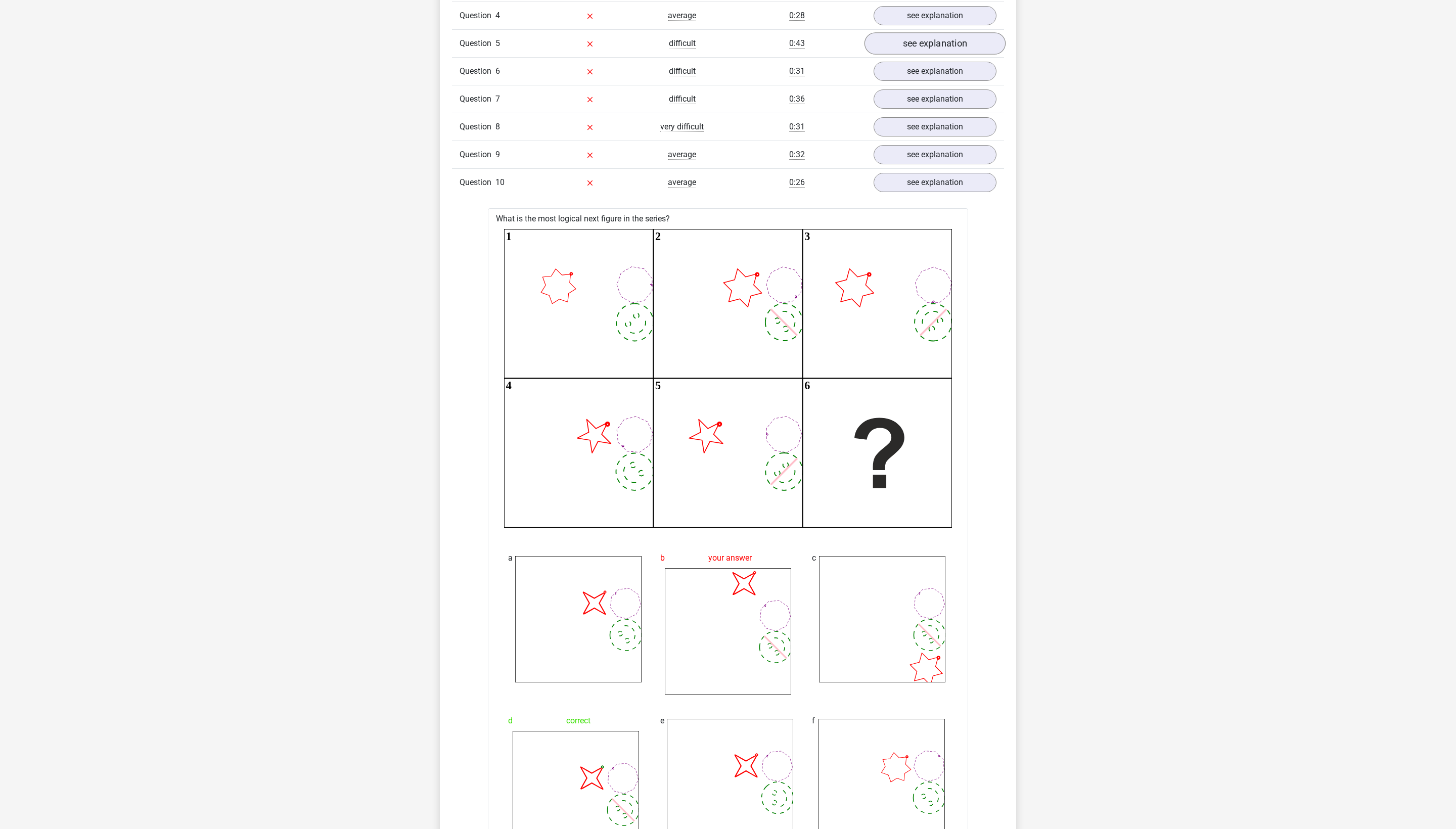 click on "see explanation" at bounding box center [935, 44] 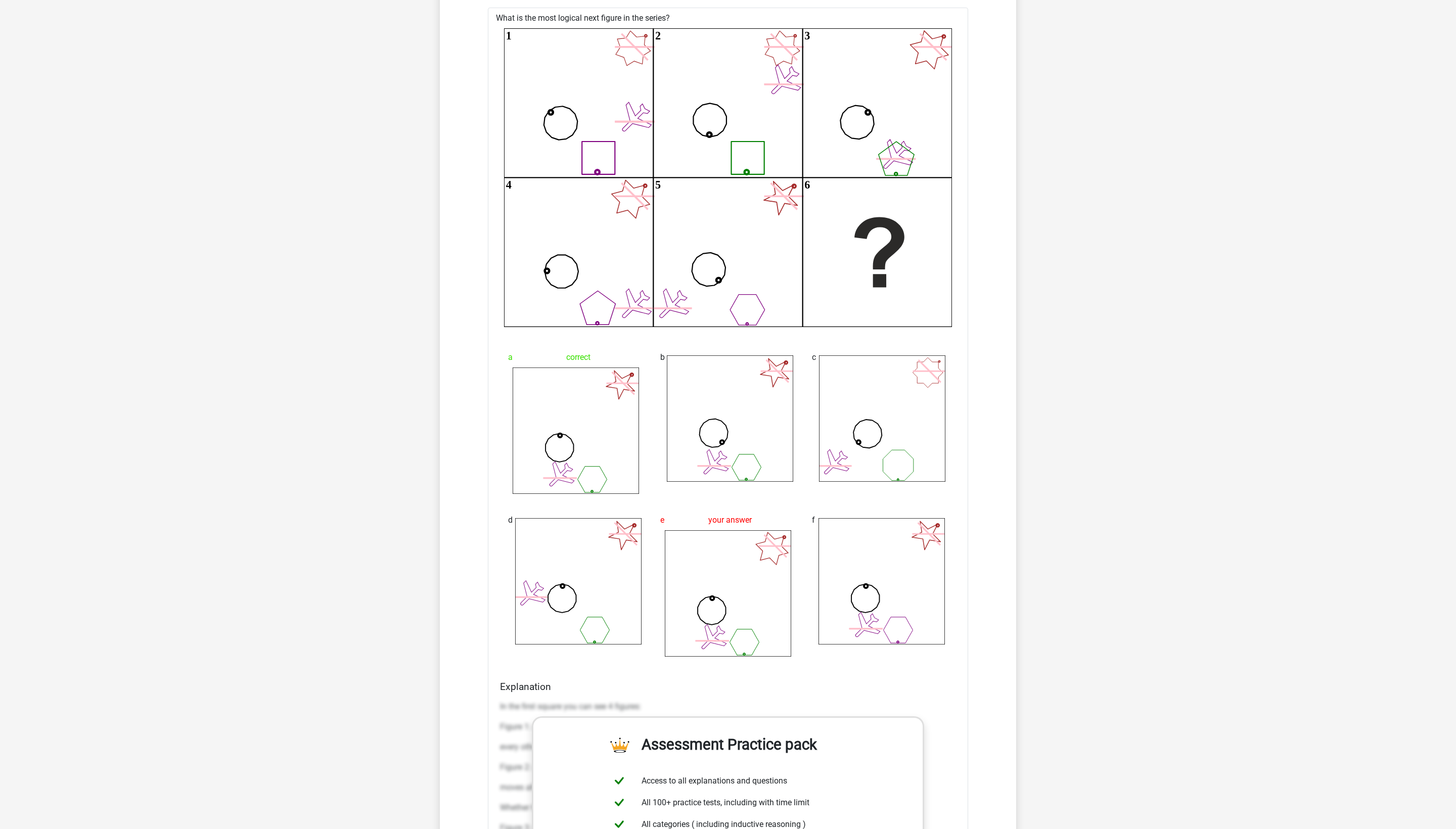 scroll, scrollTop: 1013, scrollLeft: 0, axis: vertical 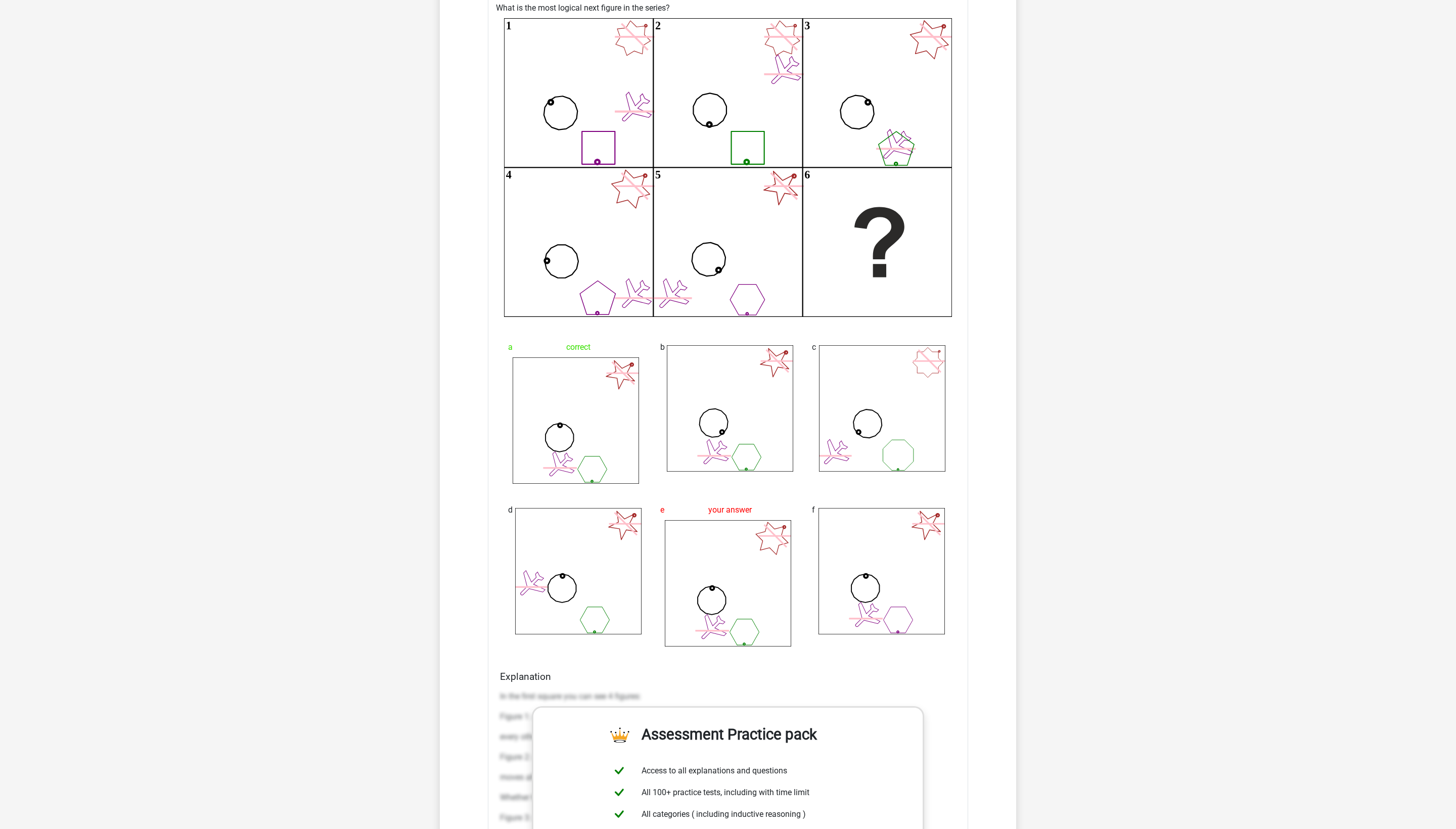 click on "see explanation" at bounding box center (935, -28) 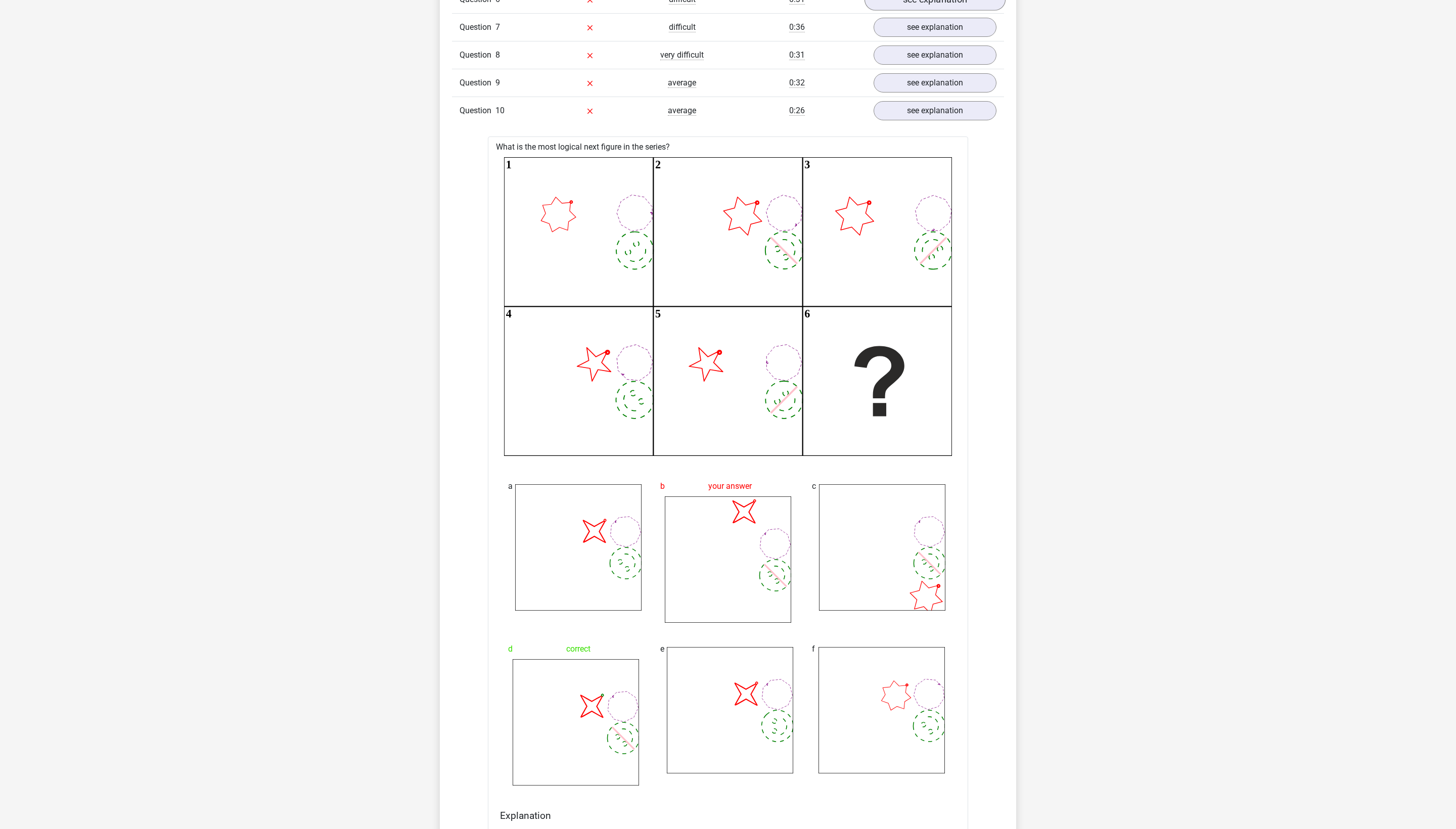 click on "see explanation" at bounding box center [935, 0] 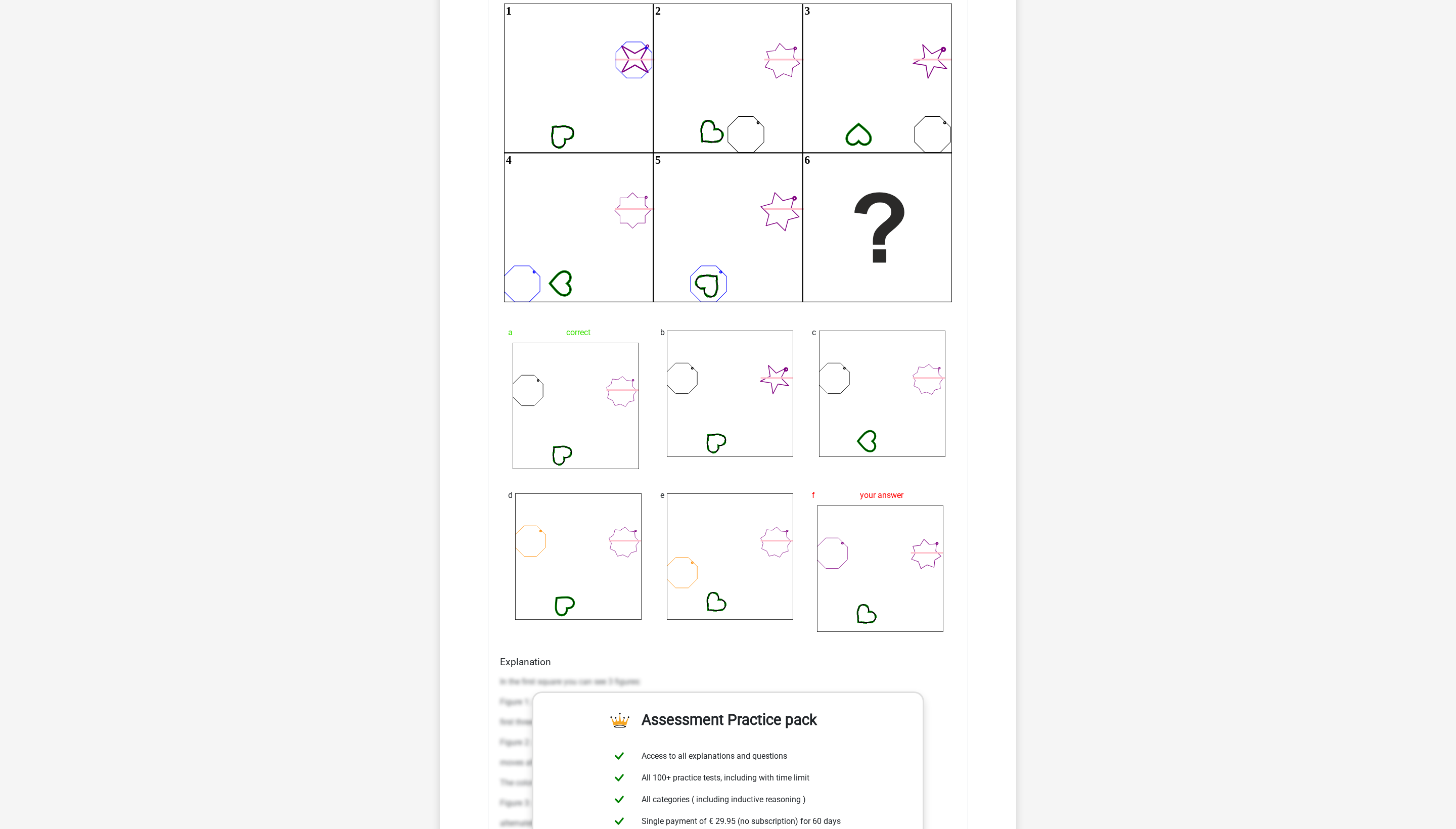 scroll, scrollTop: 1056, scrollLeft: 0, axis: vertical 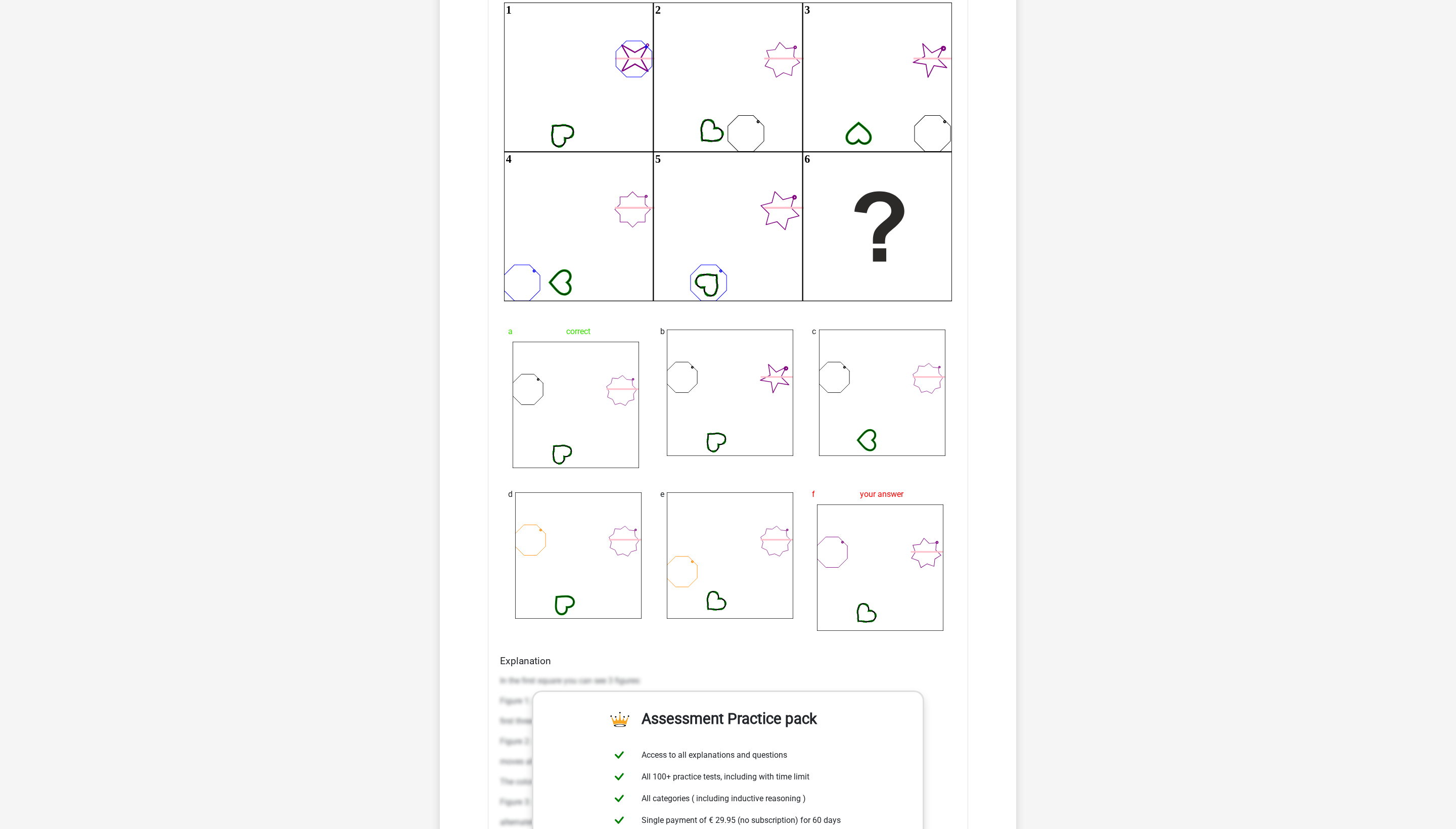 click on "see explanation" at bounding box center [935, -43] 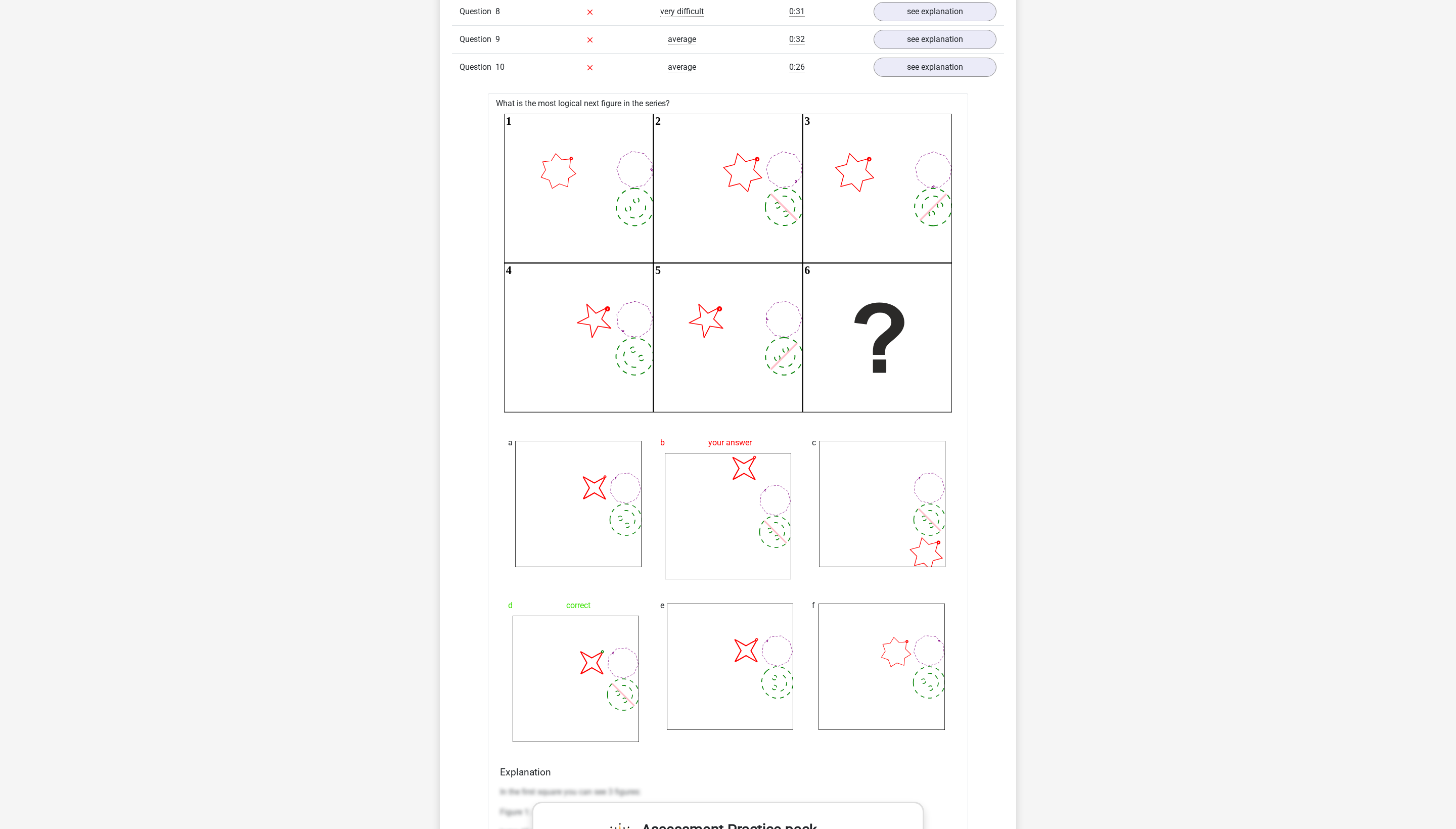 click on "see explanation" at bounding box center [935, -16] 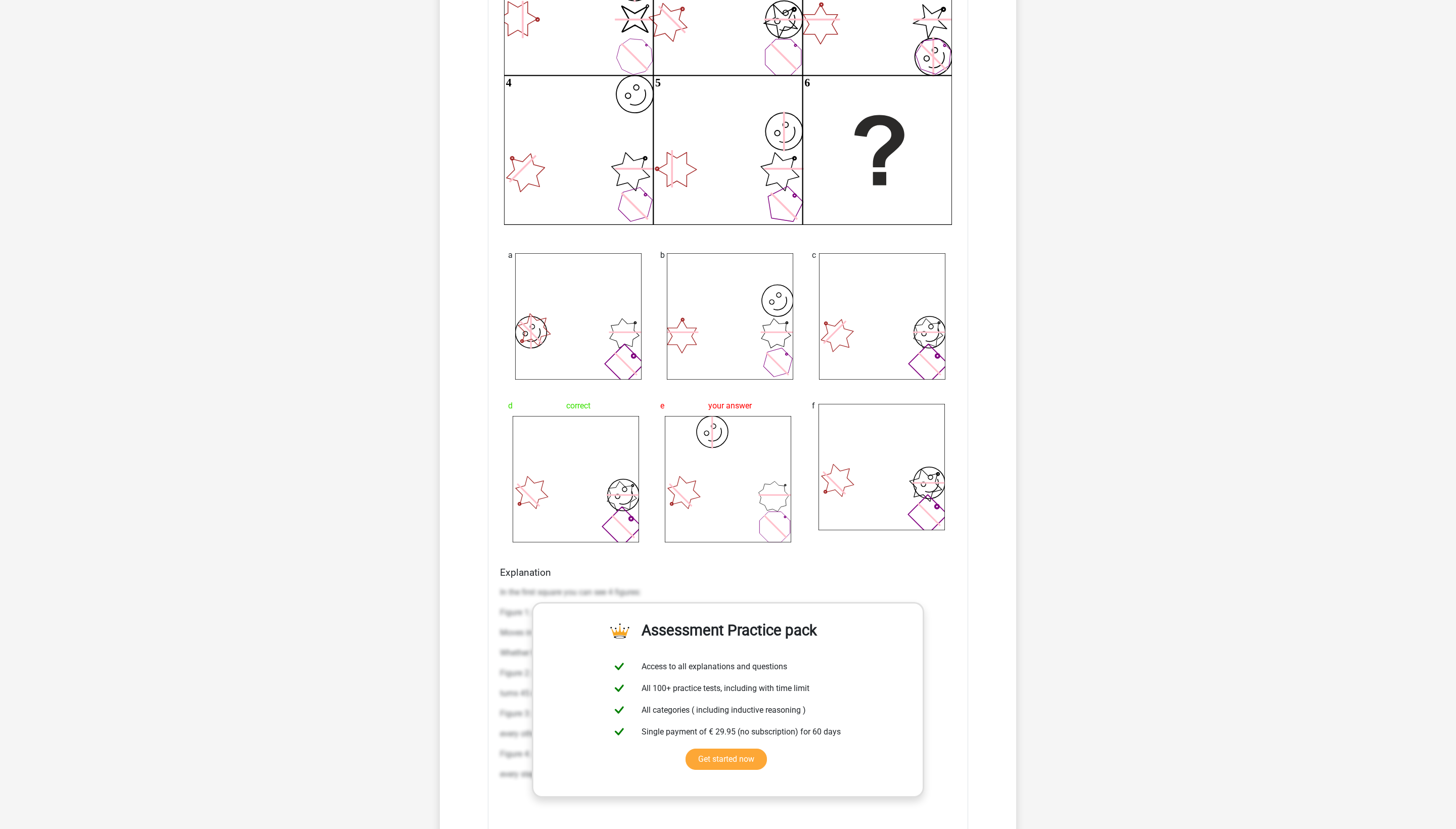 scroll, scrollTop: 987, scrollLeft: 0, axis: vertical 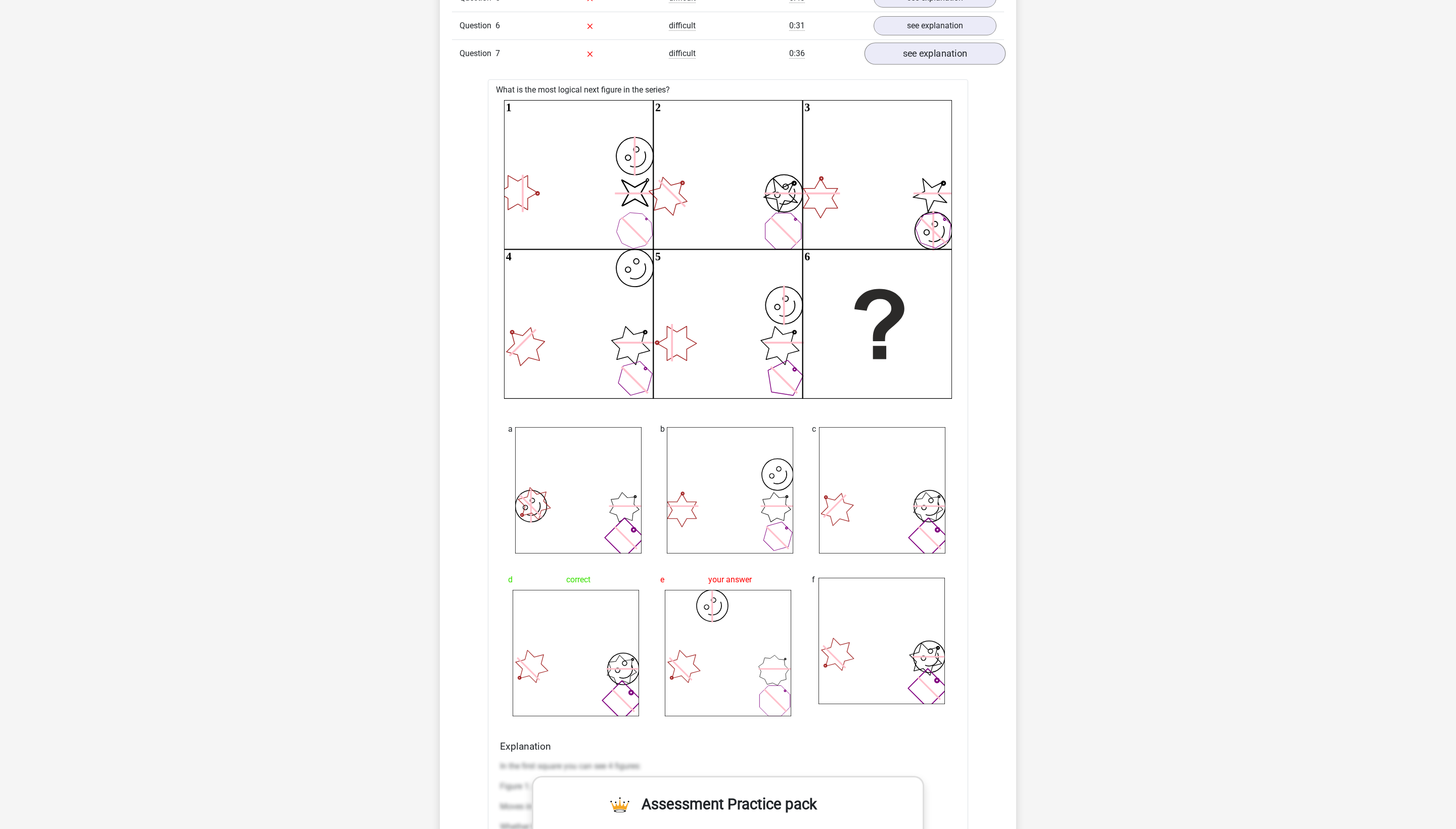 click on "see explanation" at bounding box center (935, 54) 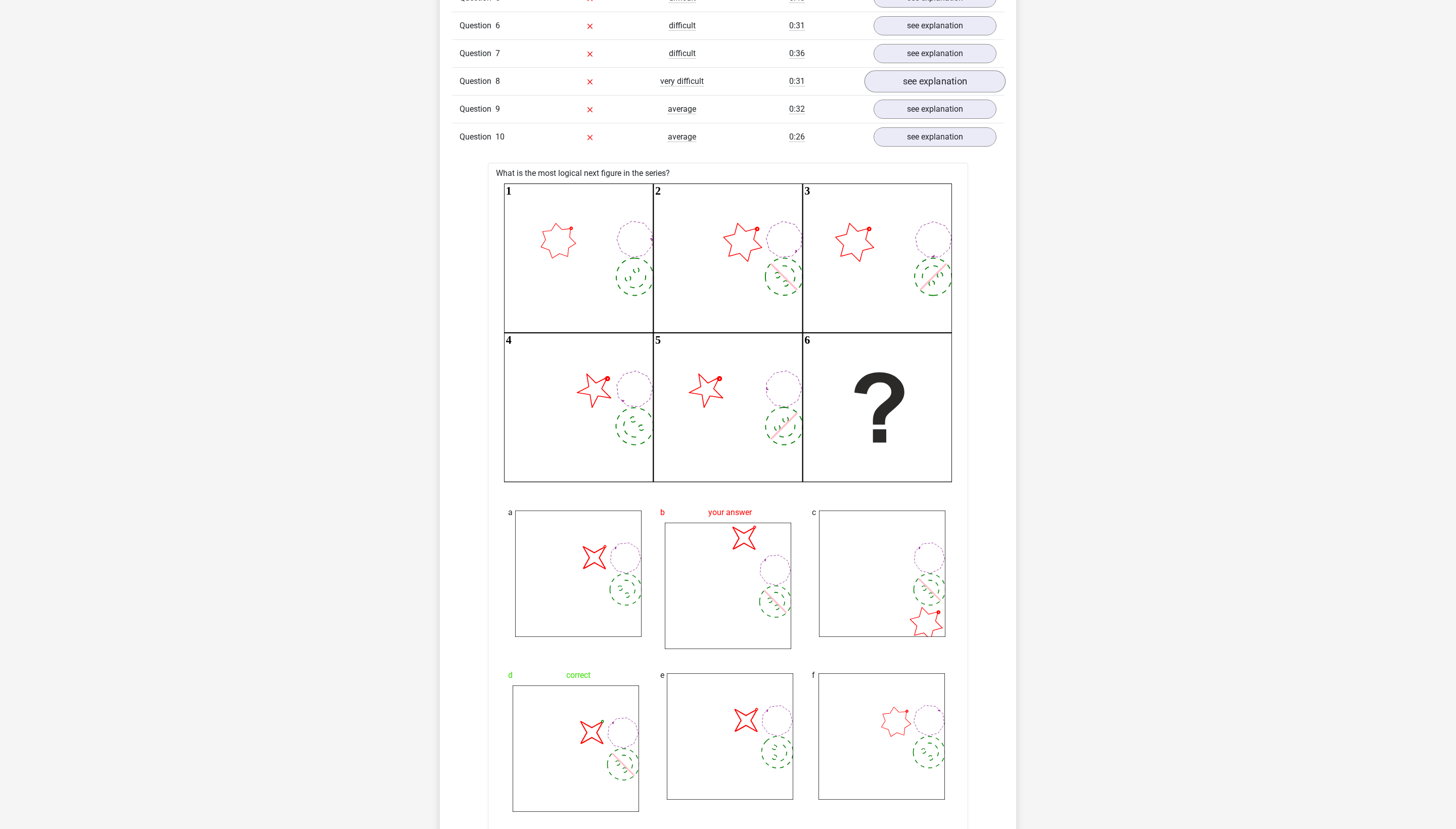 click on "see explanation" at bounding box center (935, 82) 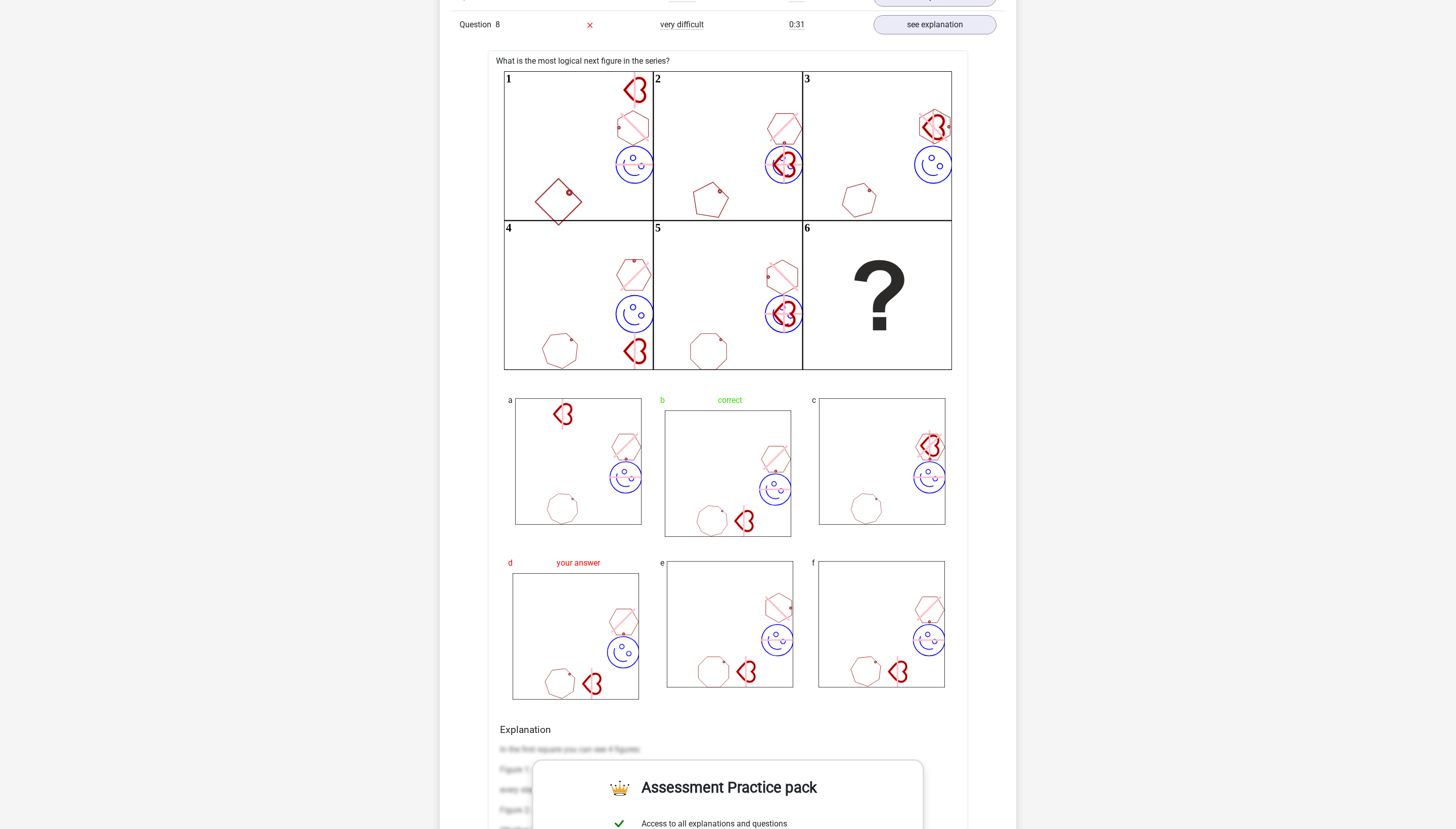 scroll, scrollTop: 1047, scrollLeft: 0, axis: vertical 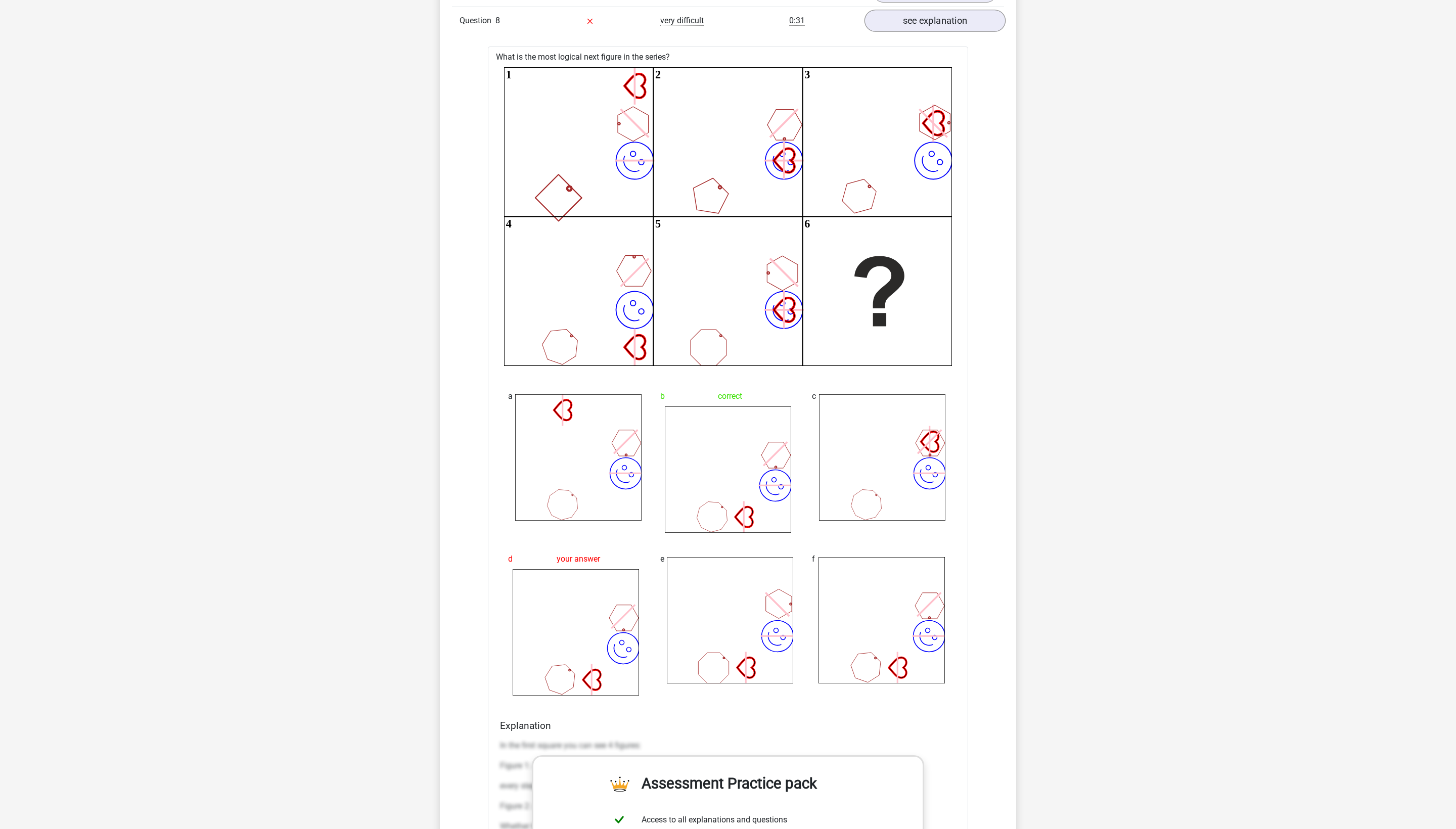 click on "see explanation" at bounding box center (935, 21) 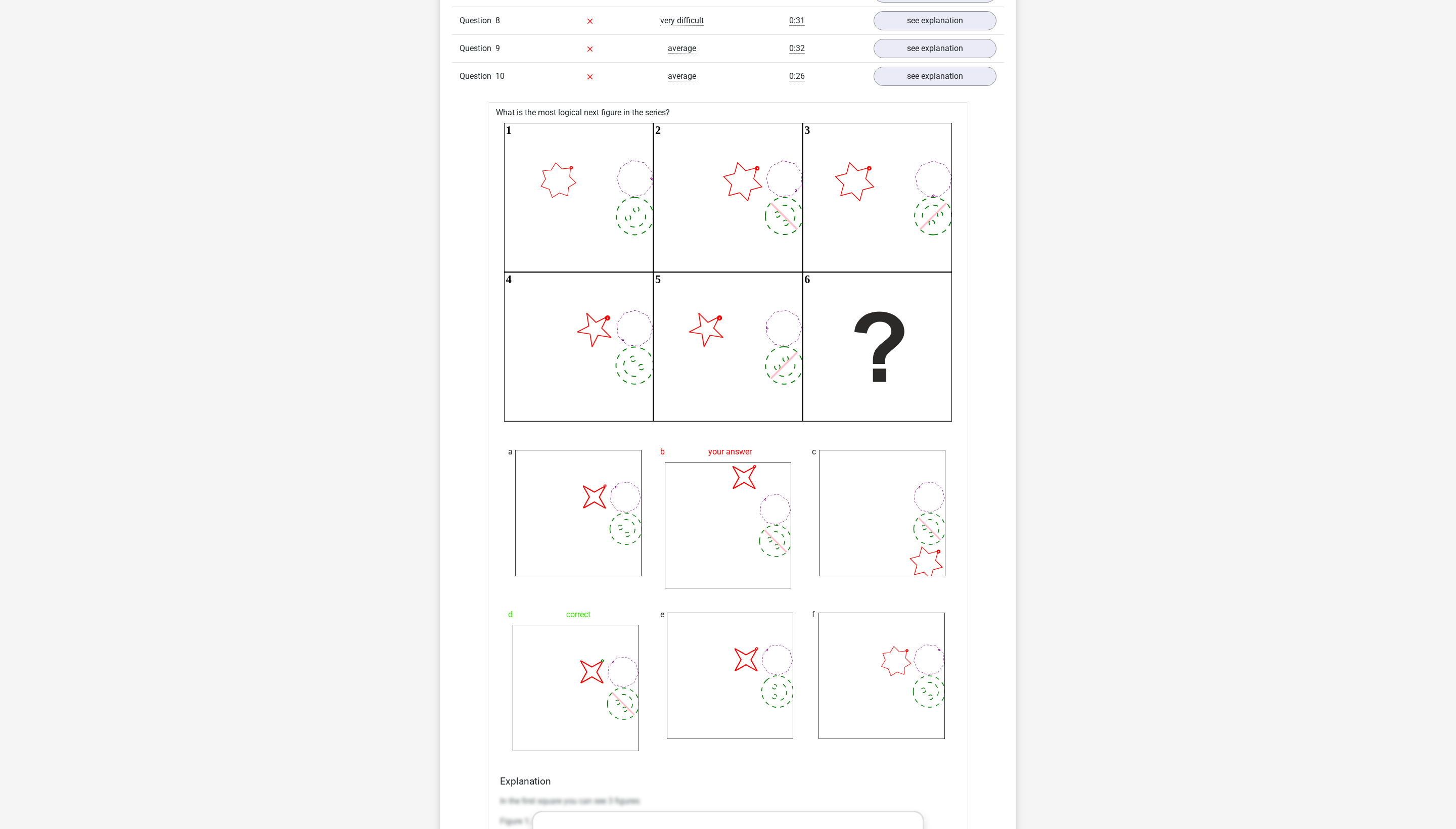 click on "see explanation" at bounding box center [935, -34] 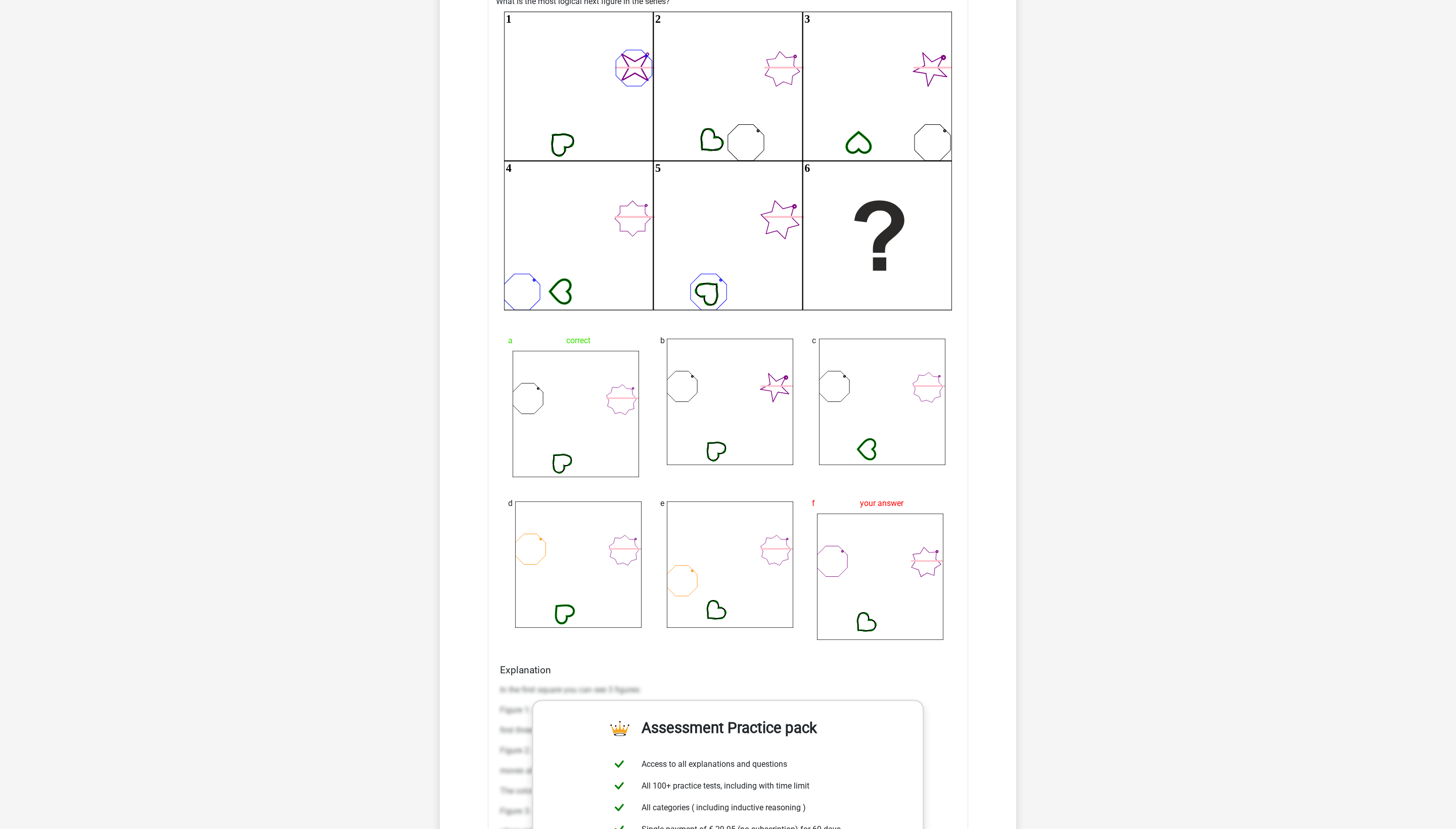 click on "see explanation" at bounding box center [935, -34] 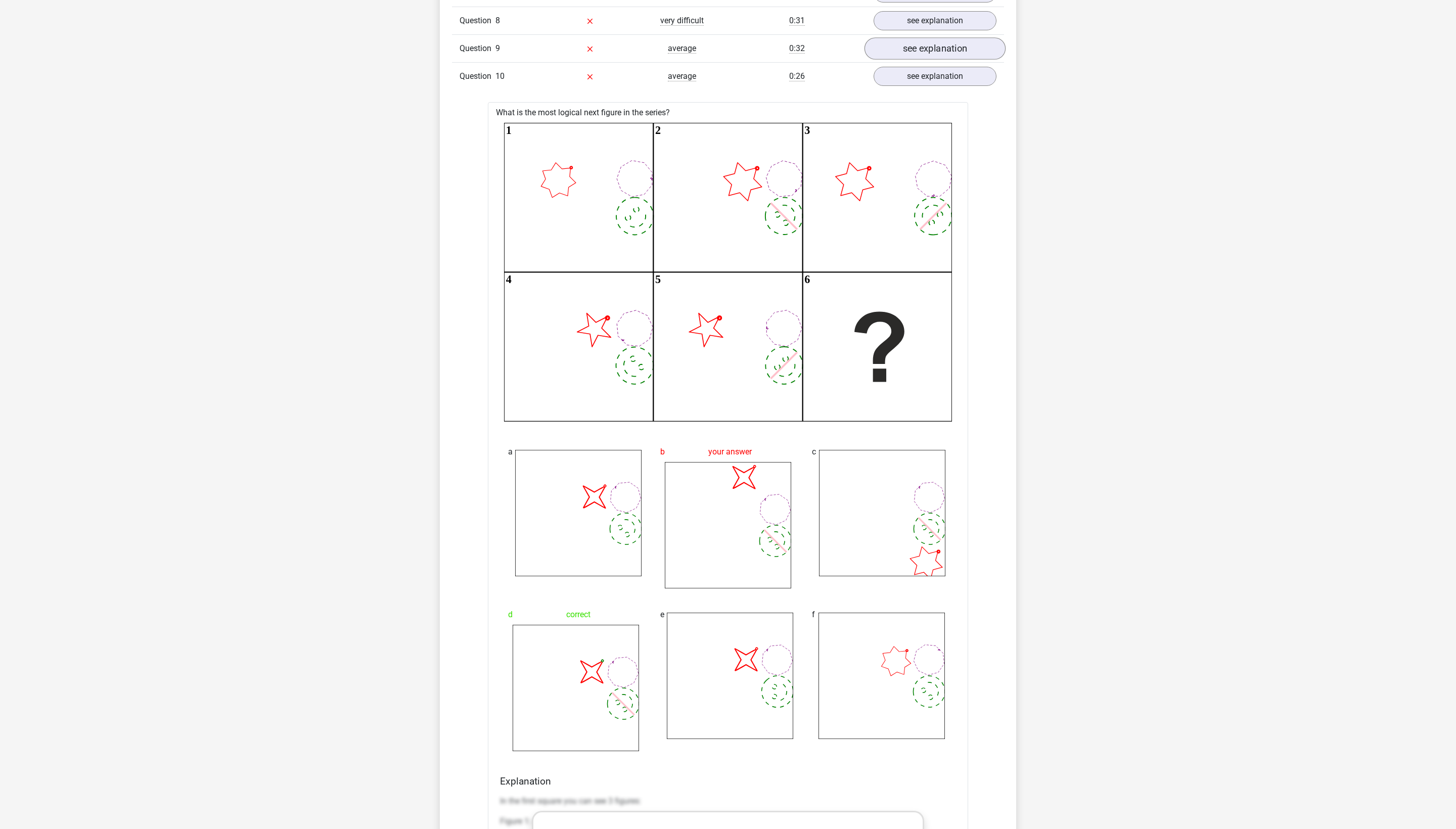 click on "see explanation" at bounding box center [935, 49] 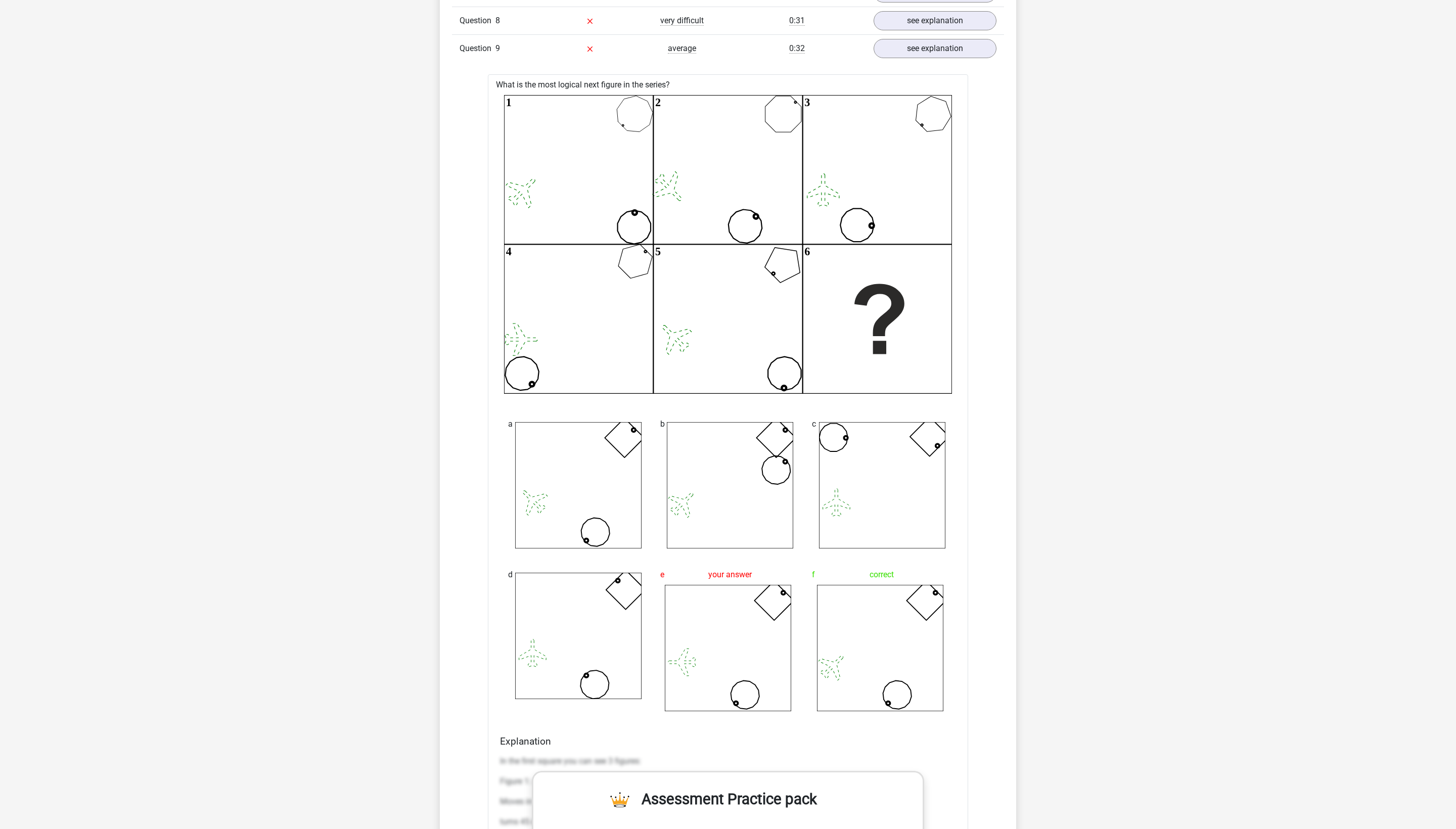 click on "Question
9
average
0:32
see explanation" at bounding box center [728, 48] 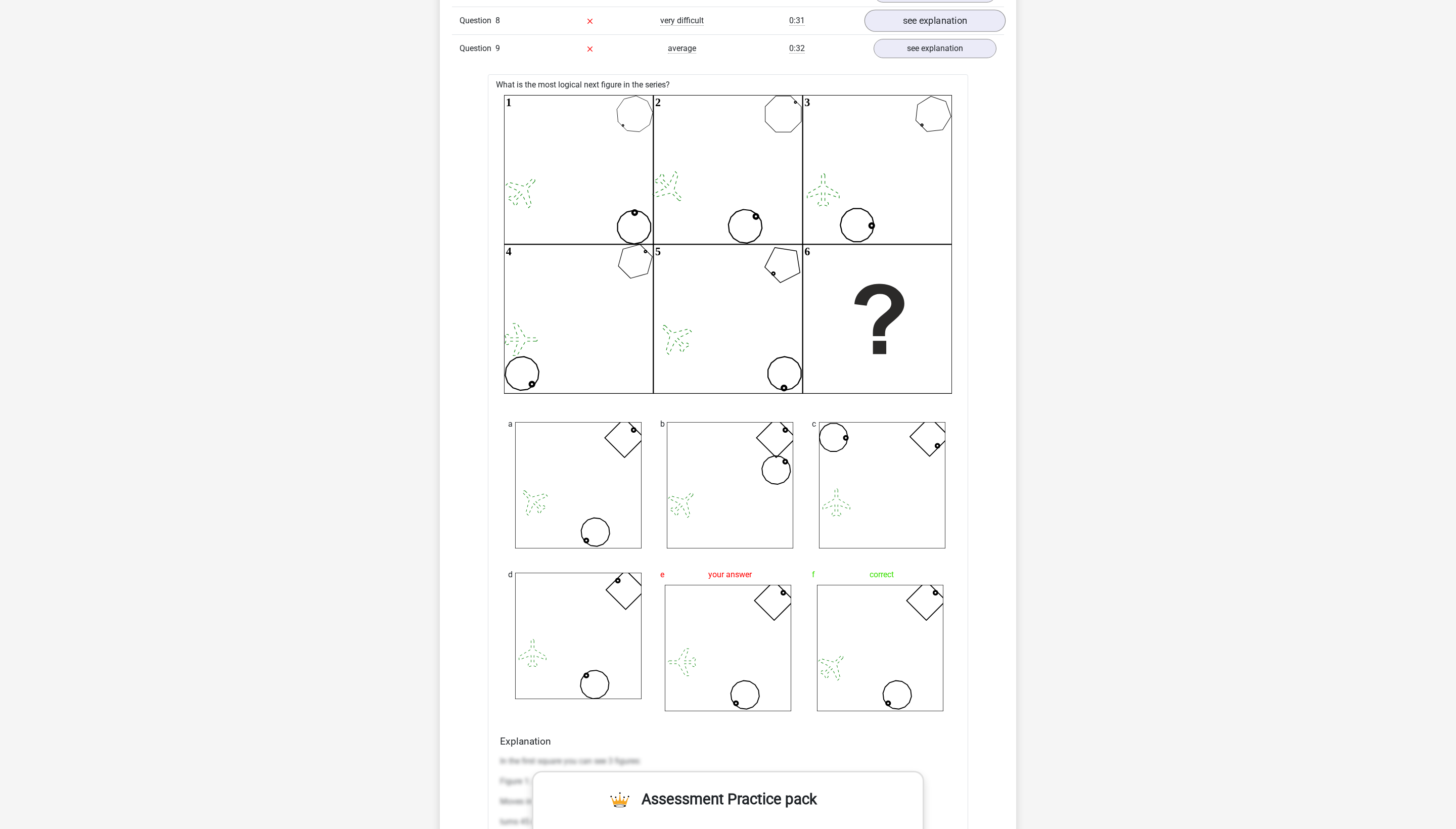 click on "see explanation" at bounding box center (935, 21) 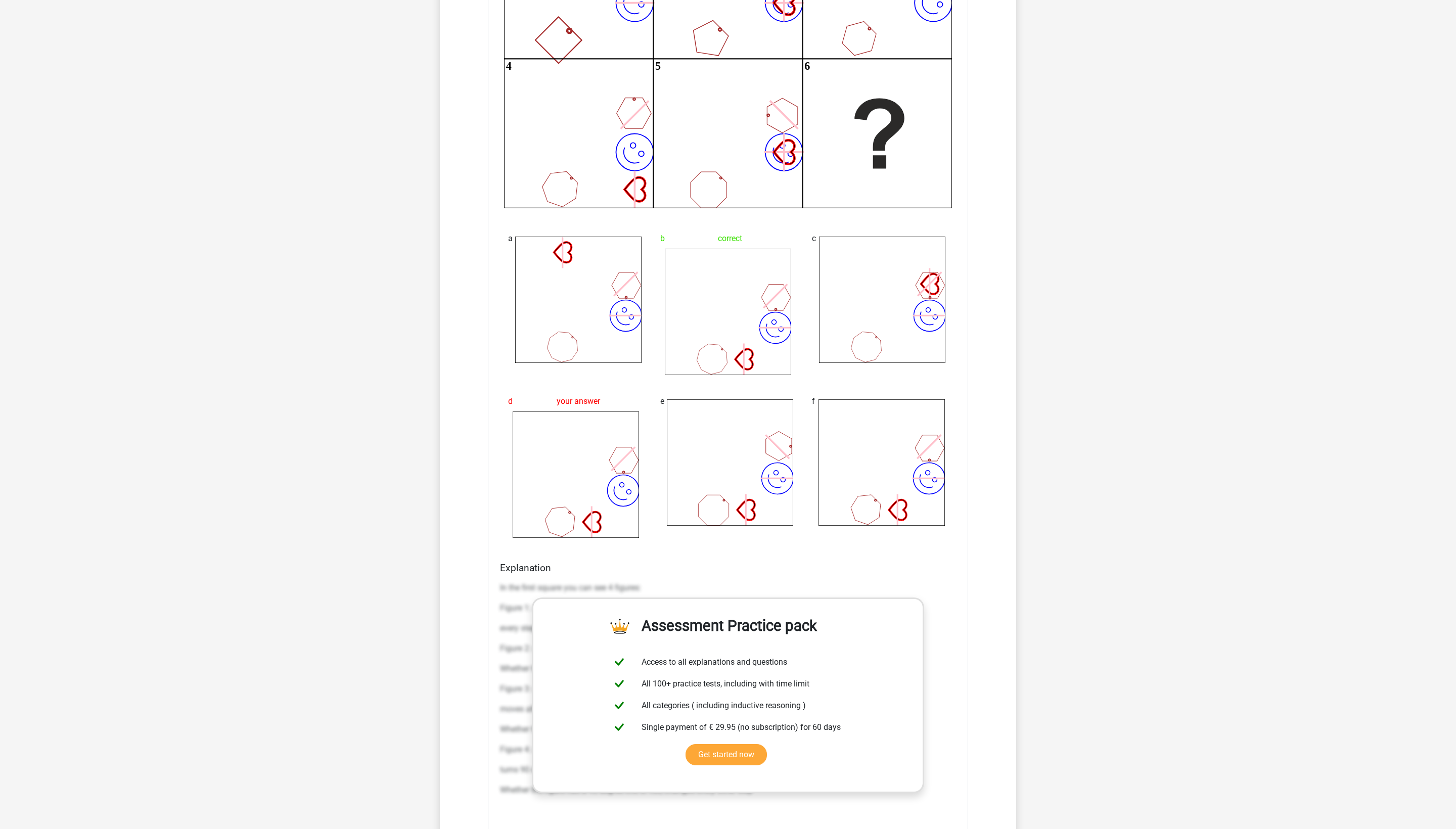 scroll, scrollTop: 722, scrollLeft: 0, axis: vertical 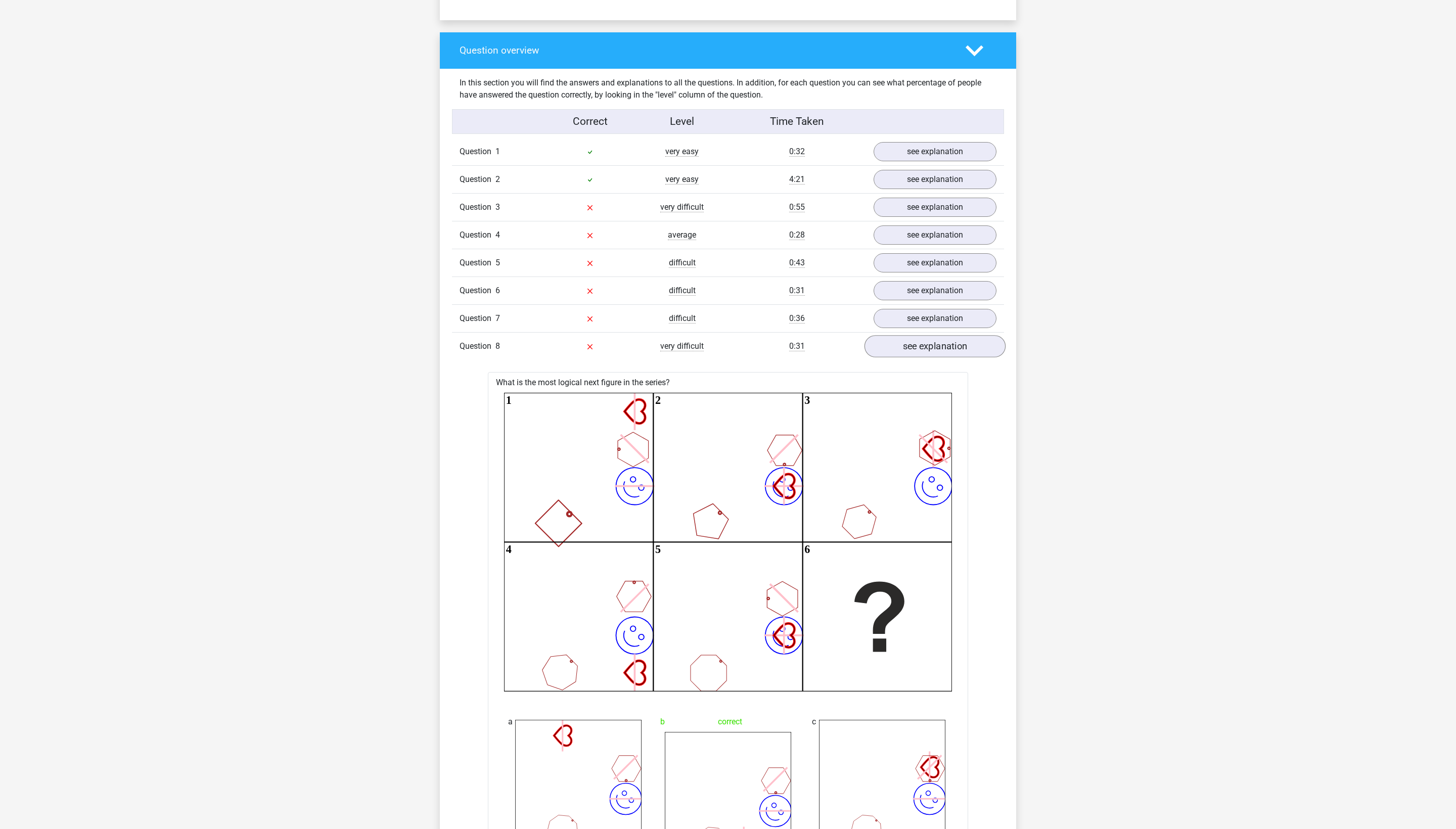 click on "see explanation" at bounding box center (935, 347) 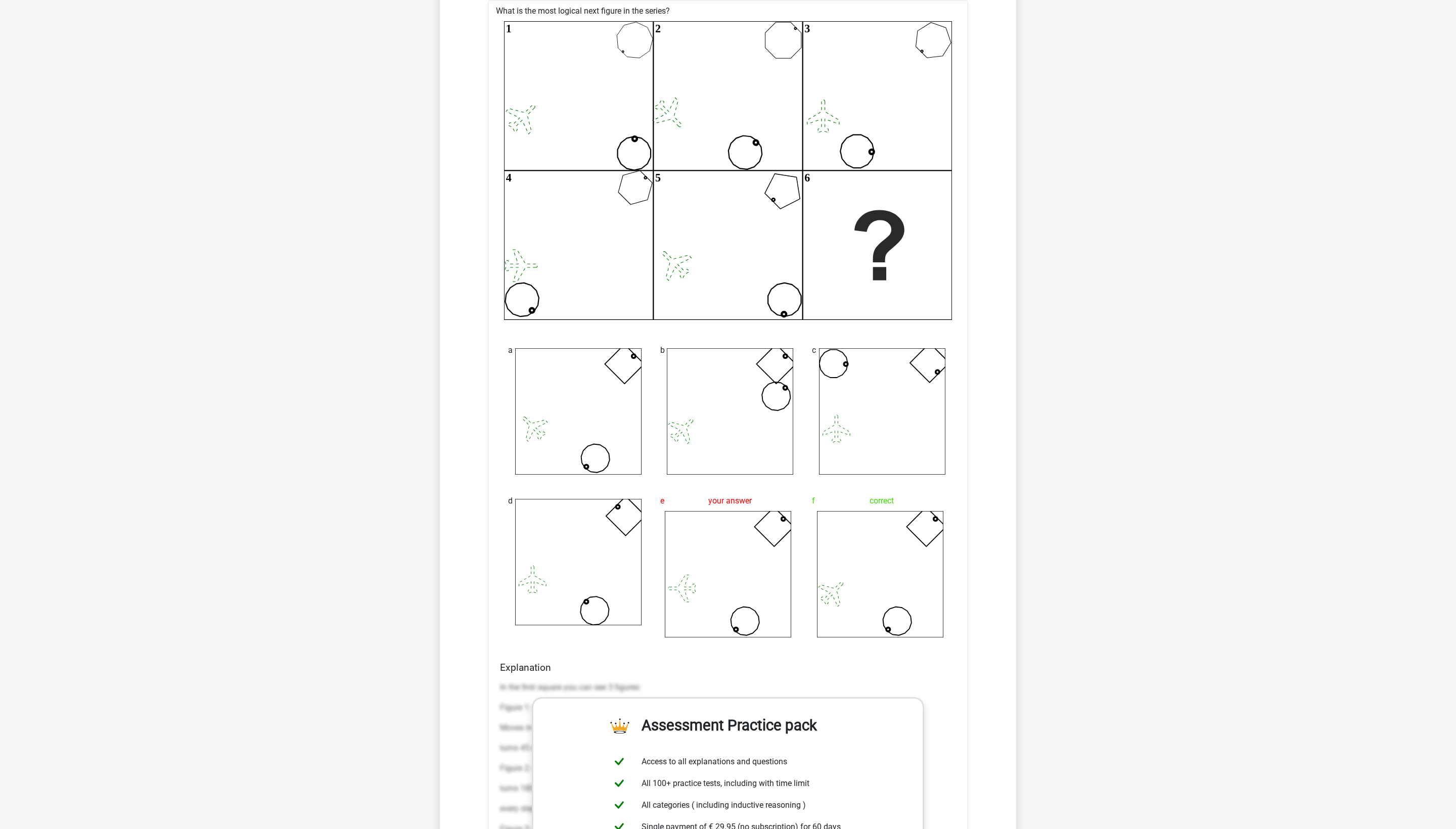 scroll, scrollTop: 930, scrollLeft: 0, axis: vertical 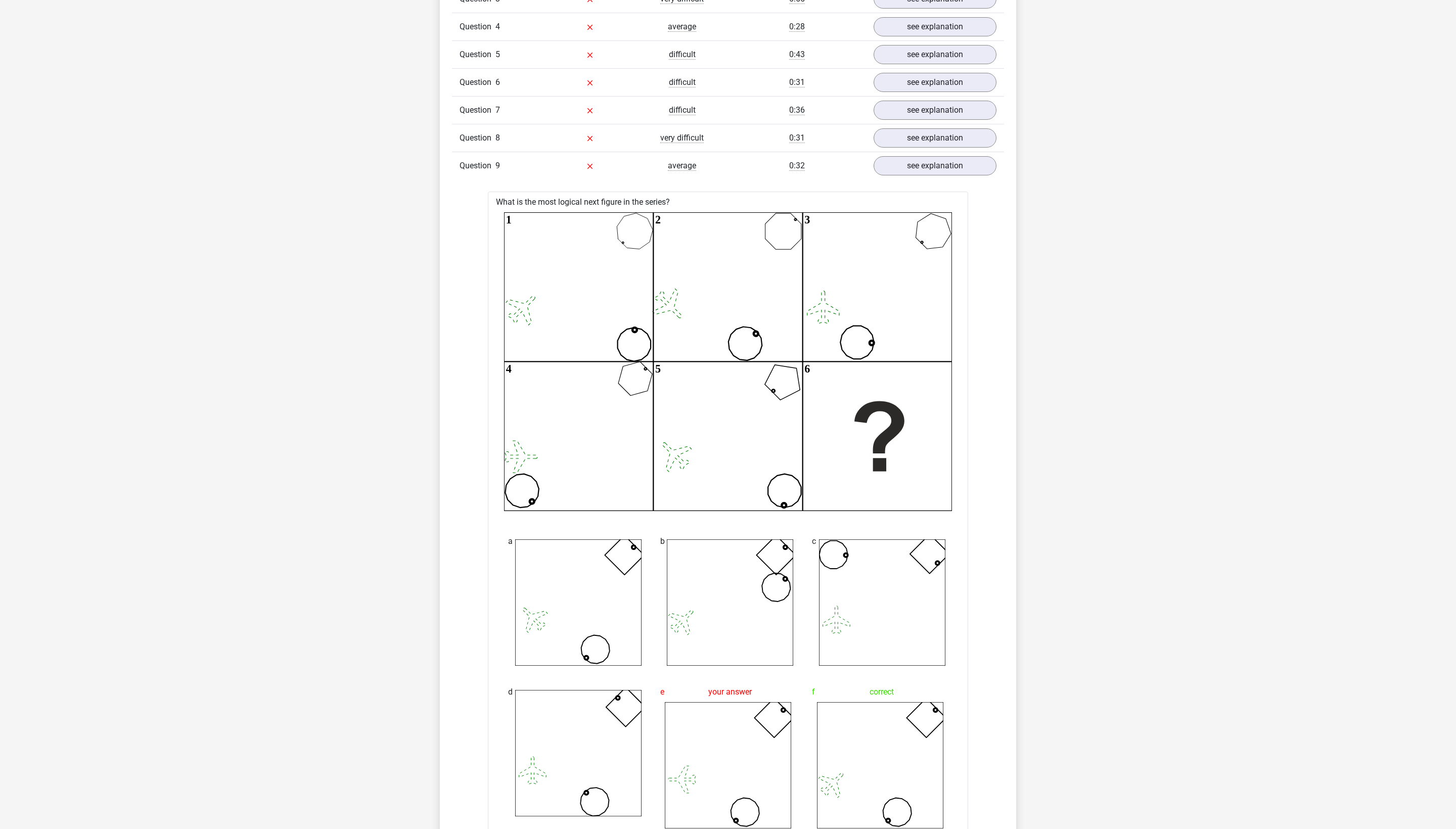 click on "Question
9
average
0:32
see explanation" at bounding box center [728, 165] 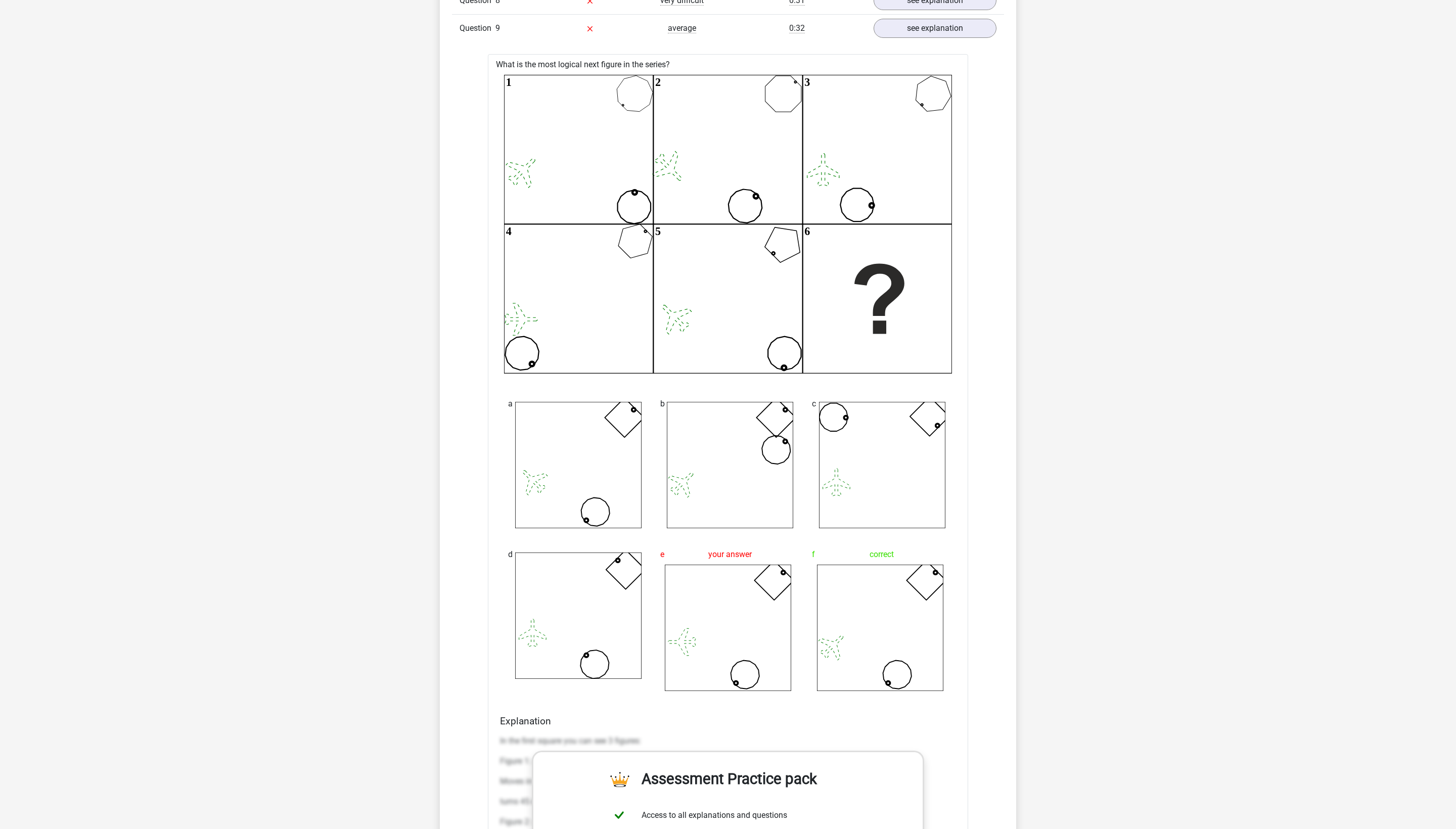 scroll, scrollTop: 915, scrollLeft: 0, axis: vertical 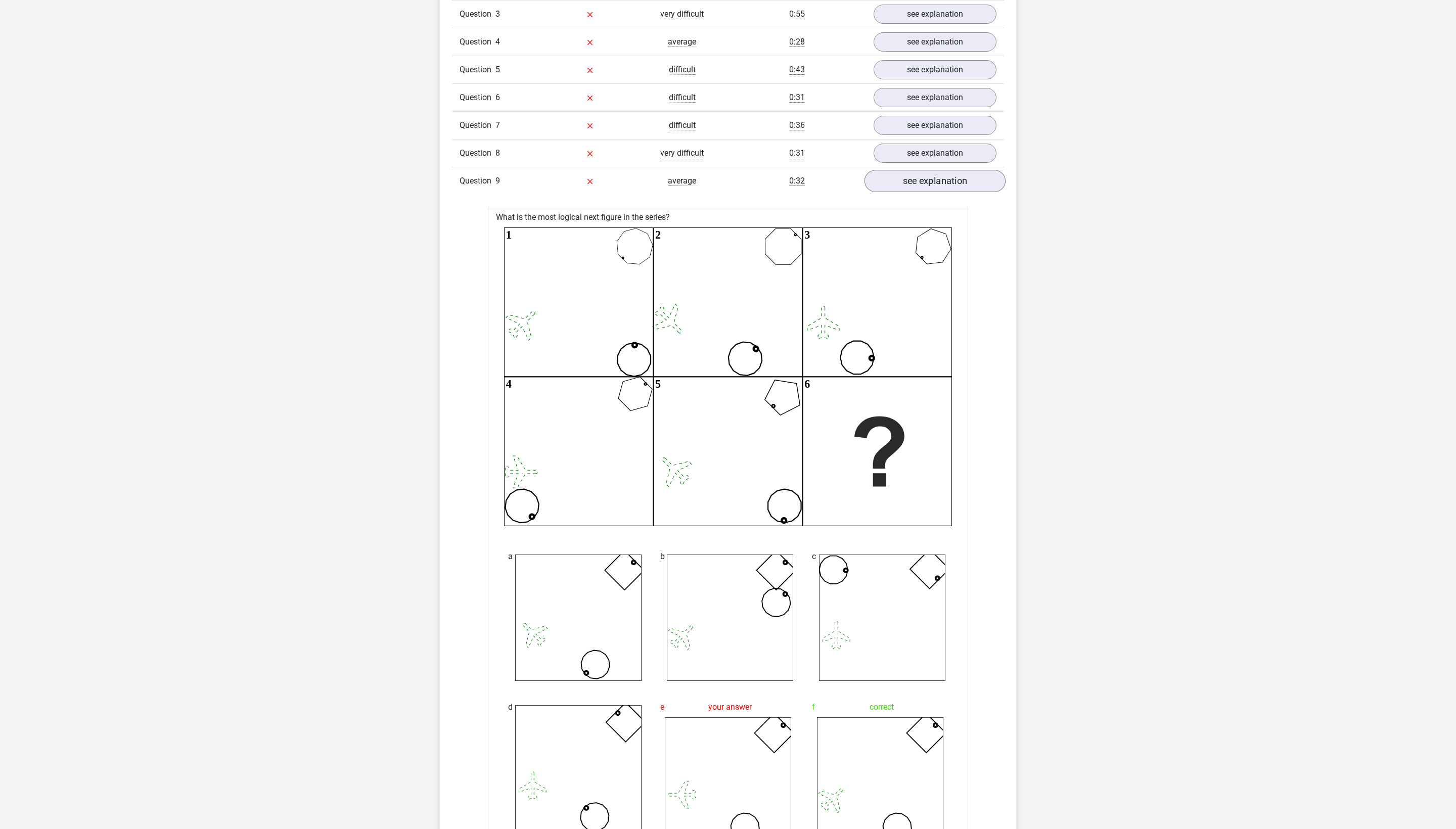 click on "see explanation" at bounding box center (935, 181) 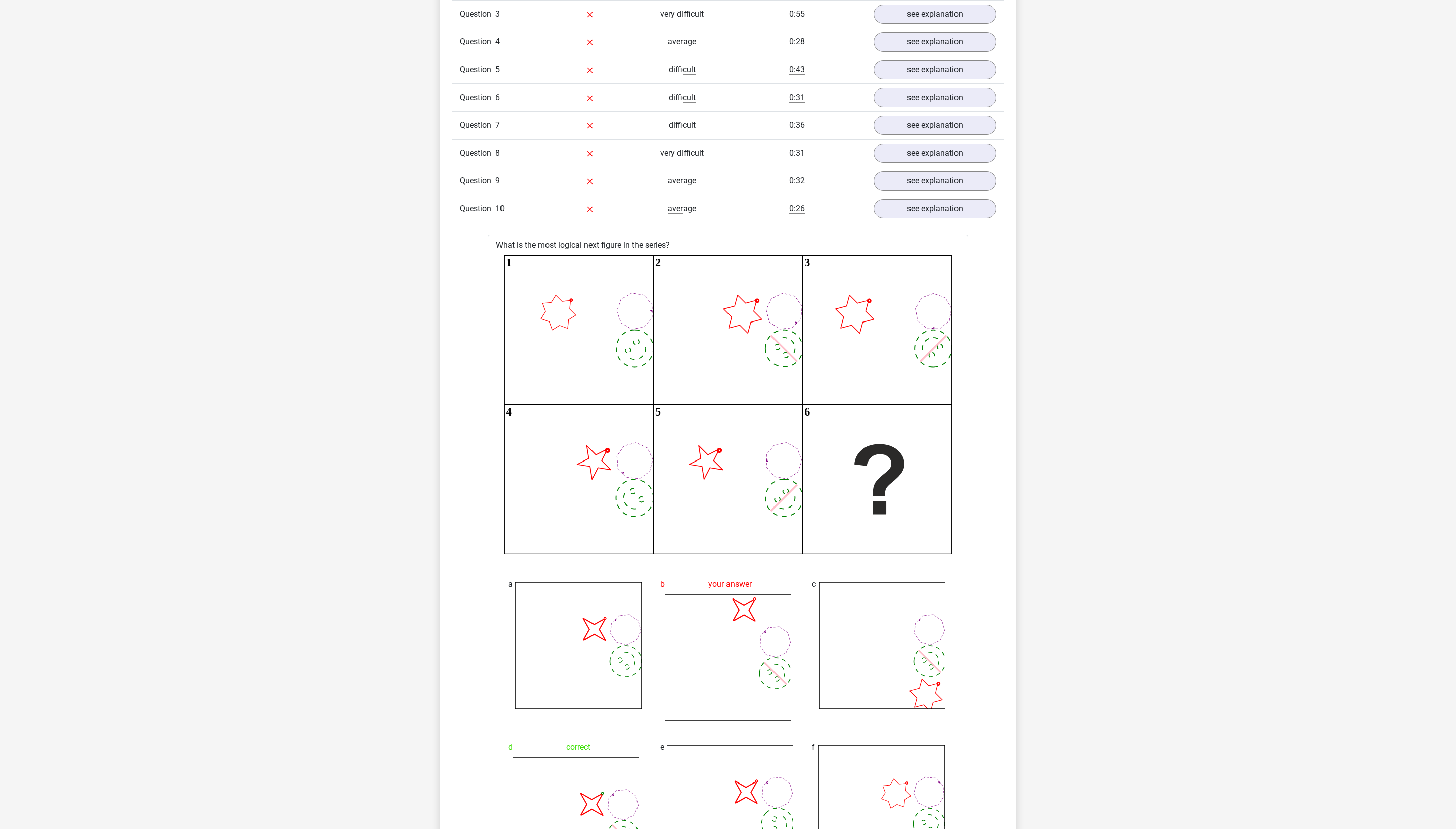 scroll, scrollTop: 917, scrollLeft: 0, axis: vertical 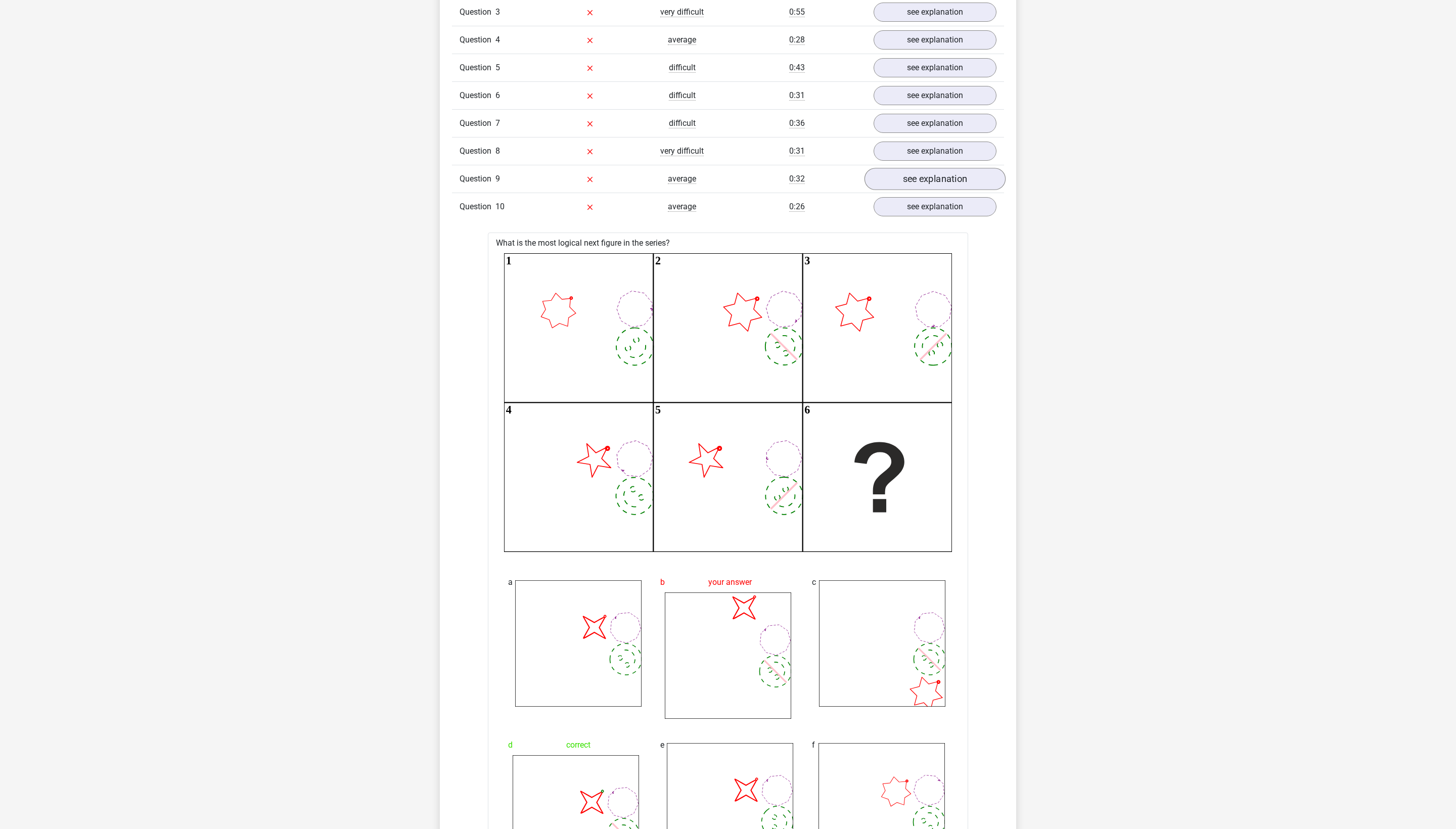 click on "see explanation" at bounding box center (935, 179) 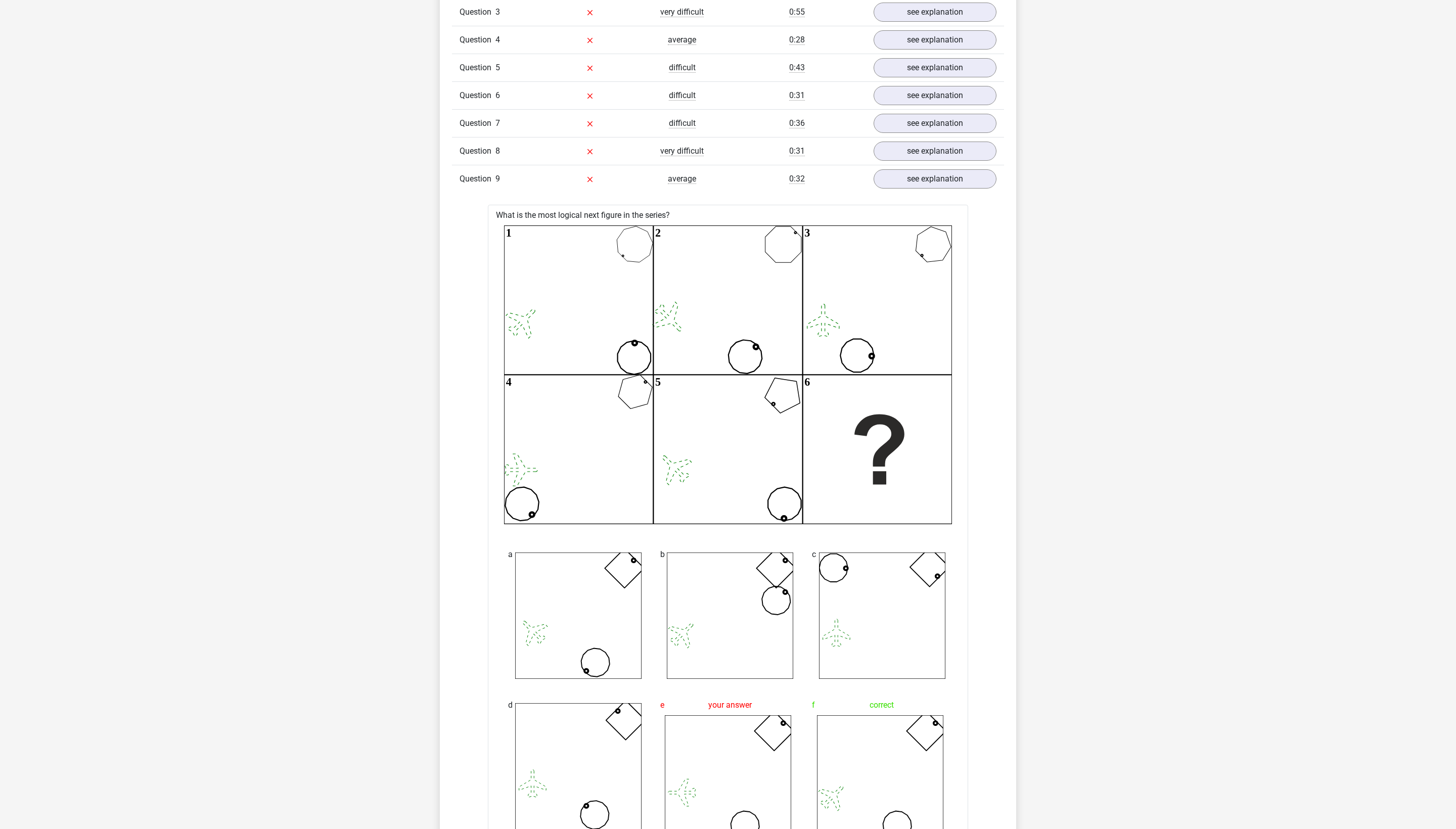 click on "Question
8
very difficult
0:31
see explanation" at bounding box center (728, 151) 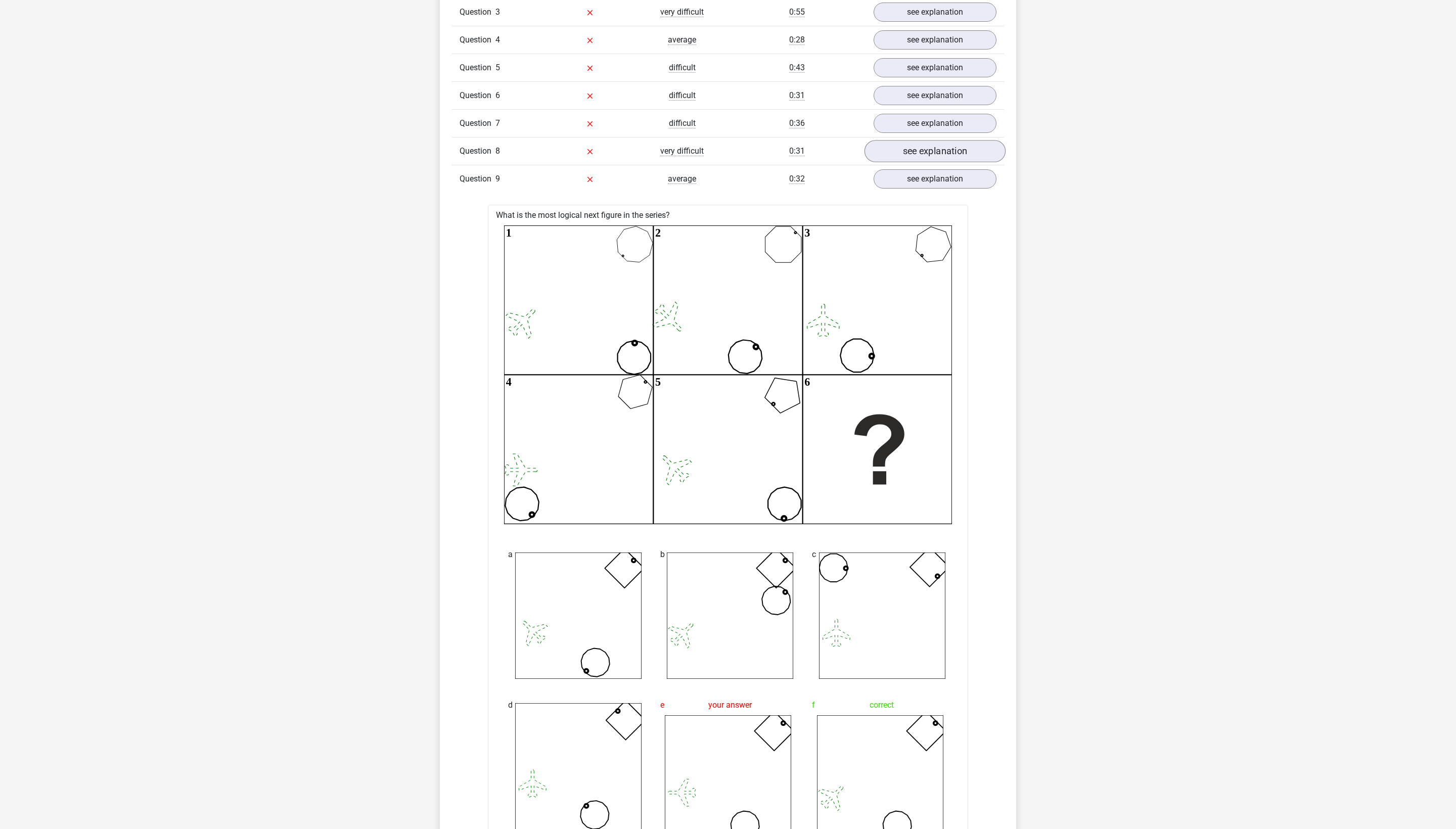 click on "see explanation" at bounding box center (935, 152) 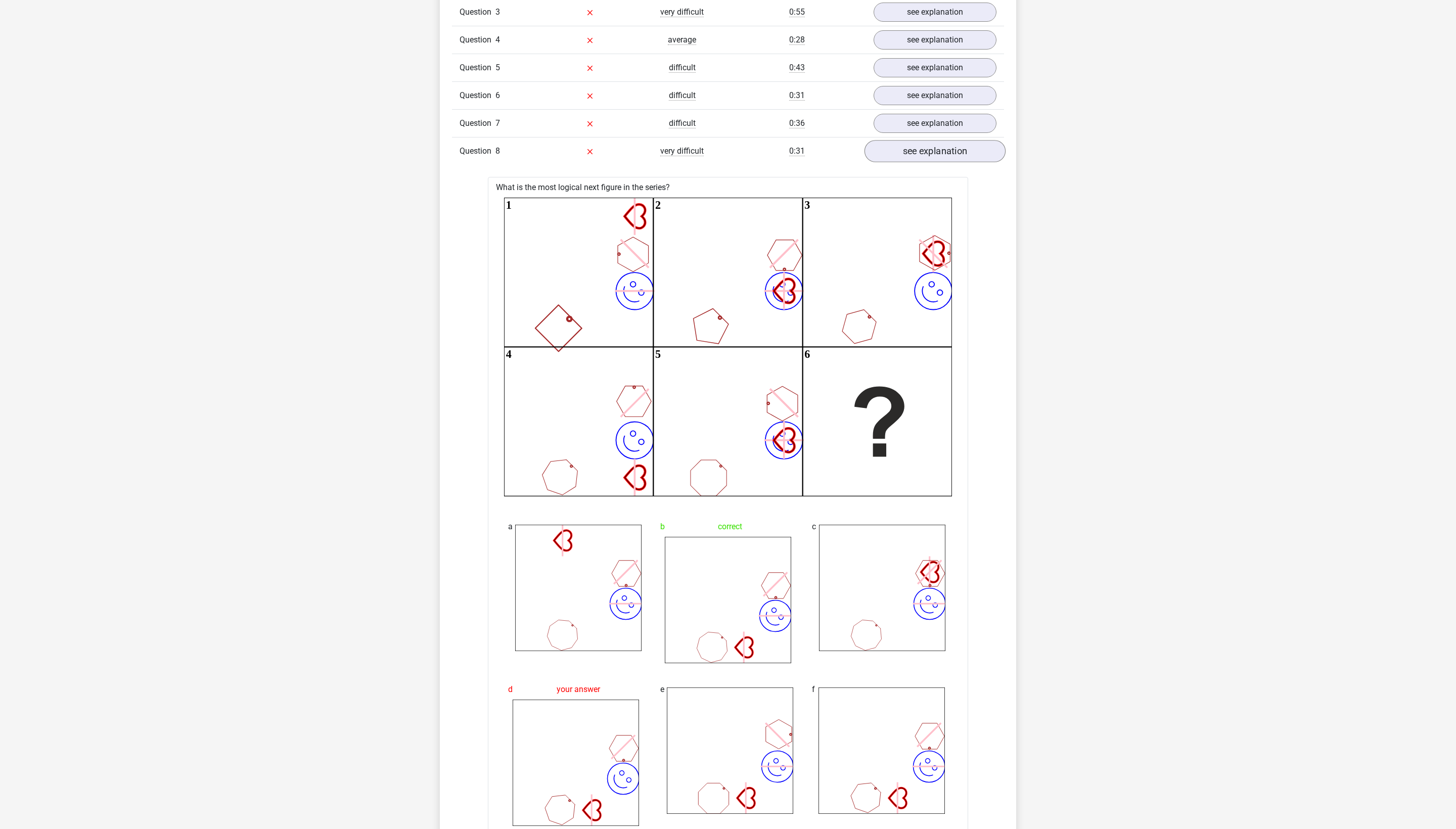 click on "see explanation" at bounding box center [935, 152] 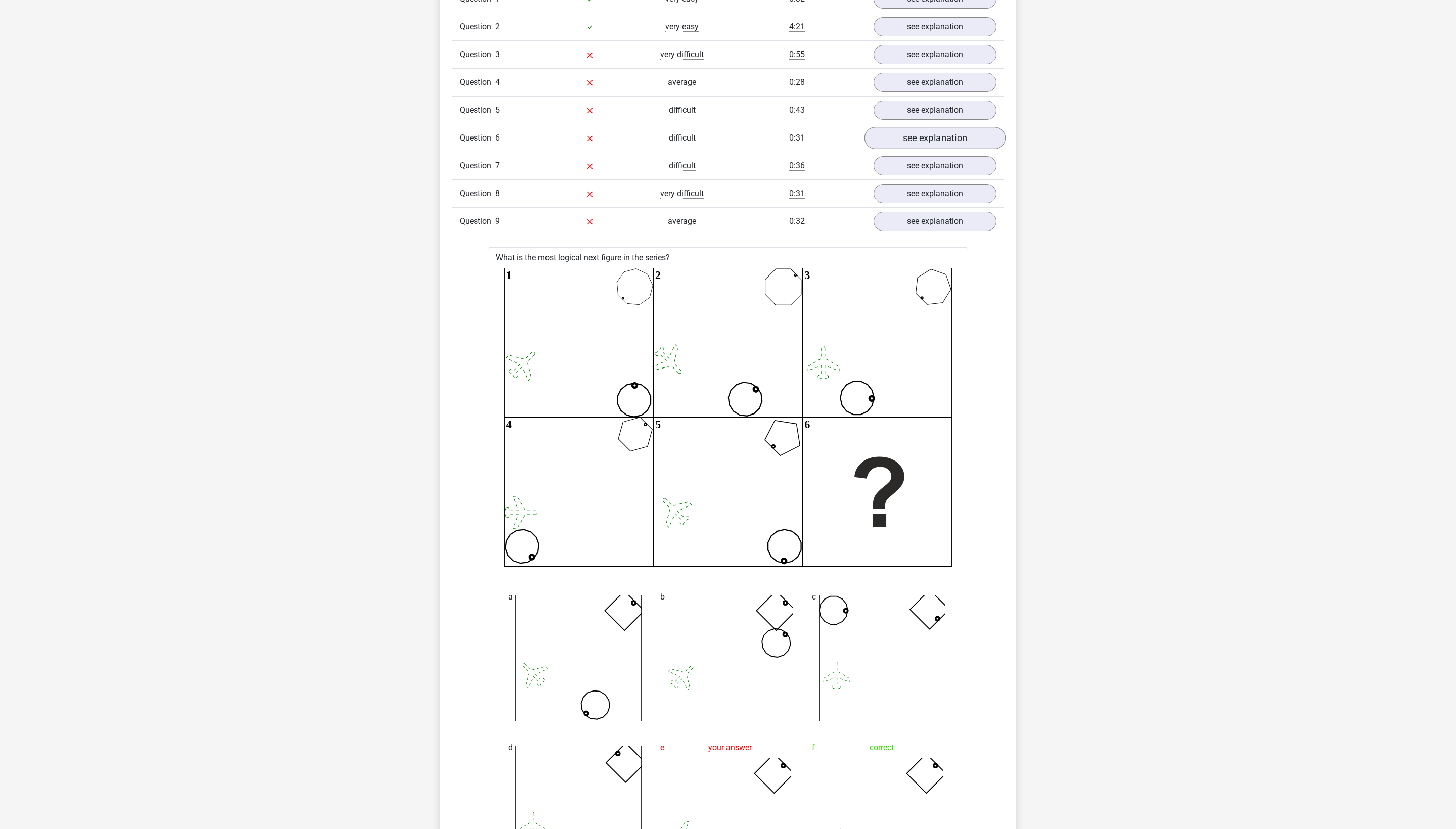scroll, scrollTop: 852, scrollLeft: 0, axis: vertical 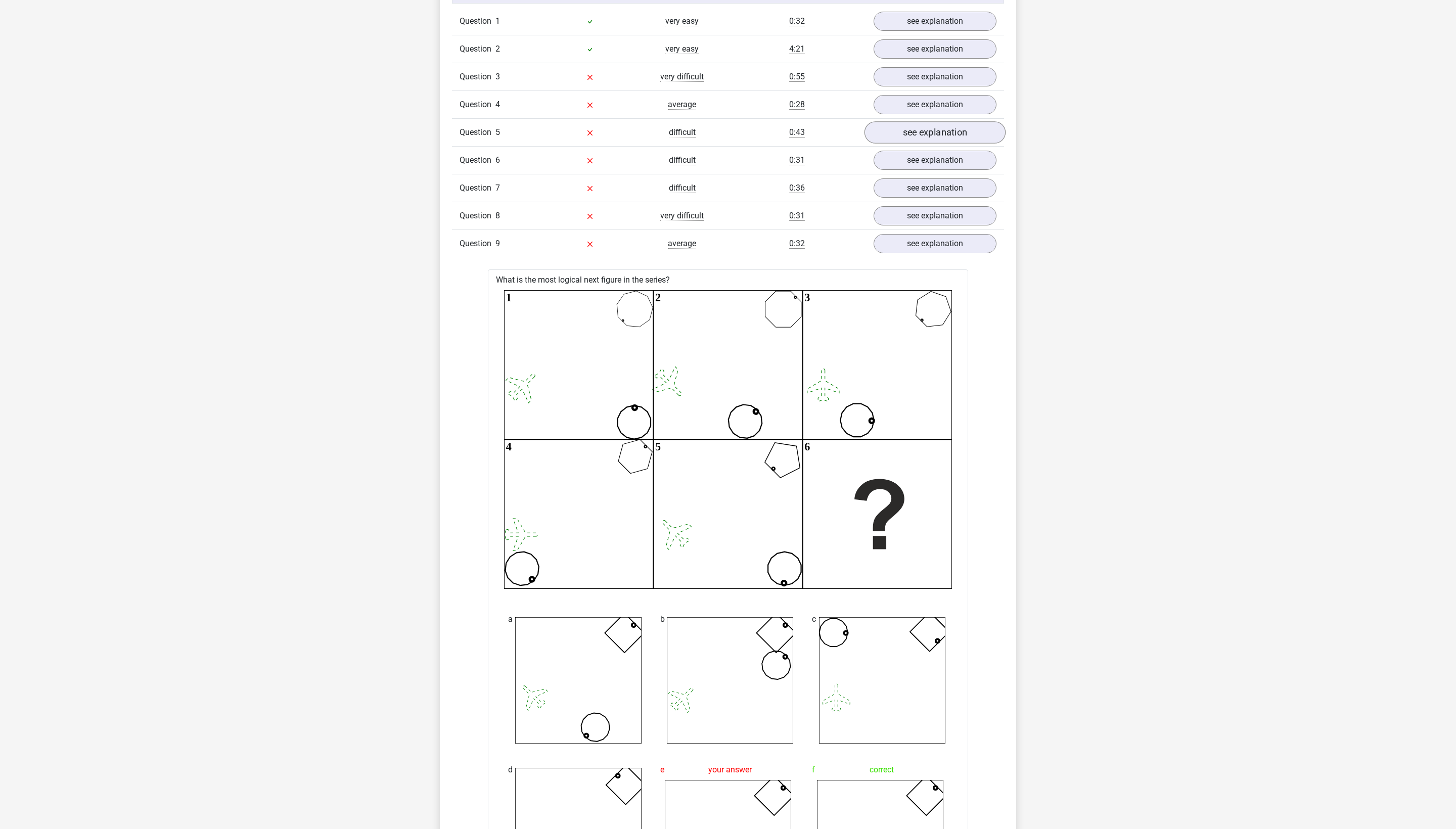 click on "see explanation" at bounding box center (935, 133) 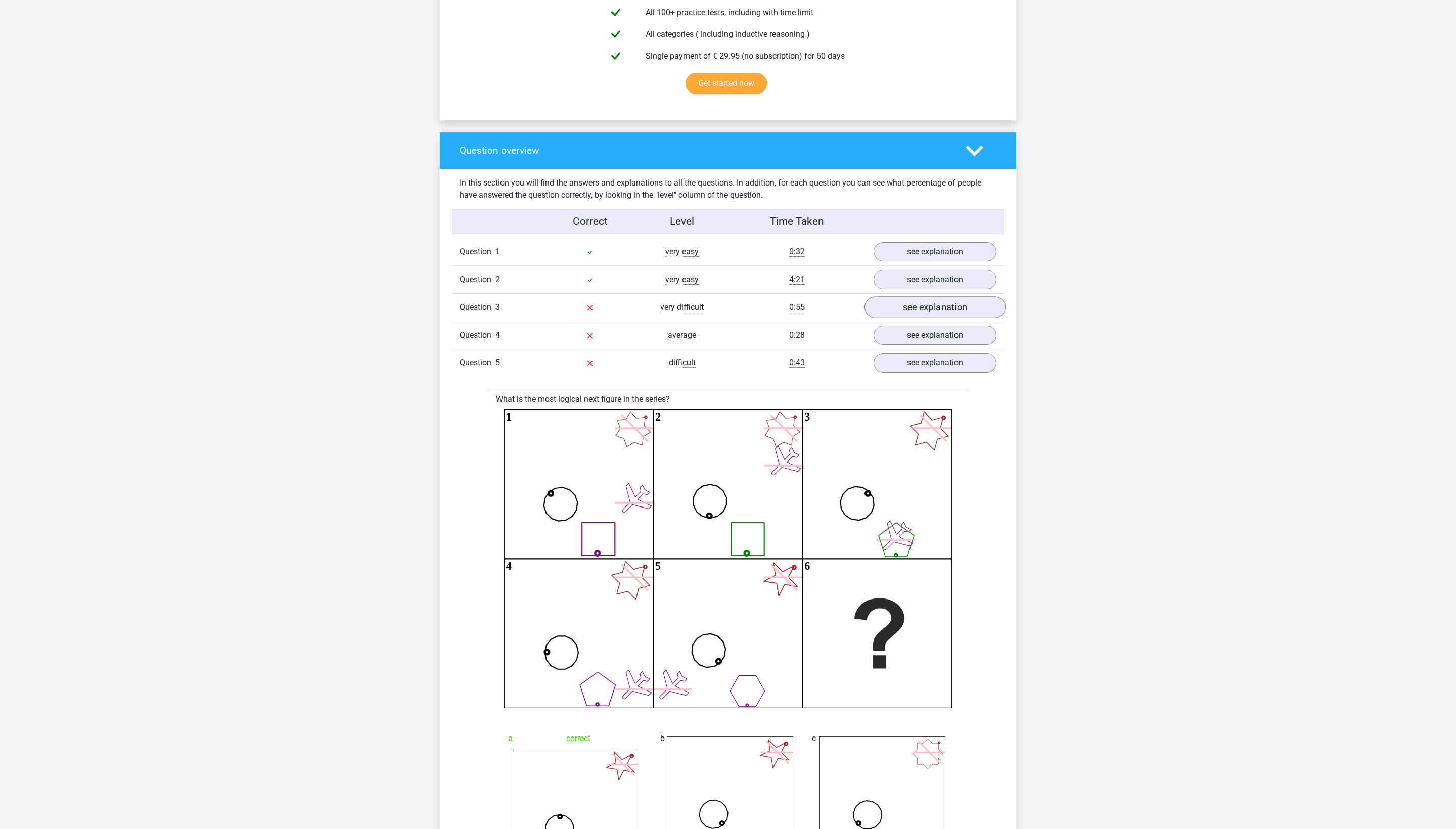 scroll, scrollTop: 613, scrollLeft: 0, axis: vertical 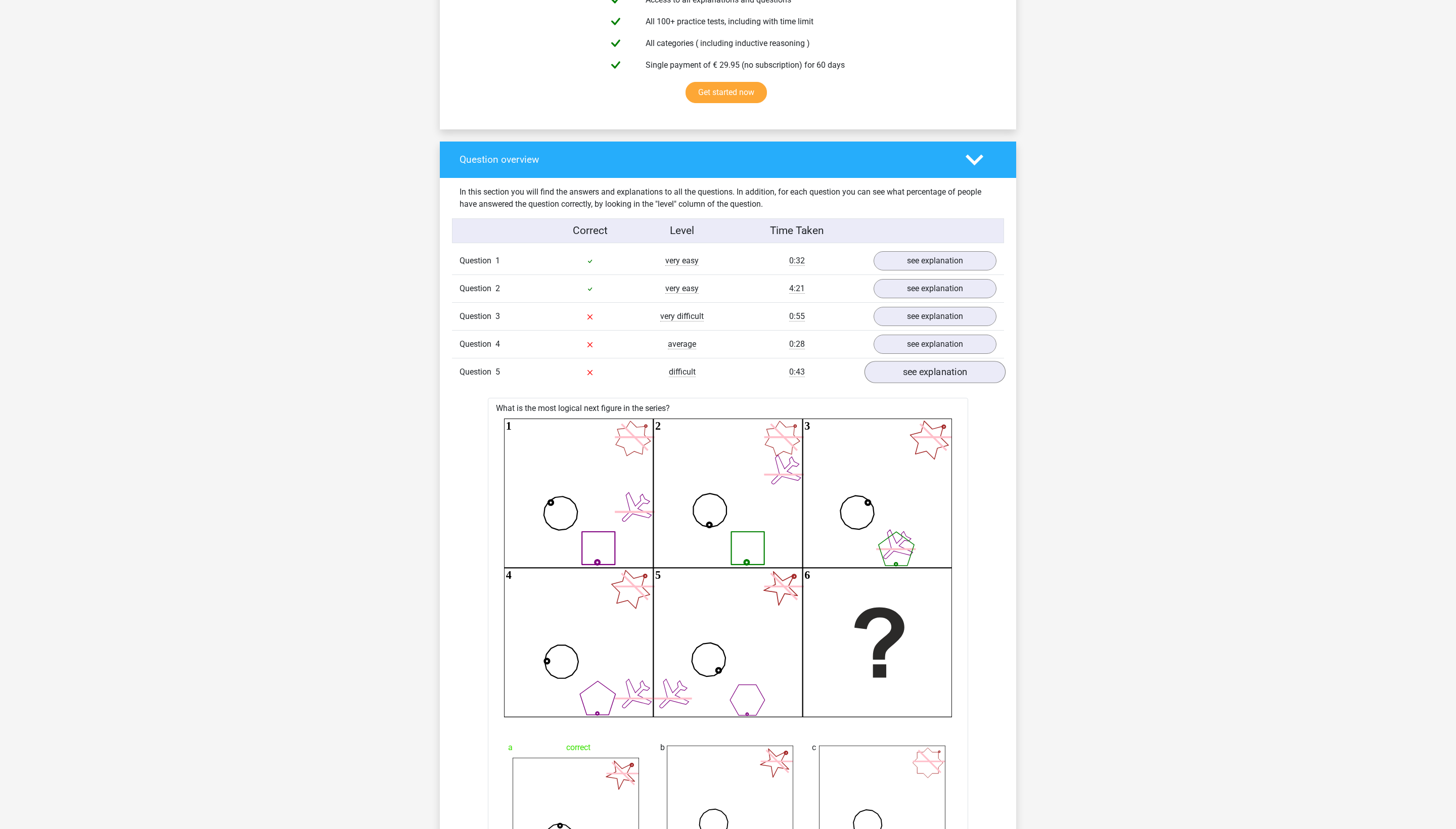 click on "see explanation" at bounding box center (935, 373) 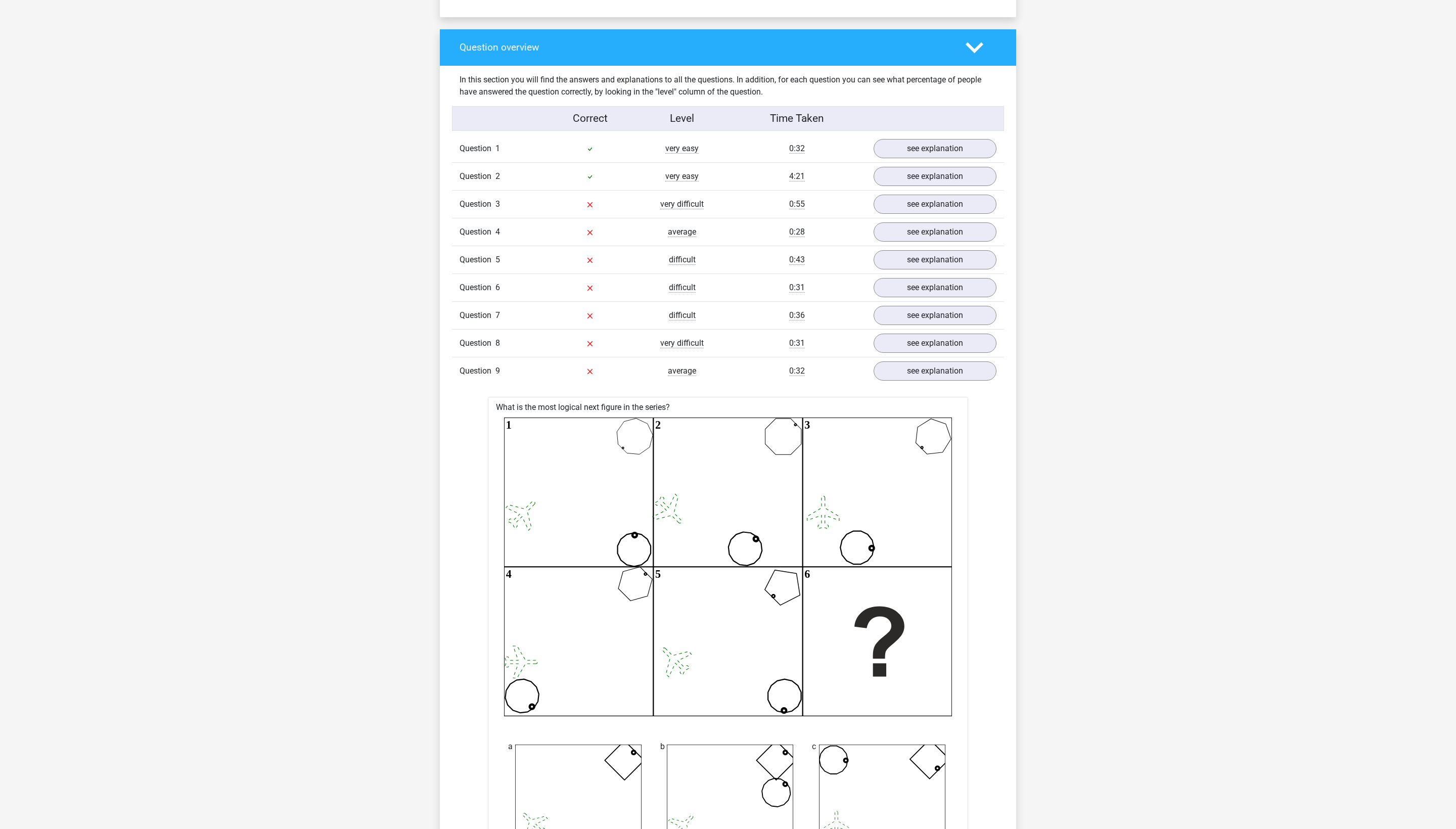 scroll, scrollTop: 723, scrollLeft: 0, axis: vertical 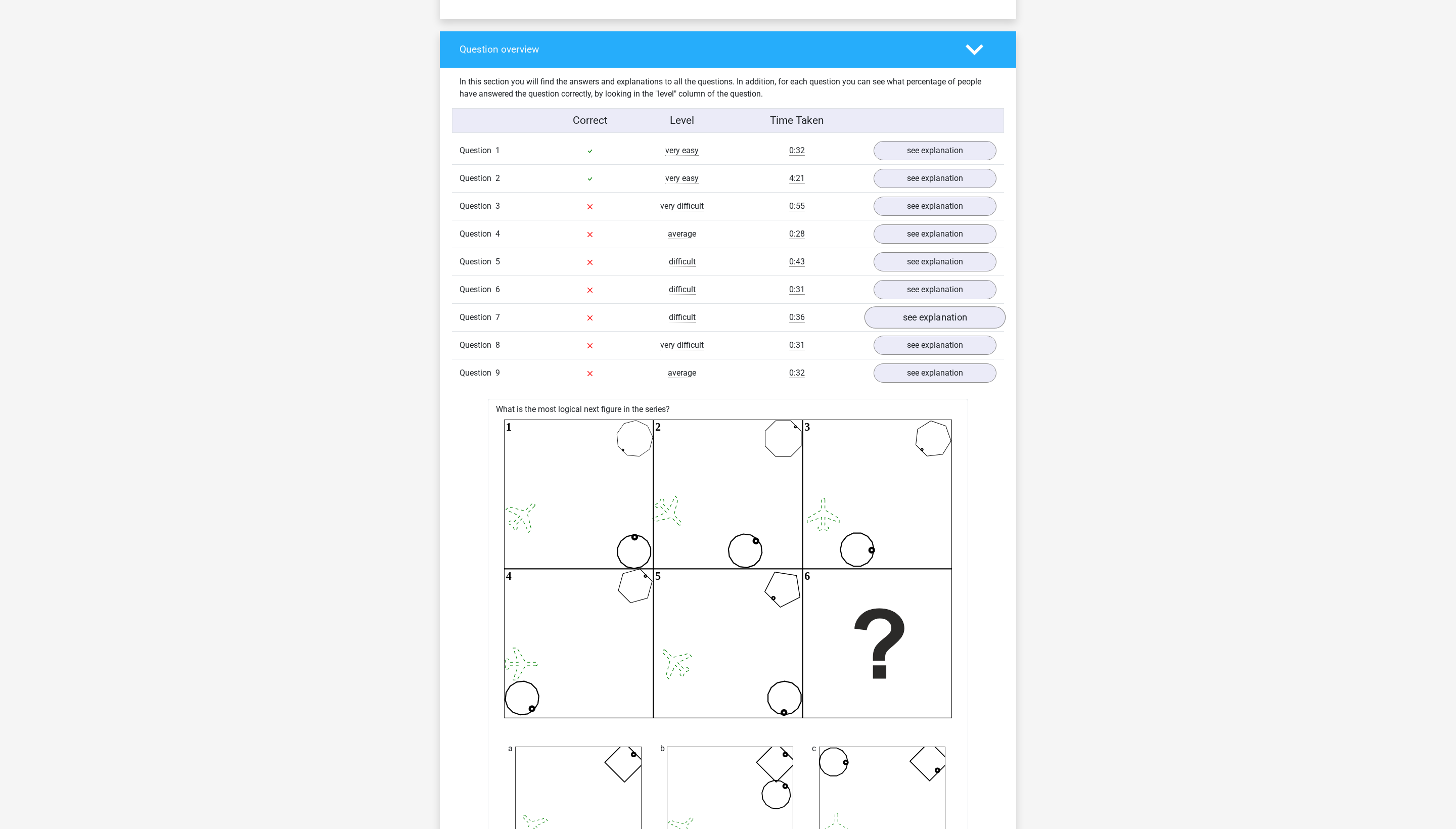 click on "see explanation" at bounding box center [935, 318] 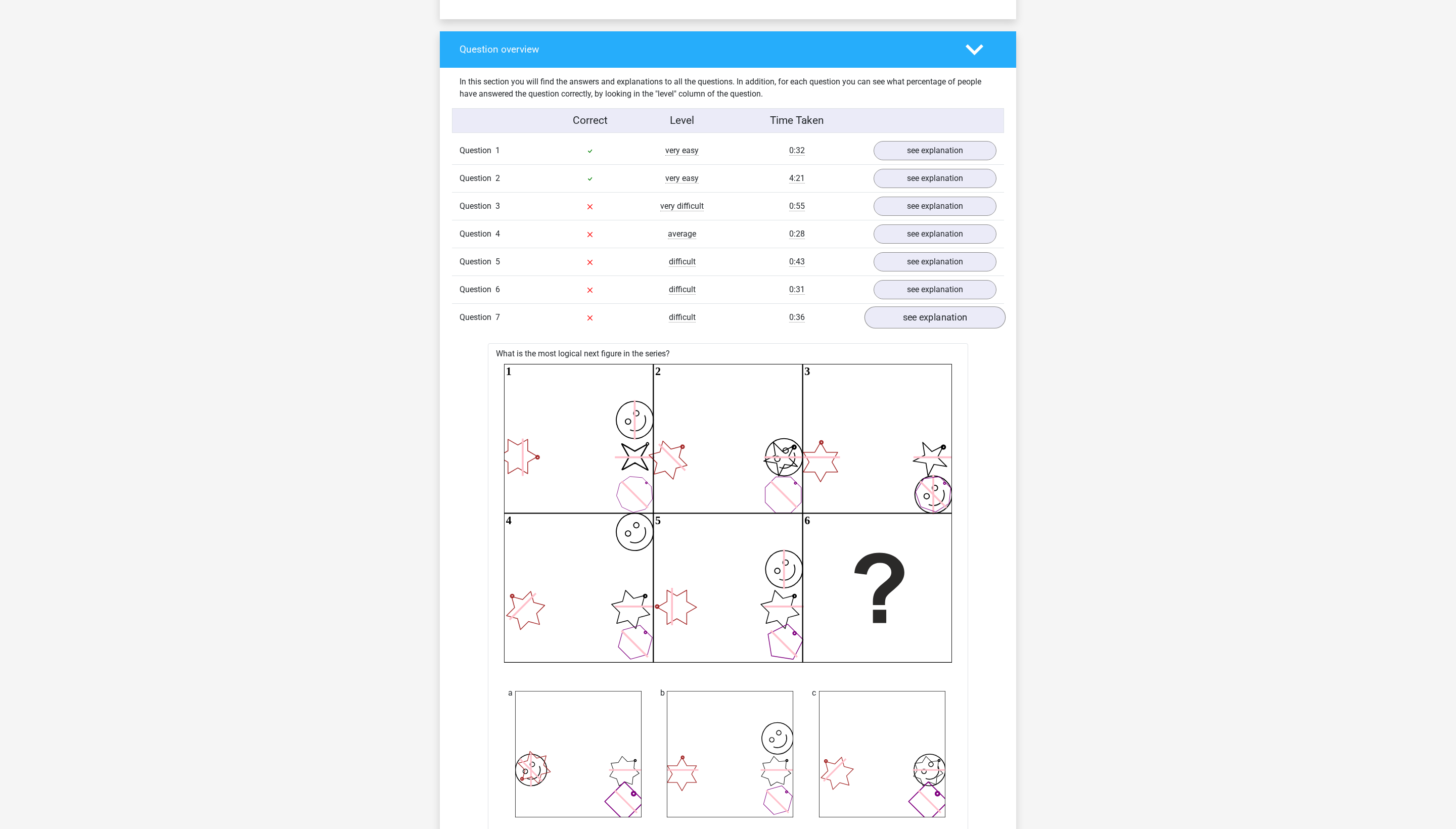 click on "see explanation" at bounding box center (935, 318) 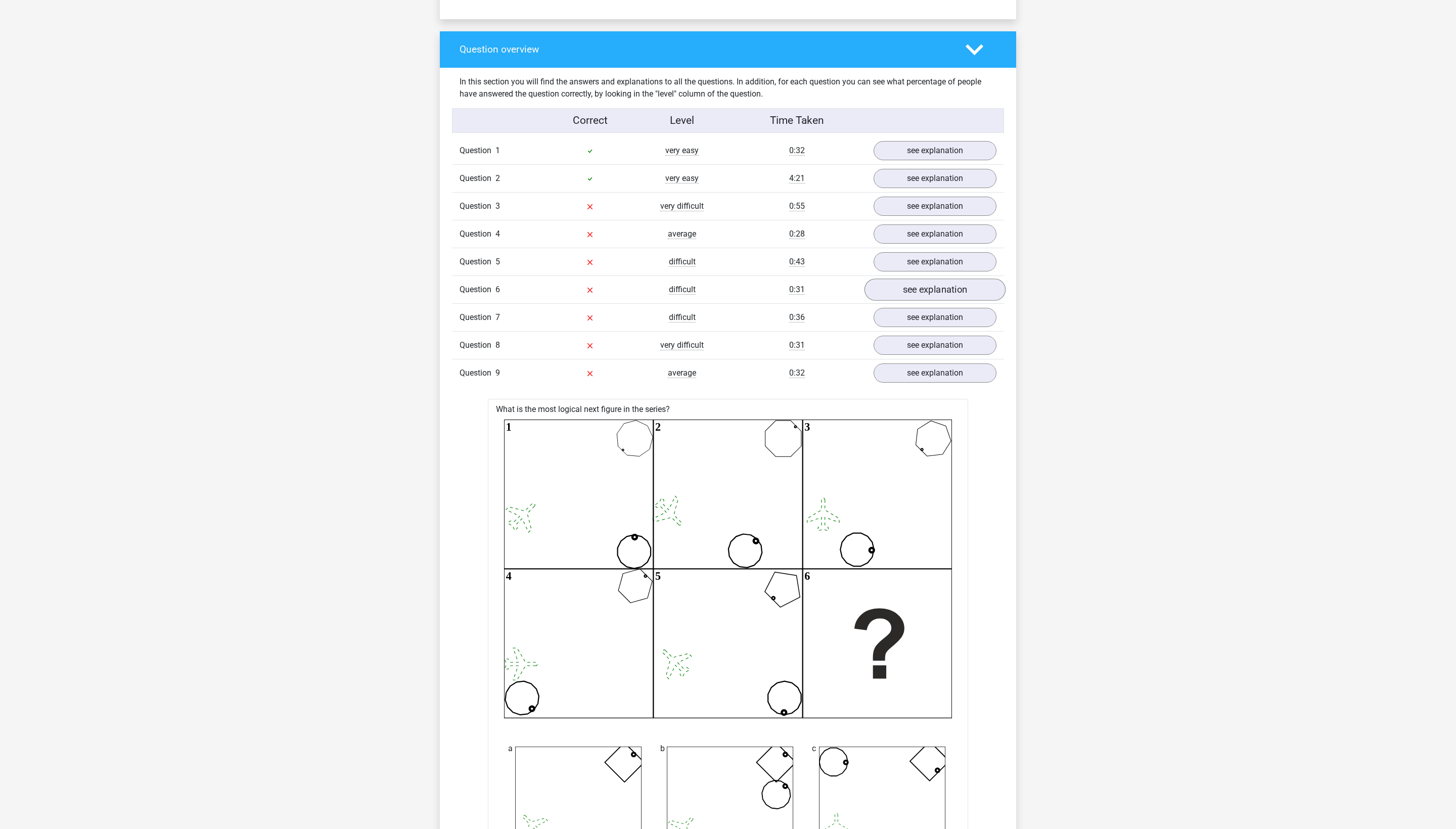 click on "see explanation" at bounding box center (935, 290) 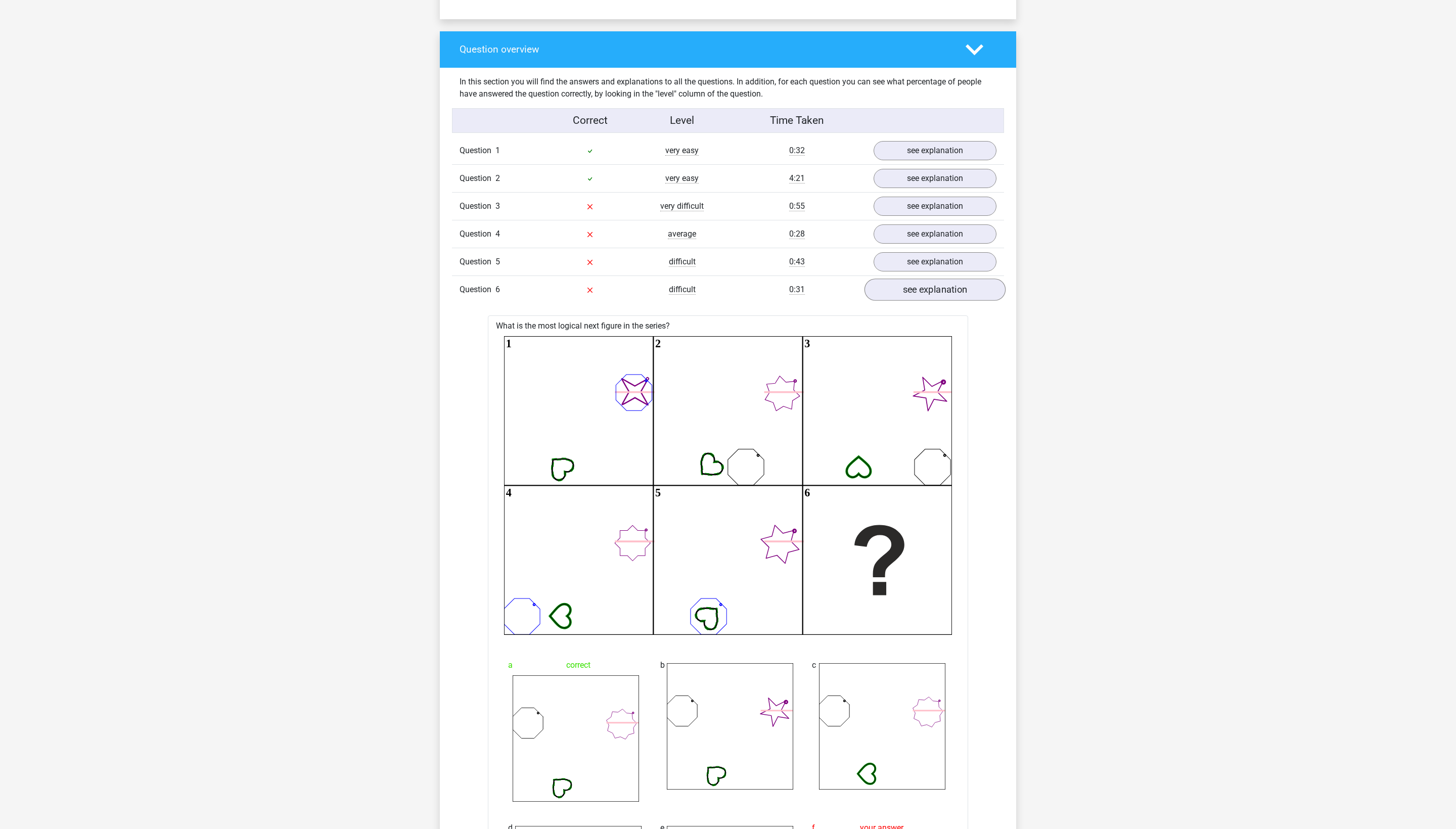click on "see explanation" at bounding box center [935, 290] 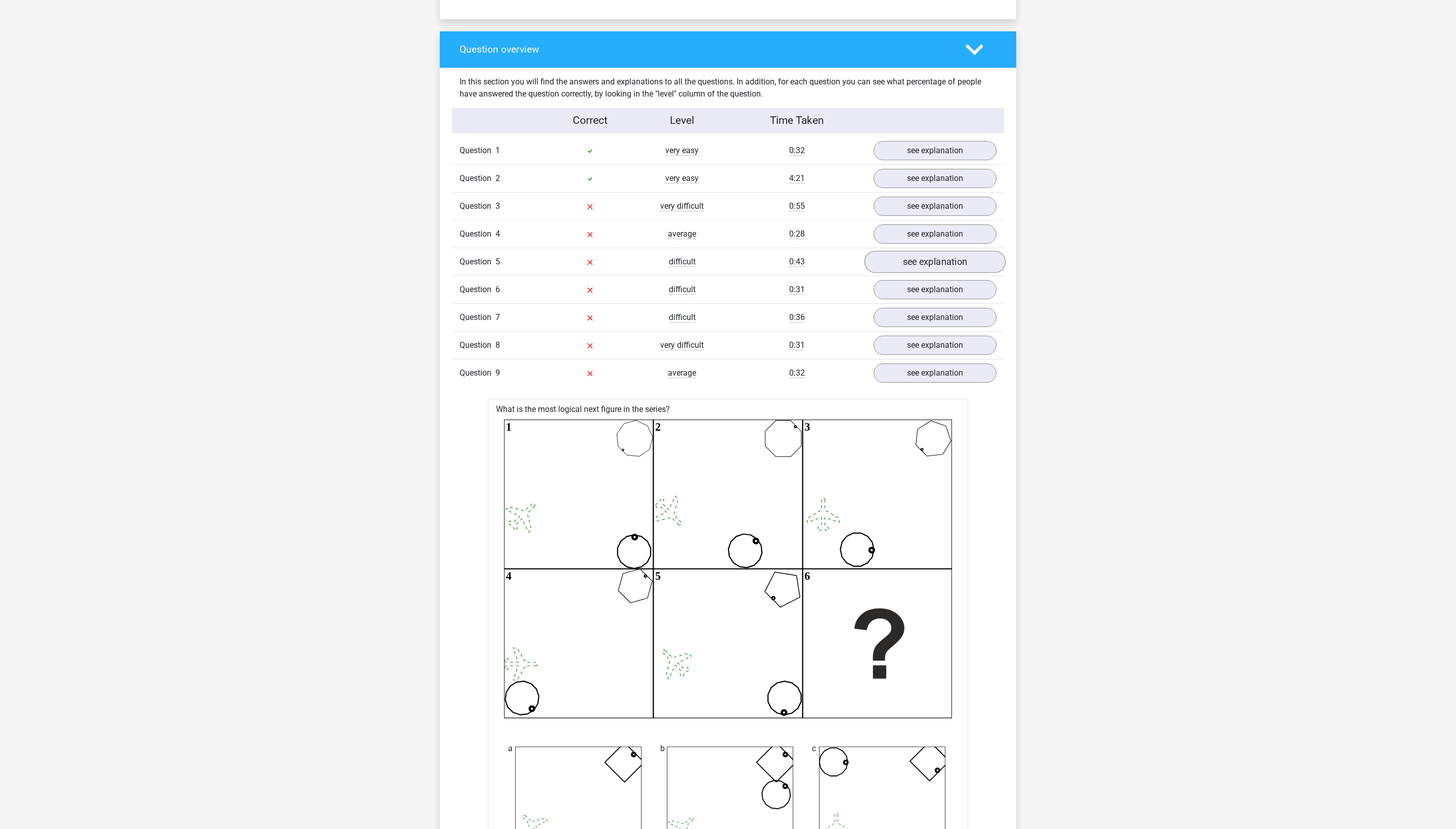 click on "see explanation" at bounding box center (935, 262) 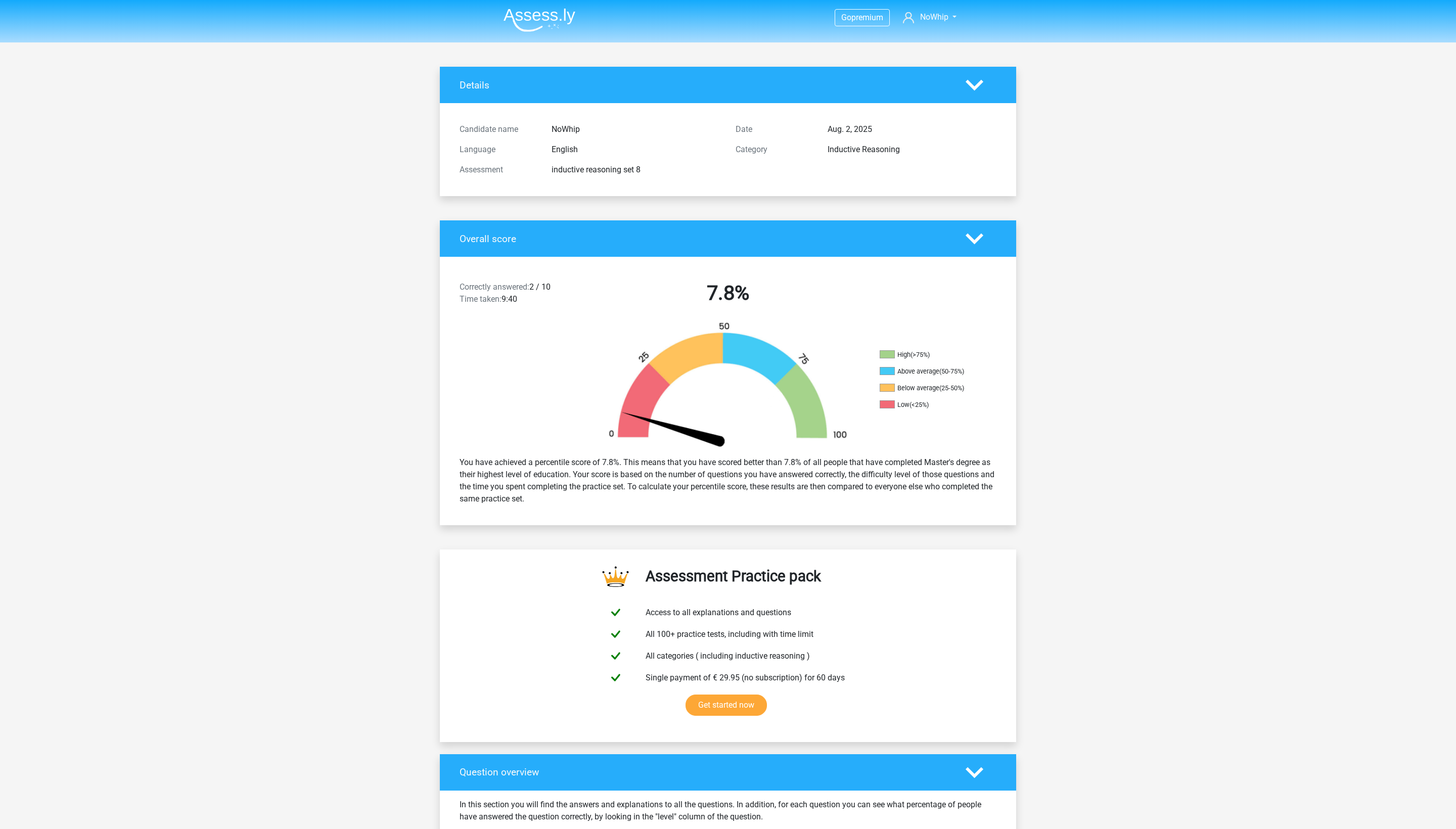 scroll, scrollTop: 0, scrollLeft: 0, axis: both 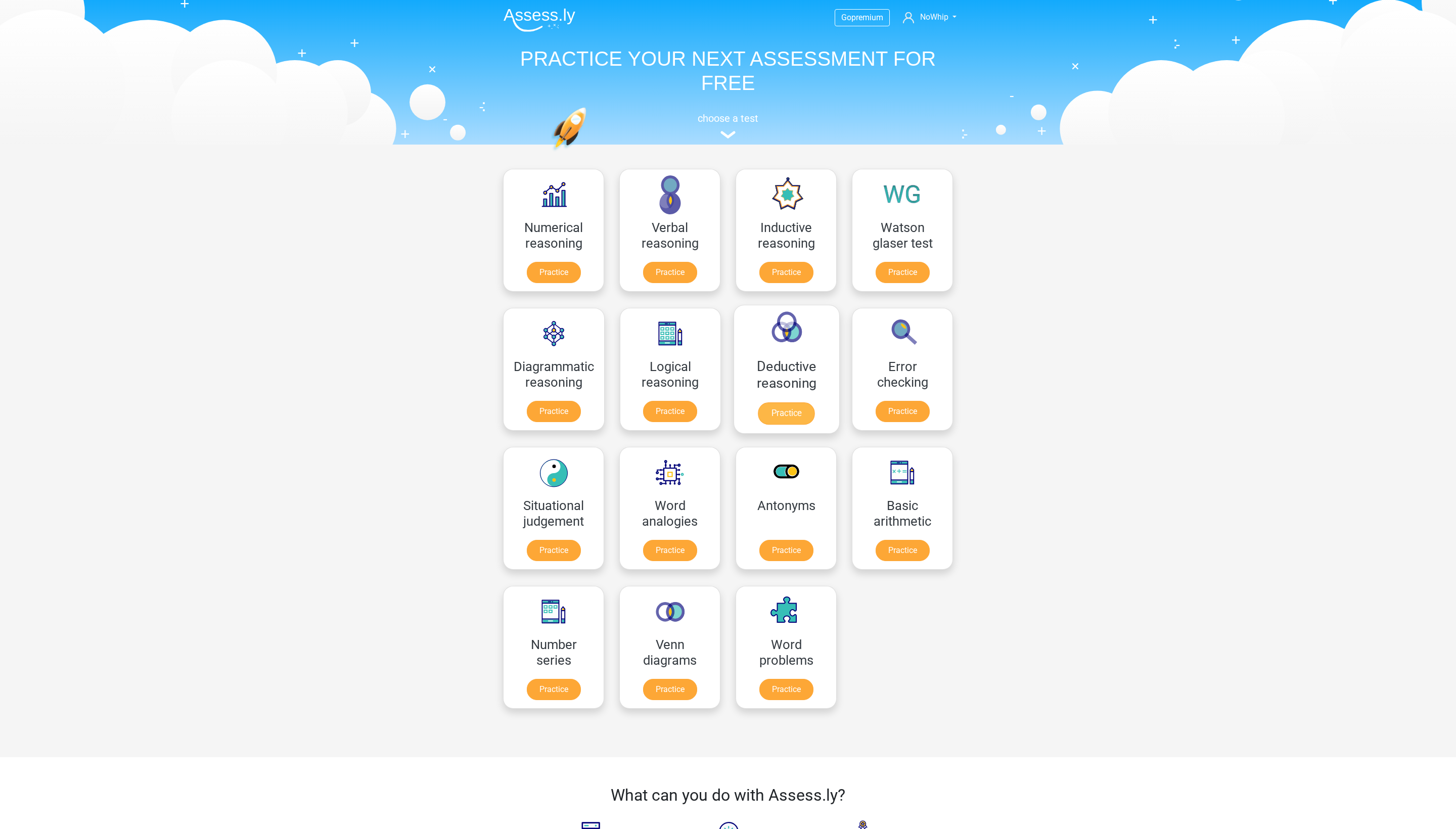 click on "Practice" at bounding box center (786, 413) 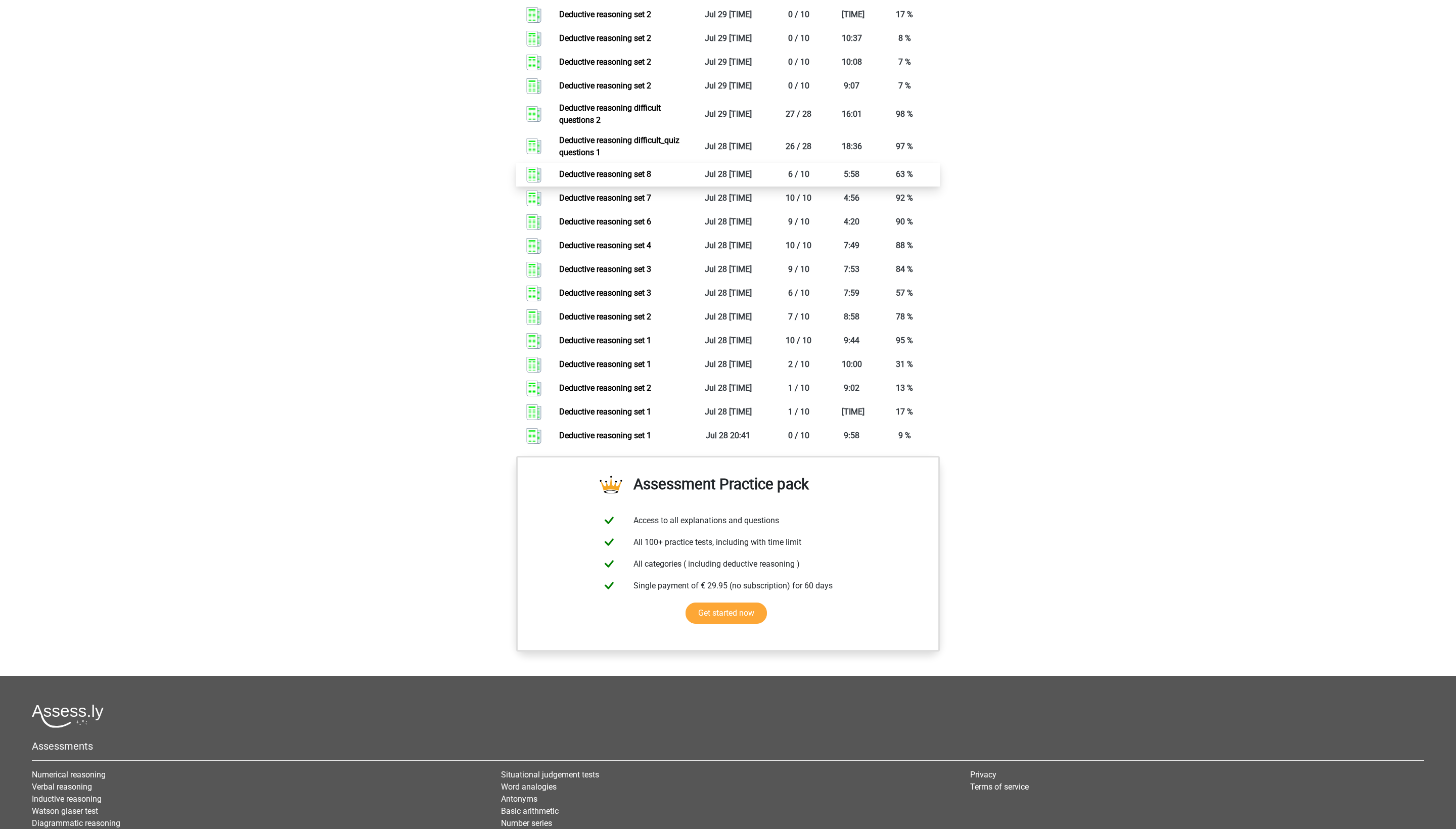 scroll, scrollTop: 838, scrollLeft: 0, axis: vertical 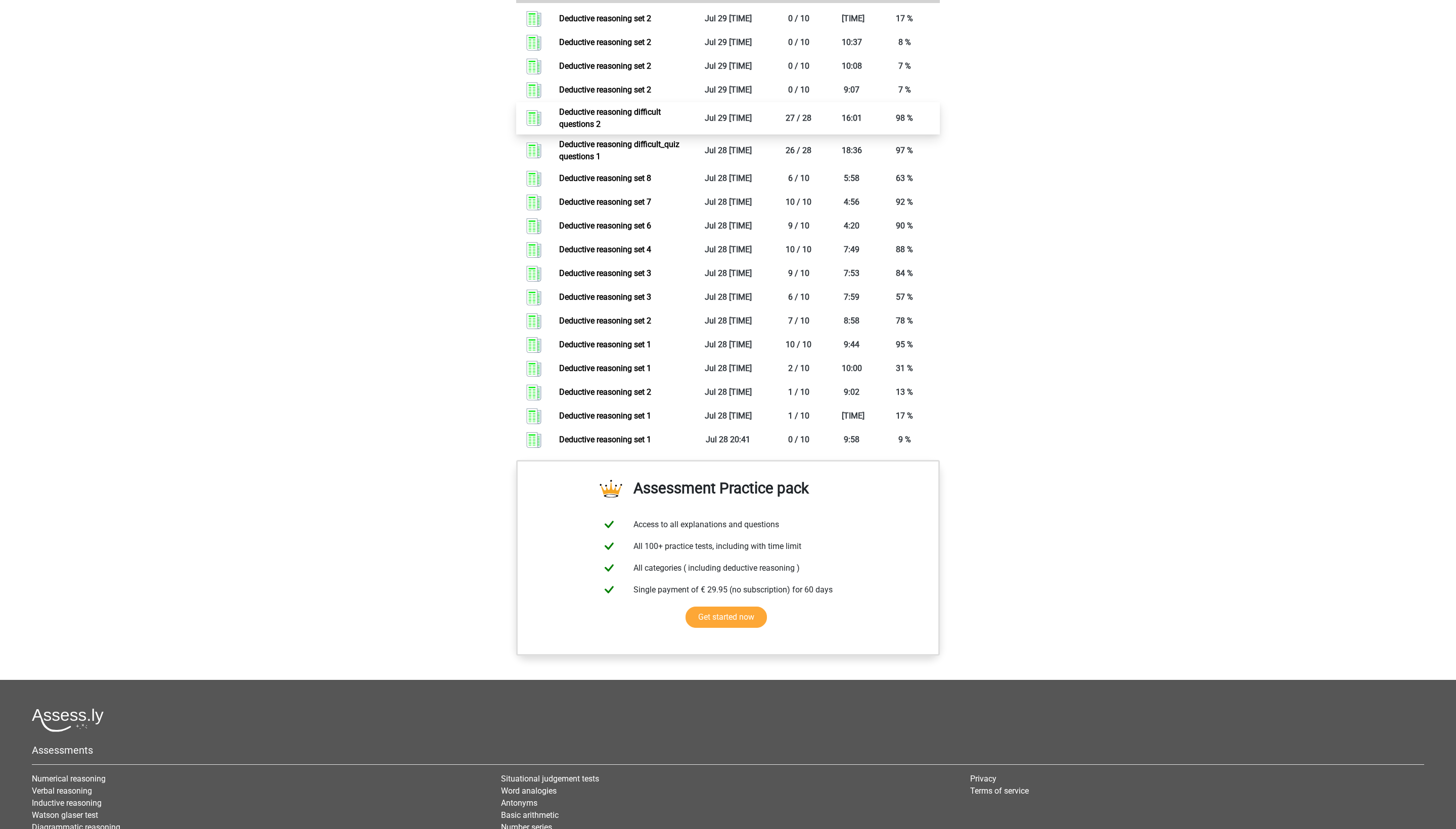 click on "Deductive reasoning difficult questions 2" at bounding box center (610, 118) 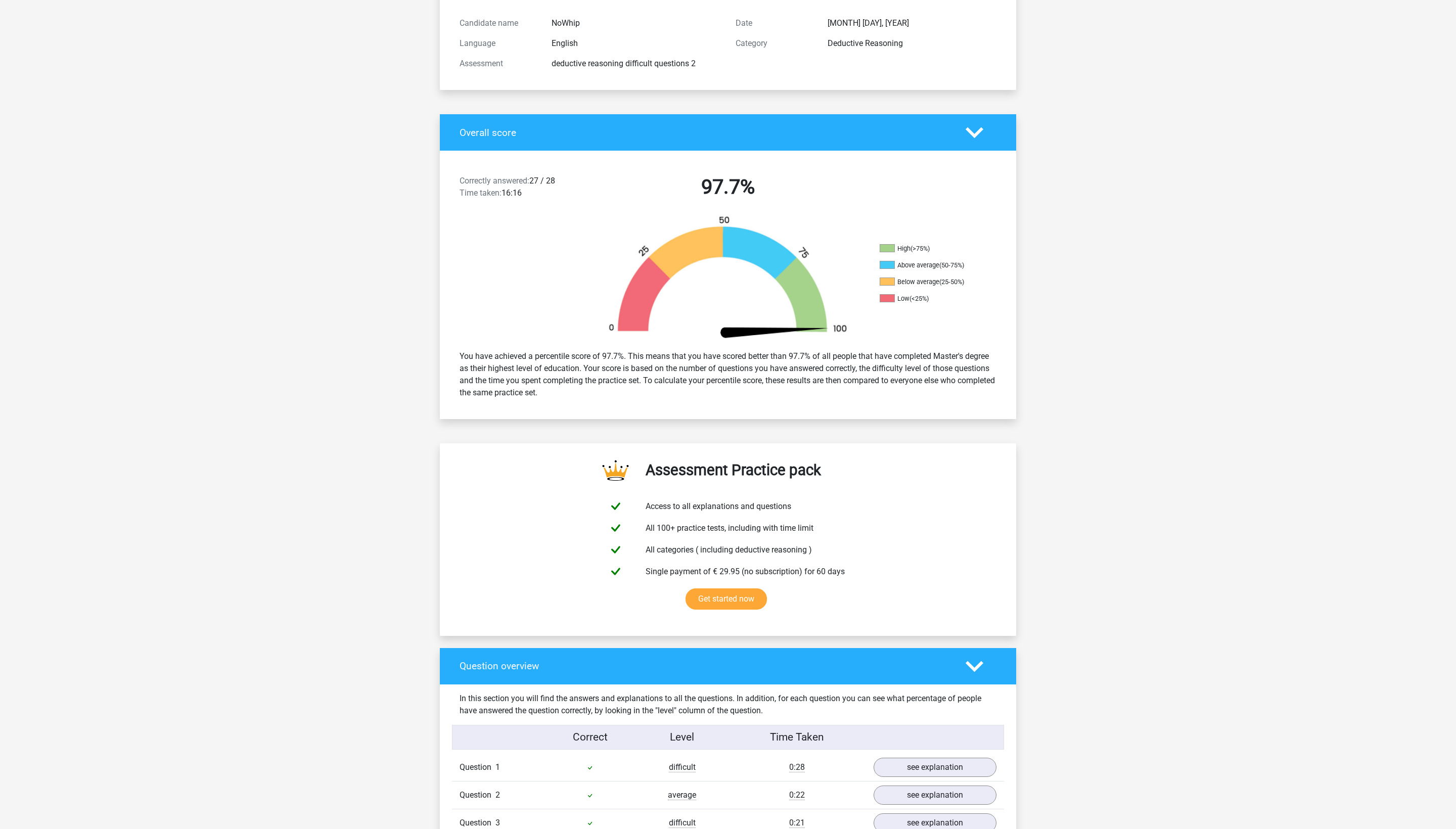 scroll, scrollTop: 240, scrollLeft: 0, axis: vertical 